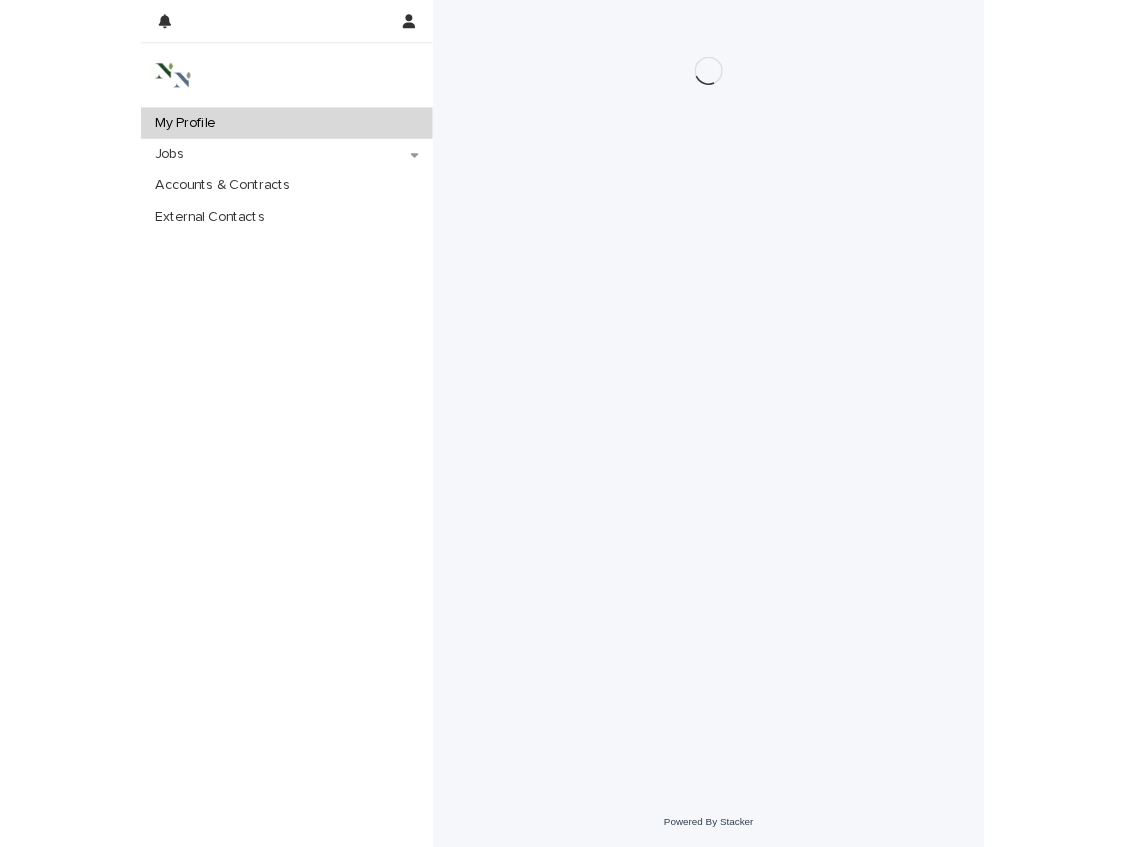 scroll, scrollTop: 0, scrollLeft: 0, axis: both 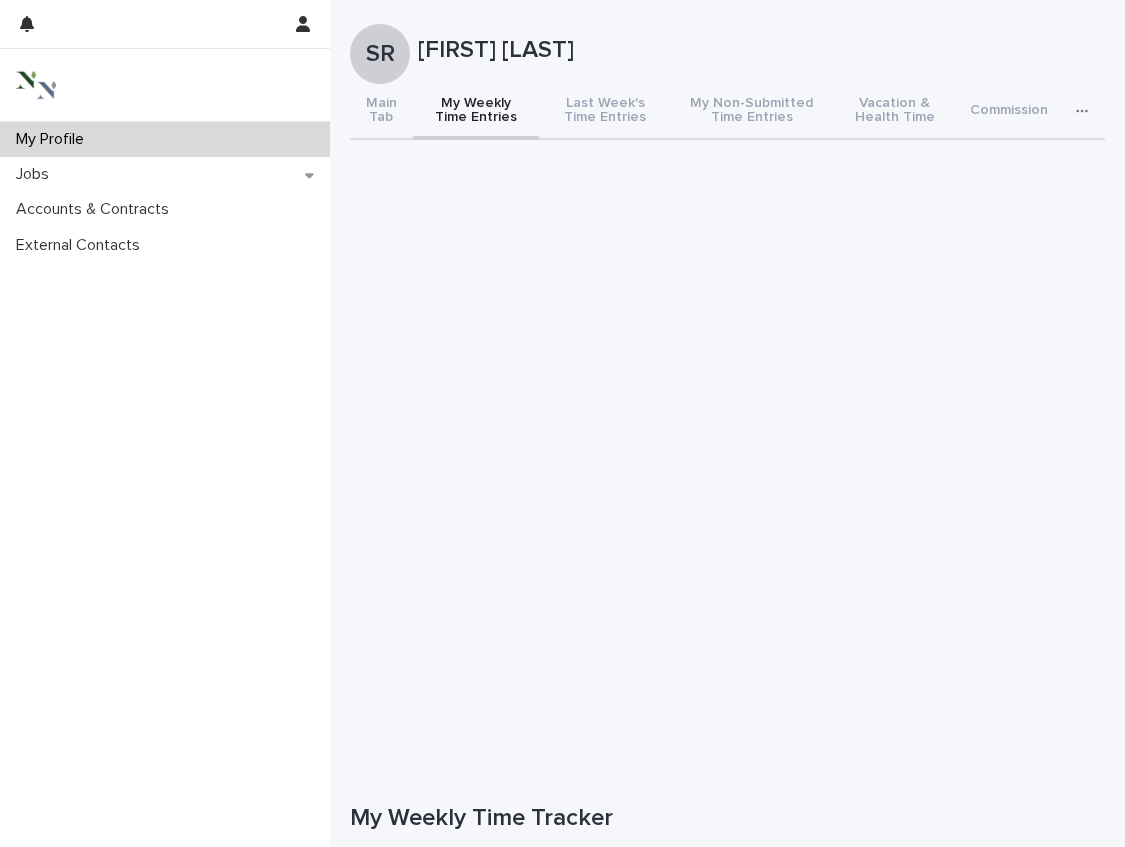 click on "My Weekly Time Entries" at bounding box center (476, 112) 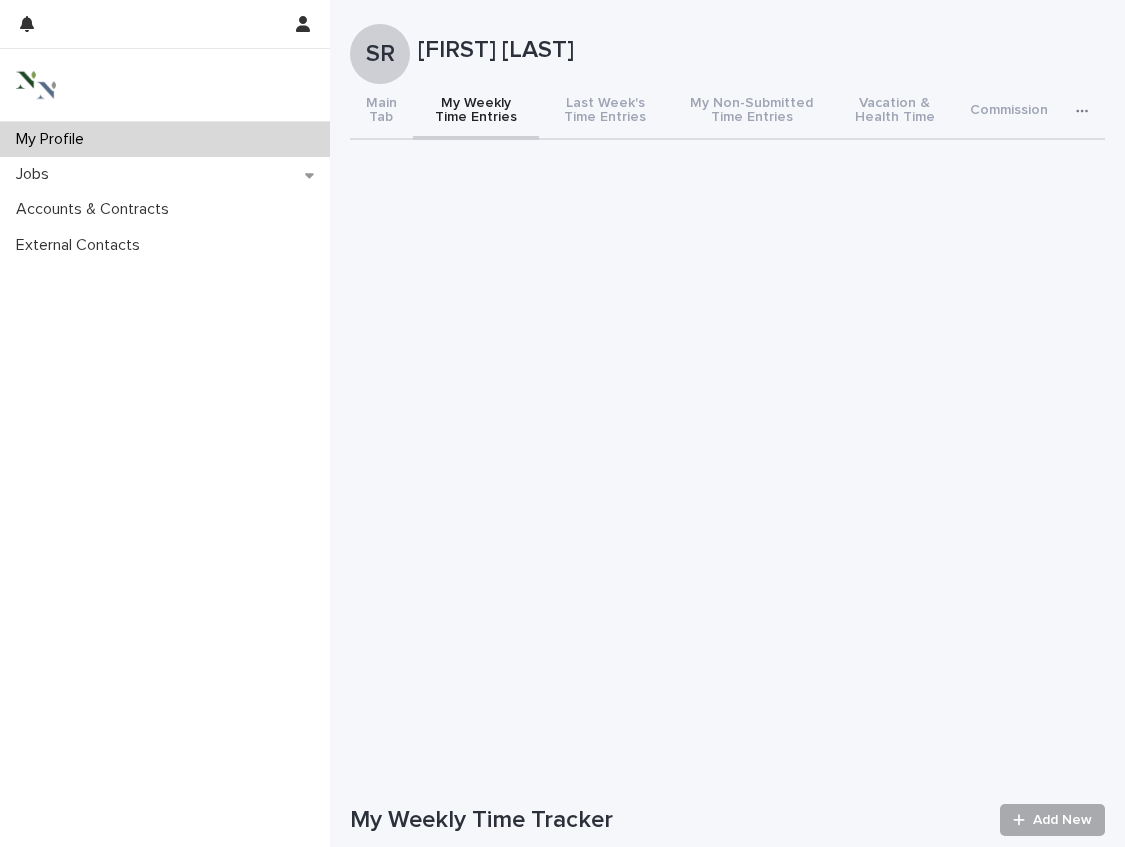 click on "Add New" at bounding box center [1052, 820] 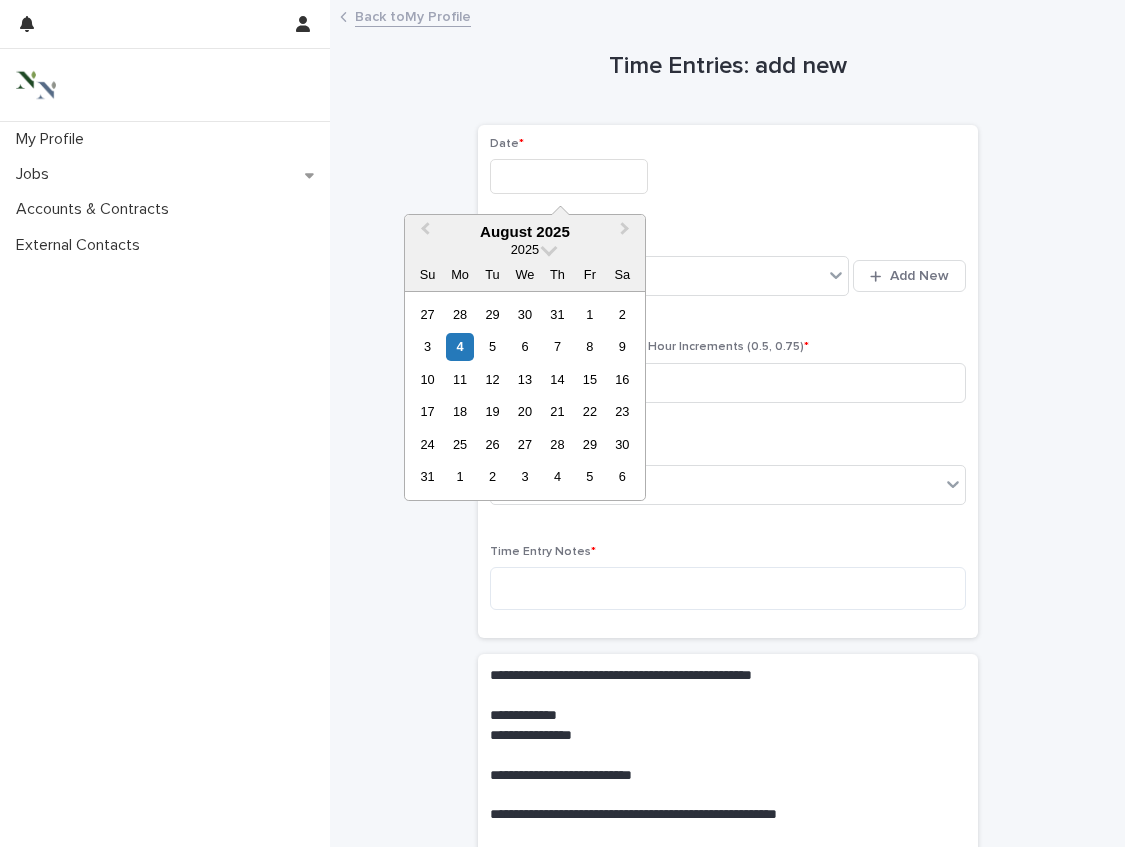 click at bounding box center (569, 176) 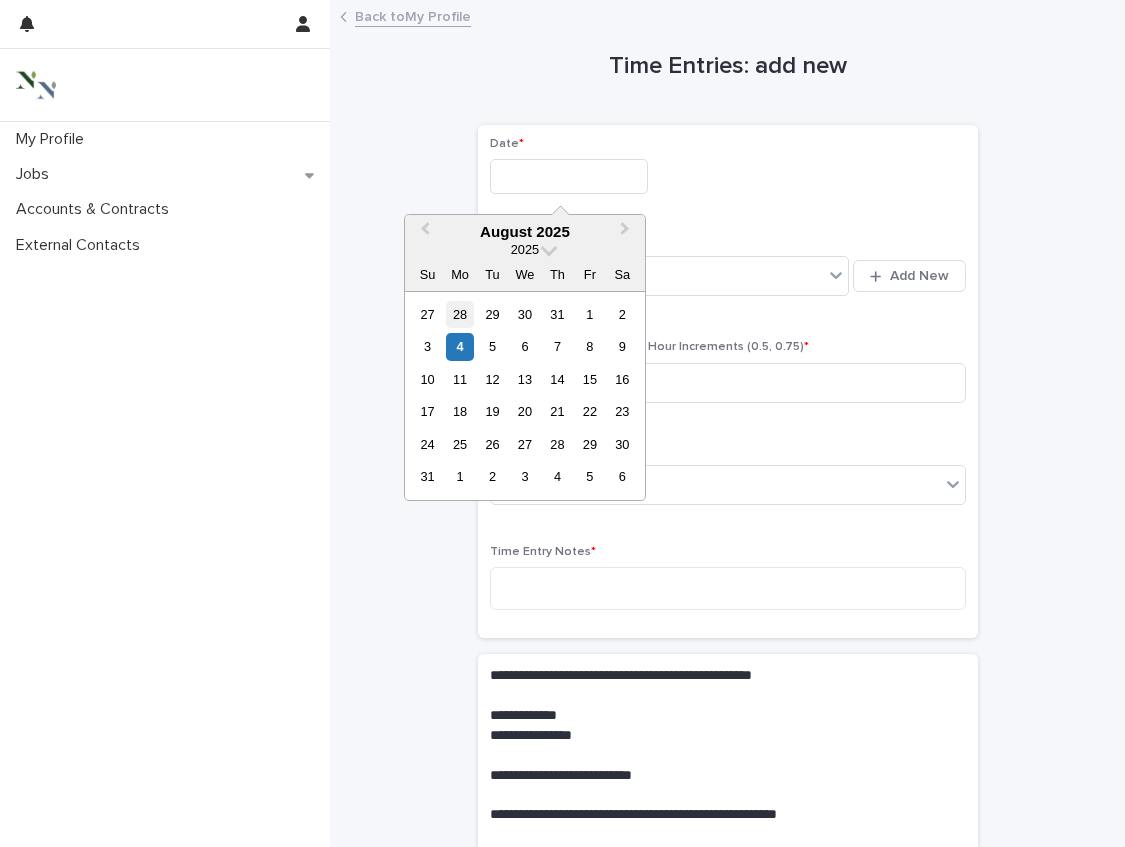 click on "28" at bounding box center [459, 314] 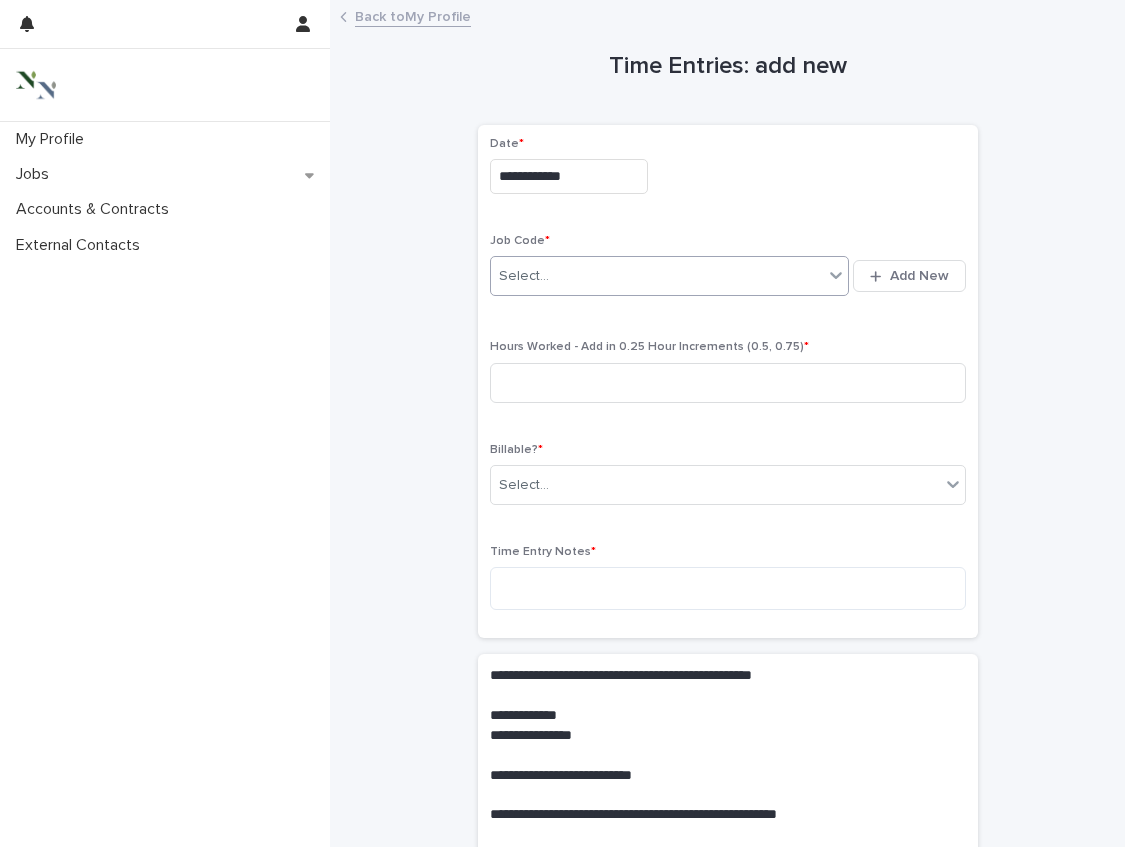 click on "Select..." at bounding box center [657, 276] 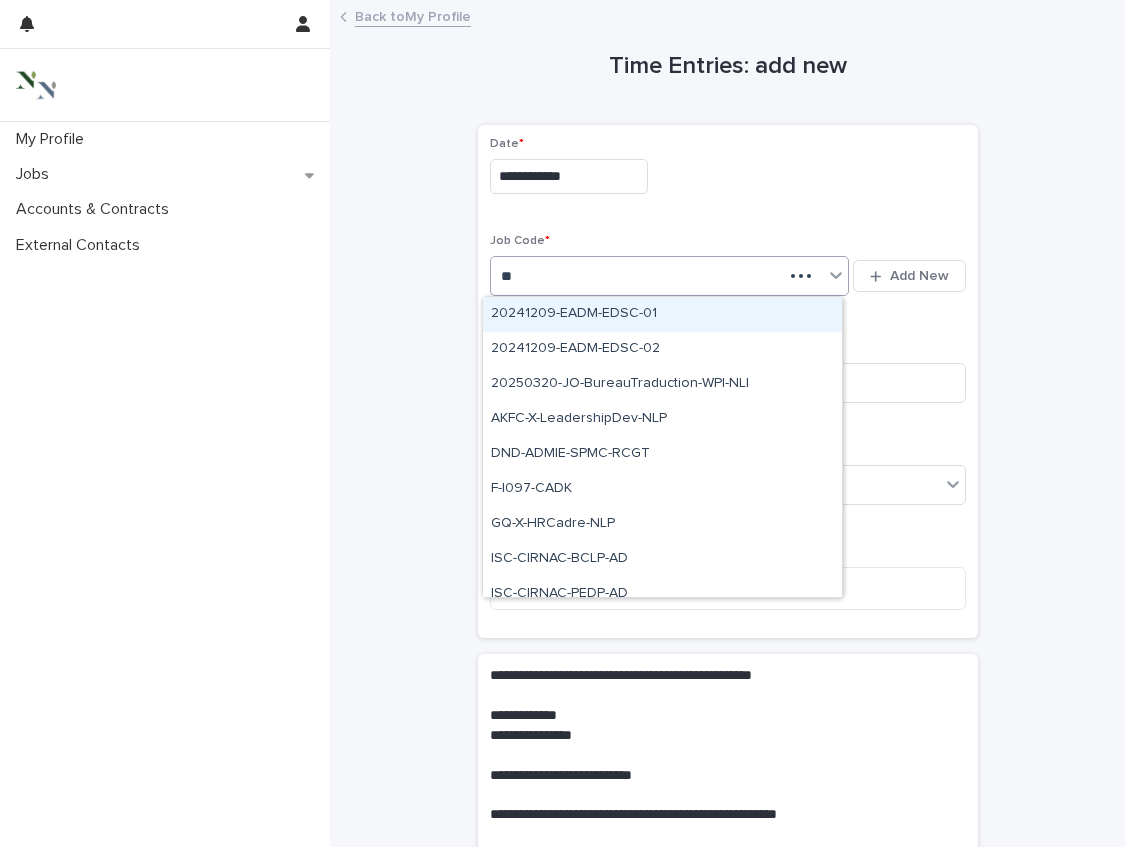 type on "***" 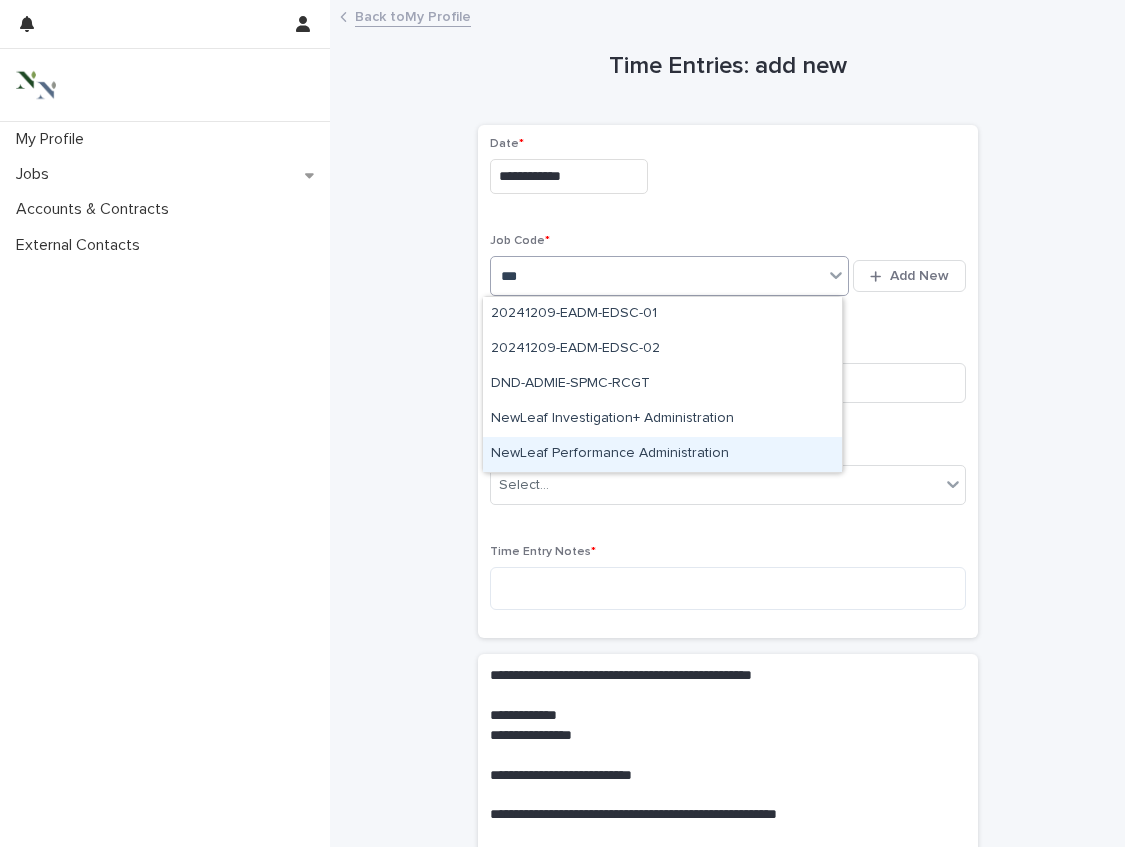 click on "NewLeaf Performance Administration" at bounding box center (662, 454) 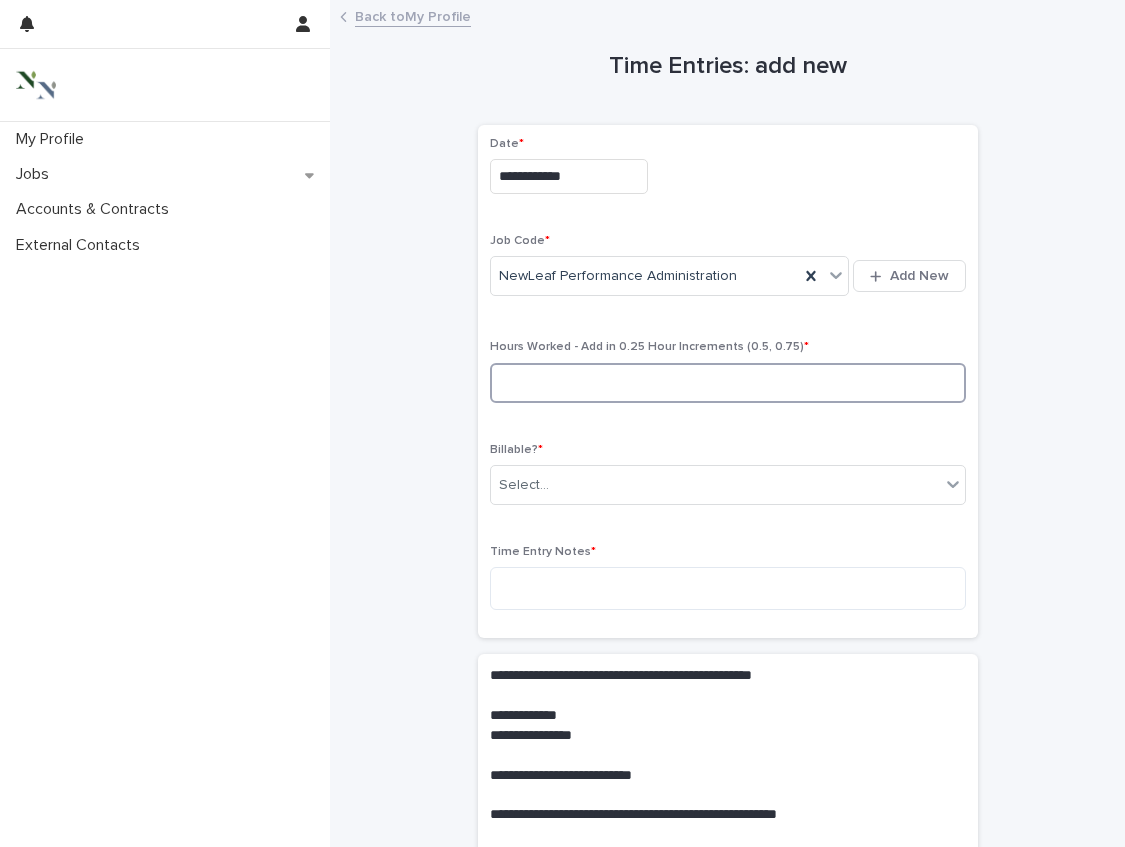 click at bounding box center [728, 383] 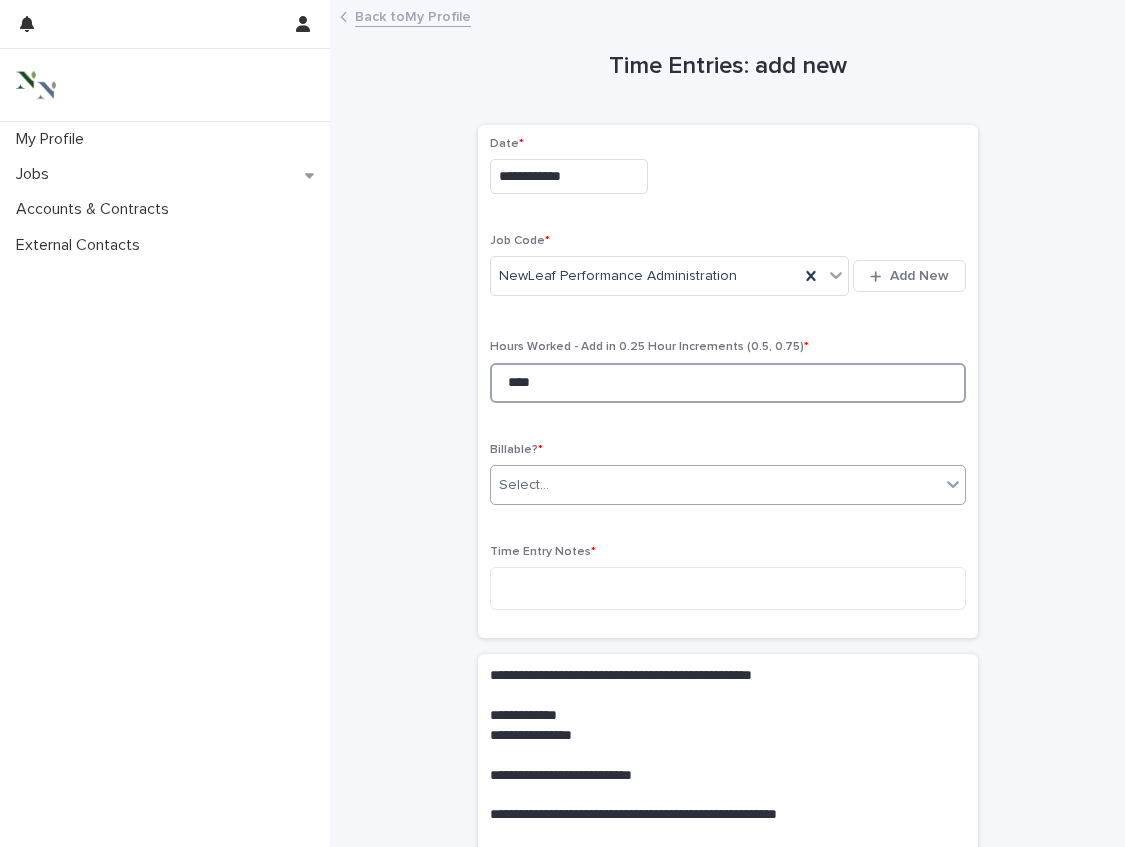 type on "****" 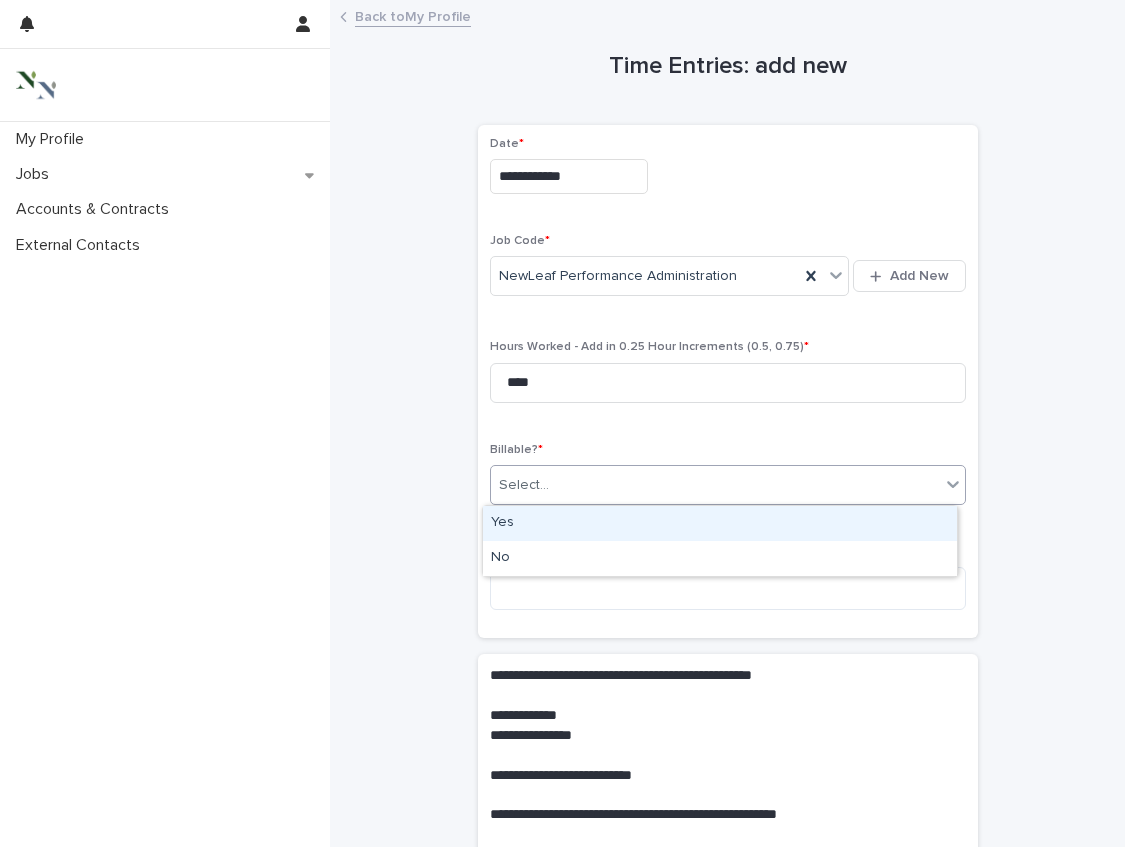 drag, startPoint x: 695, startPoint y: 489, endPoint x: 668, endPoint y: 492, distance: 27.166155 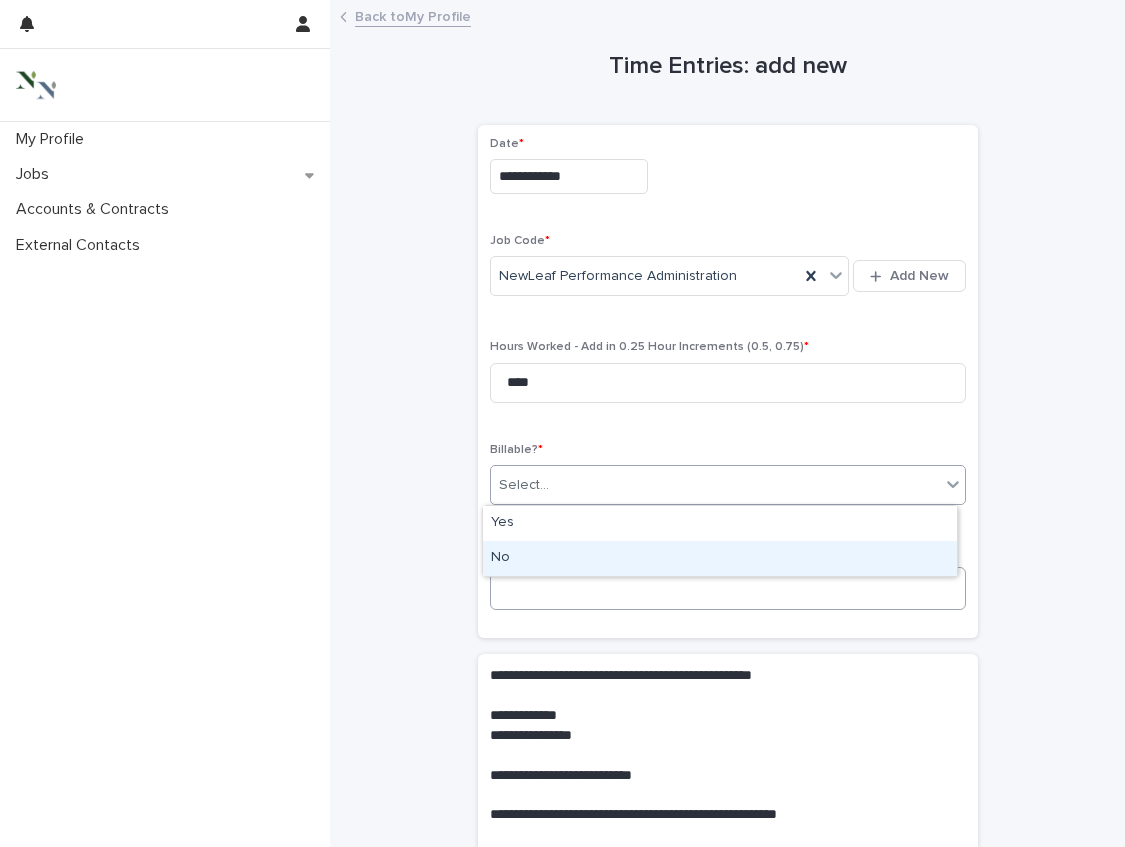 click on "No" at bounding box center [720, 558] 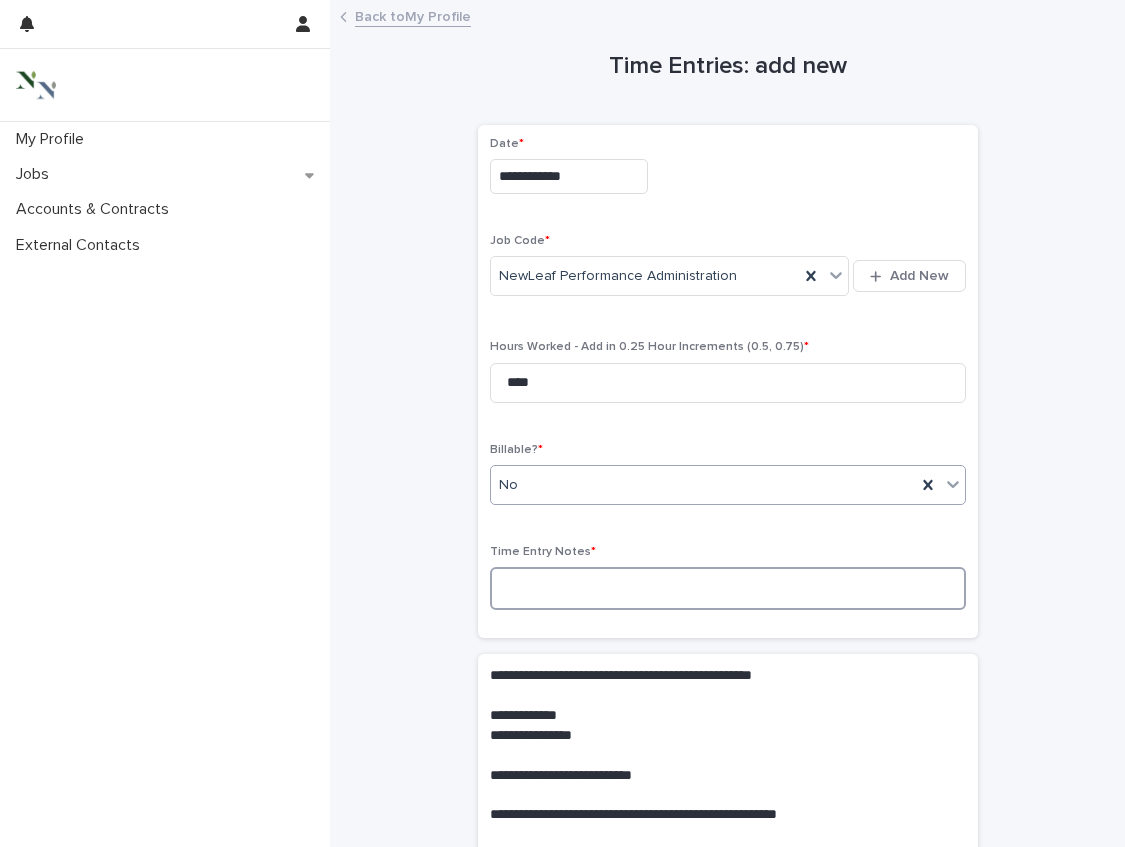 click at bounding box center (728, 588) 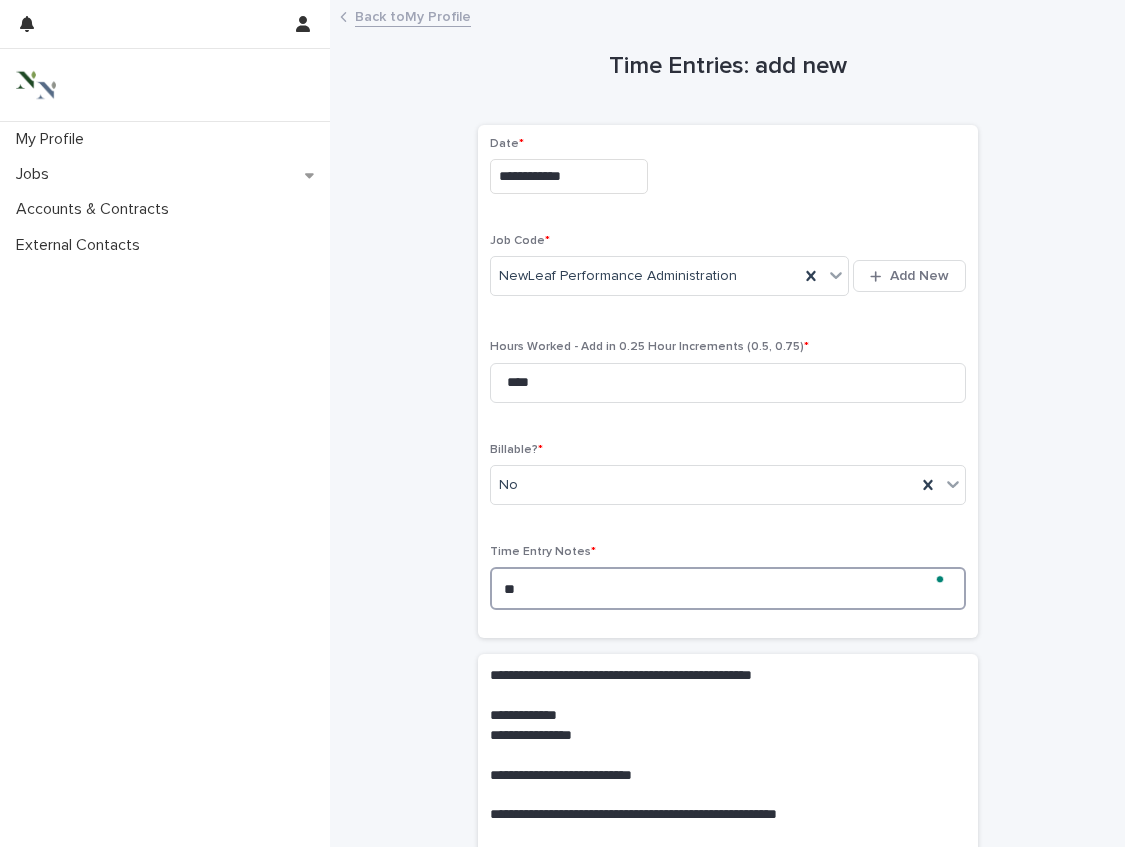 type on "*" 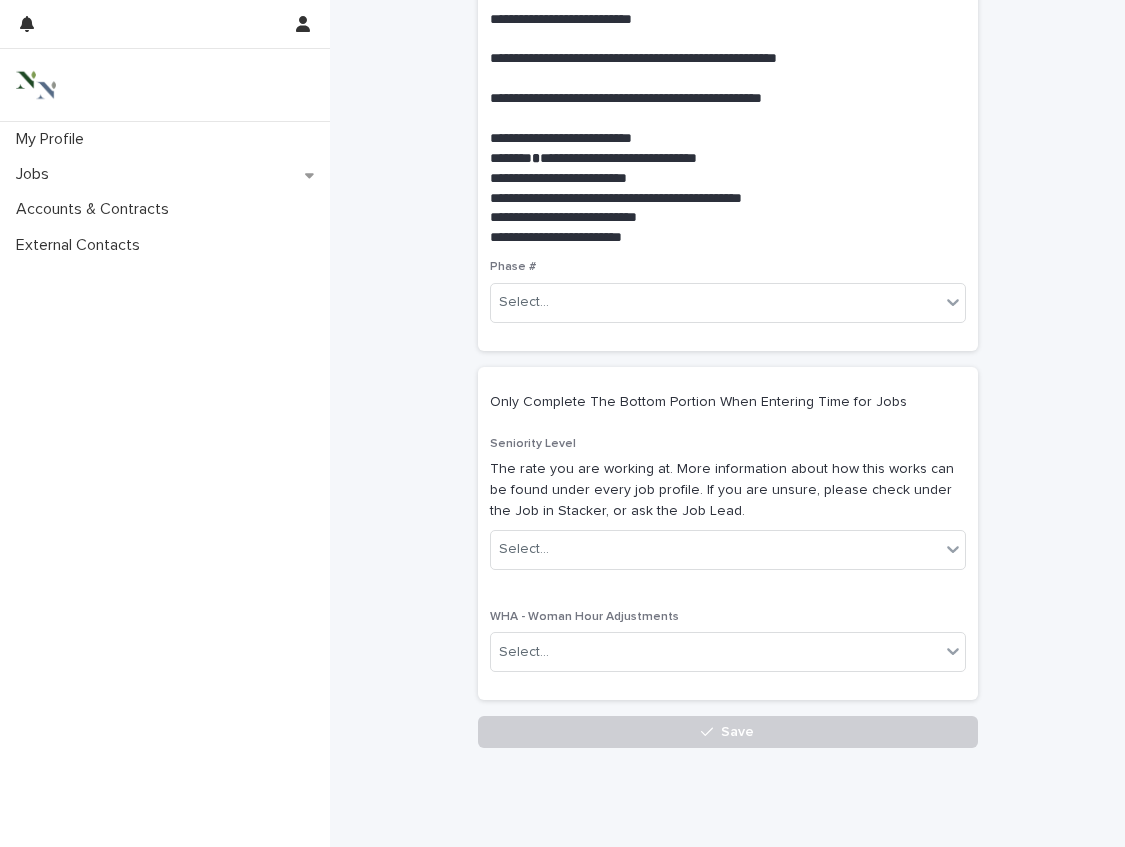 scroll, scrollTop: 798, scrollLeft: 0, axis: vertical 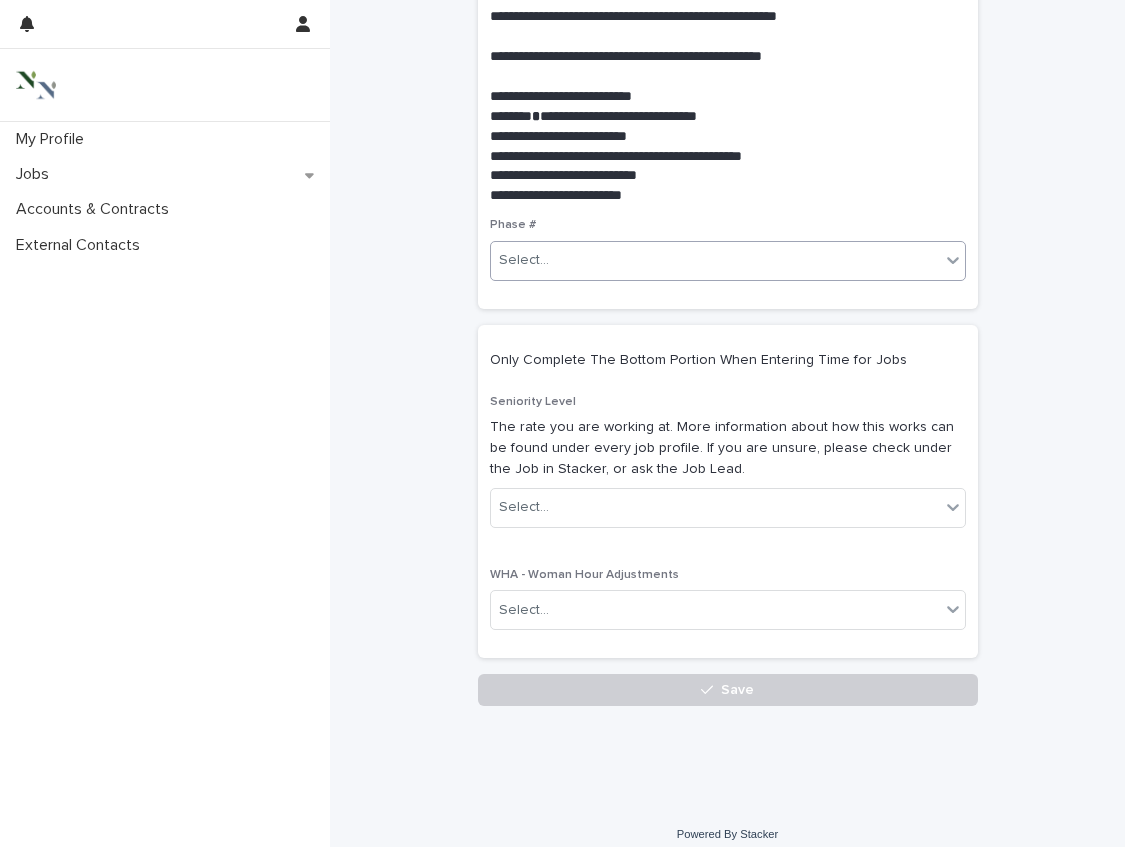 type on "**********" 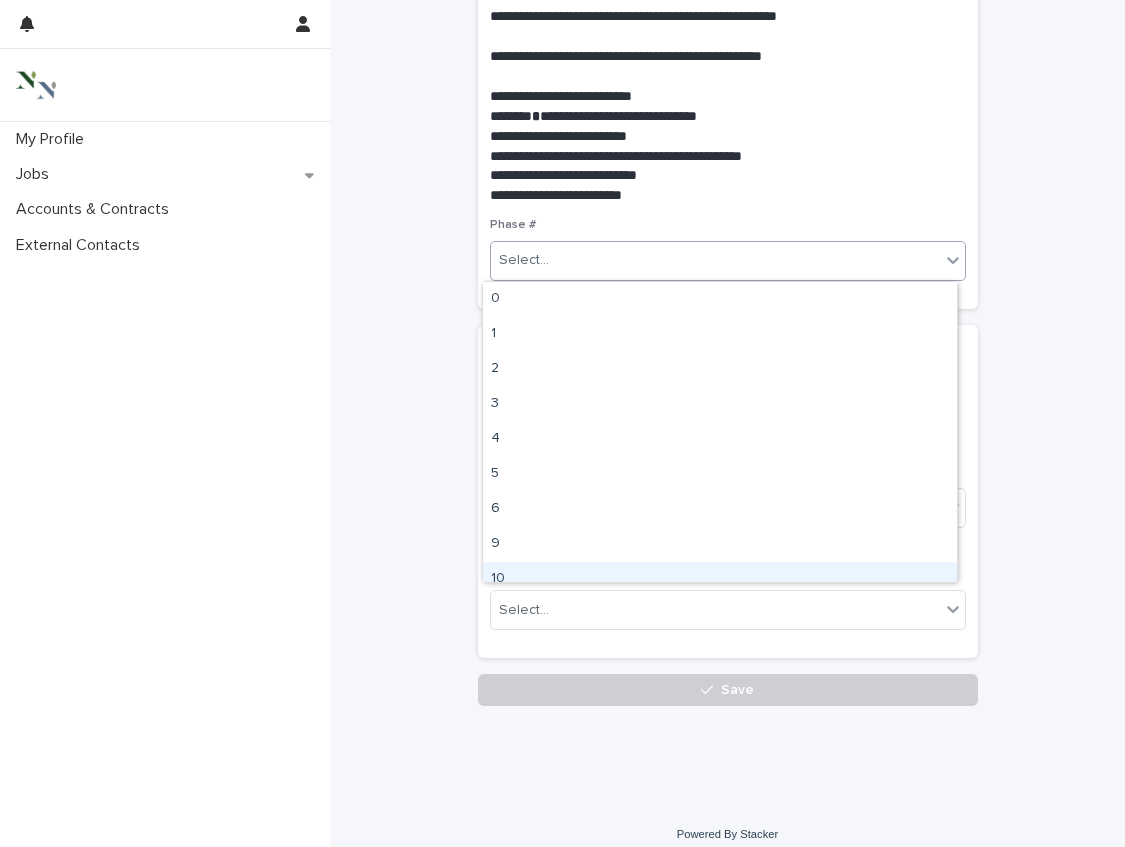 click on "10" at bounding box center [720, 579] 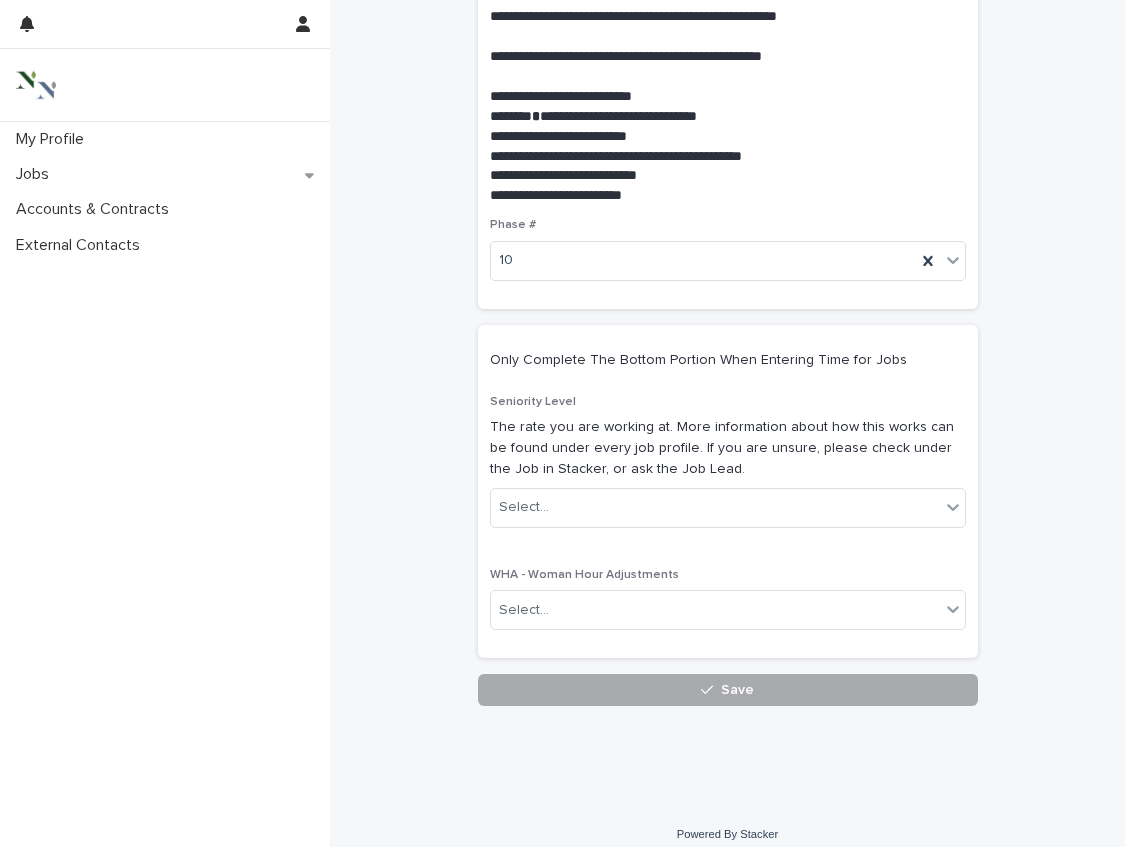 click on "Save" at bounding box center [728, 690] 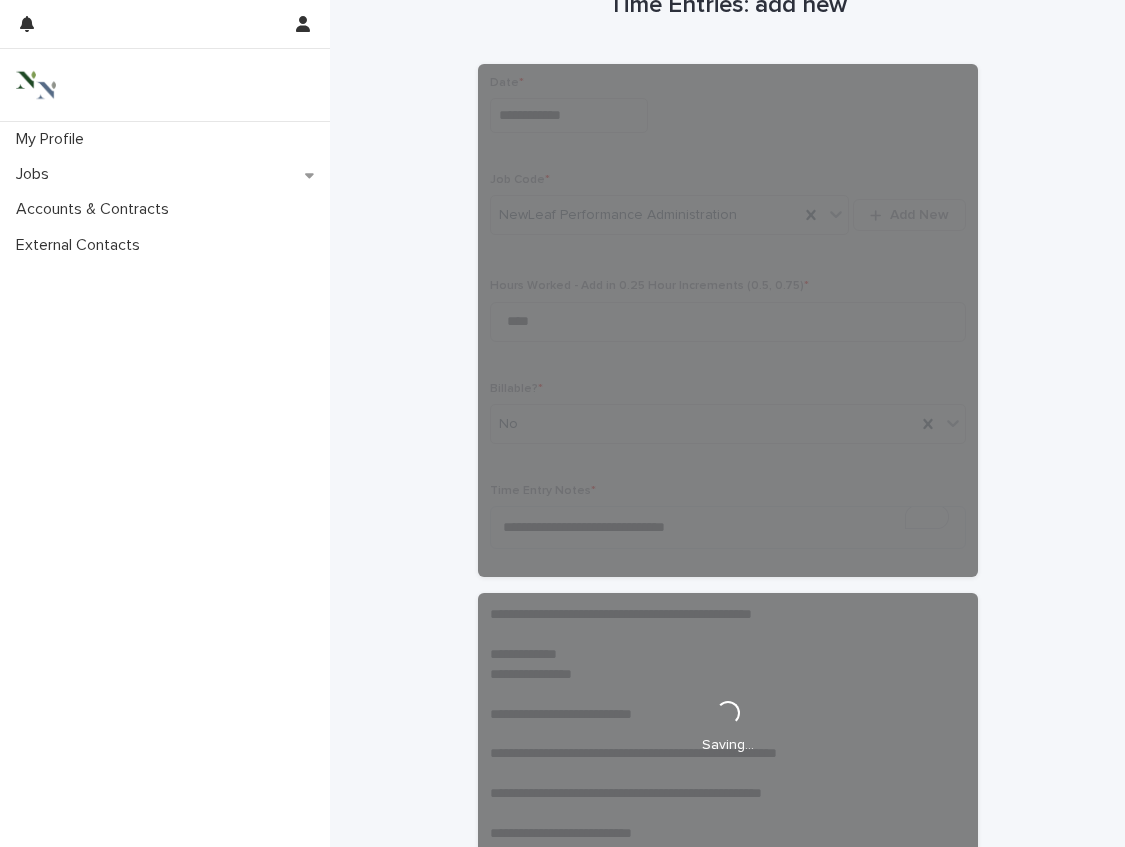 scroll, scrollTop: 58, scrollLeft: 0, axis: vertical 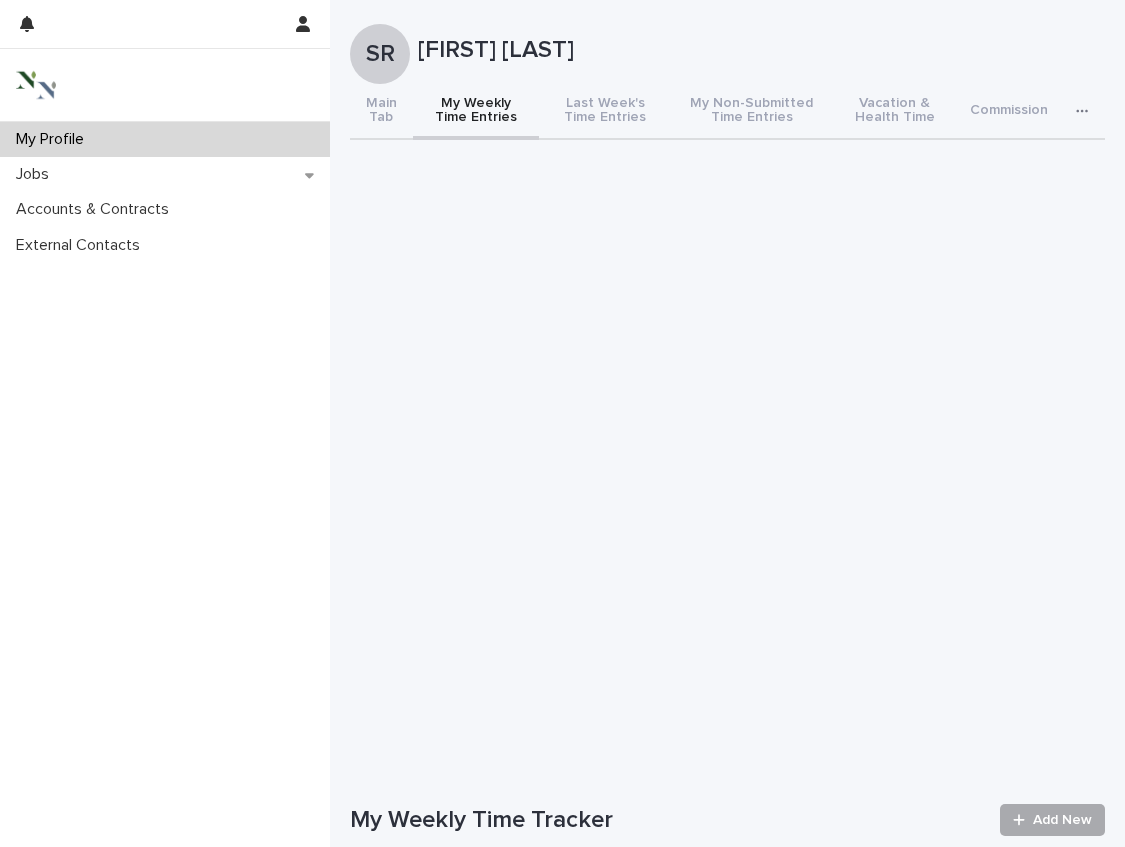 click on "Add New" at bounding box center (1062, 820) 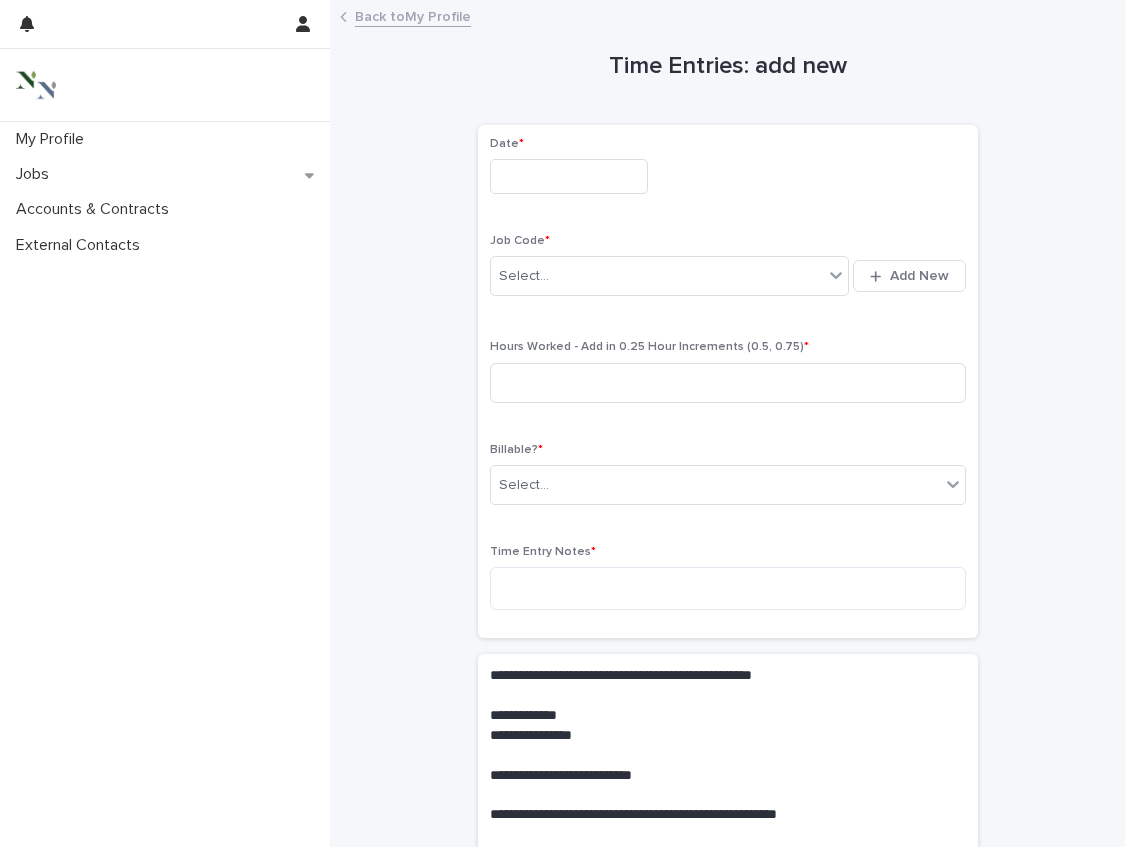 click at bounding box center [569, 176] 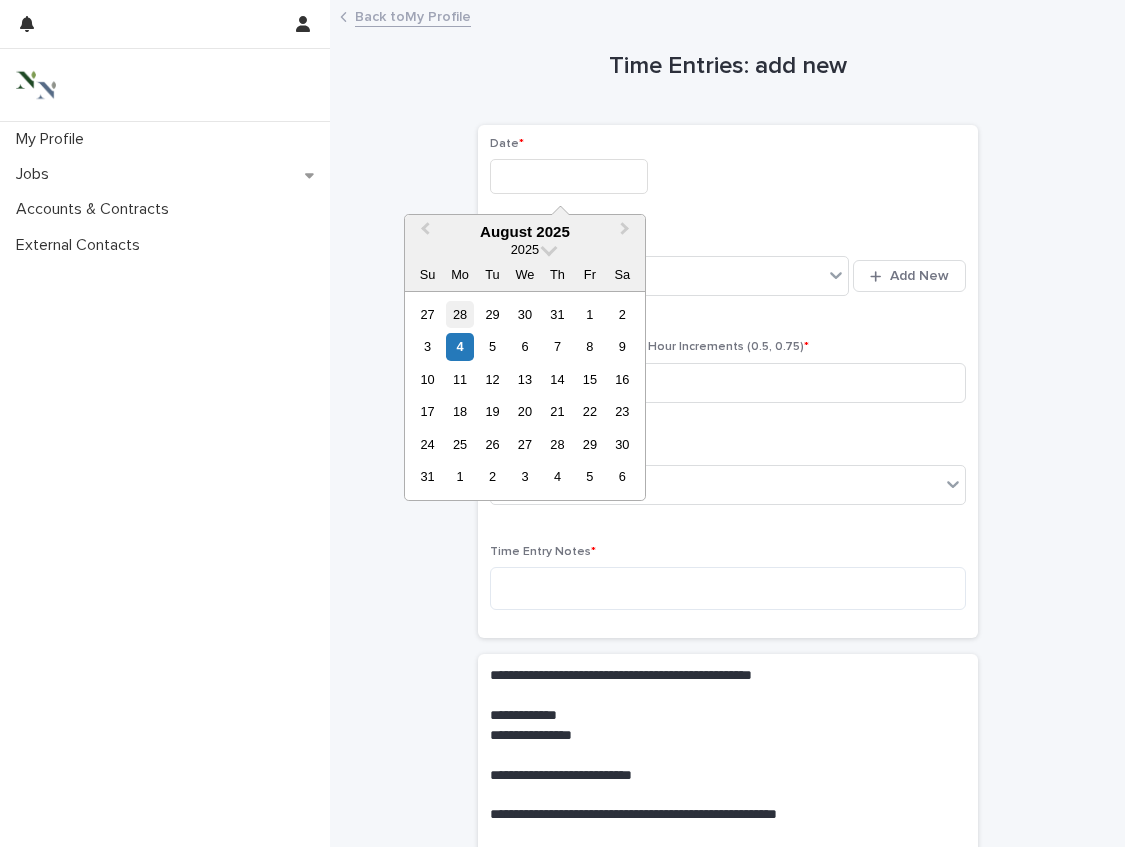 click on "28" at bounding box center [459, 314] 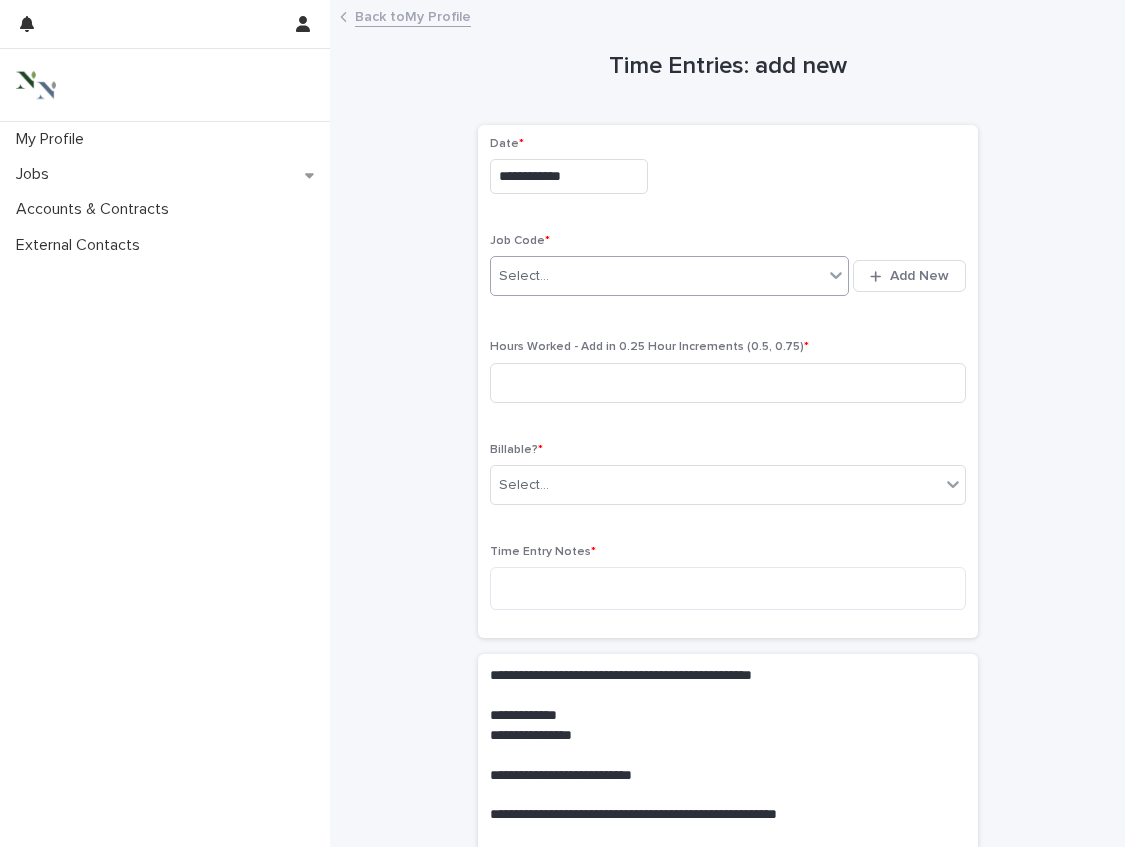 click on "Select..." at bounding box center (670, 276) 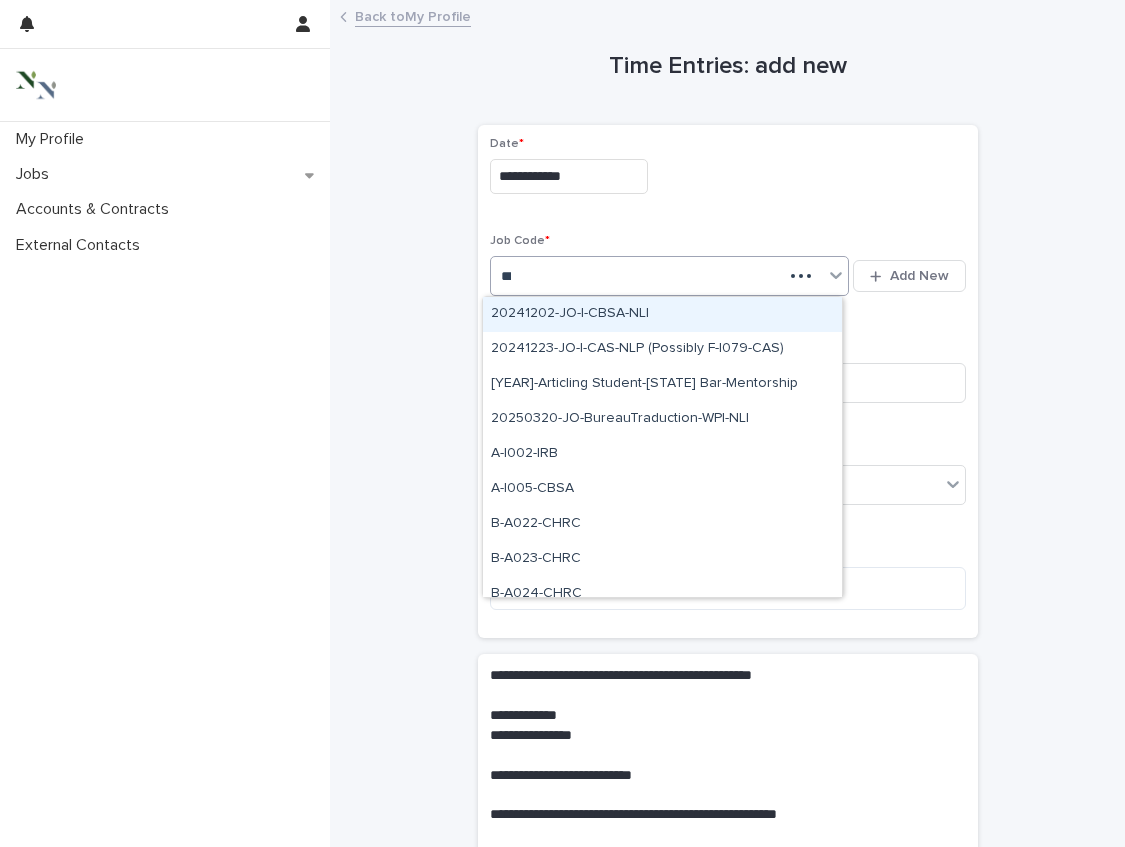 type on "****" 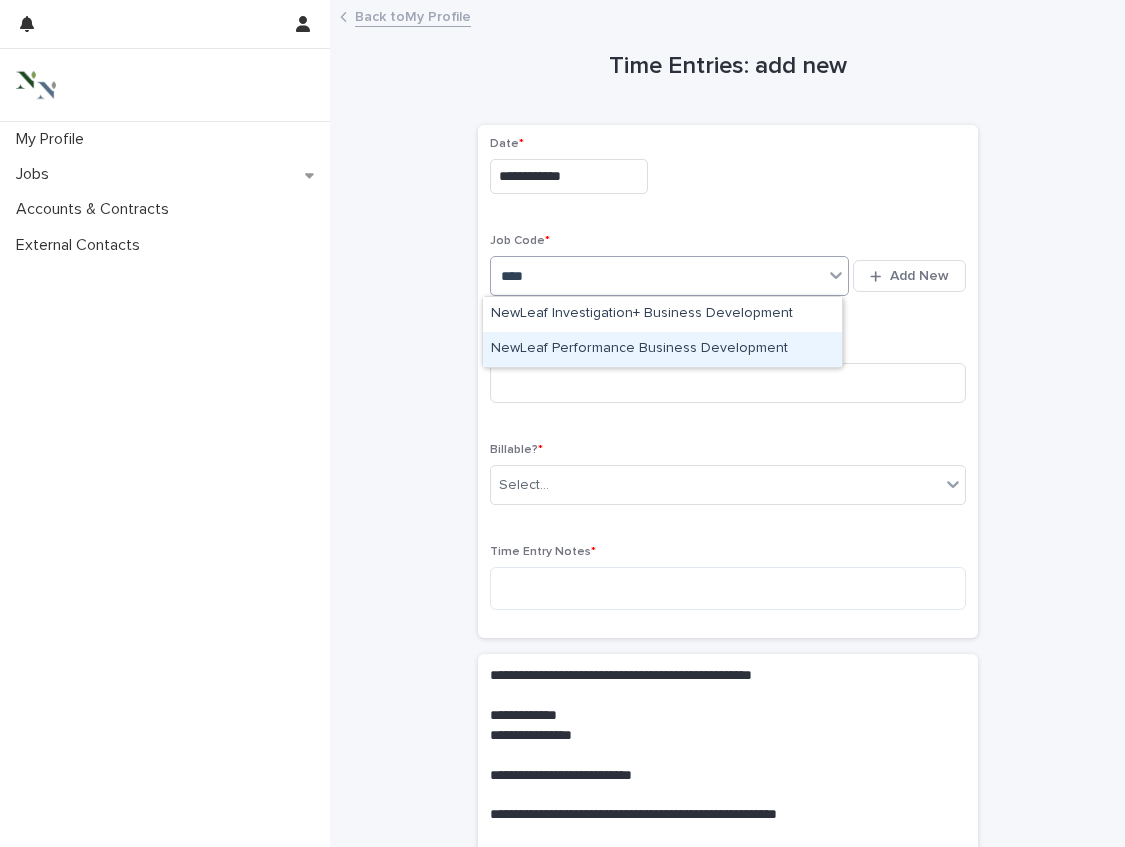 click on "NewLeaf Performance Business Development" at bounding box center (662, 349) 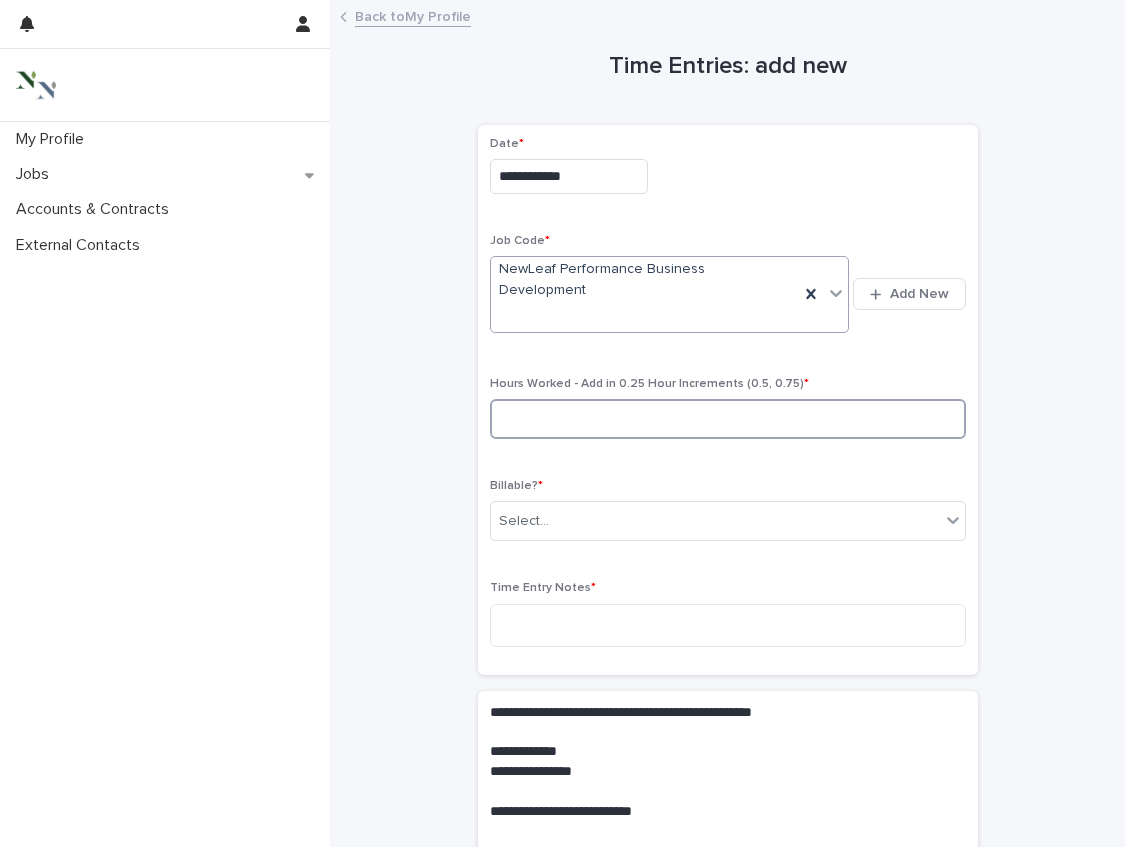 click at bounding box center (728, 419) 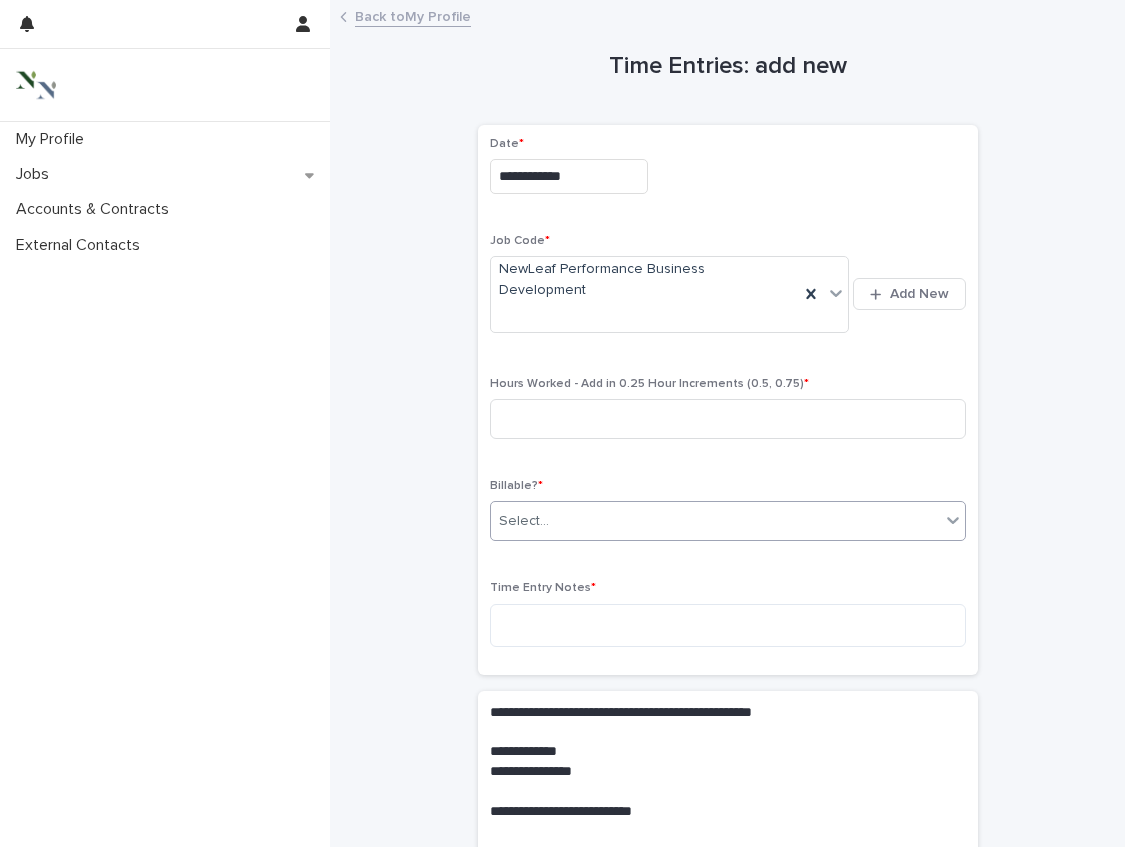 click on "Select..." at bounding box center (715, 521) 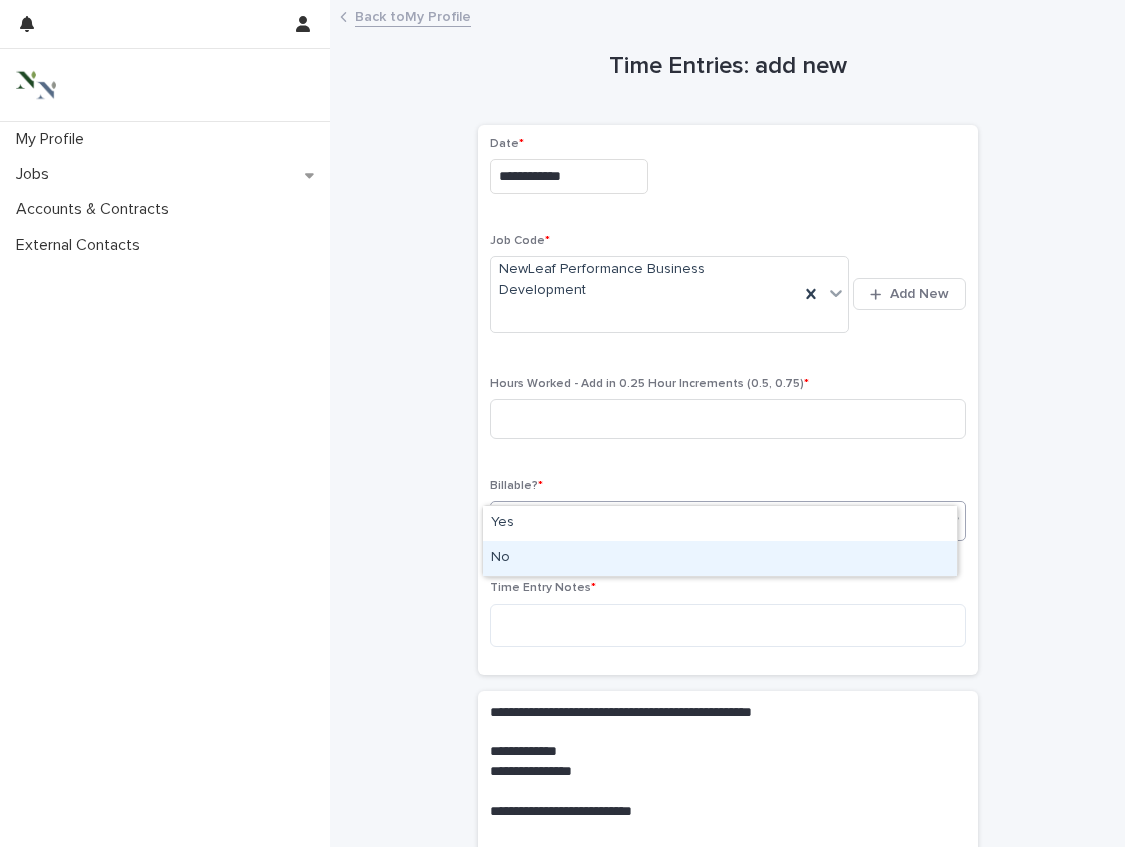 click on "No" at bounding box center [720, 558] 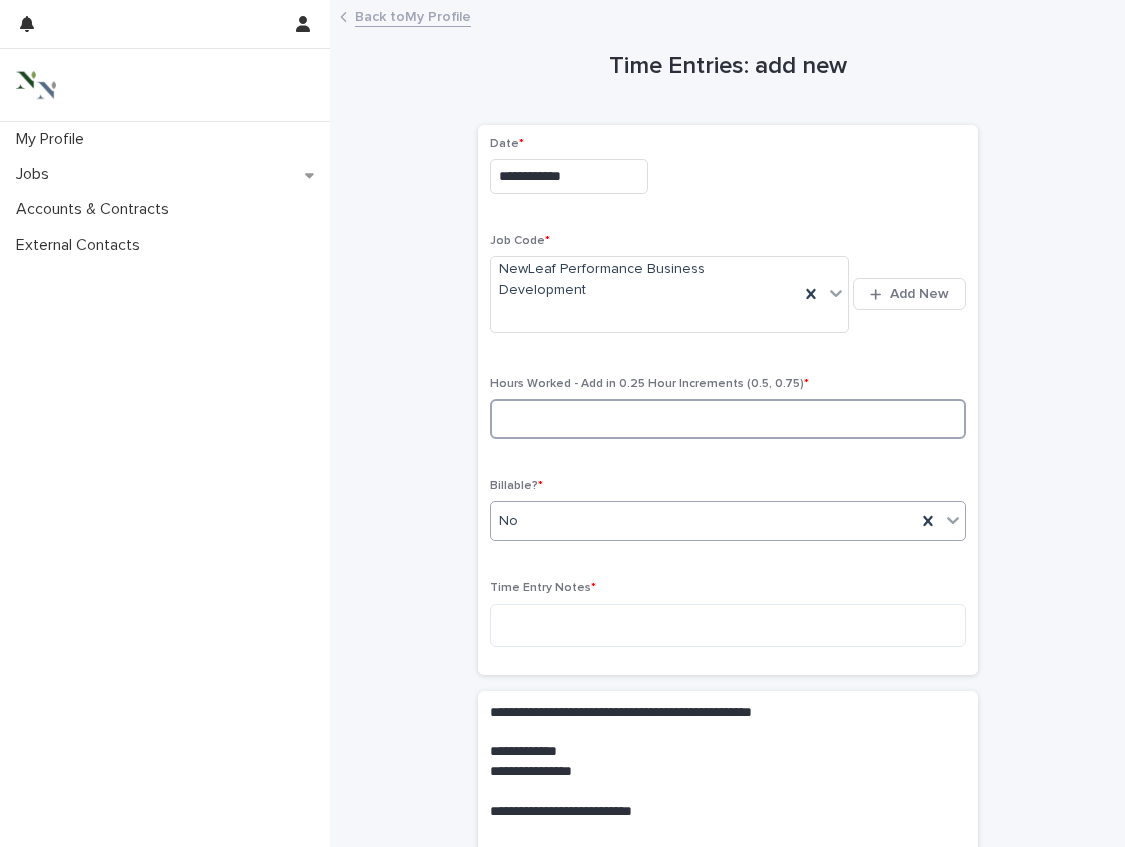 click at bounding box center [728, 419] 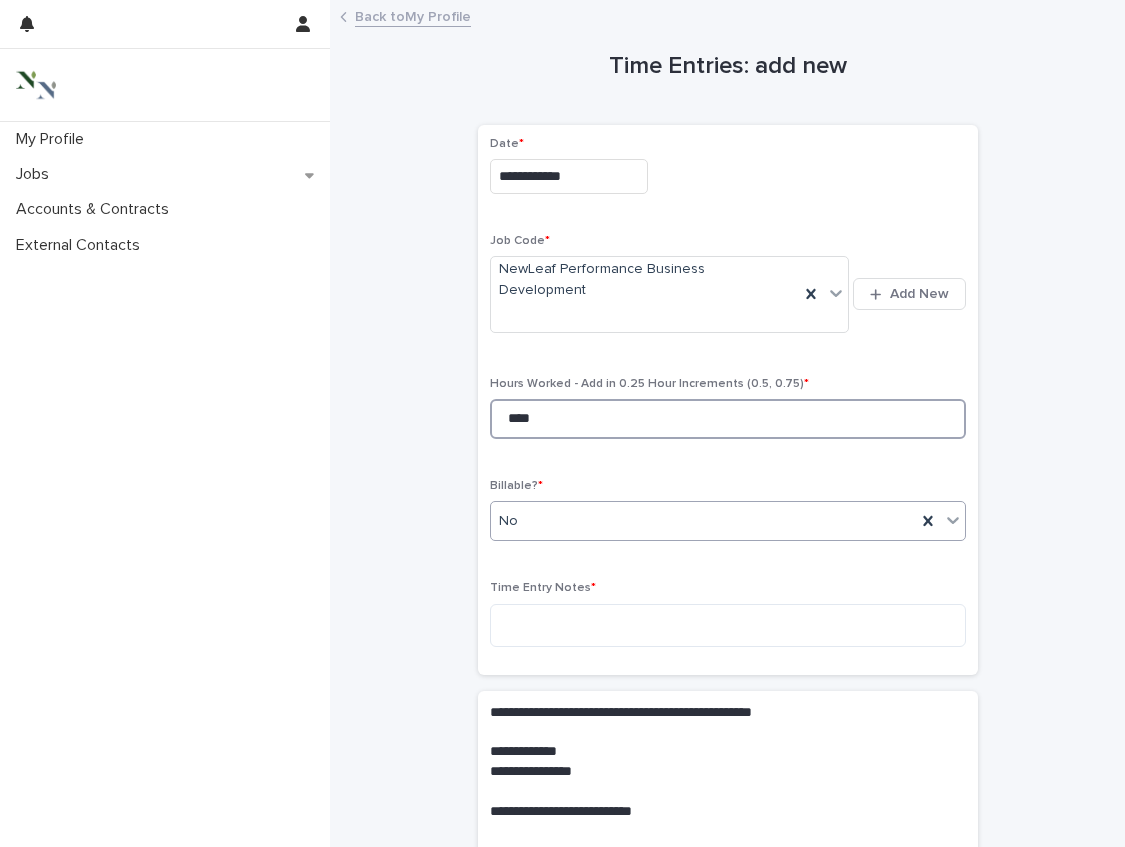 type on "****" 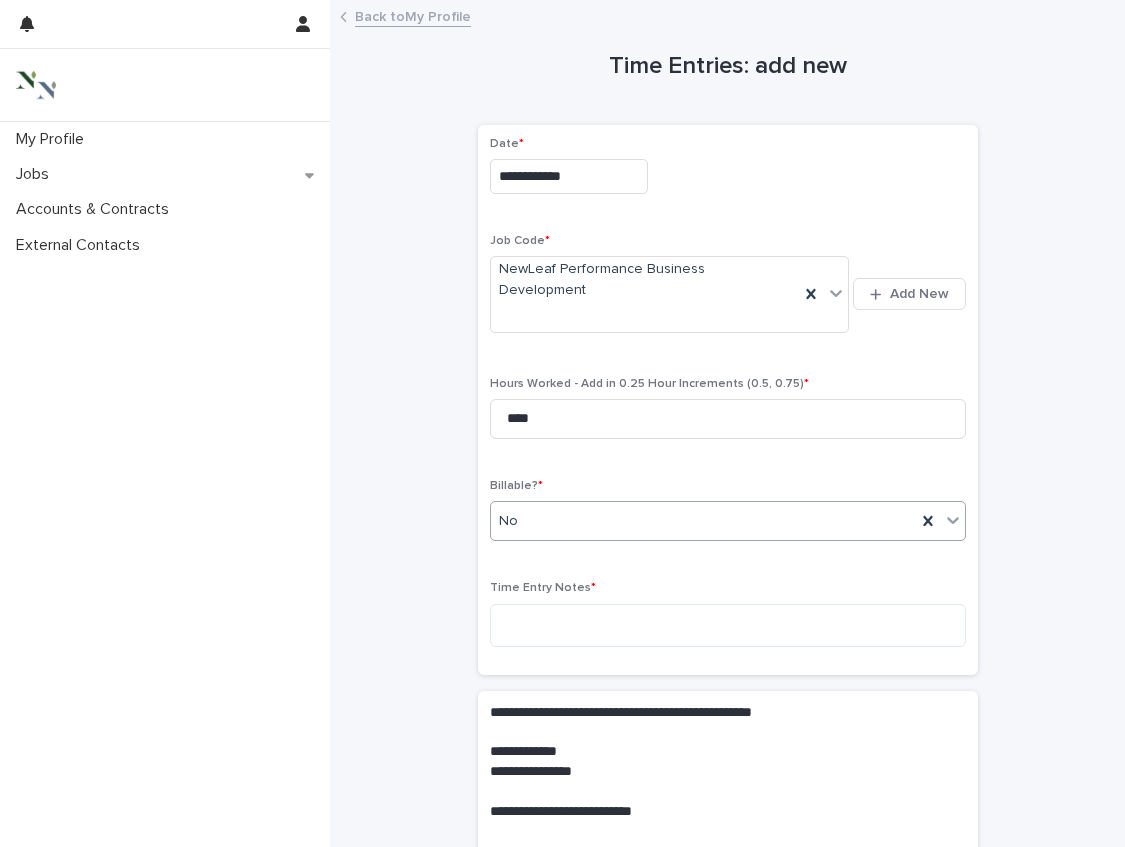 click on "No" at bounding box center (703, 521) 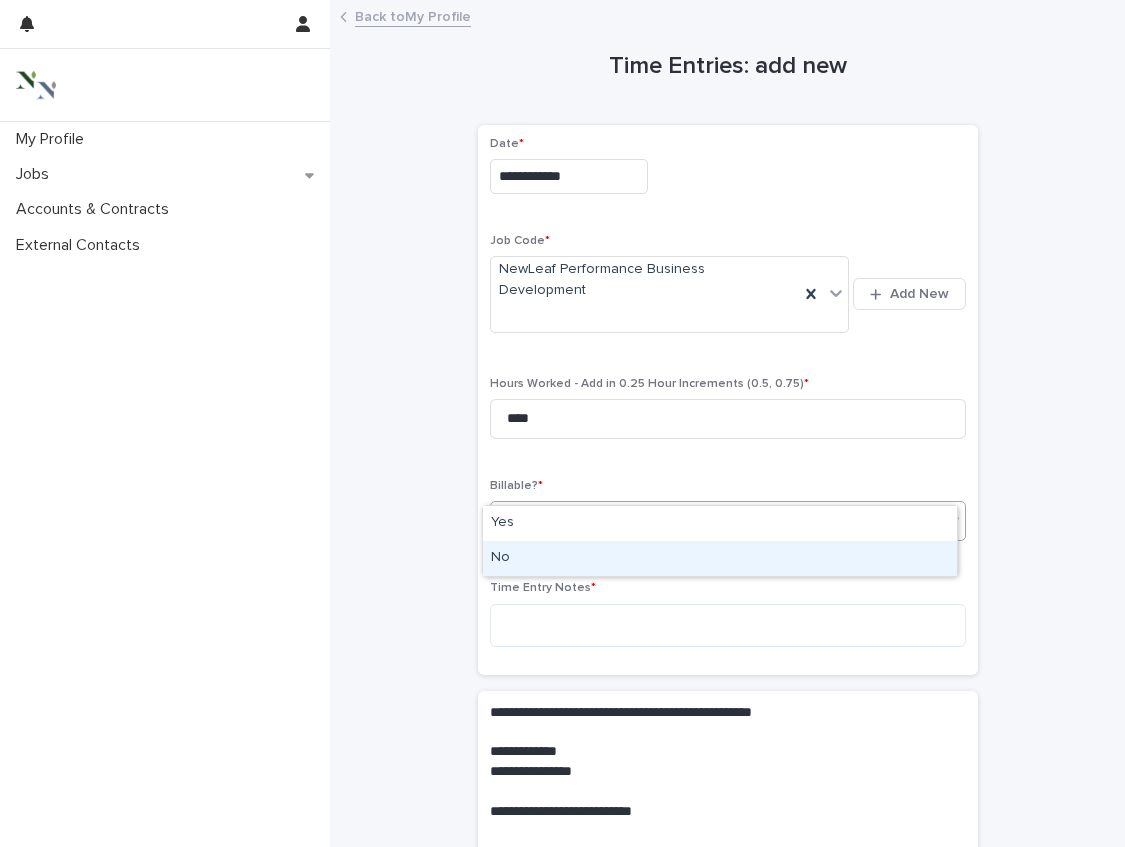 click on "Time Entry Notes *" at bounding box center [728, 621] 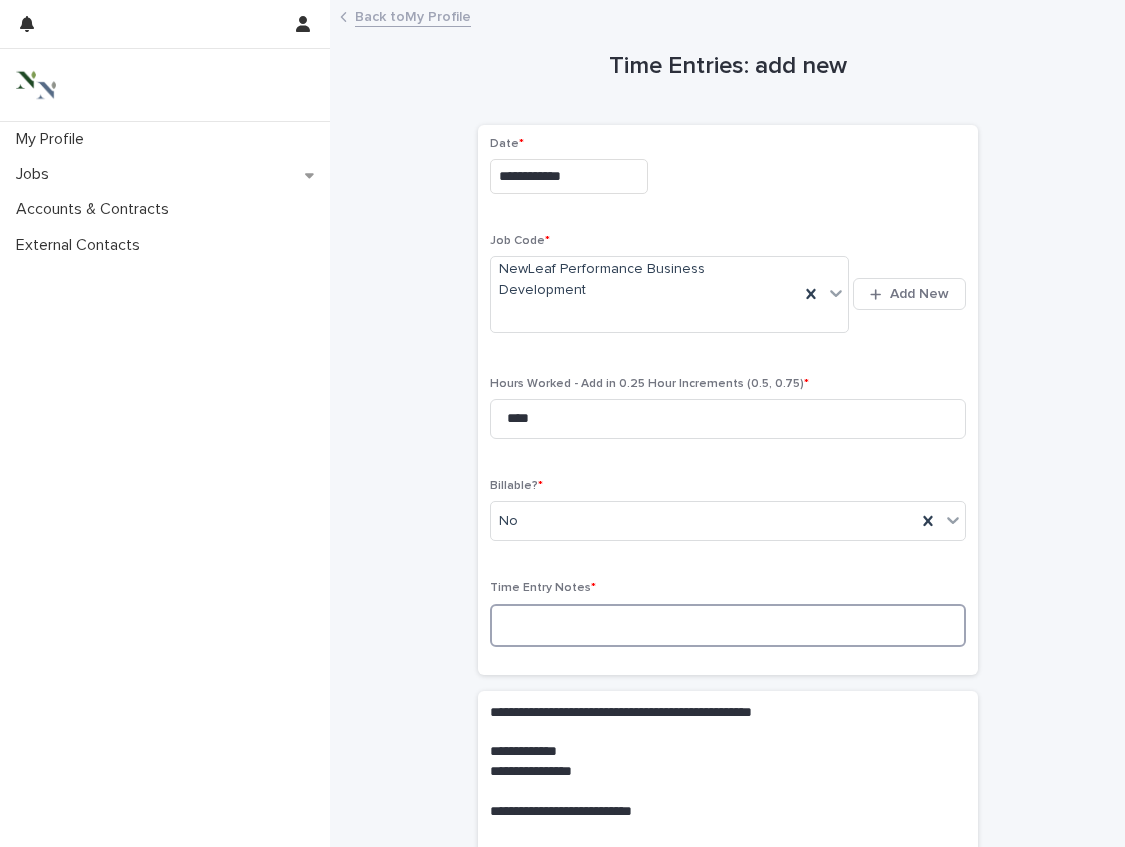 click at bounding box center (728, 625) 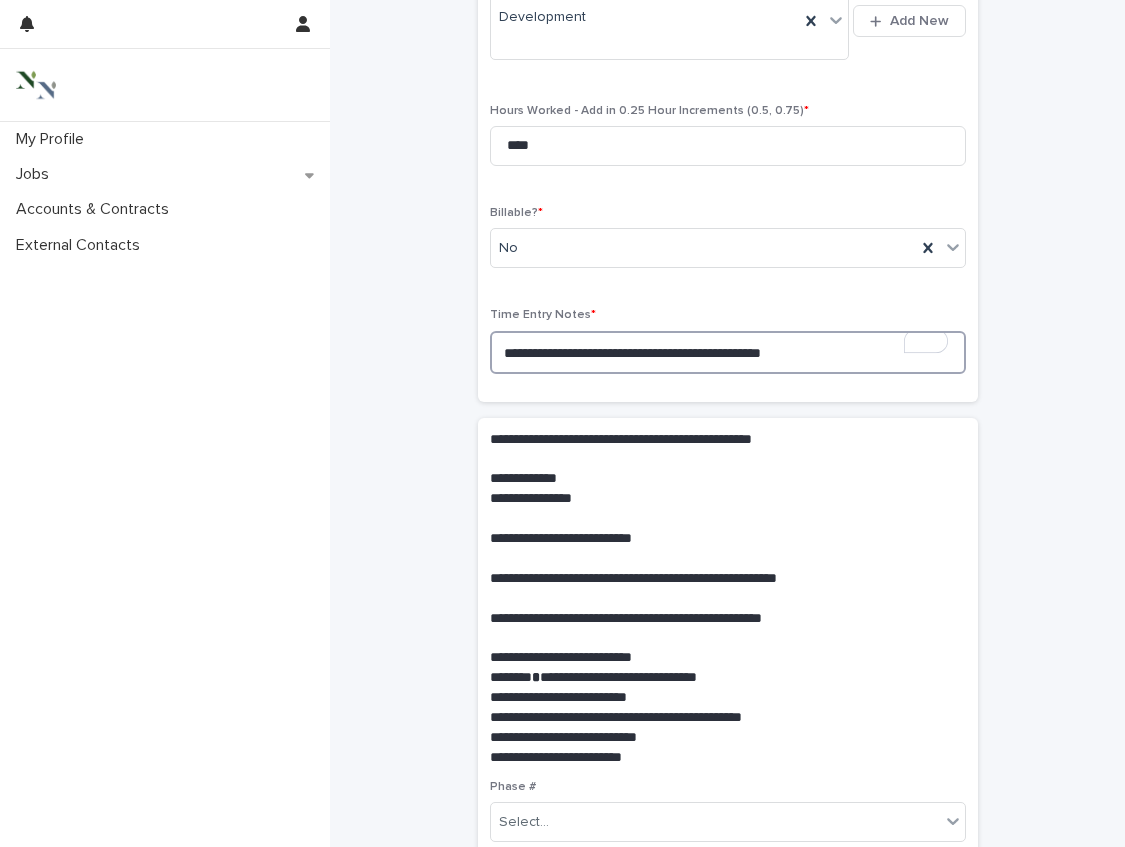 scroll, scrollTop: 291, scrollLeft: 0, axis: vertical 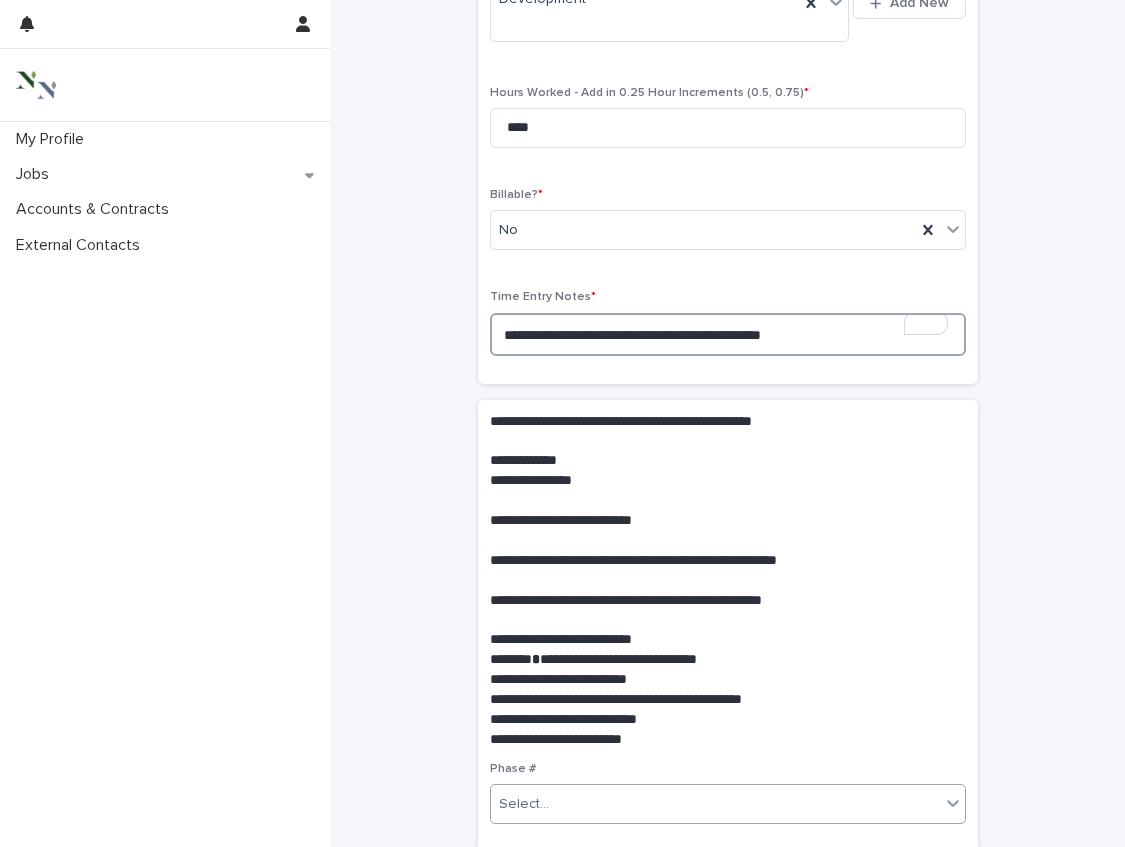 type on "**********" 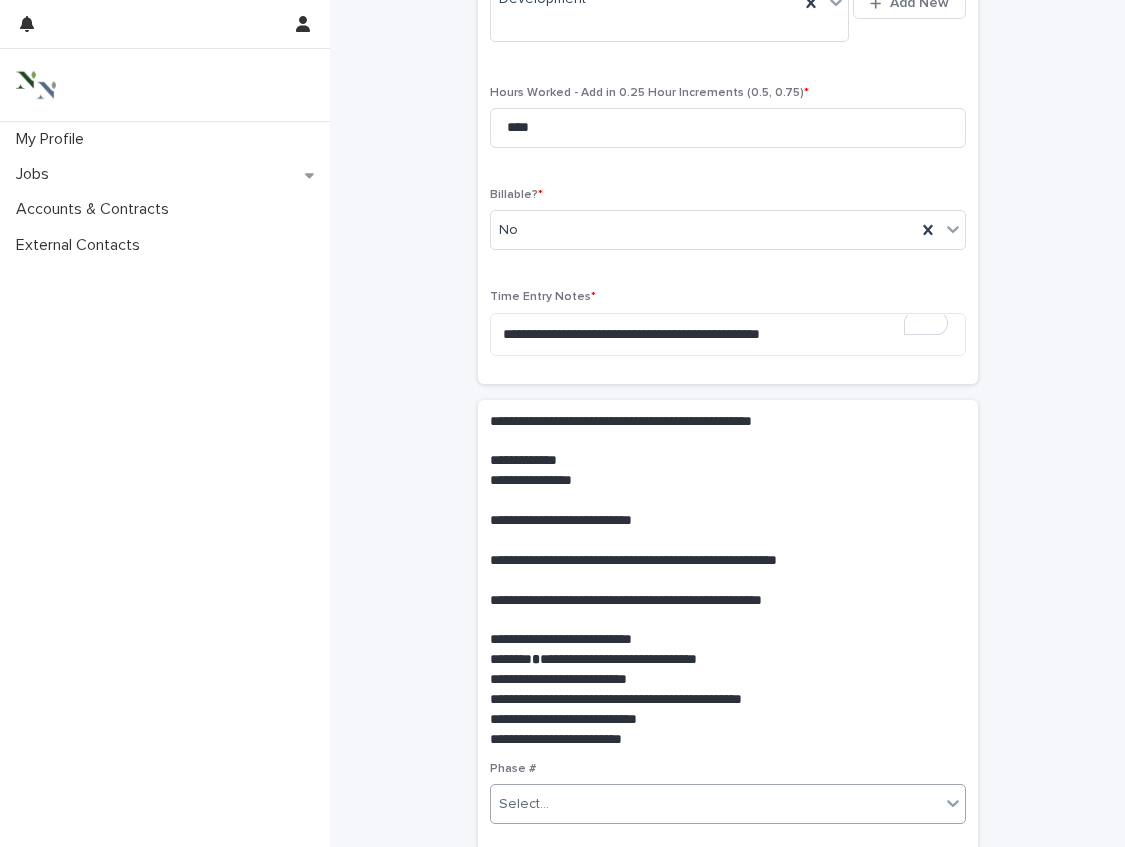 click on "Select..." at bounding box center (524, 804) 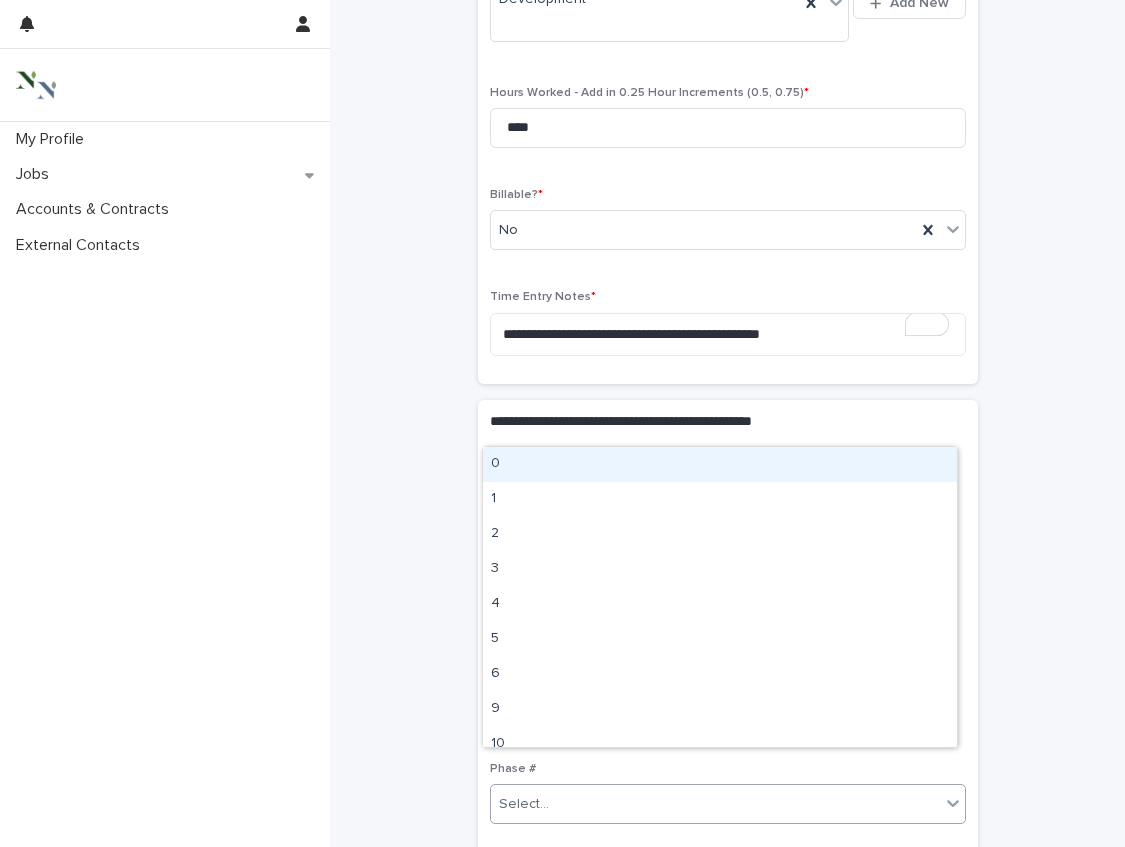 click on "0" at bounding box center (720, 464) 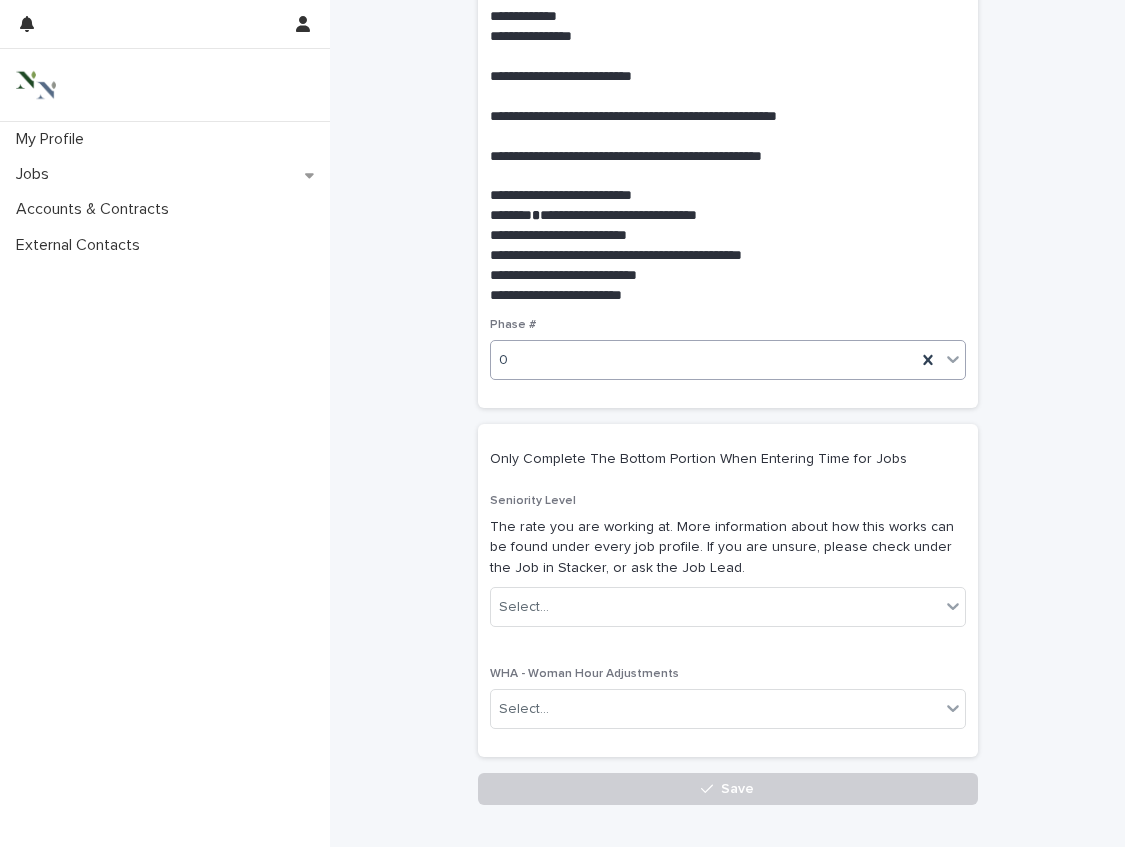 scroll, scrollTop: 763, scrollLeft: 0, axis: vertical 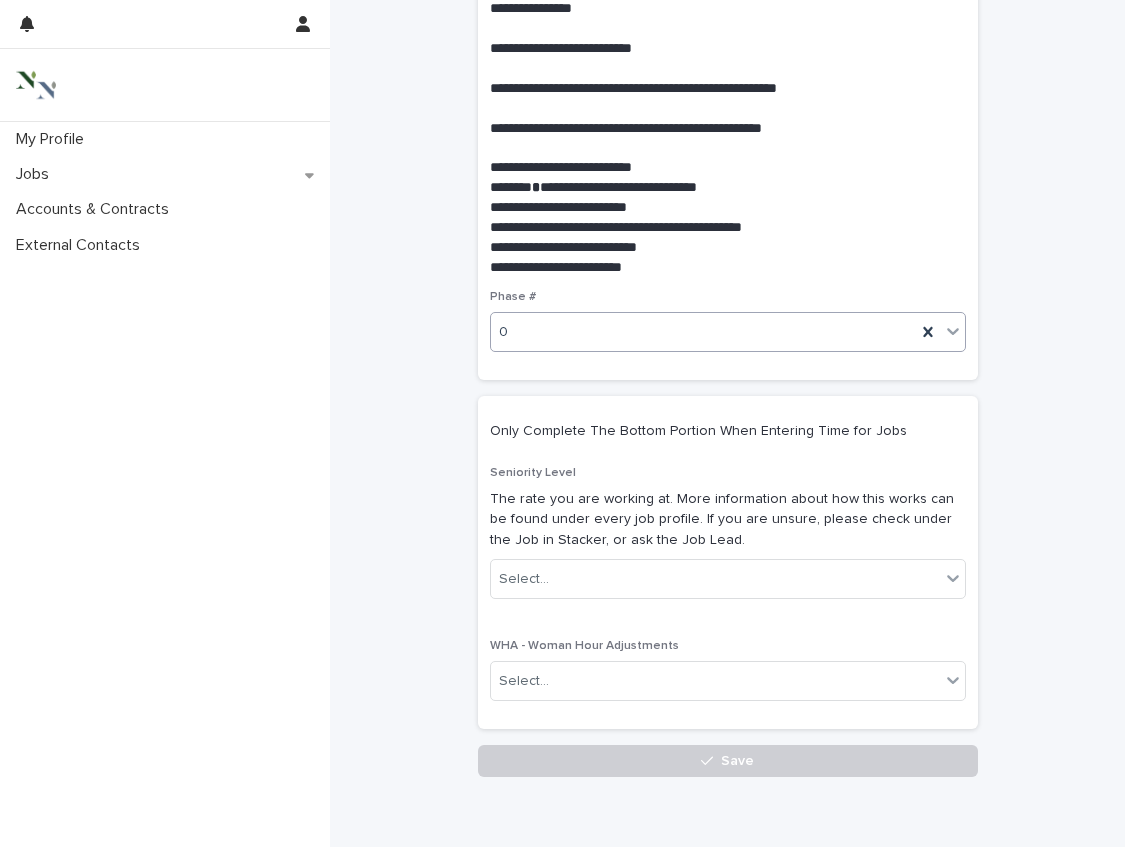 click on "**********" at bounding box center (728, 54) 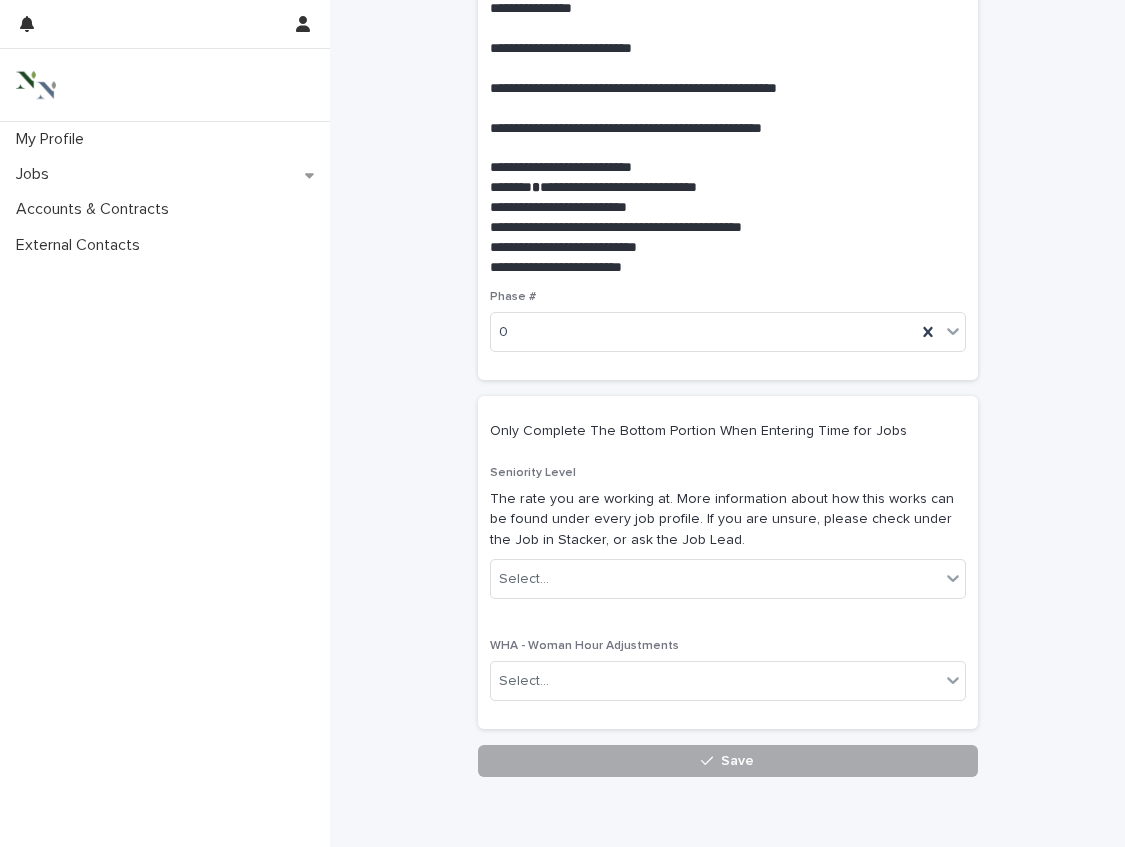 click on "Save" at bounding box center (728, 761) 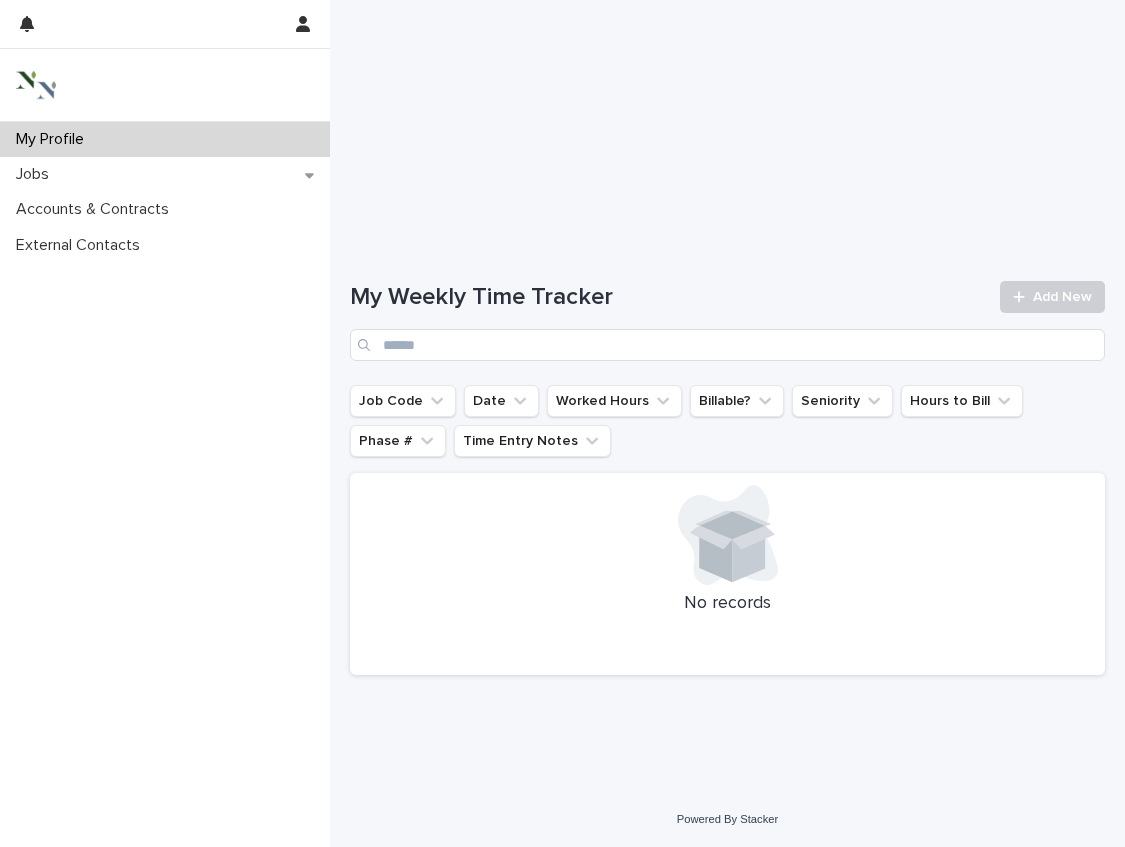 scroll, scrollTop: 0, scrollLeft: 0, axis: both 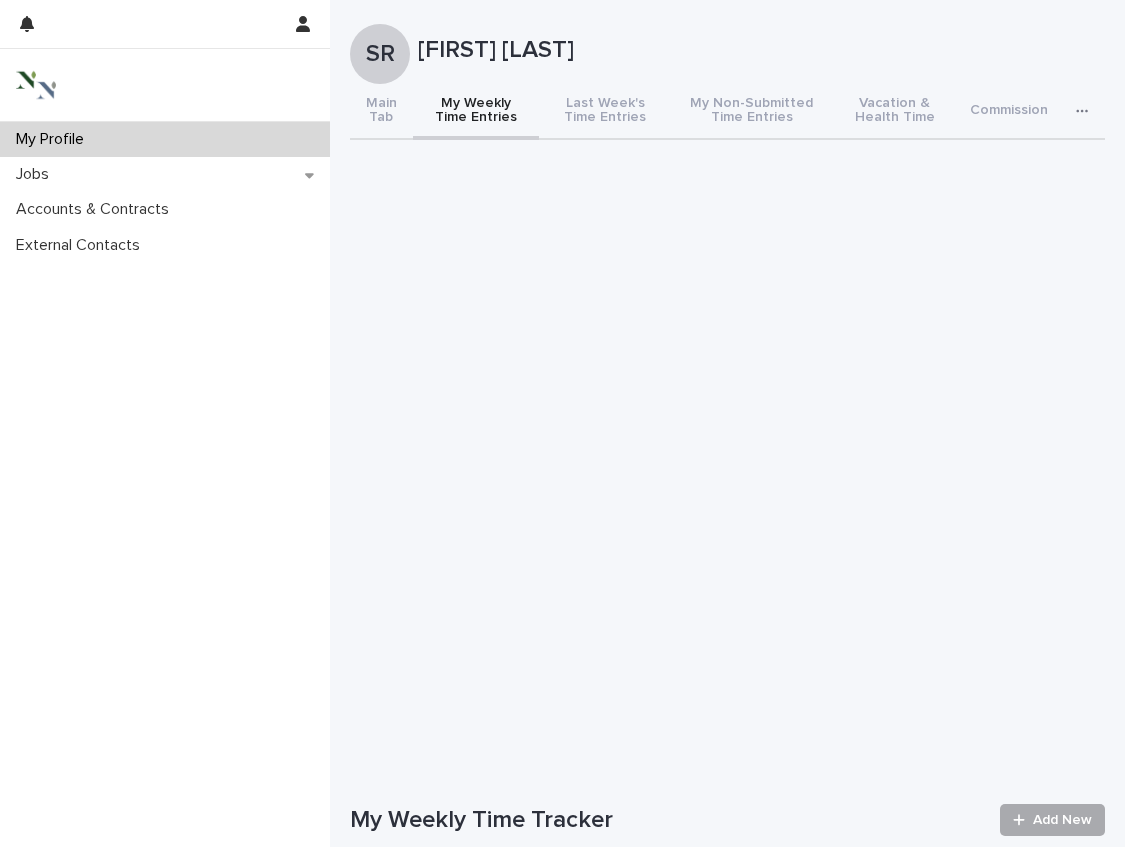 click at bounding box center (1023, 820) 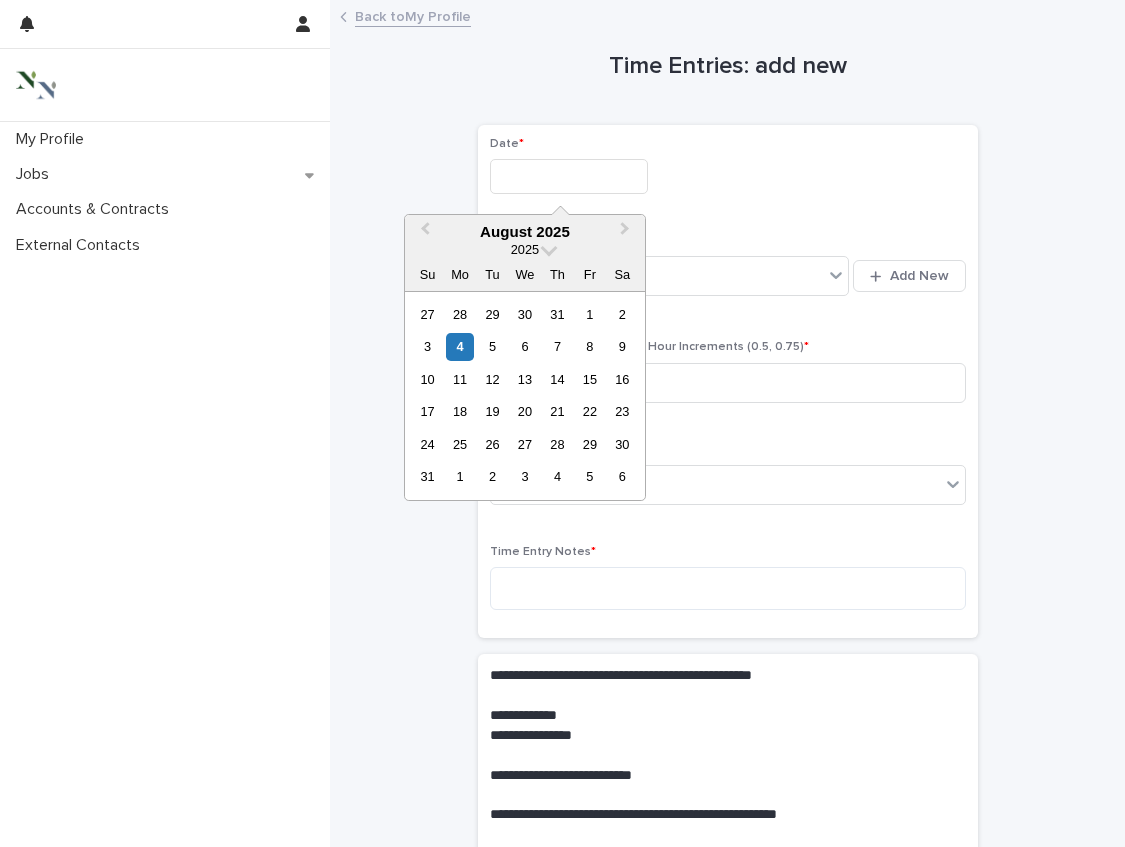 click at bounding box center (569, 176) 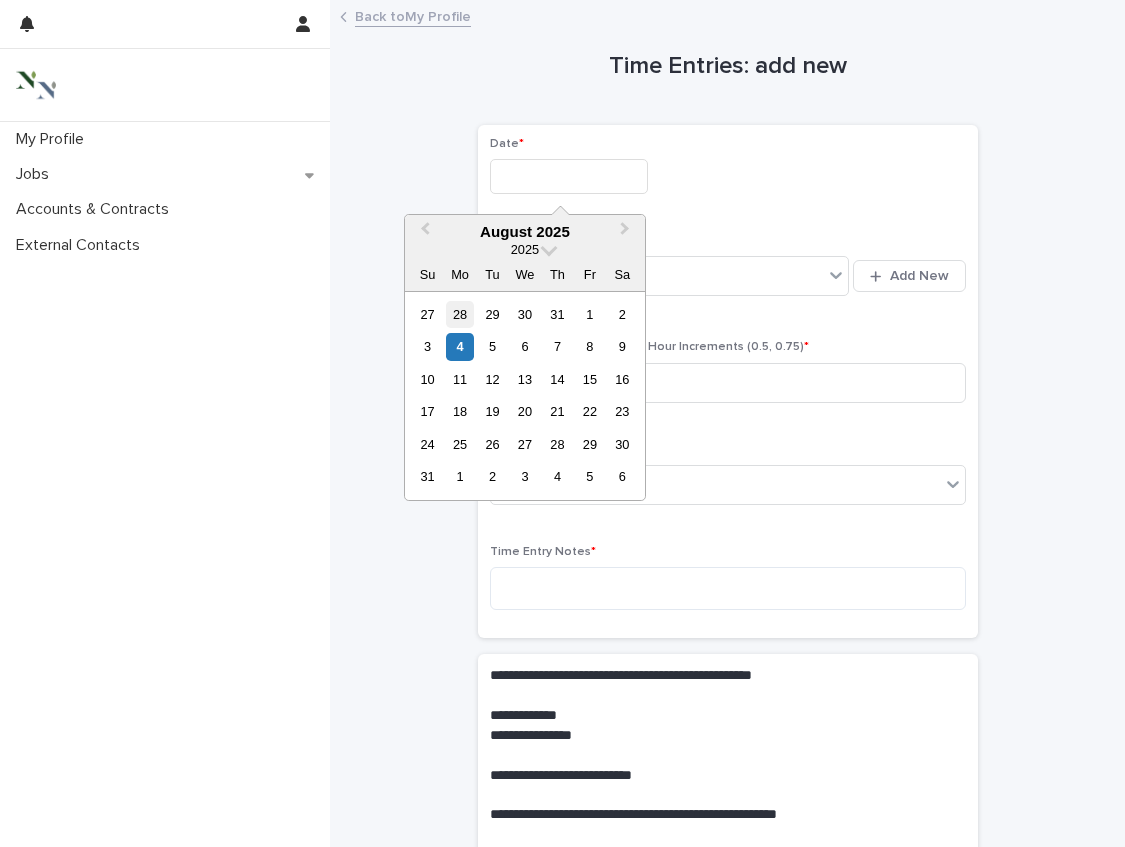 click on "28" at bounding box center (459, 314) 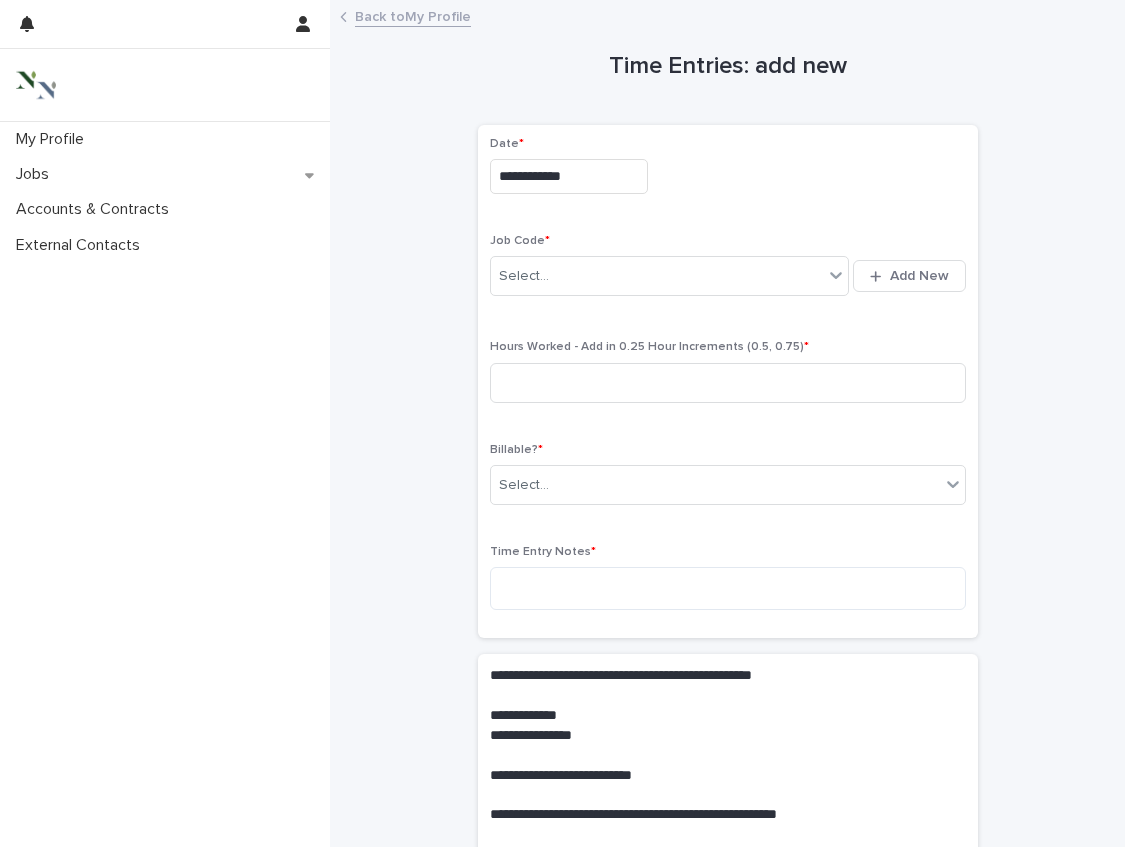 click on "Job Code *" at bounding box center [728, 241] 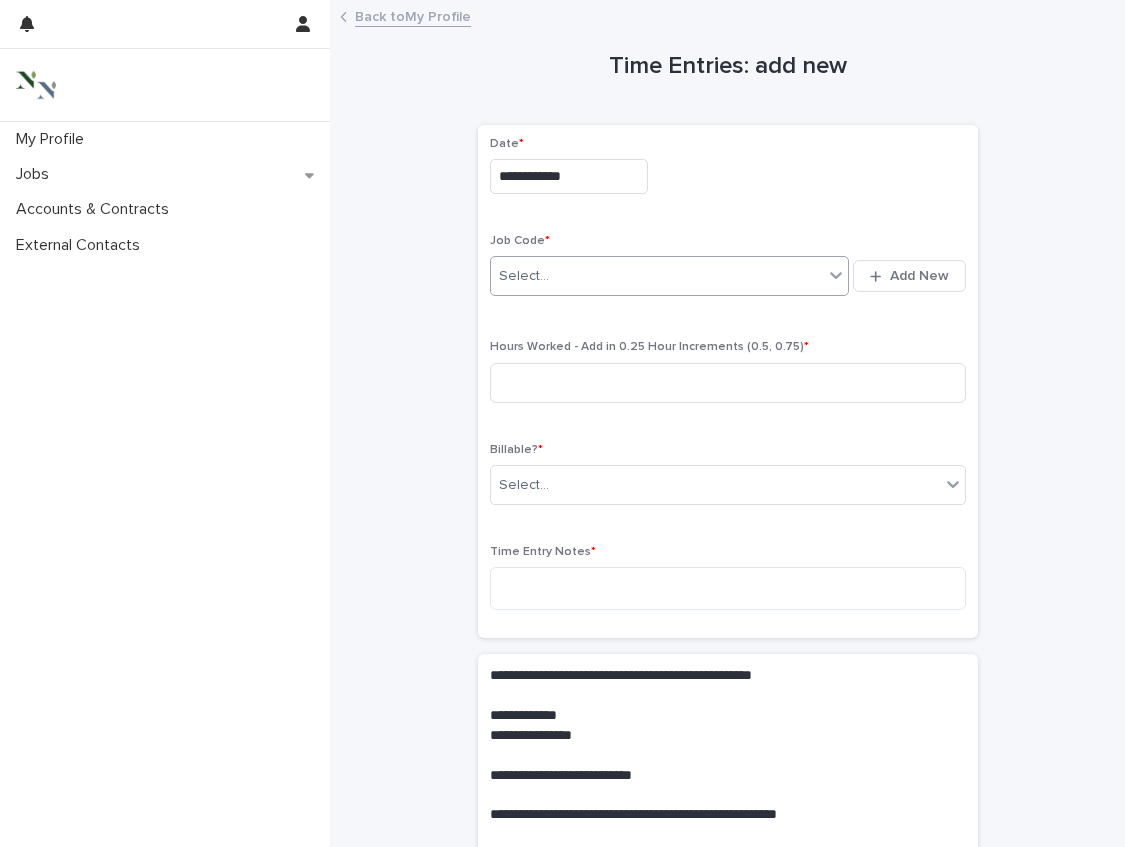 click on "Select..." at bounding box center (657, 276) 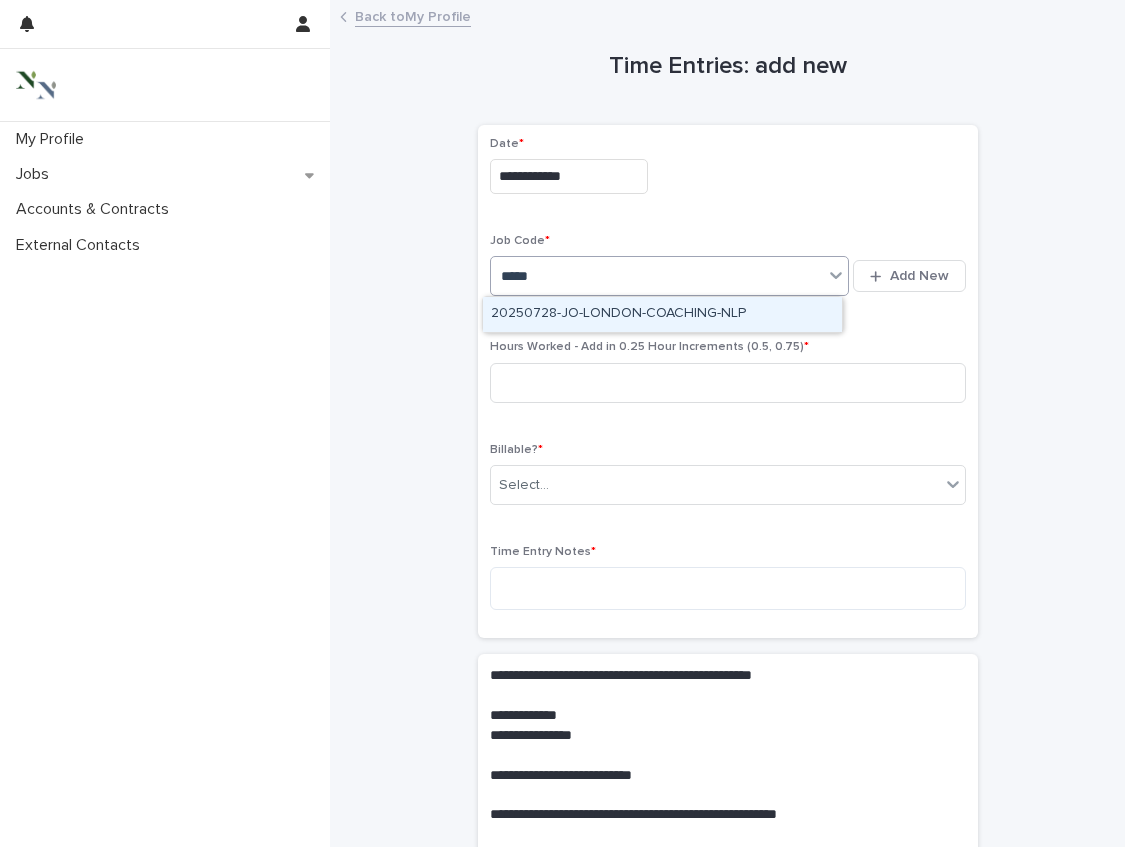 type on "******" 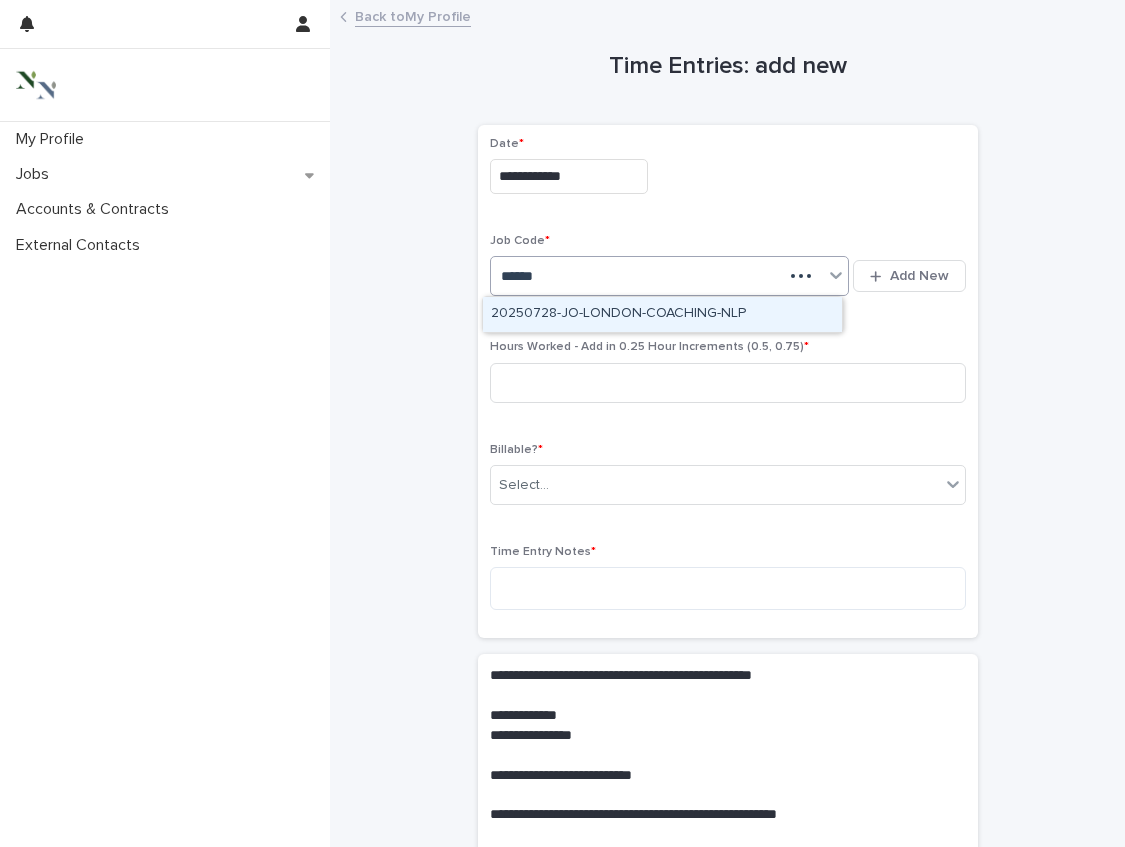 click on "20250728-JO-LONDON-COACHING-NLP" at bounding box center (662, 314) 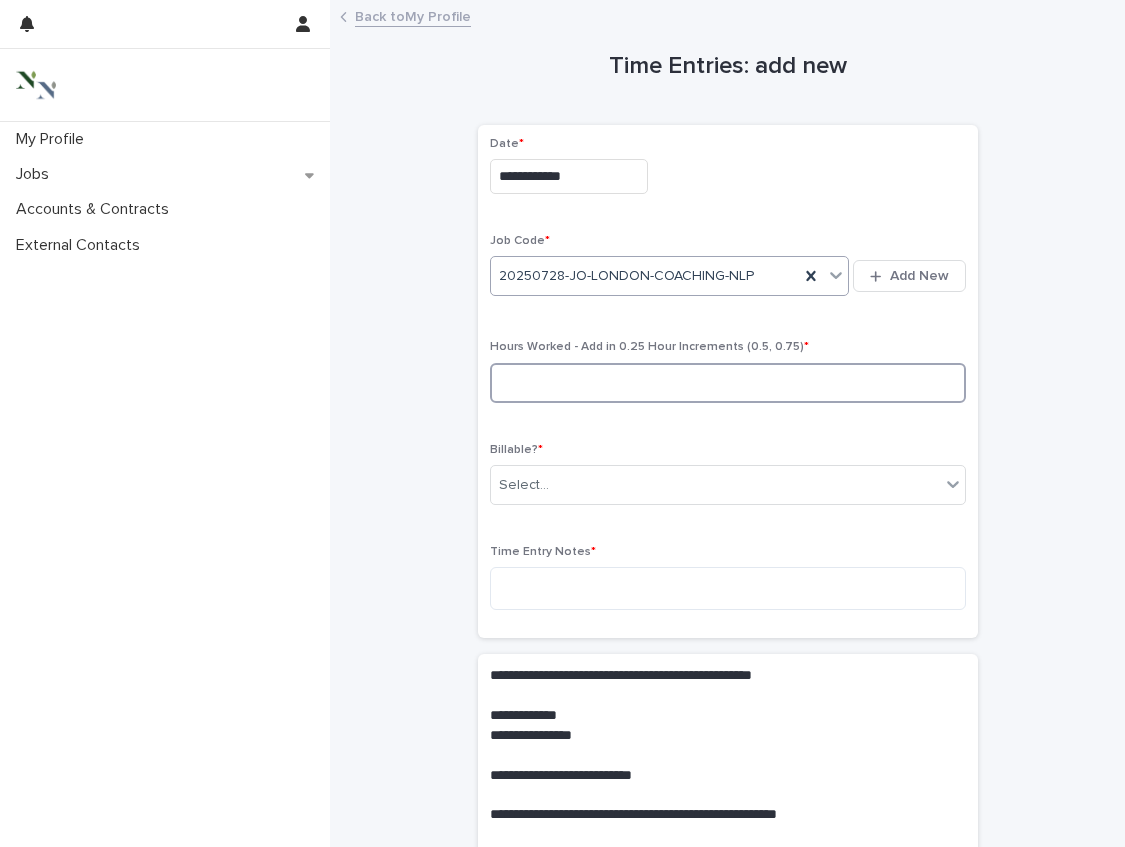 click at bounding box center [728, 383] 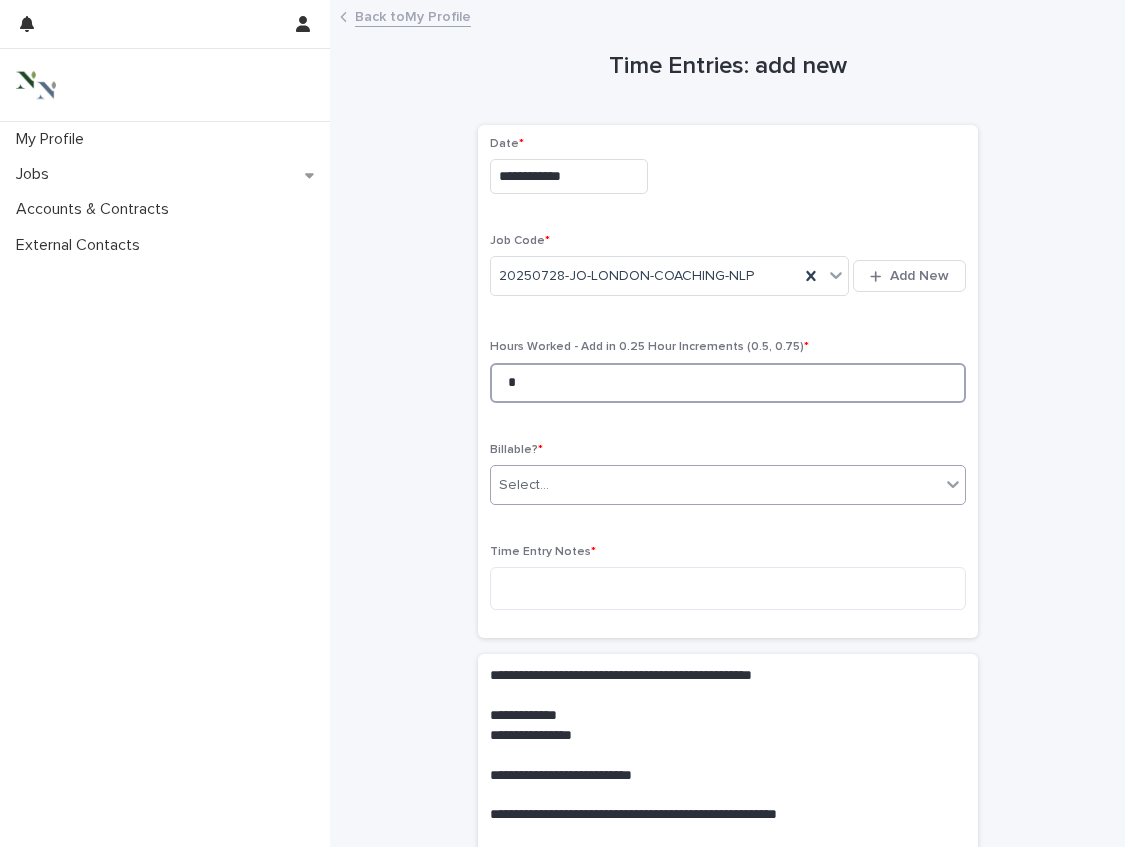 type on "*" 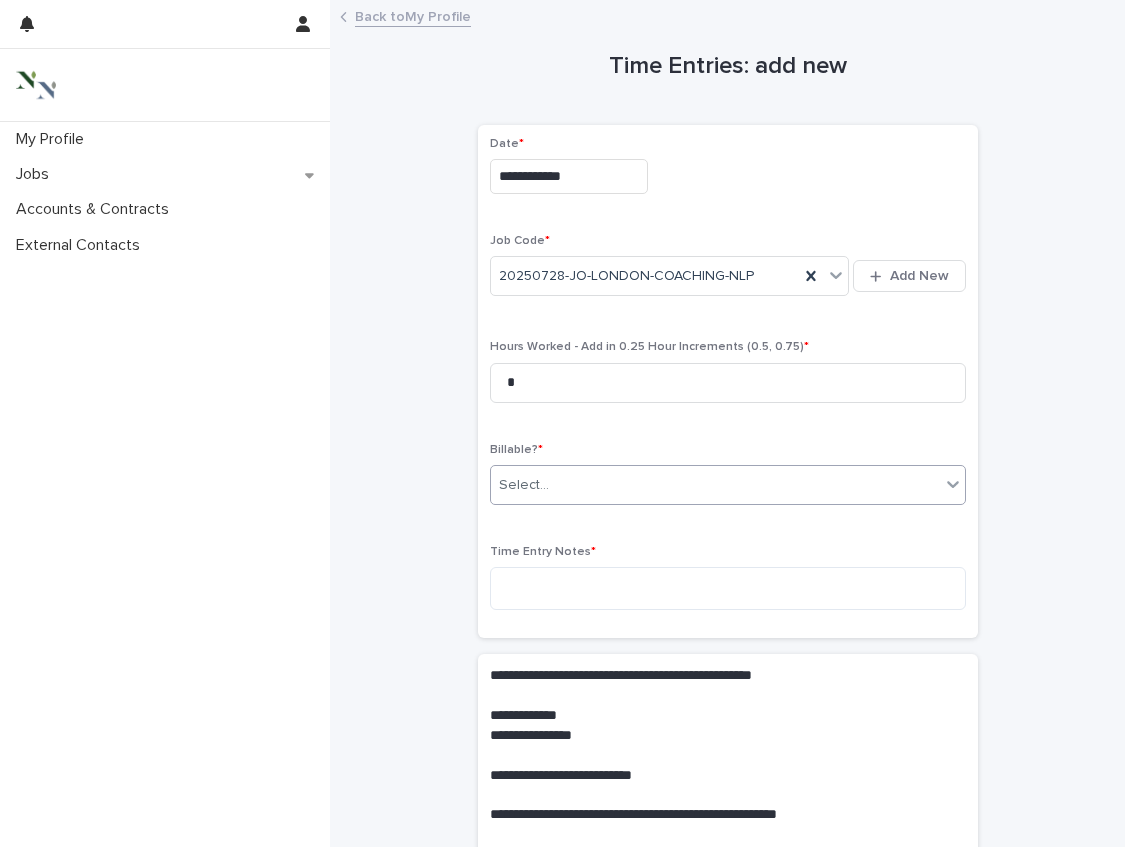 click on "Select..." at bounding box center (715, 485) 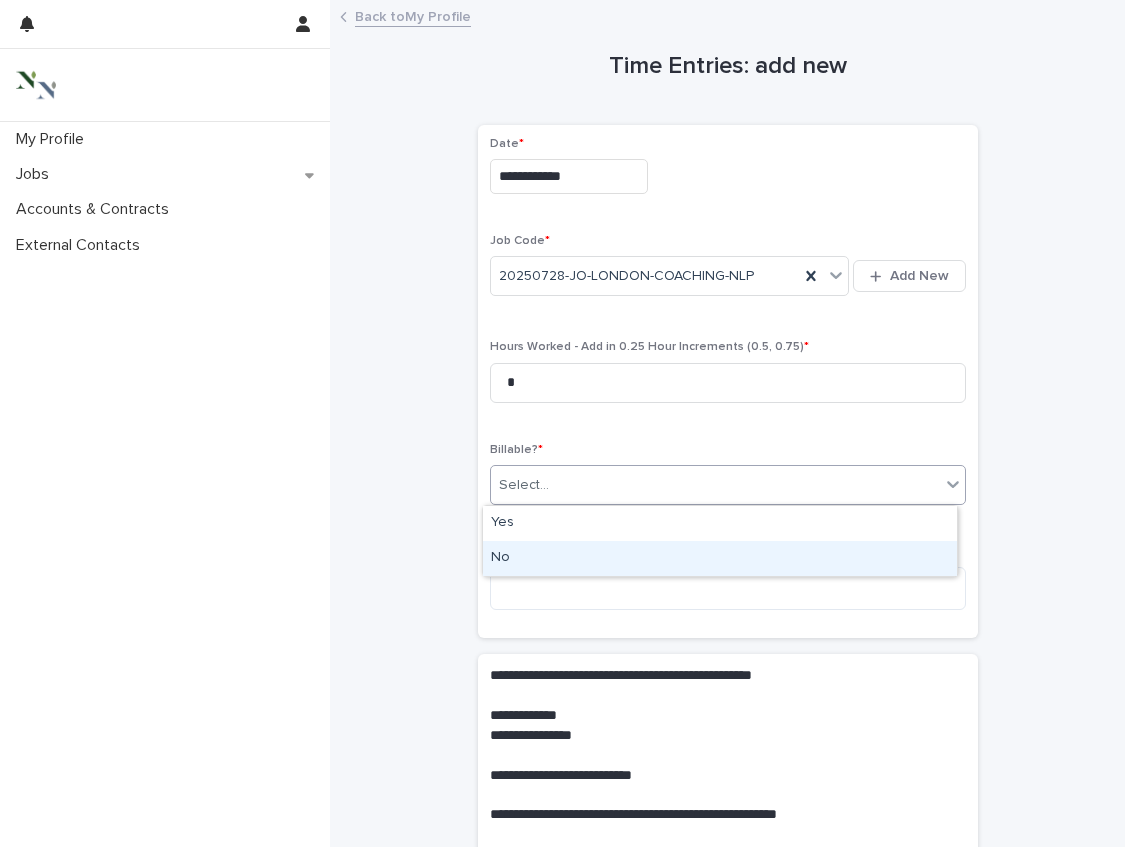click on "No" at bounding box center [720, 558] 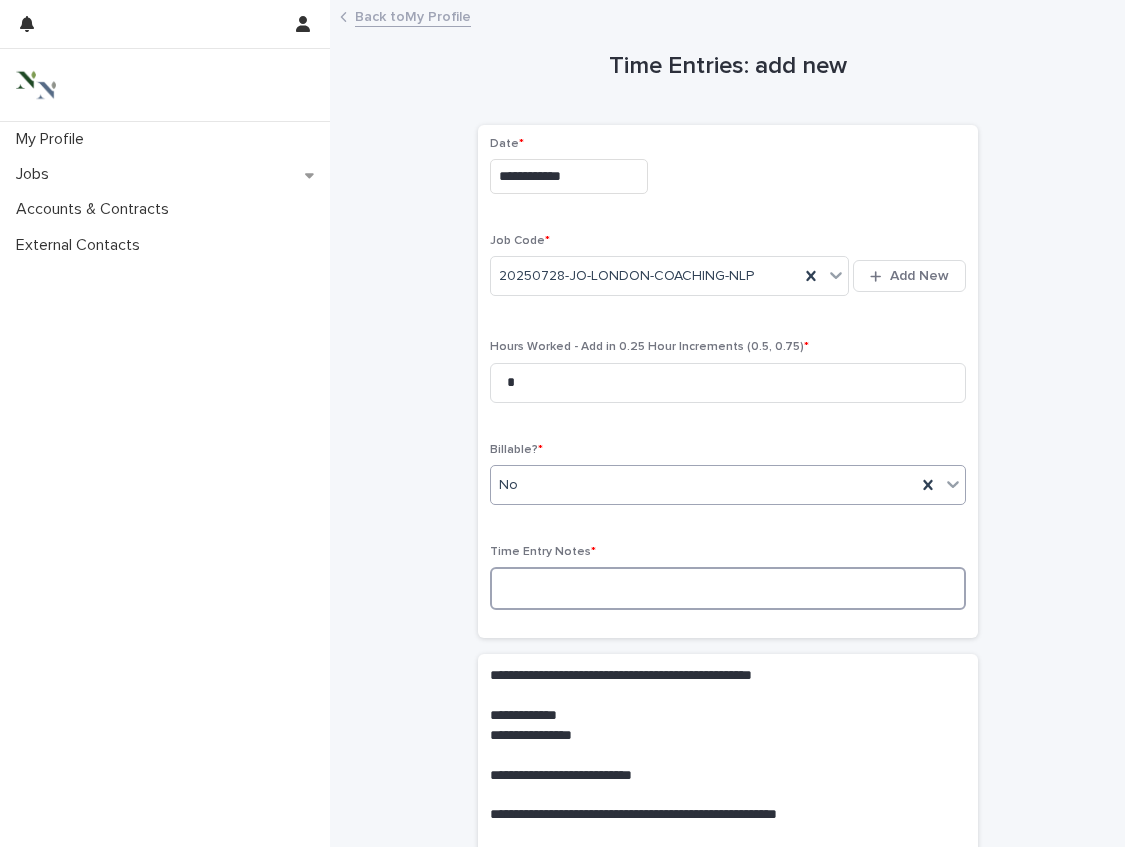 click at bounding box center (728, 588) 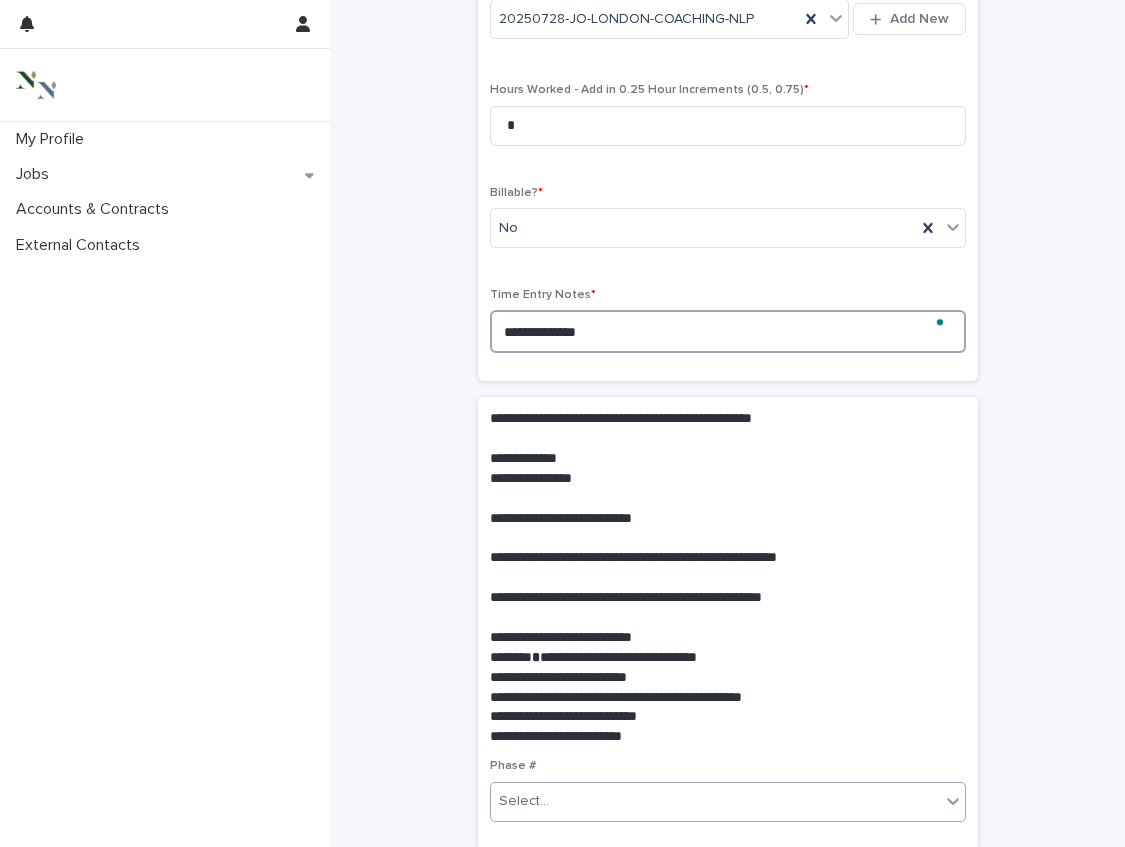 scroll, scrollTop: 328, scrollLeft: 0, axis: vertical 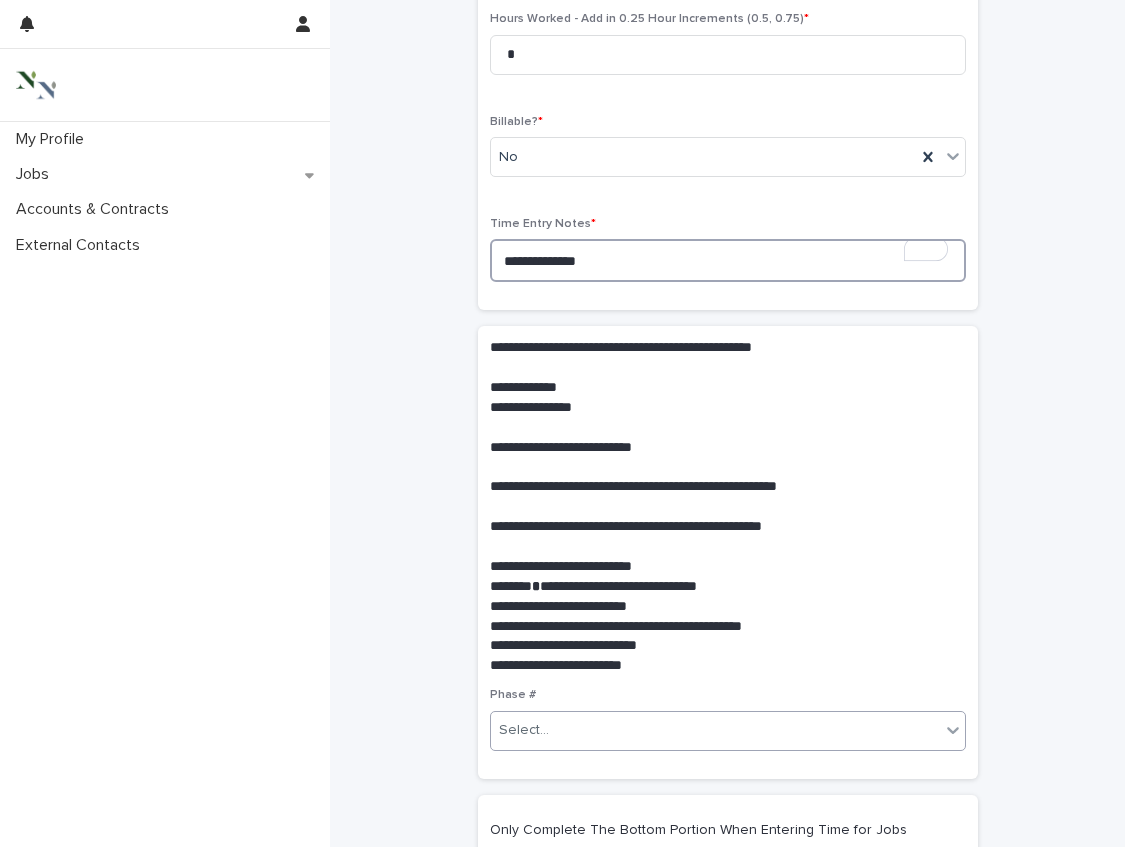 type on "**********" 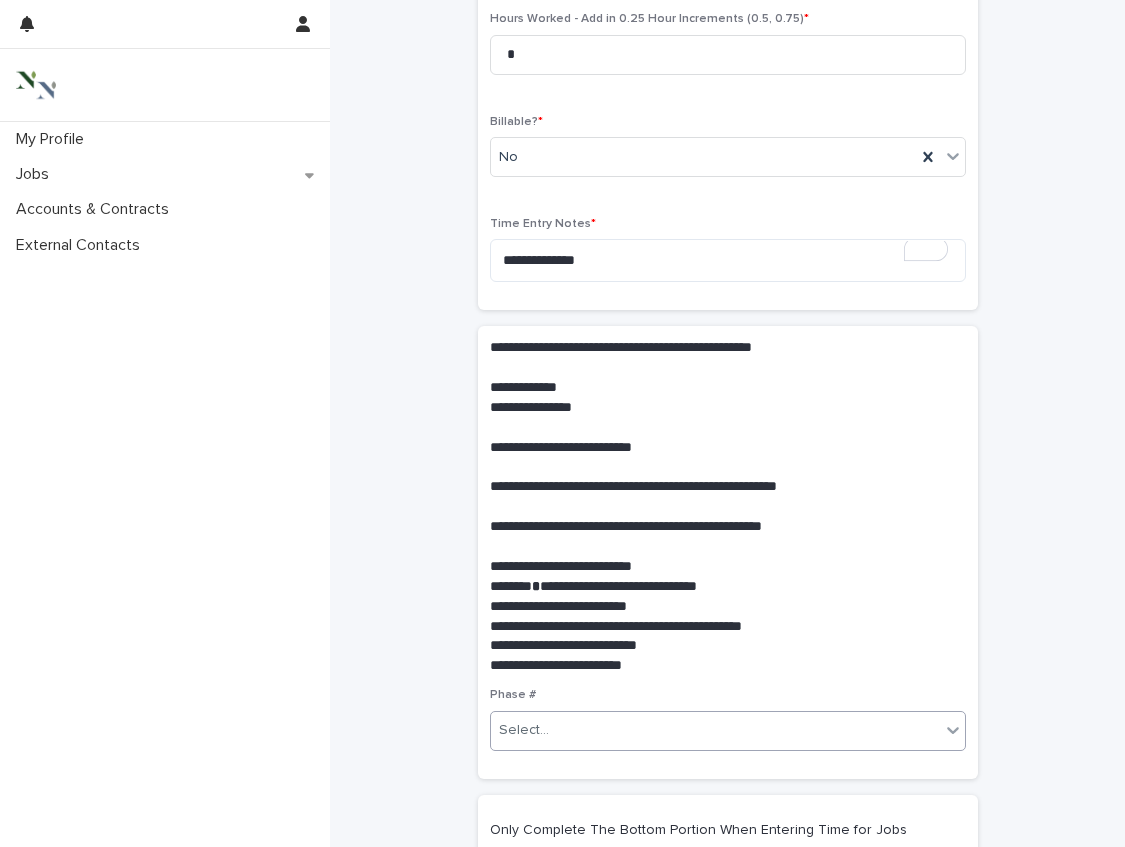 click on "Select..." at bounding box center [715, 730] 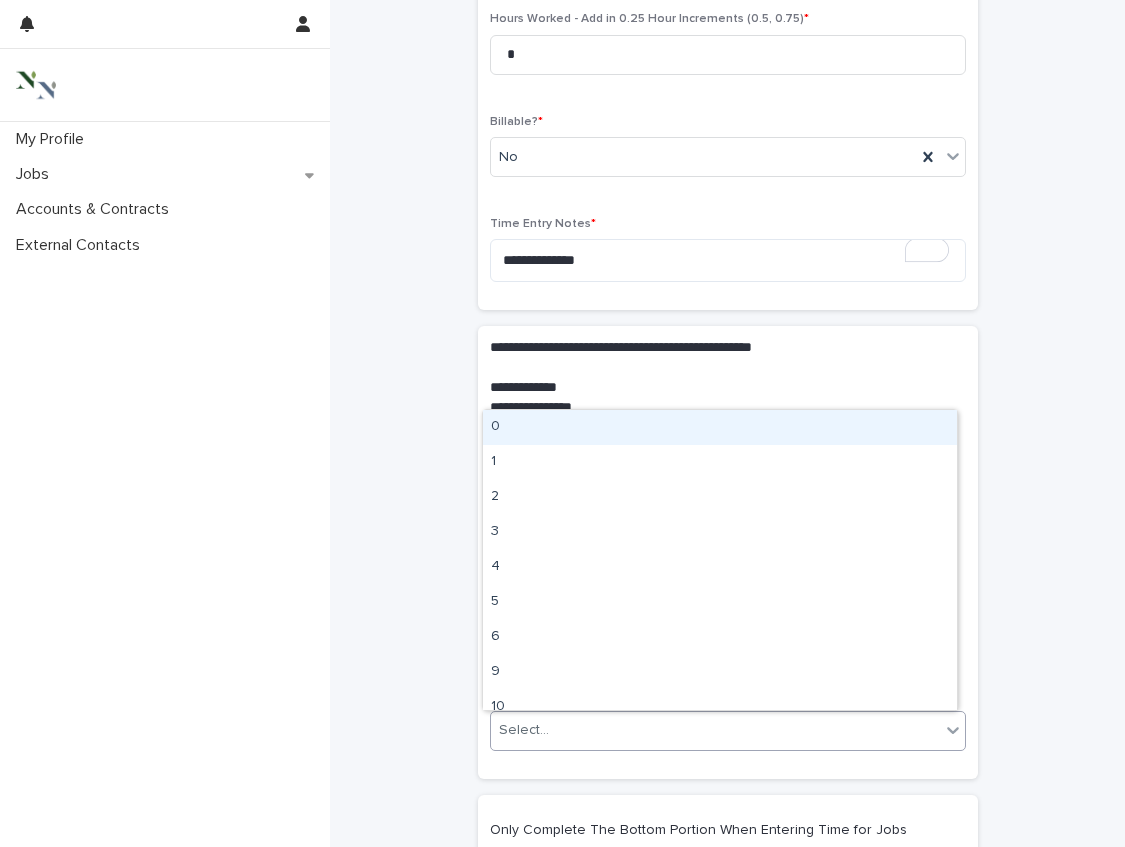 click on "0" at bounding box center [720, 427] 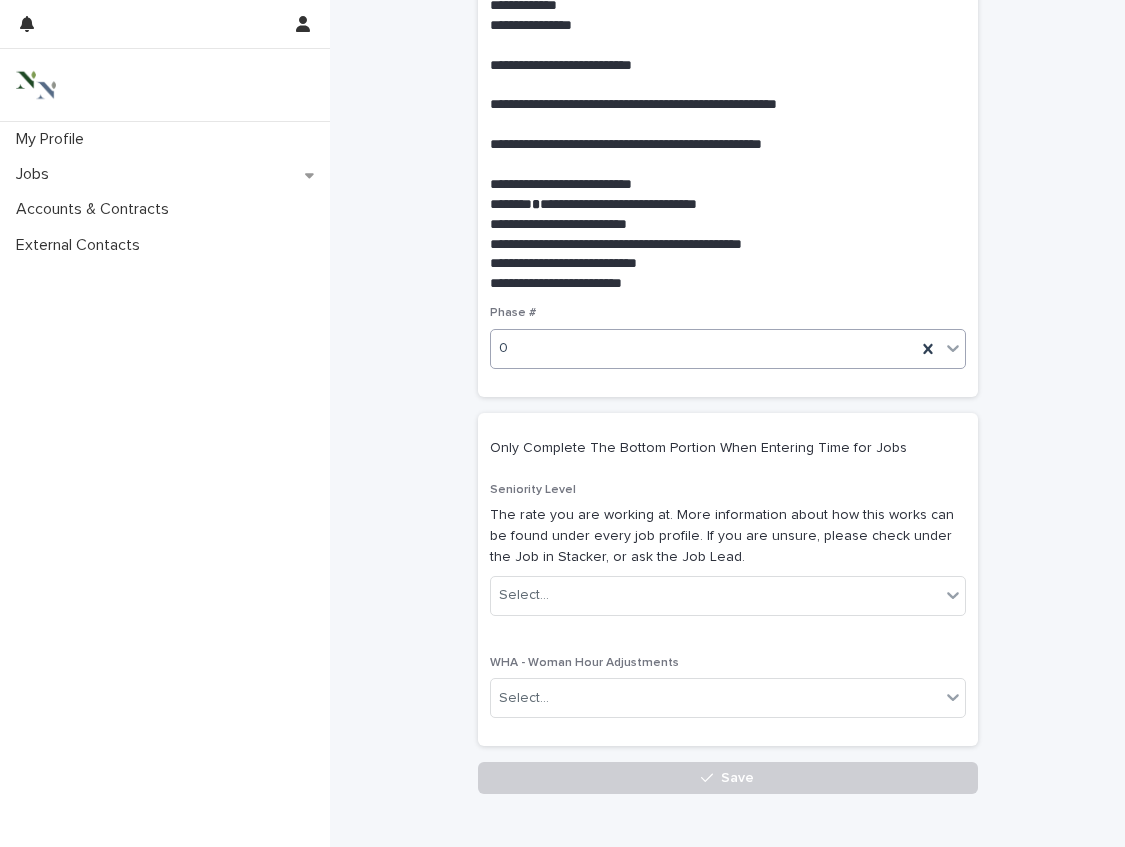 scroll, scrollTop: 814, scrollLeft: 0, axis: vertical 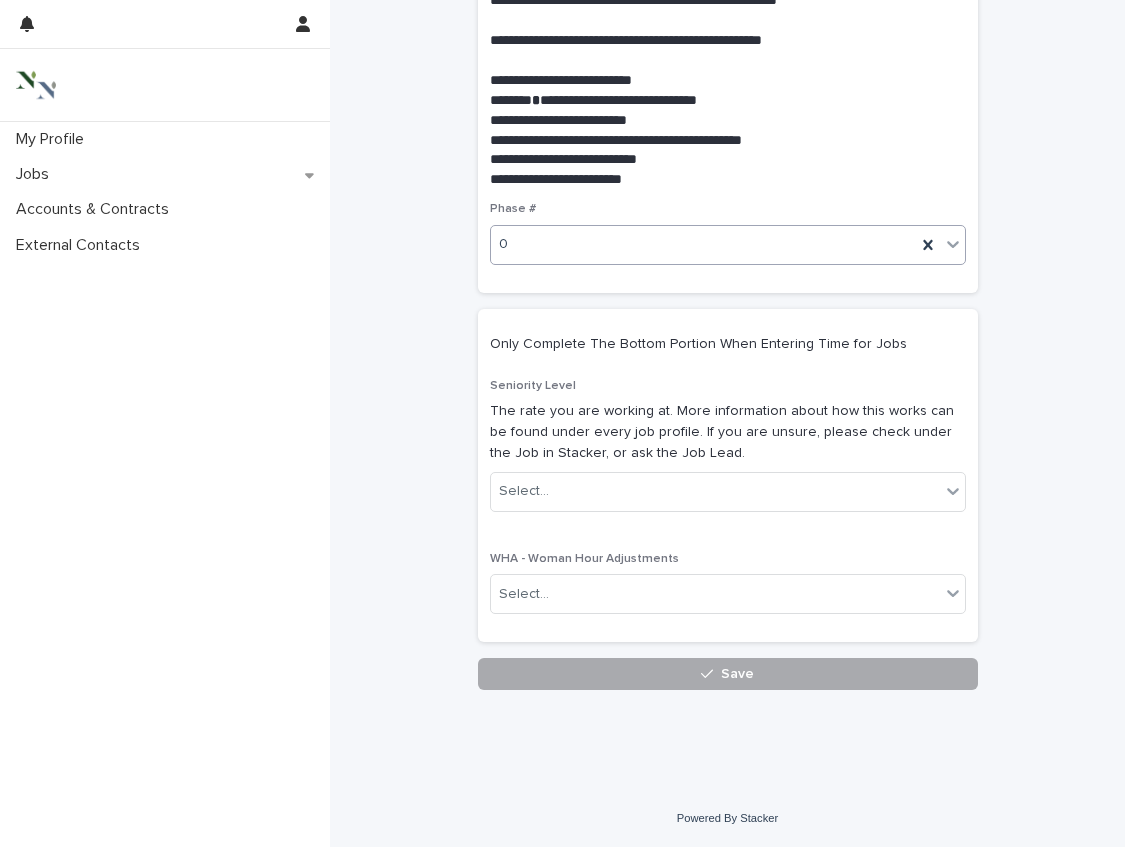 click on "Save" at bounding box center (728, 674) 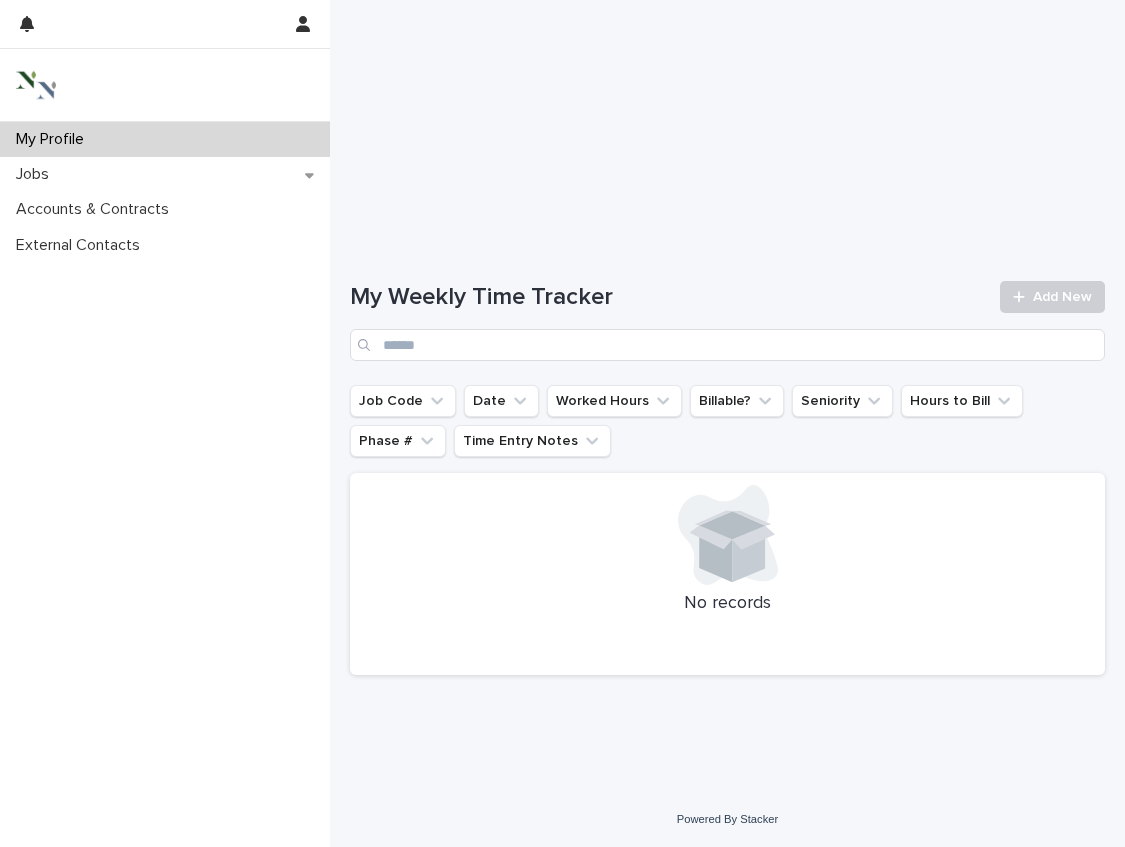 scroll, scrollTop: 0, scrollLeft: 0, axis: both 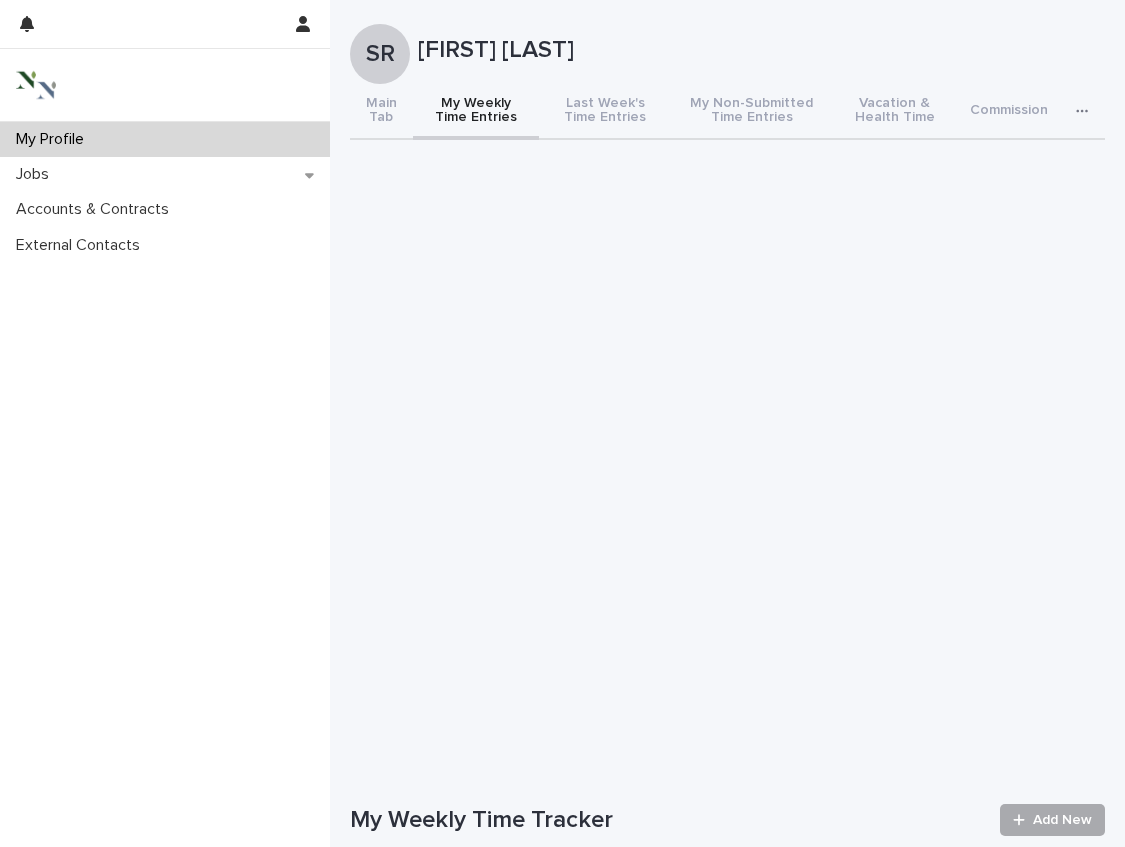 click on "Add New" at bounding box center (1062, 820) 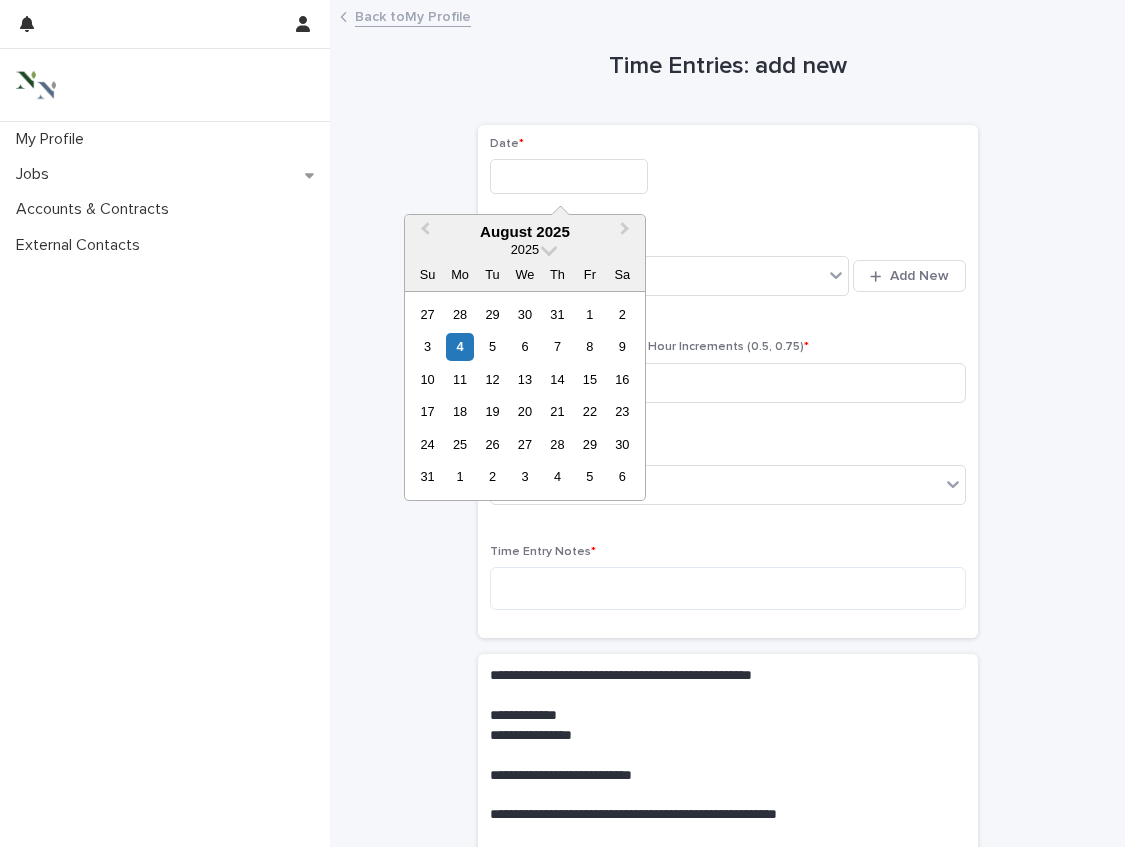 click at bounding box center (569, 176) 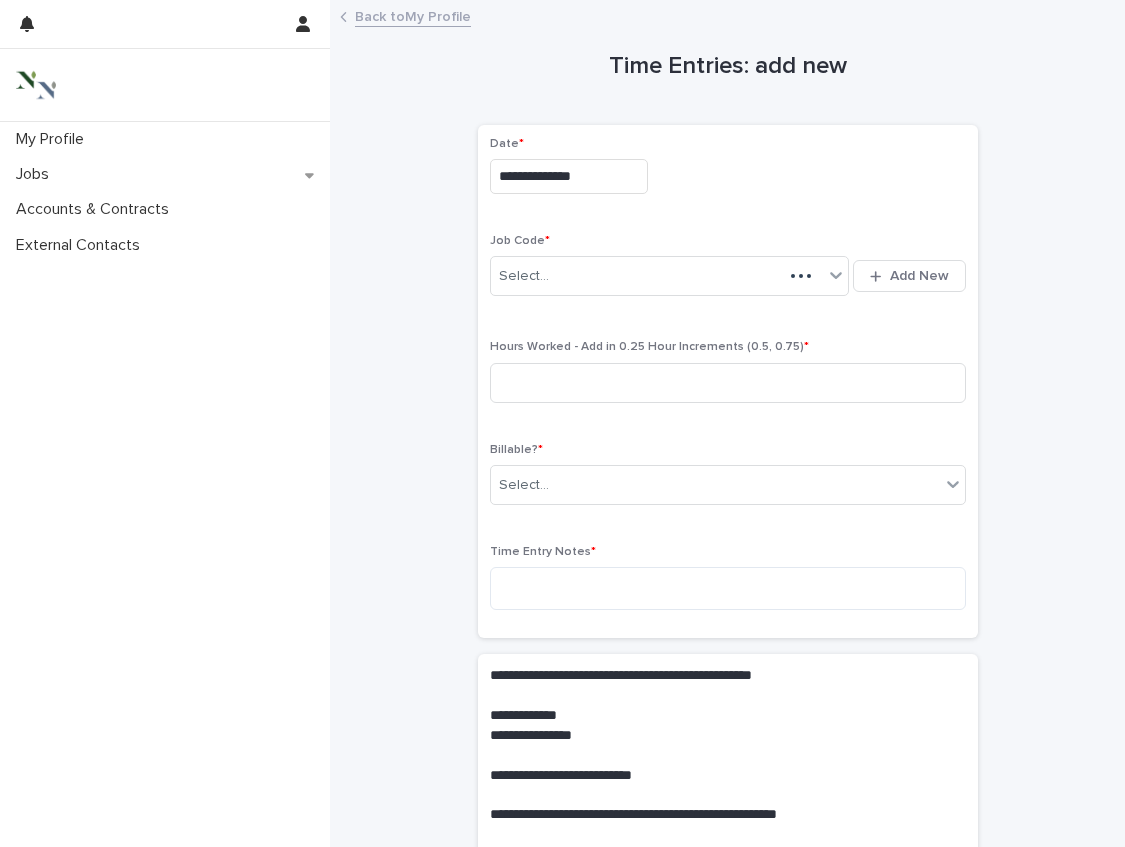 click on "**********" at bounding box center [569, 176] 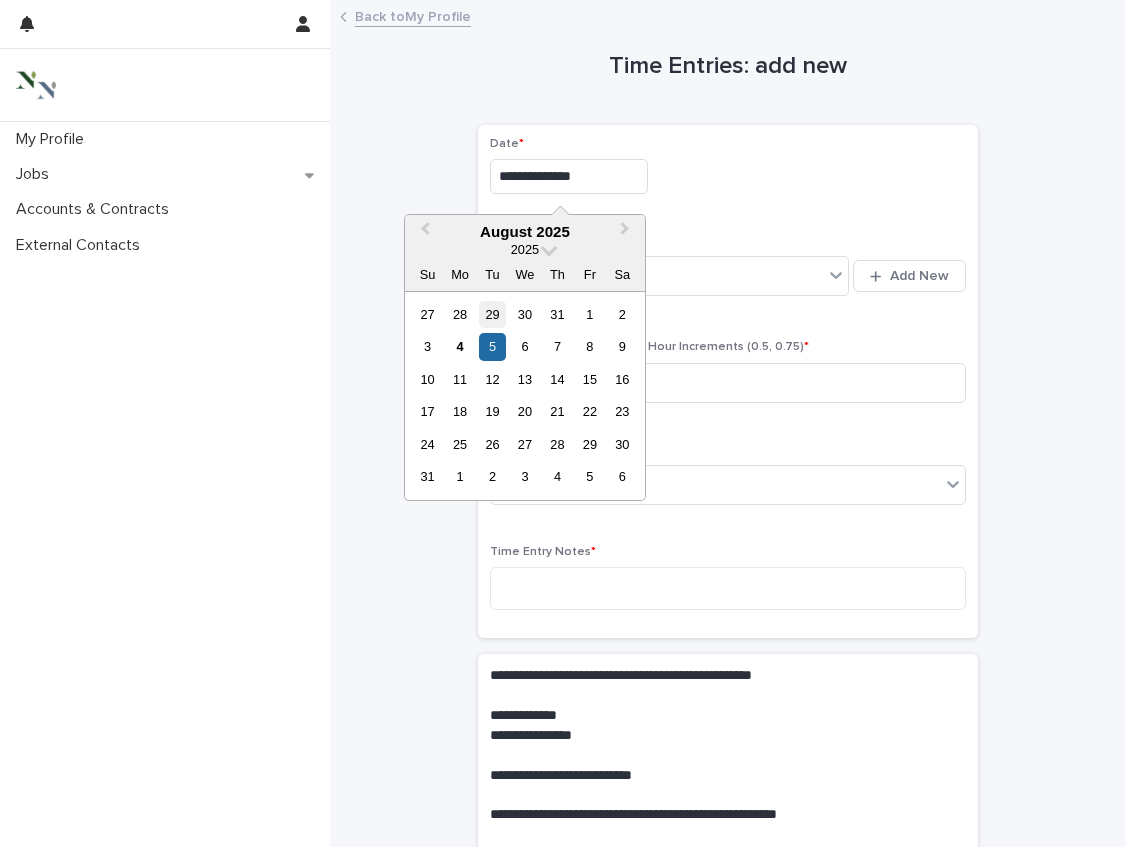 click on "29" at bounding box center (492, 314) 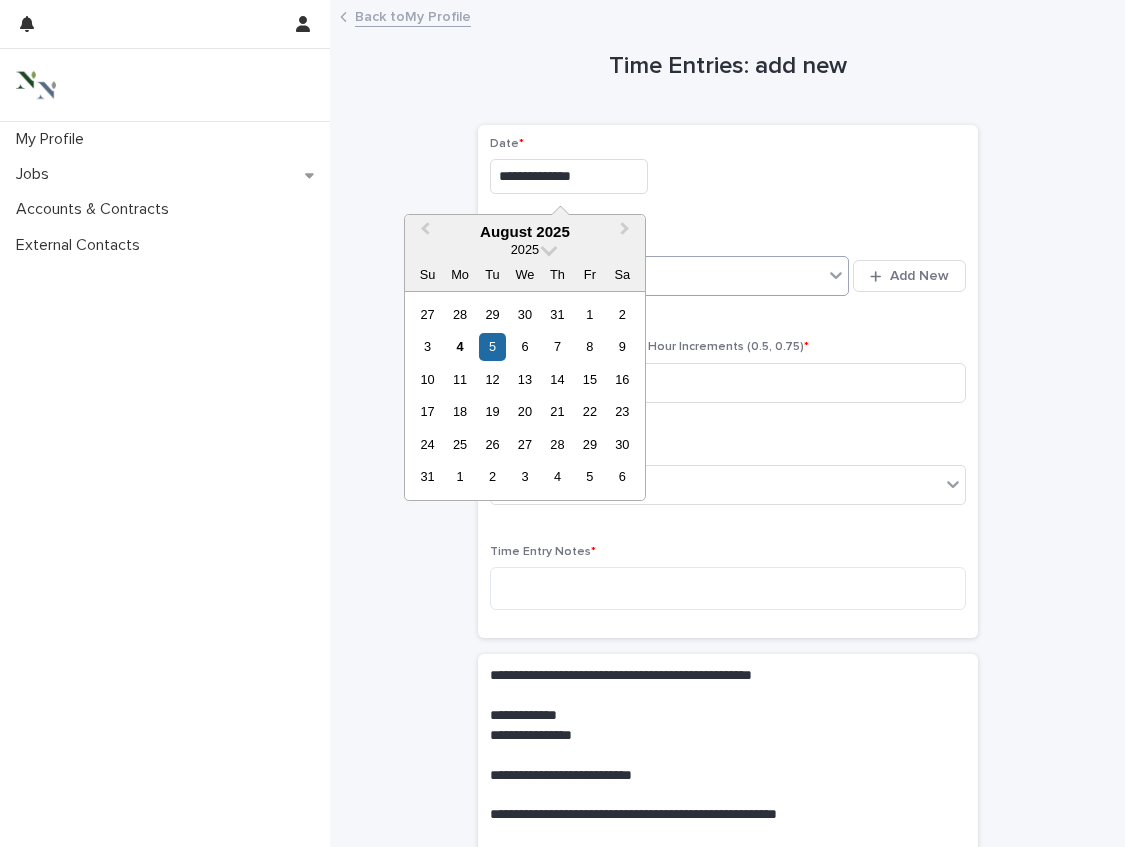 type on "**********" 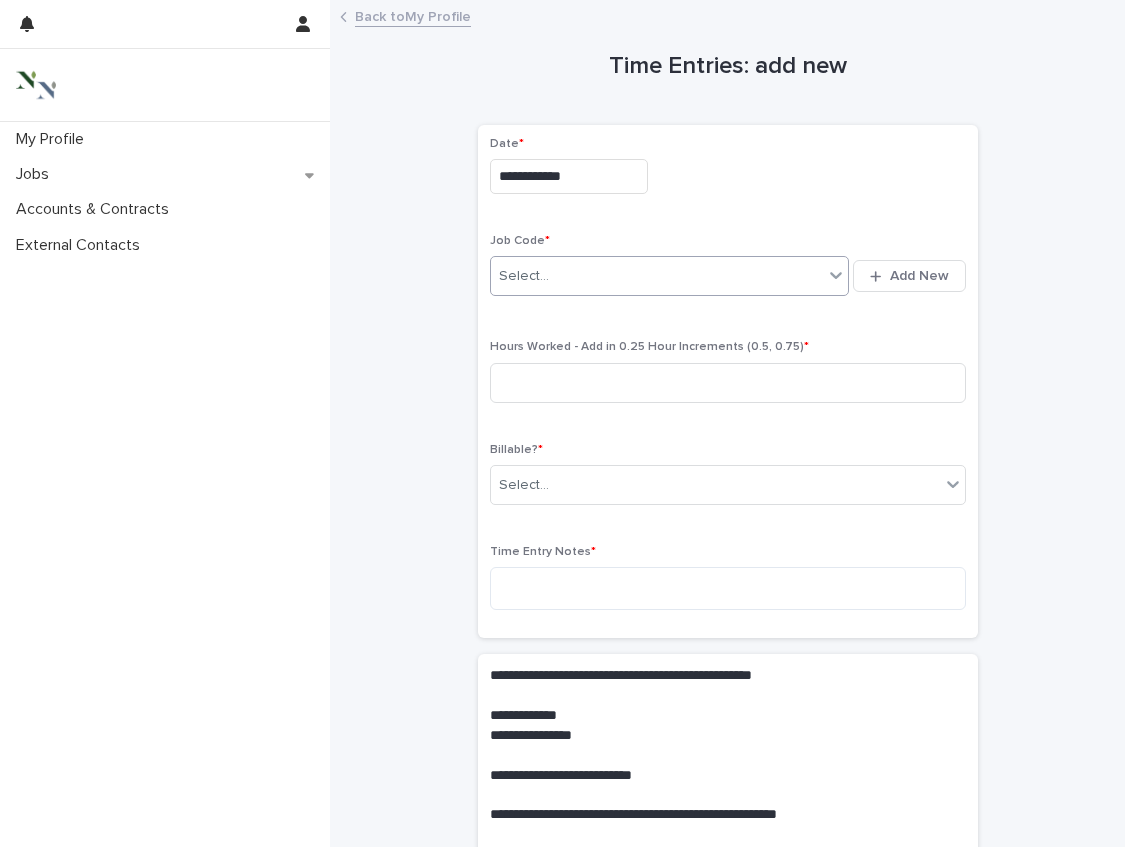 click on "Select..." at bounding box center (657, 276) 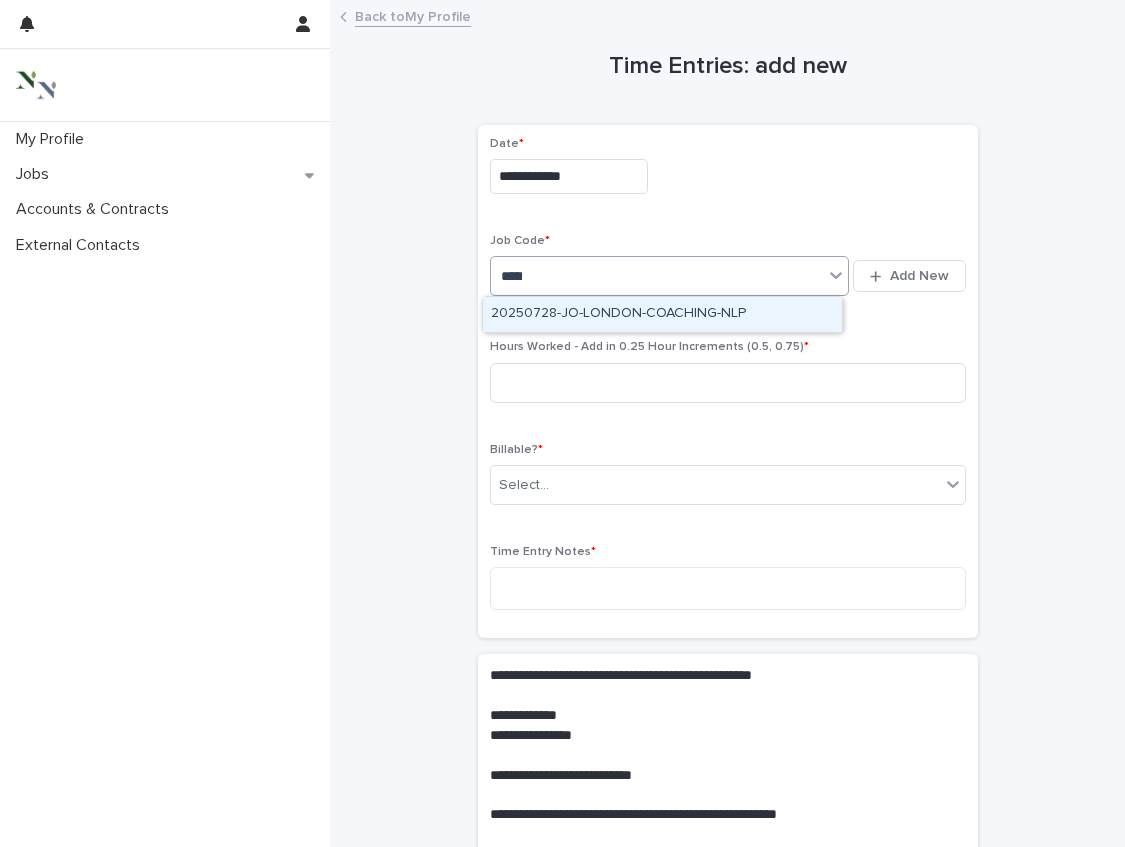 type on "******" 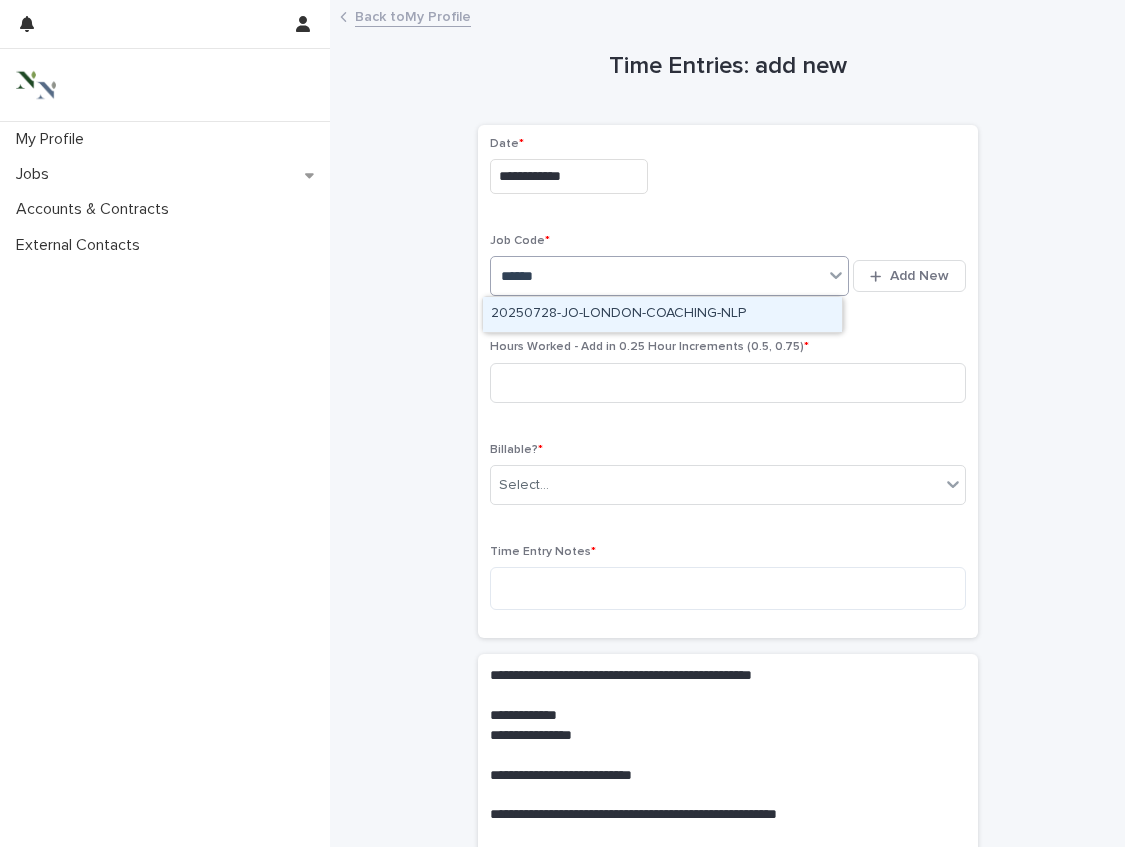 click on "20250728-JO-LONDON-COACHING-NLP" at bounding box center [662, 314] 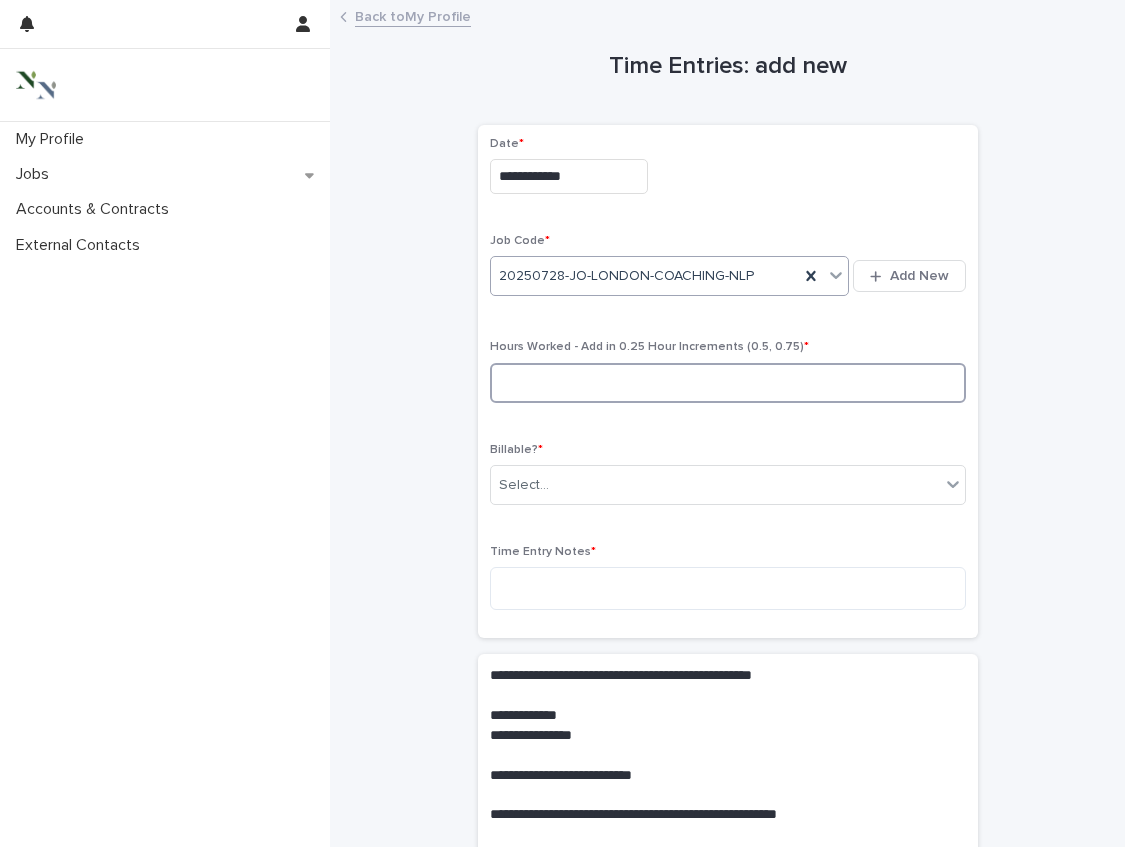 click at bounding box center [728, 383] 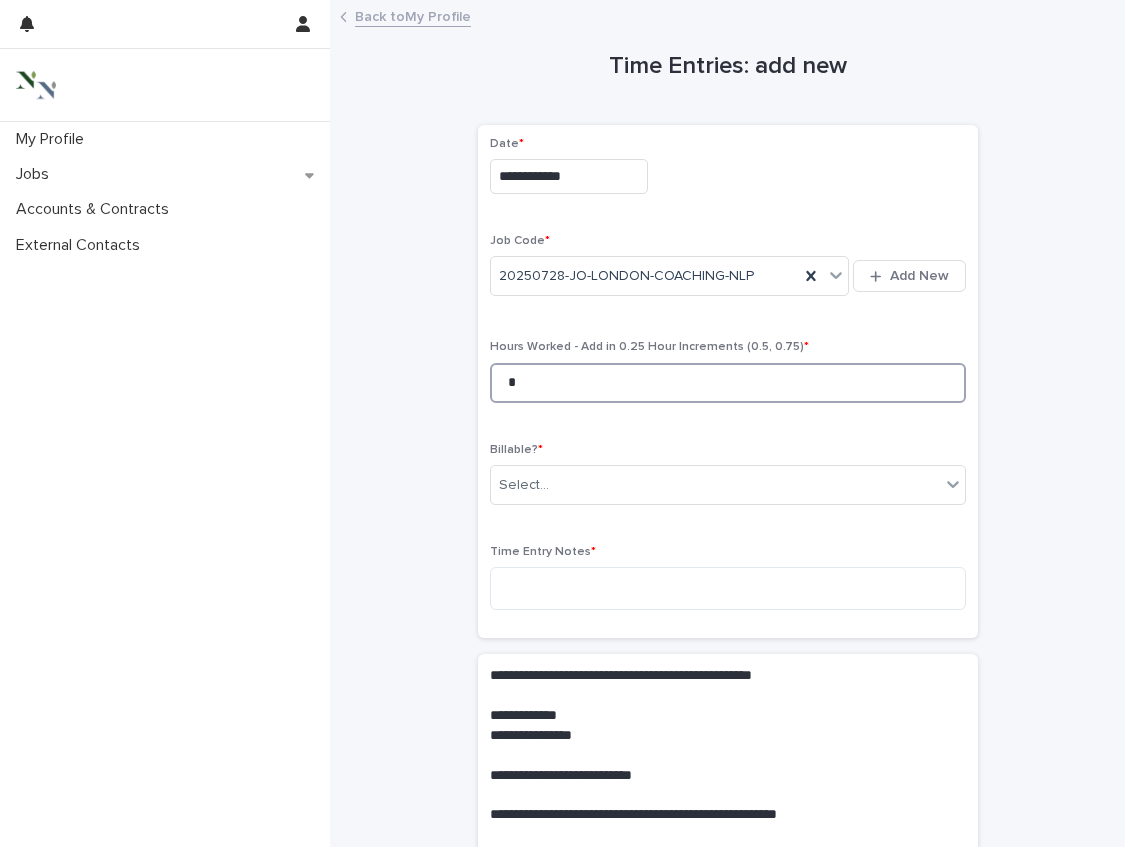 type on "*" 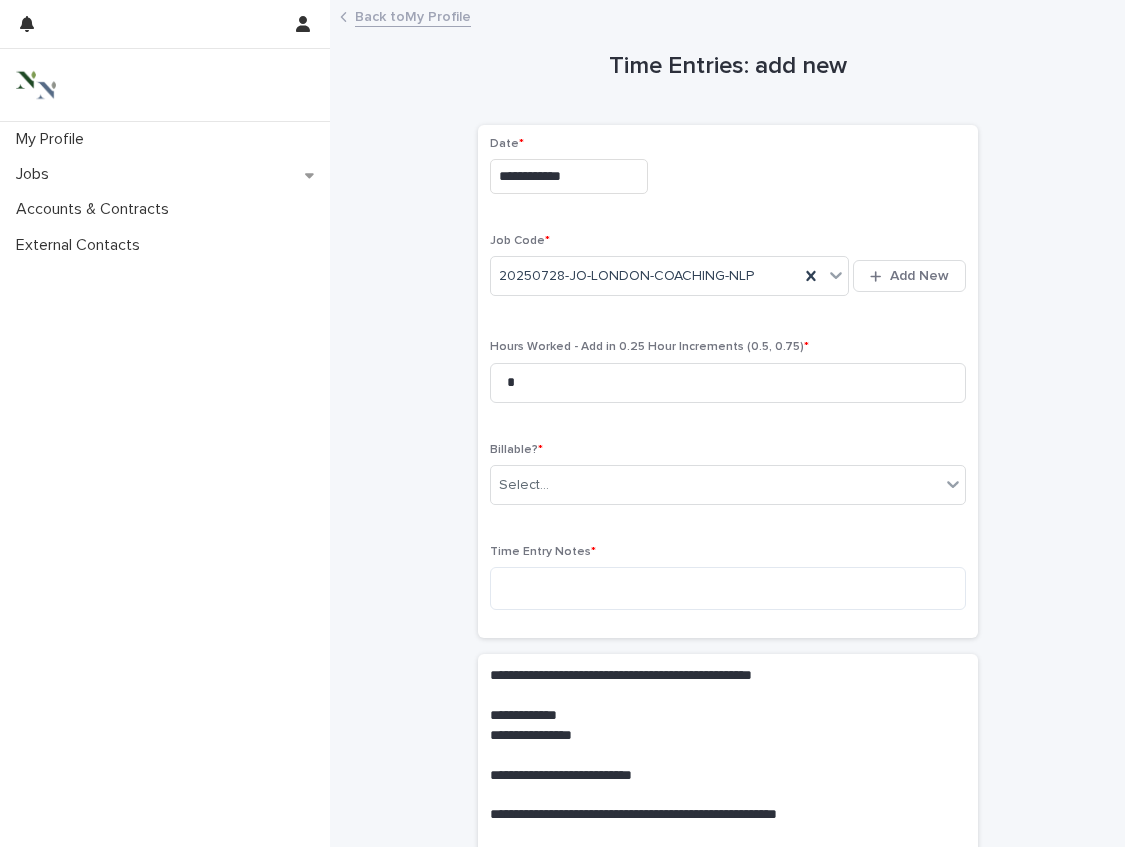click on "Billable? * Select..." at bounding box center (728, 482) 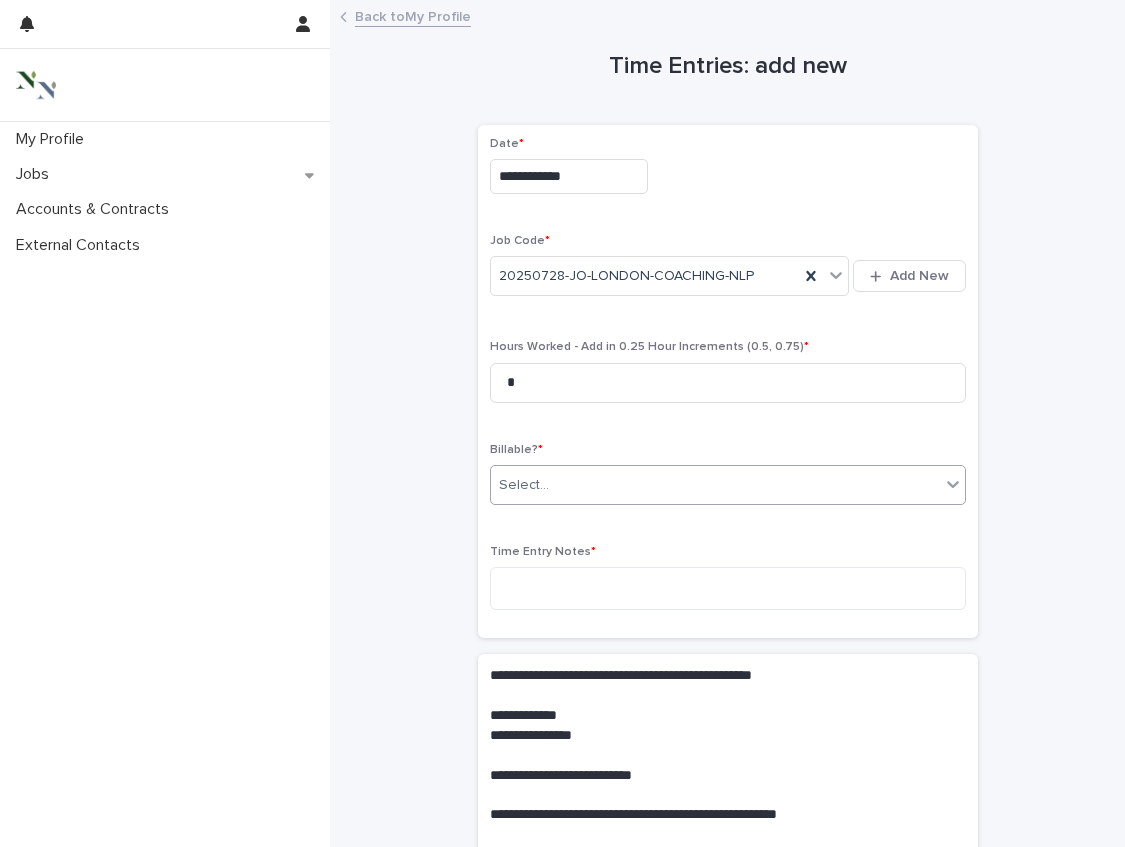 click on "Select..." at bounding box center (715, 485) 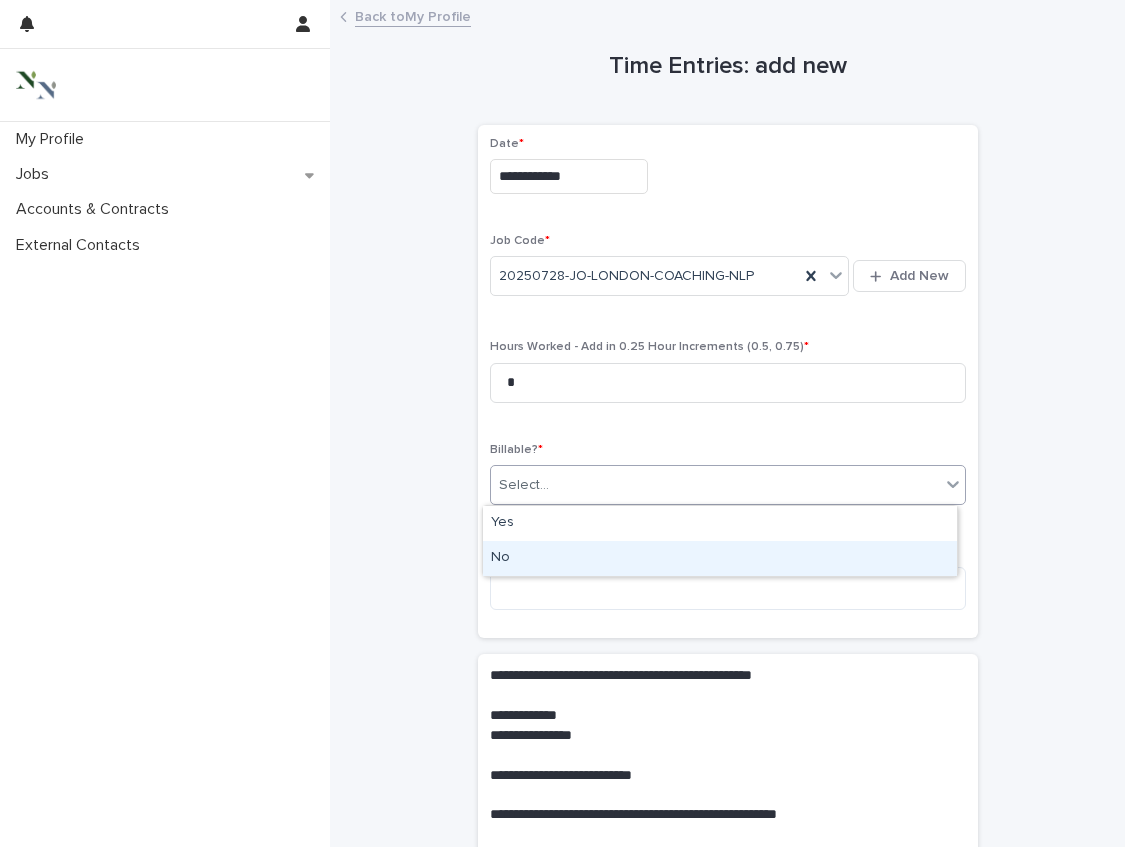 click on "No" at bounding box center [720, 558] 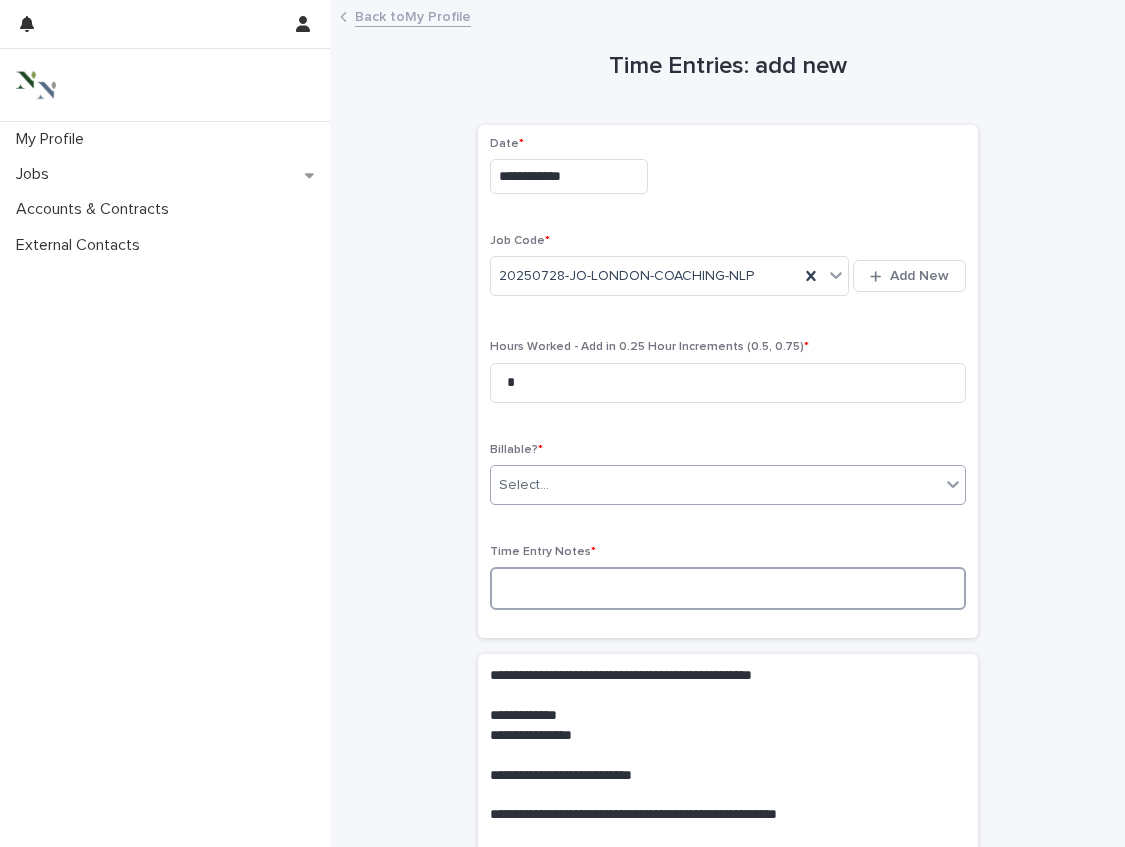 click at bounding box center [728, 588] 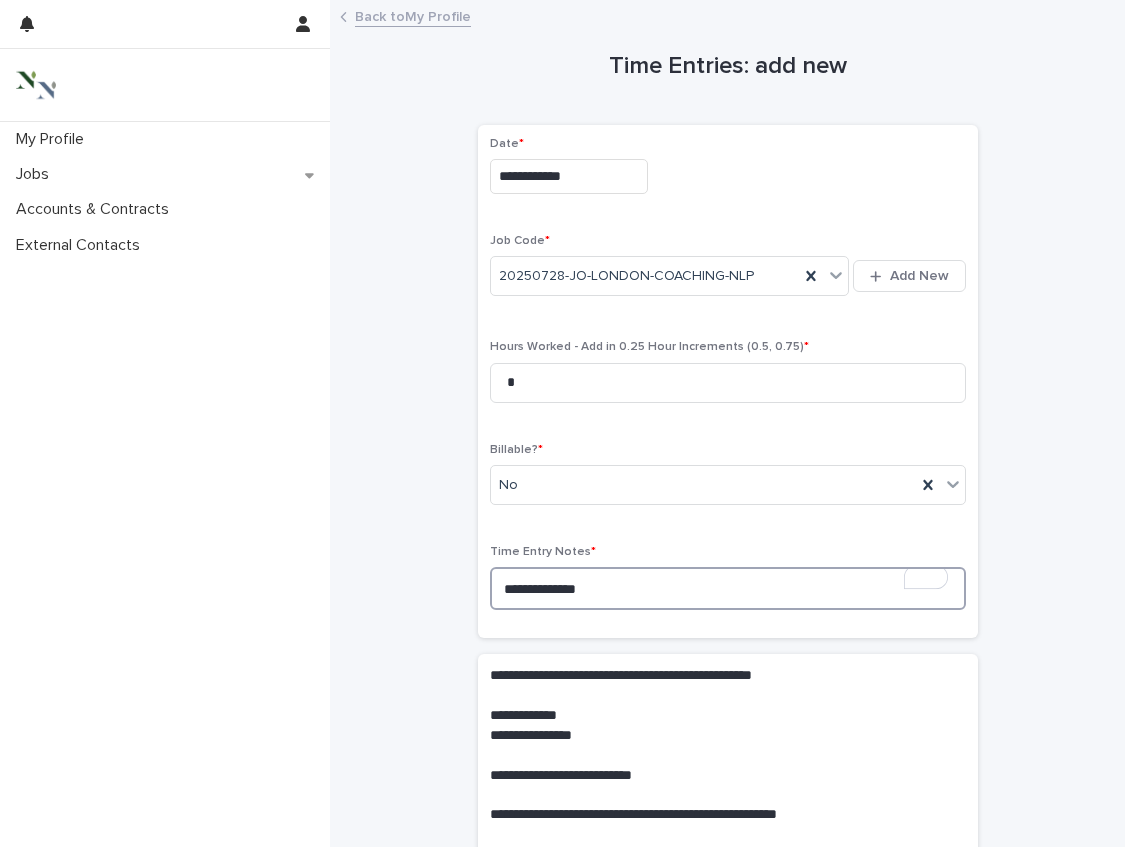 scroll, scrollTop: 691, scrollLeft: 0, axis: vertical 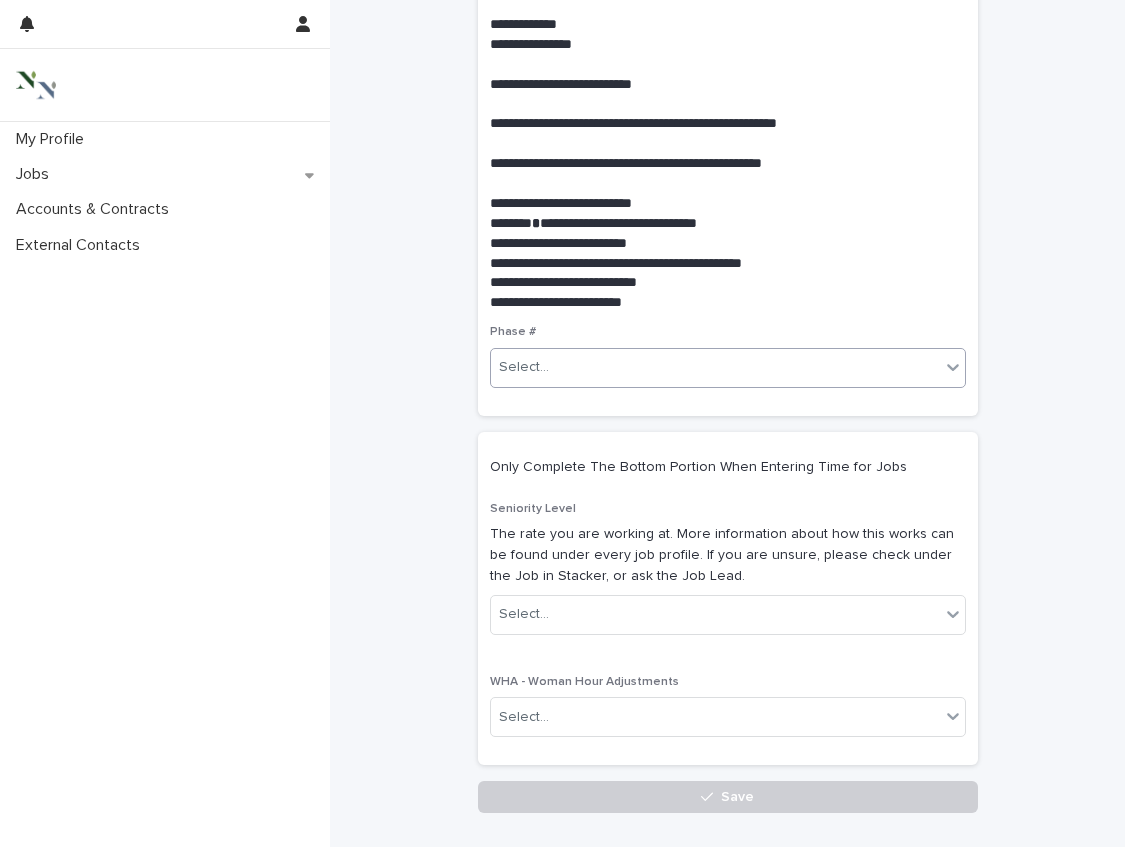 type on "**********" 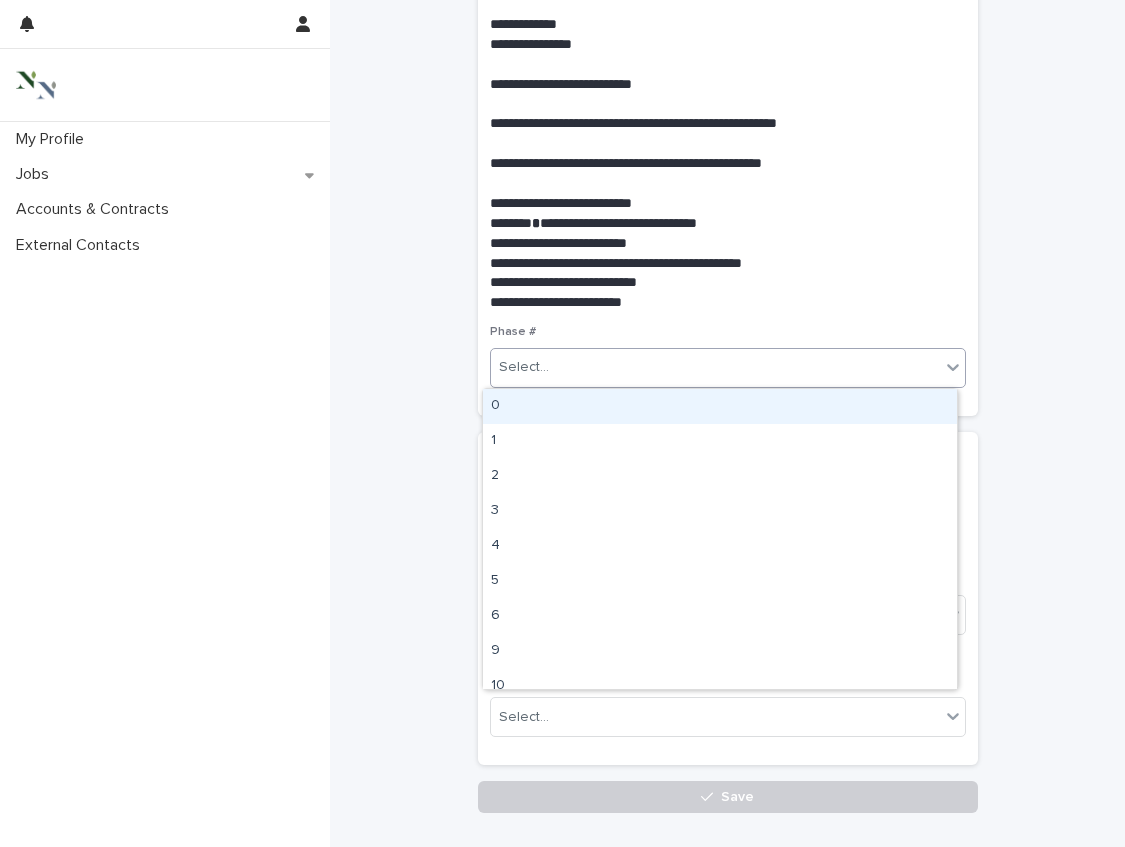 click on "0" at bounding box center (720, 406) 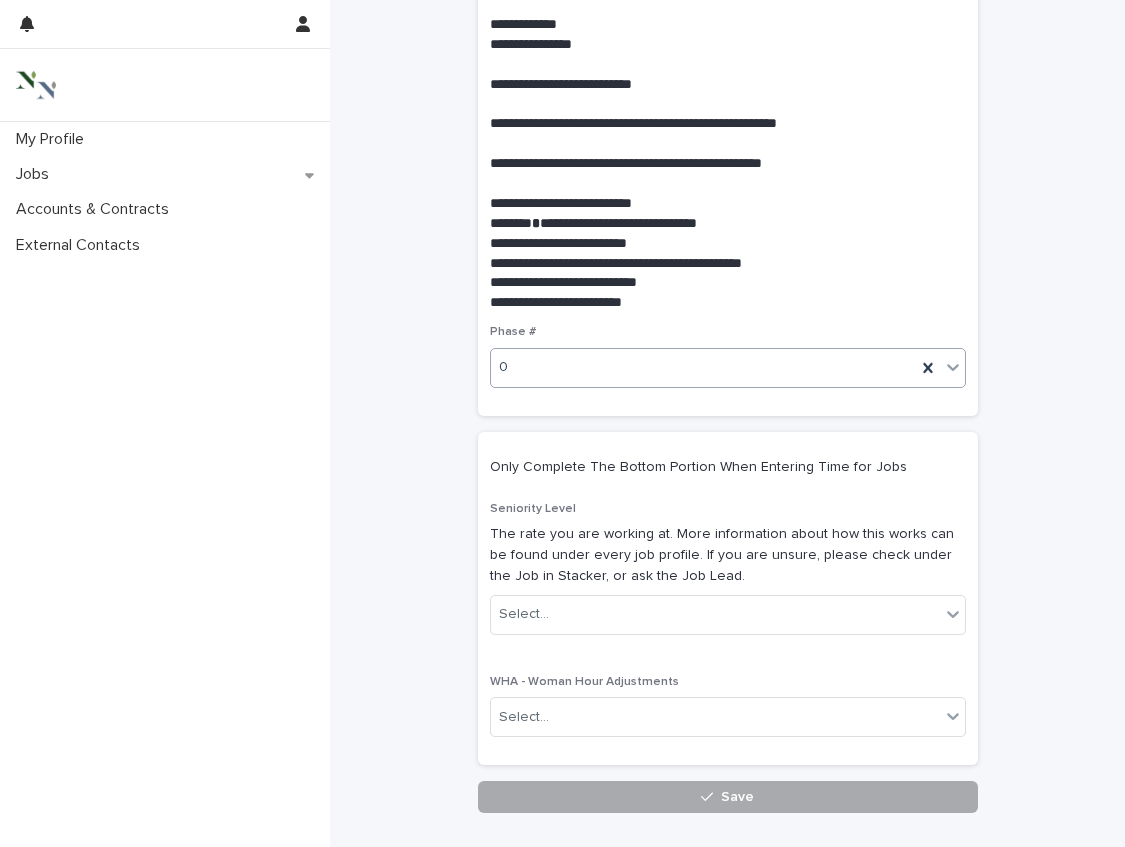 click on "Save" at bounding box center [728, 797] 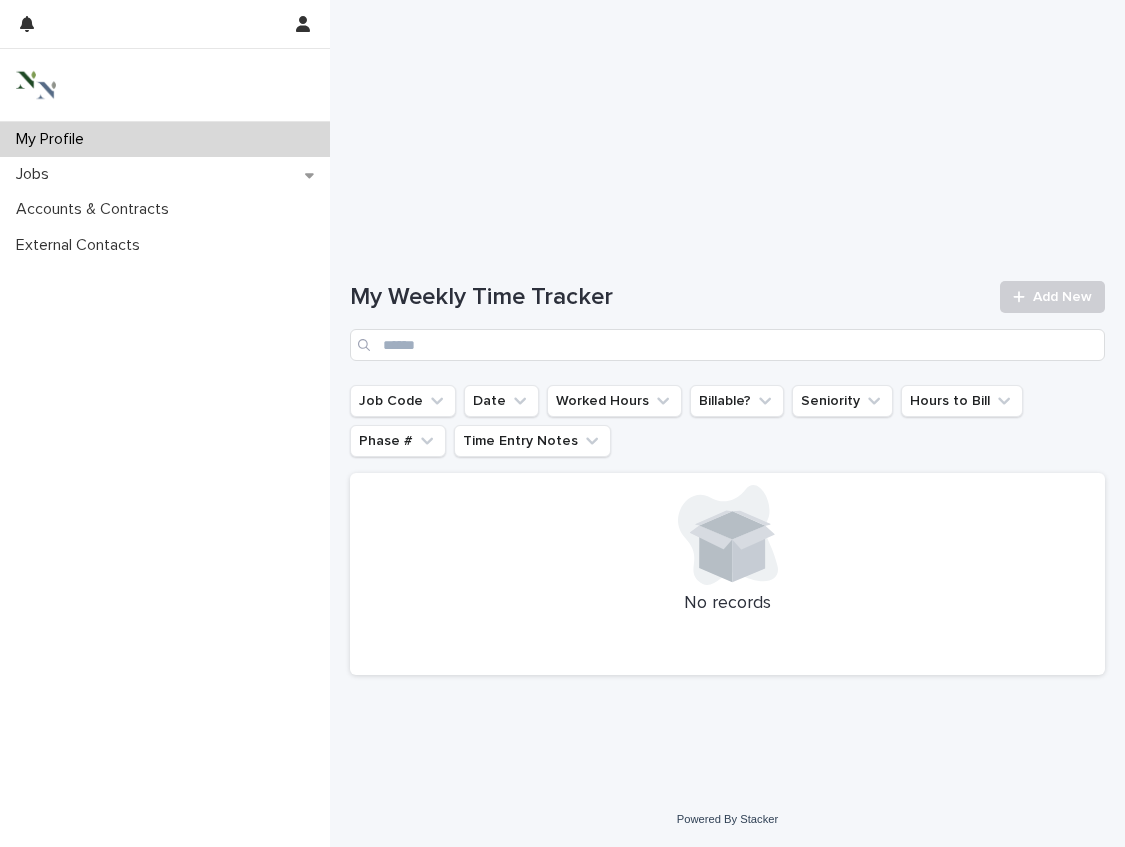 scroll, scrollTop: 0, scrollLeft: 0, axis: both 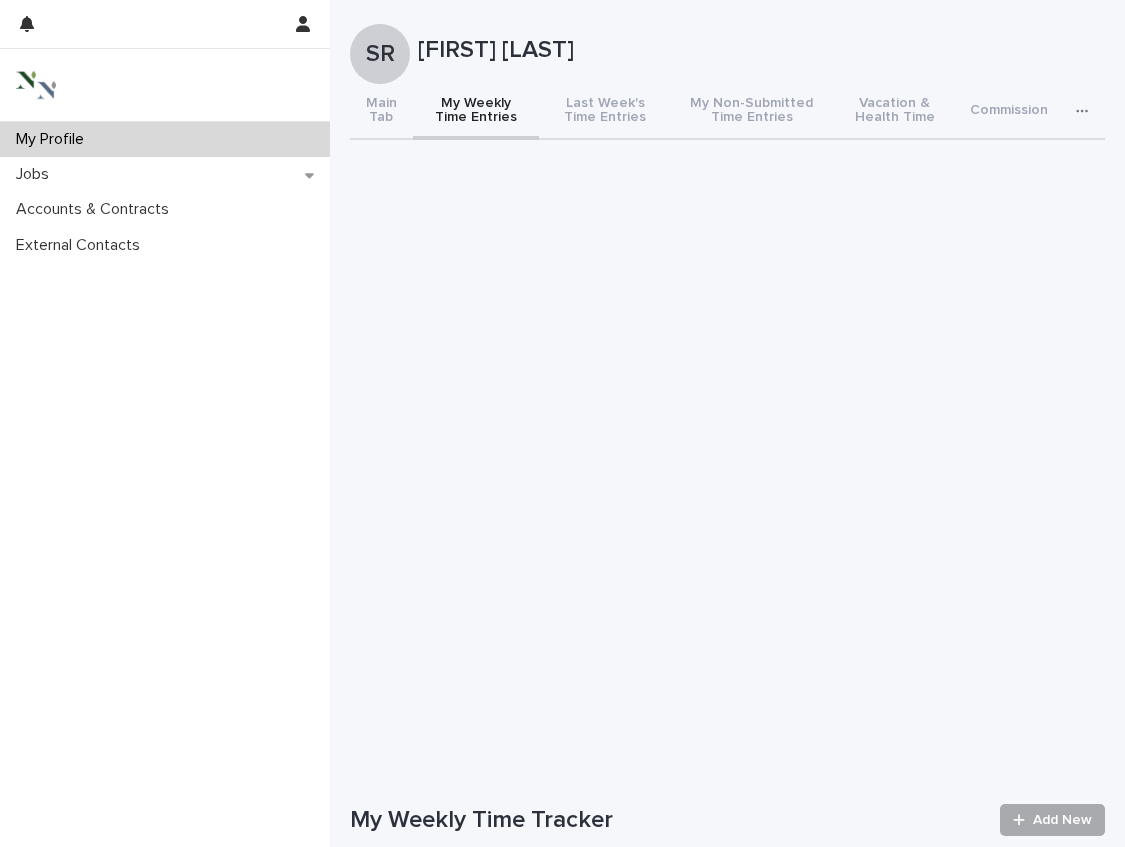 click at bounding box center [1023, 820] 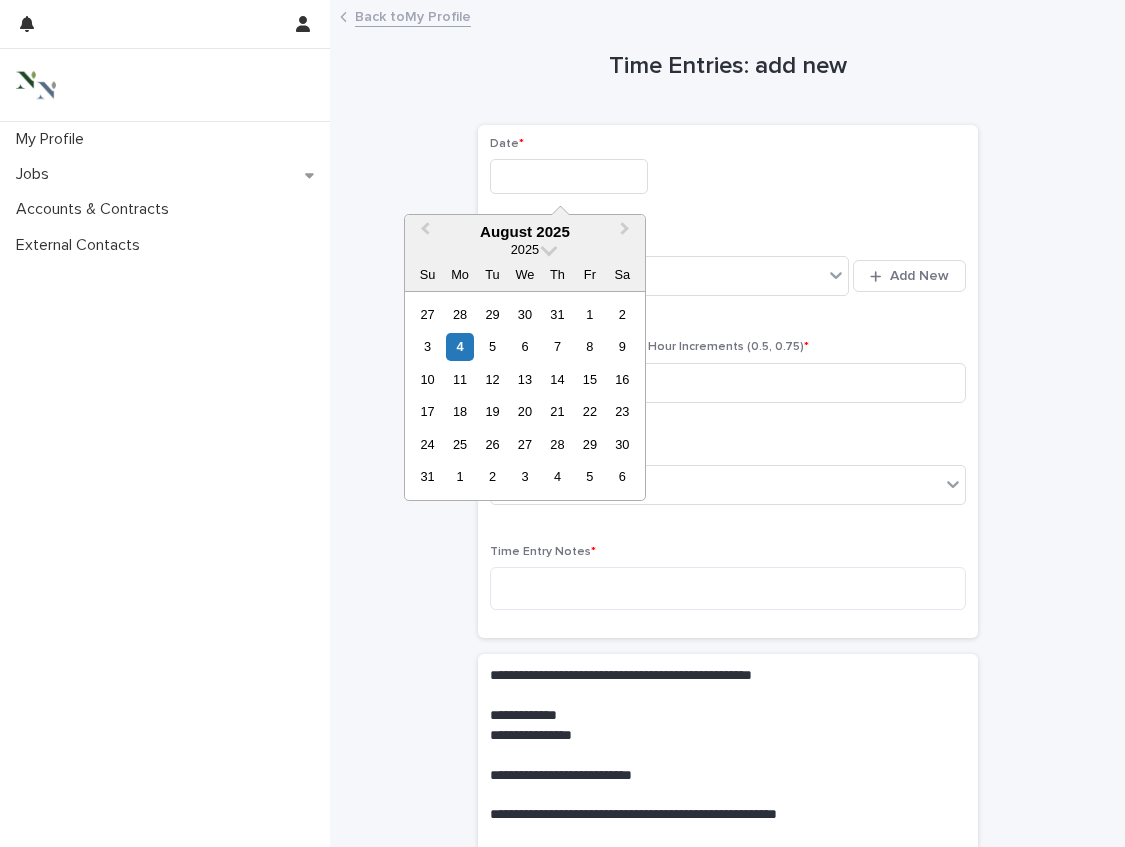 click at bounding box center [569, 176] 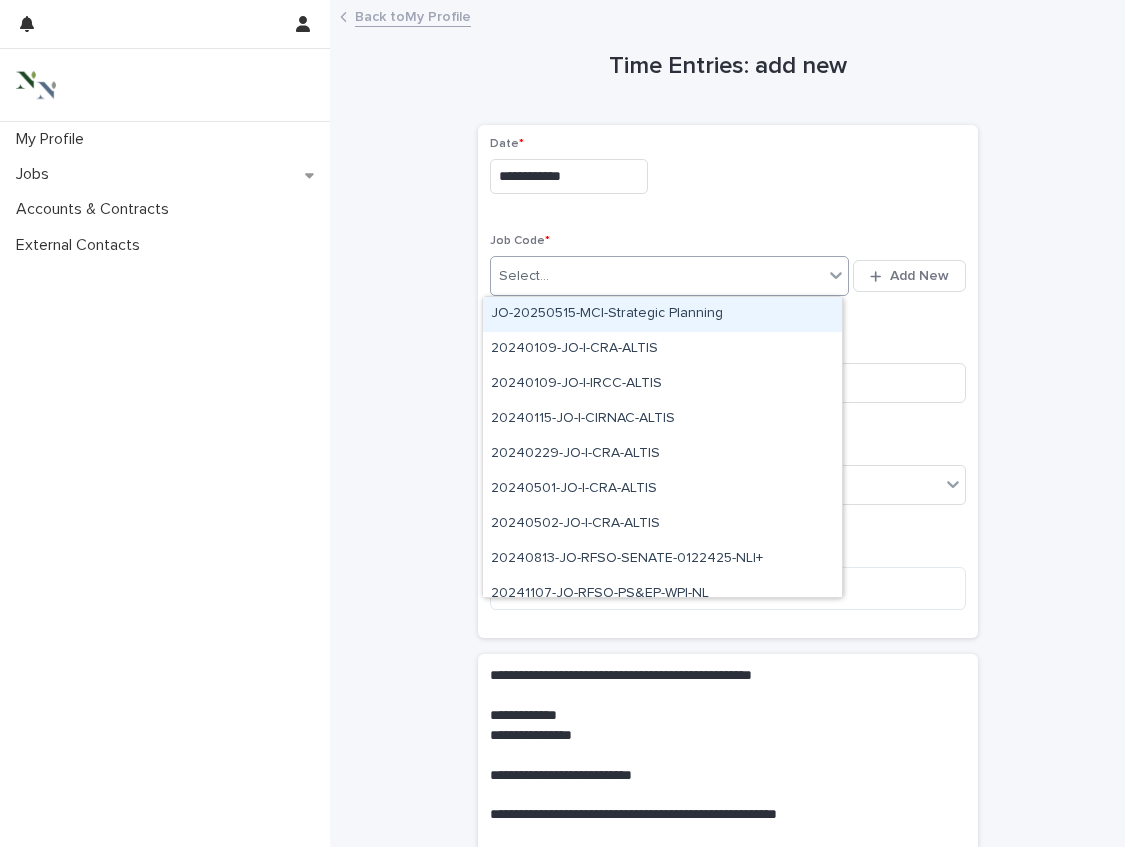 click on "Select..." at bounding box center (657, 276) 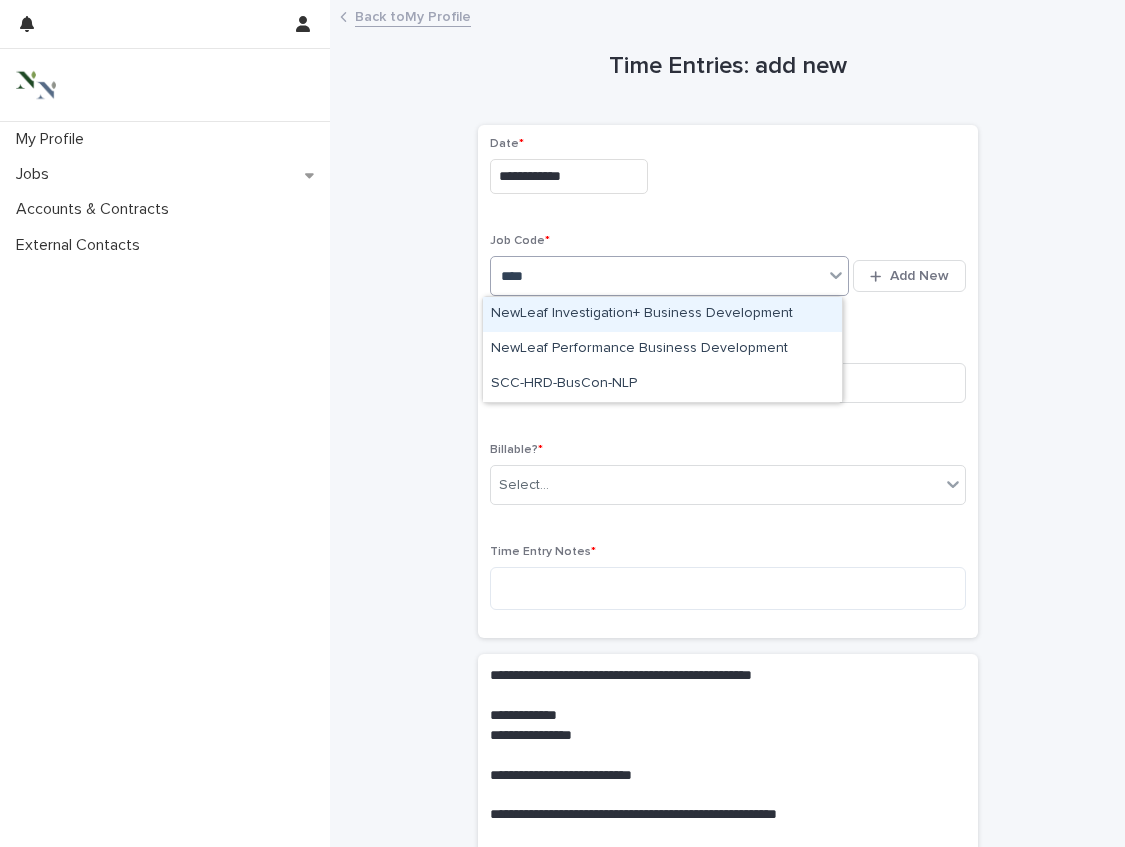 type on "*****" 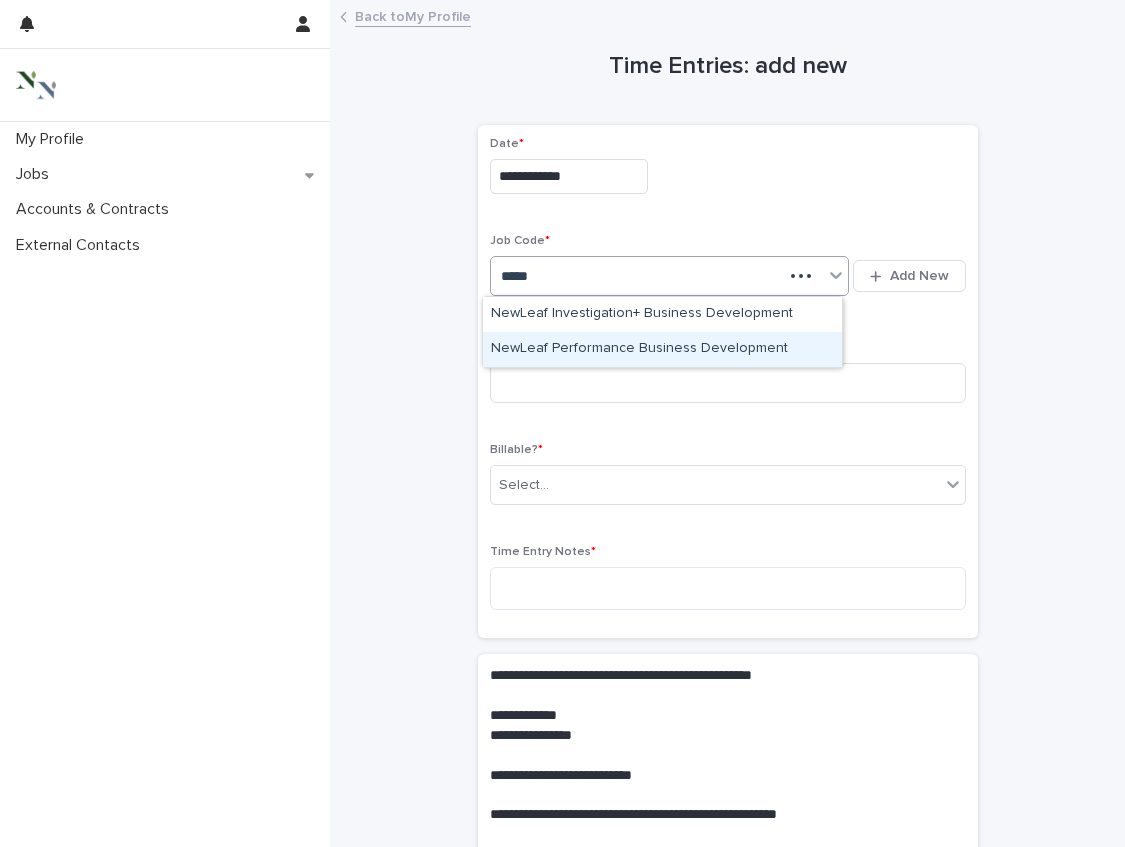click on "NewLeaf Performance Business Development" at bounding box center (662, 349) 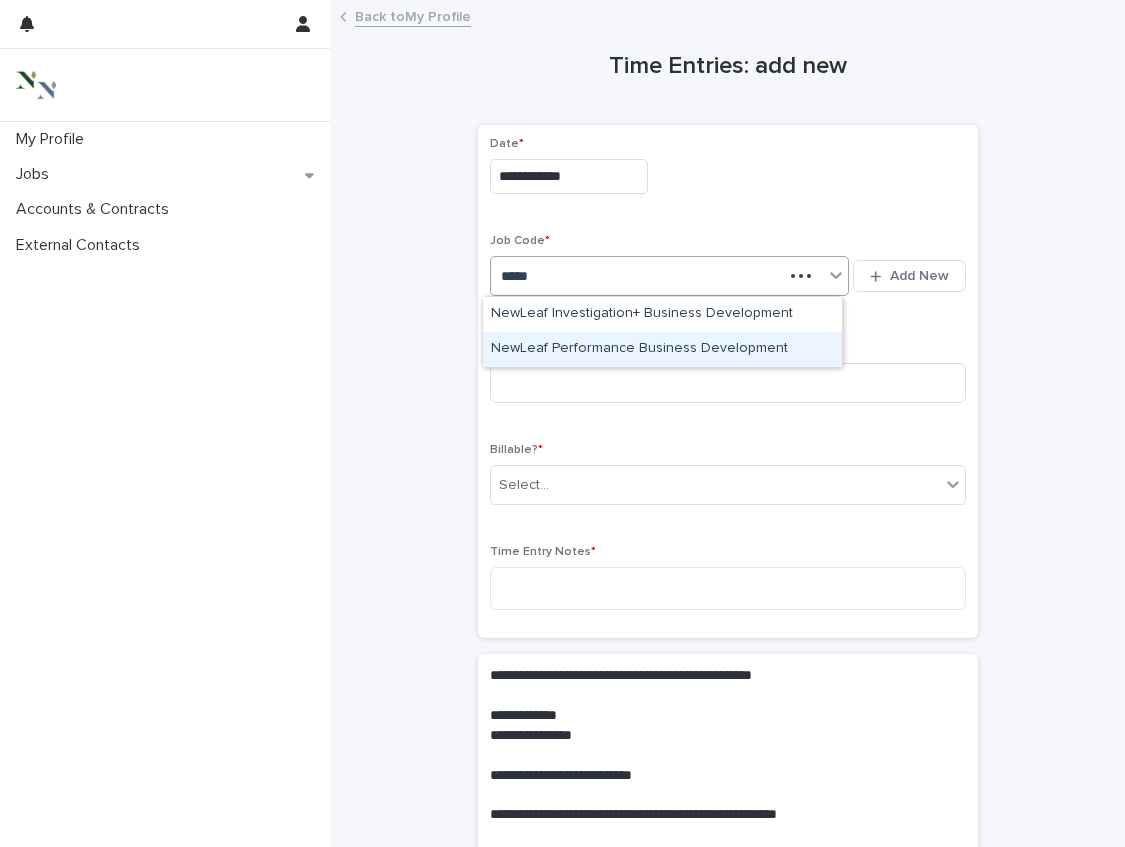 type 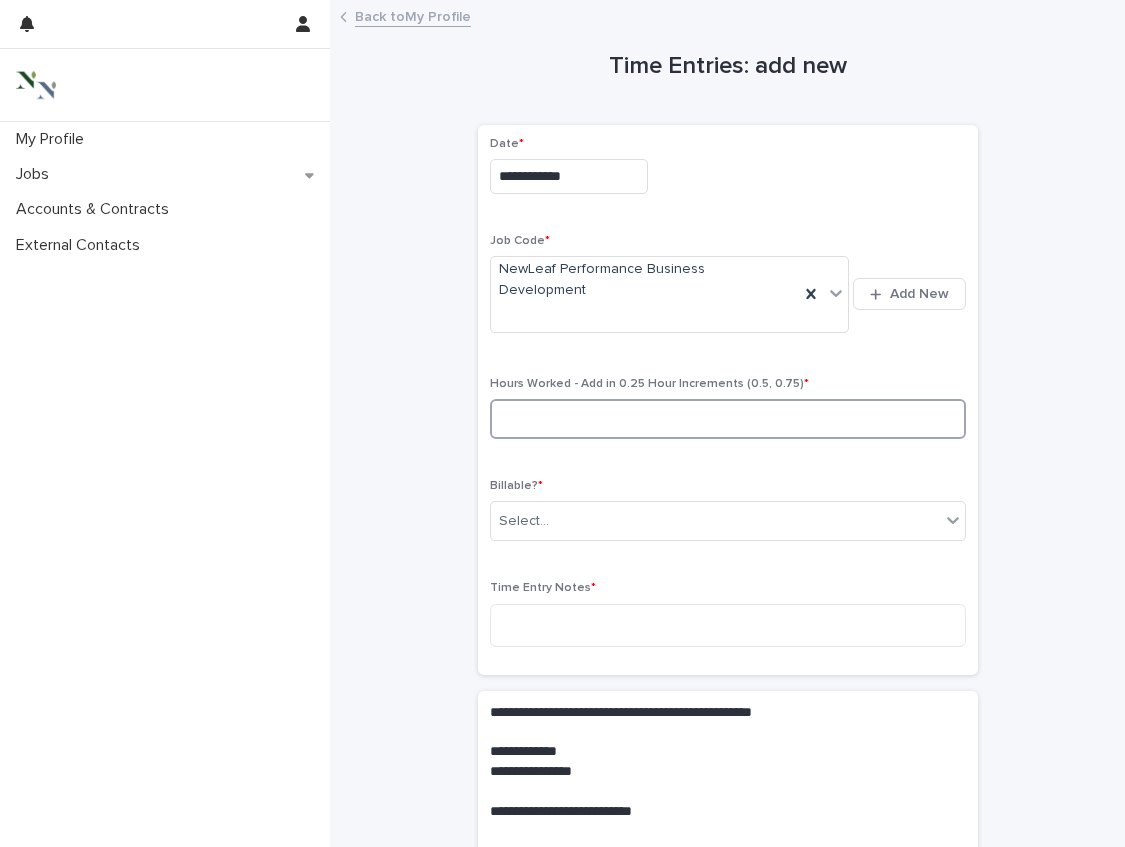 click at bounding box center [728, 419] 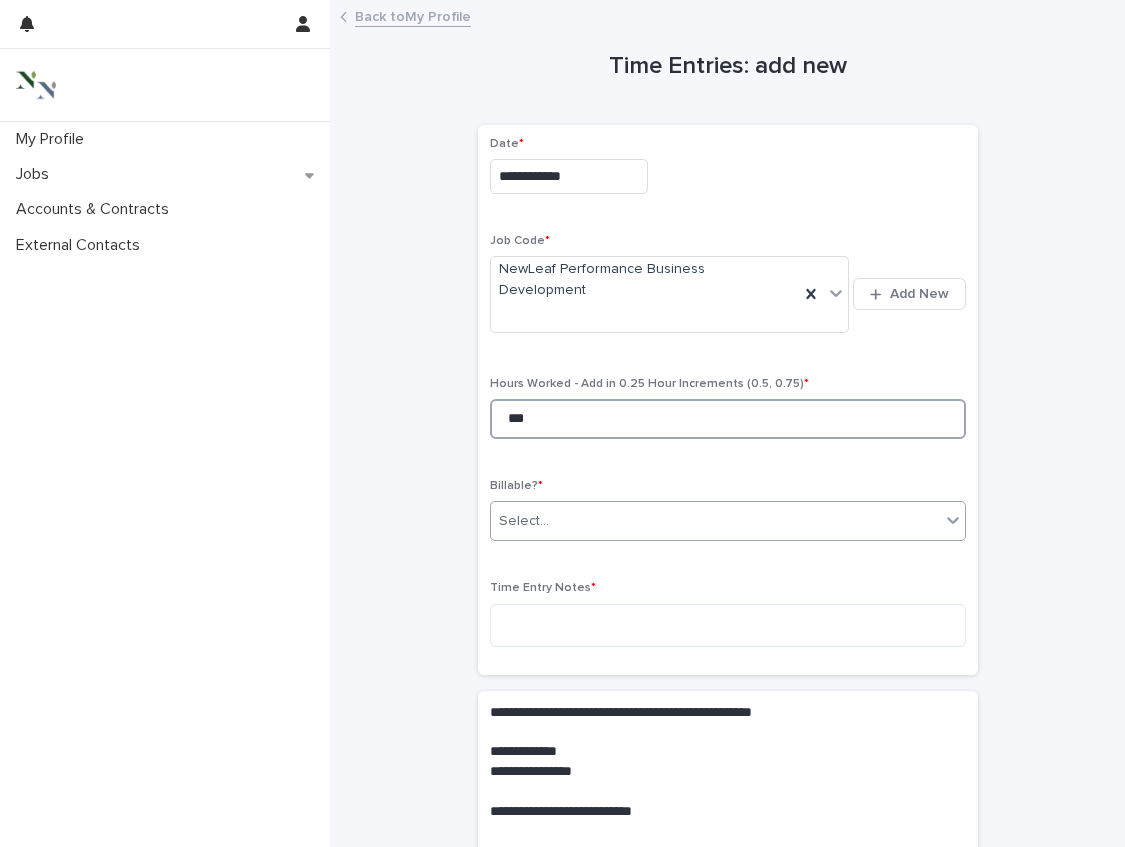 type on "***" 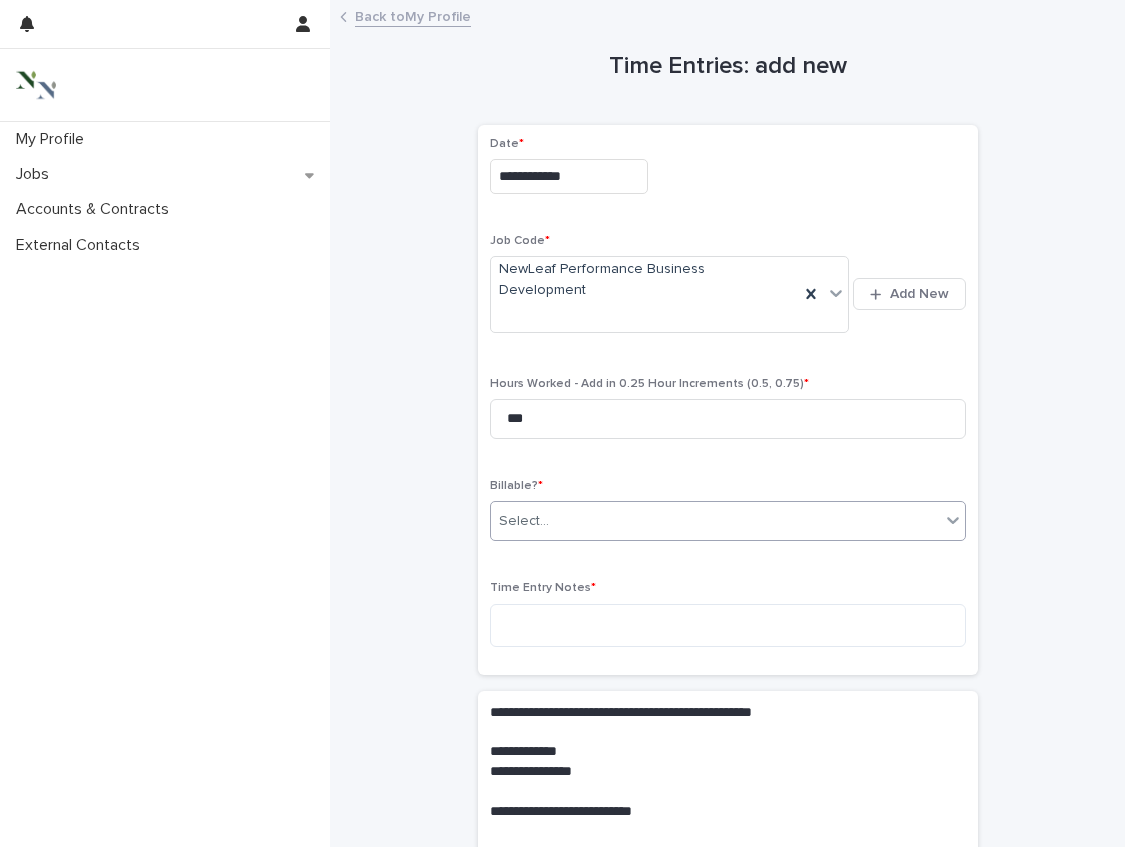 click on "Select..." at bounding box center (715, 521) 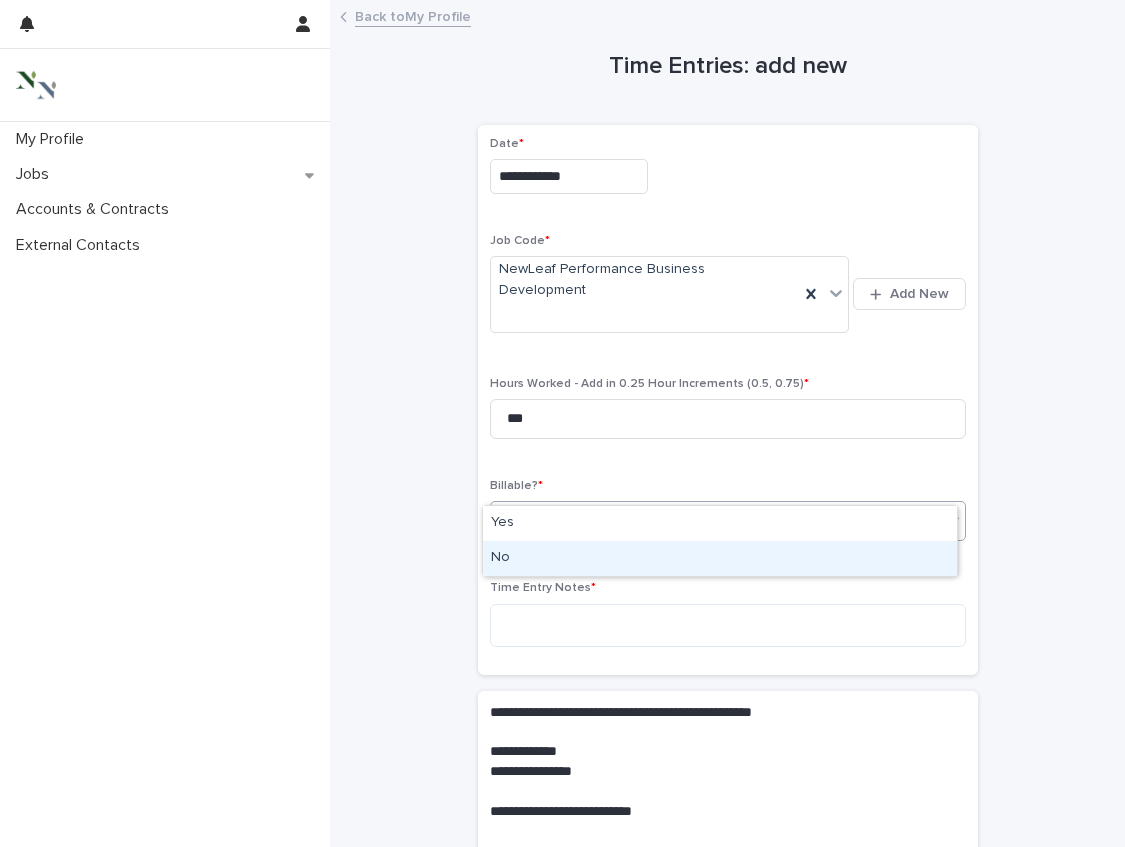 click on "No" at bounding box center (720, 558) 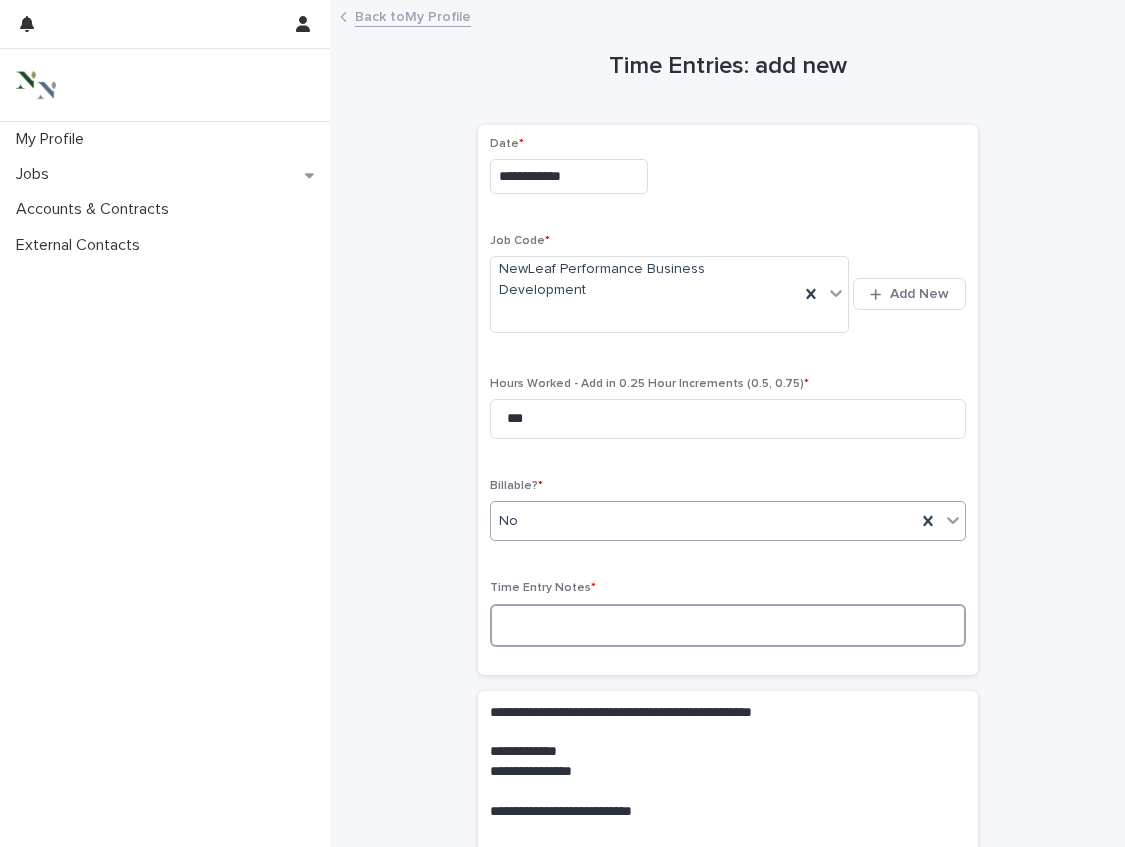 click at bounding box center (728, 625) 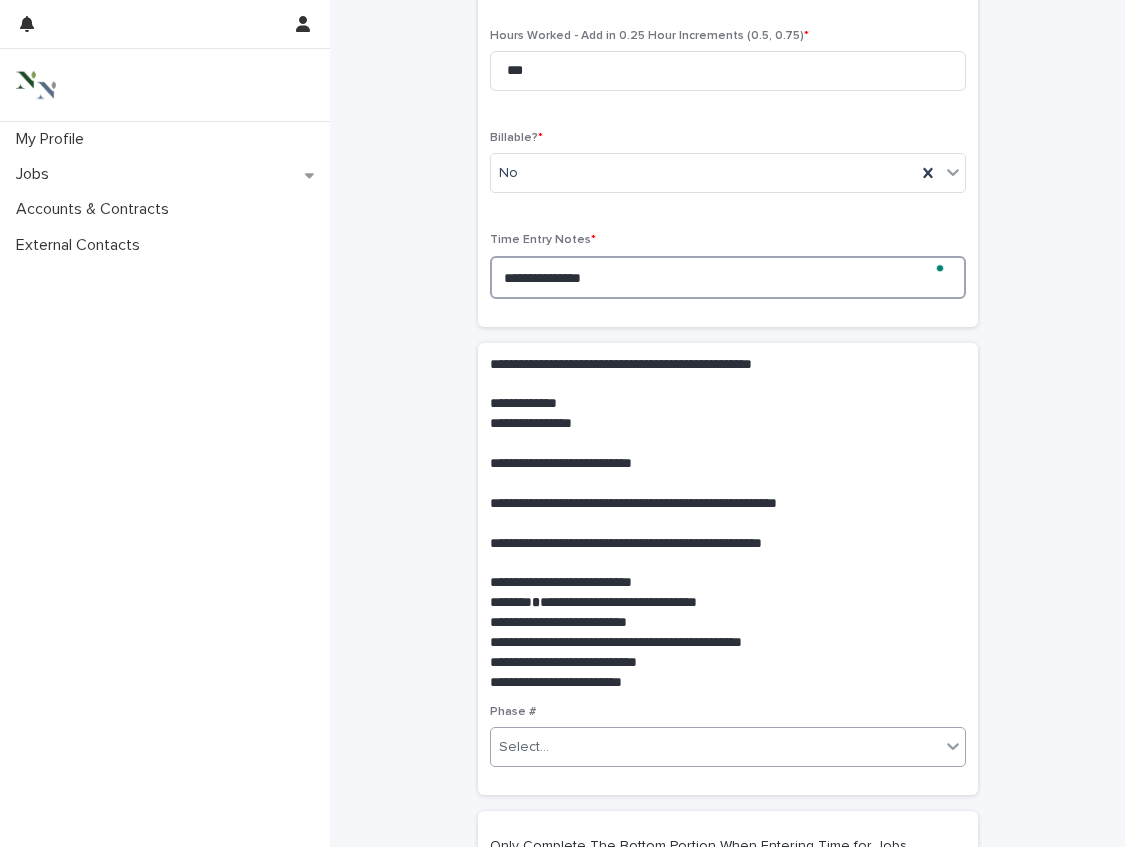 scroll, scrollTop: 360, scrollLeft: 0, axis: vertical 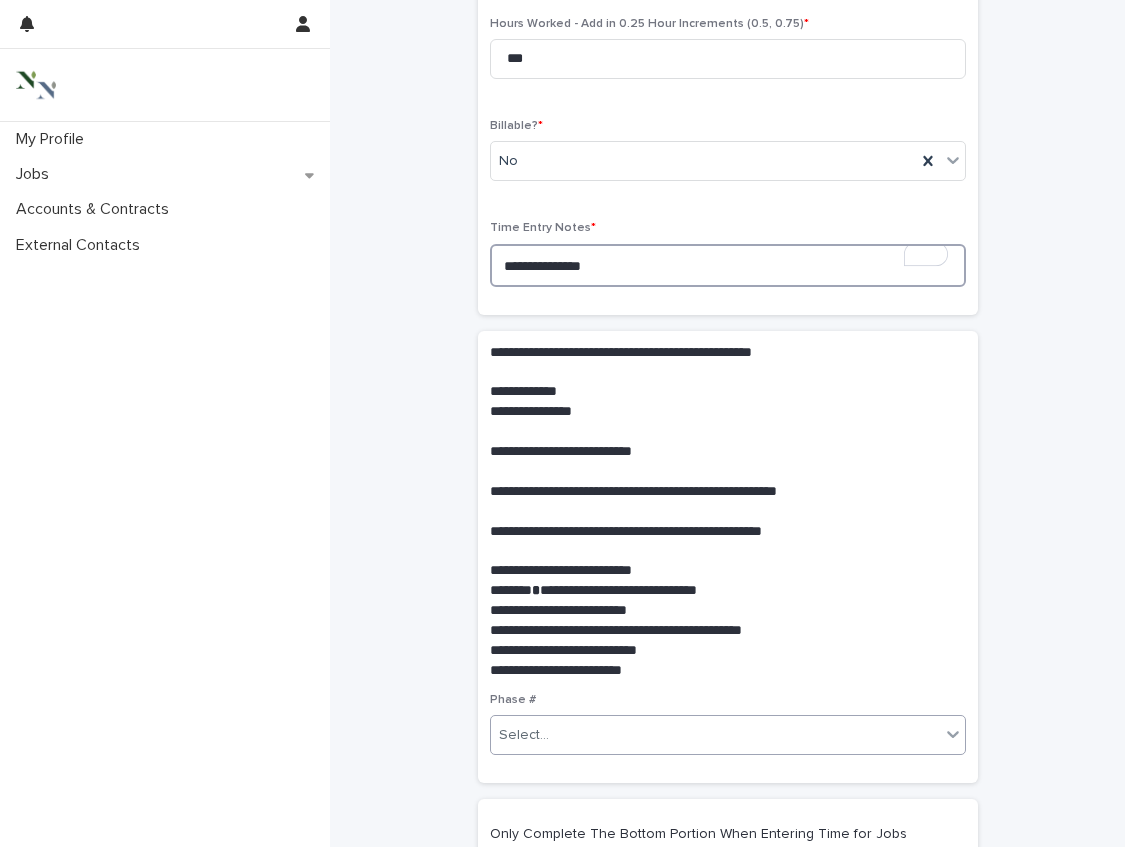 type on "**********" 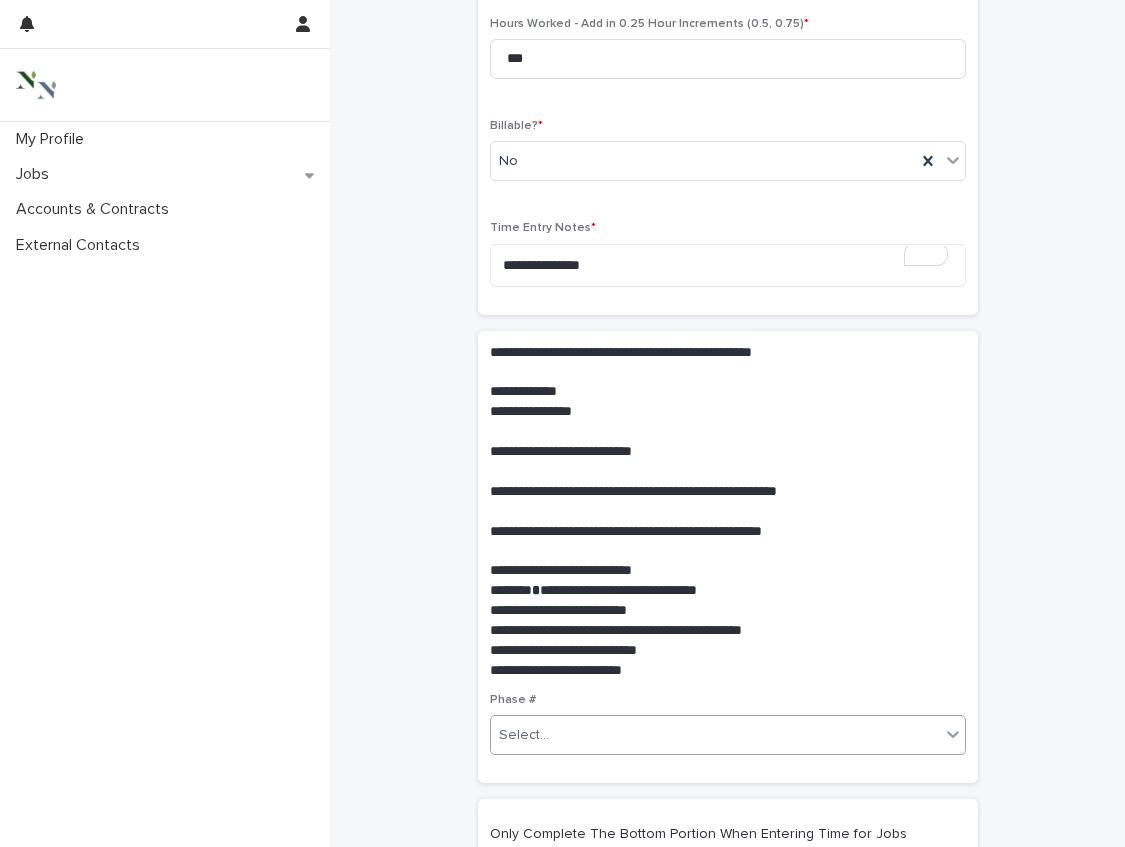 click on "Select..." at bounding box center [728, 735] 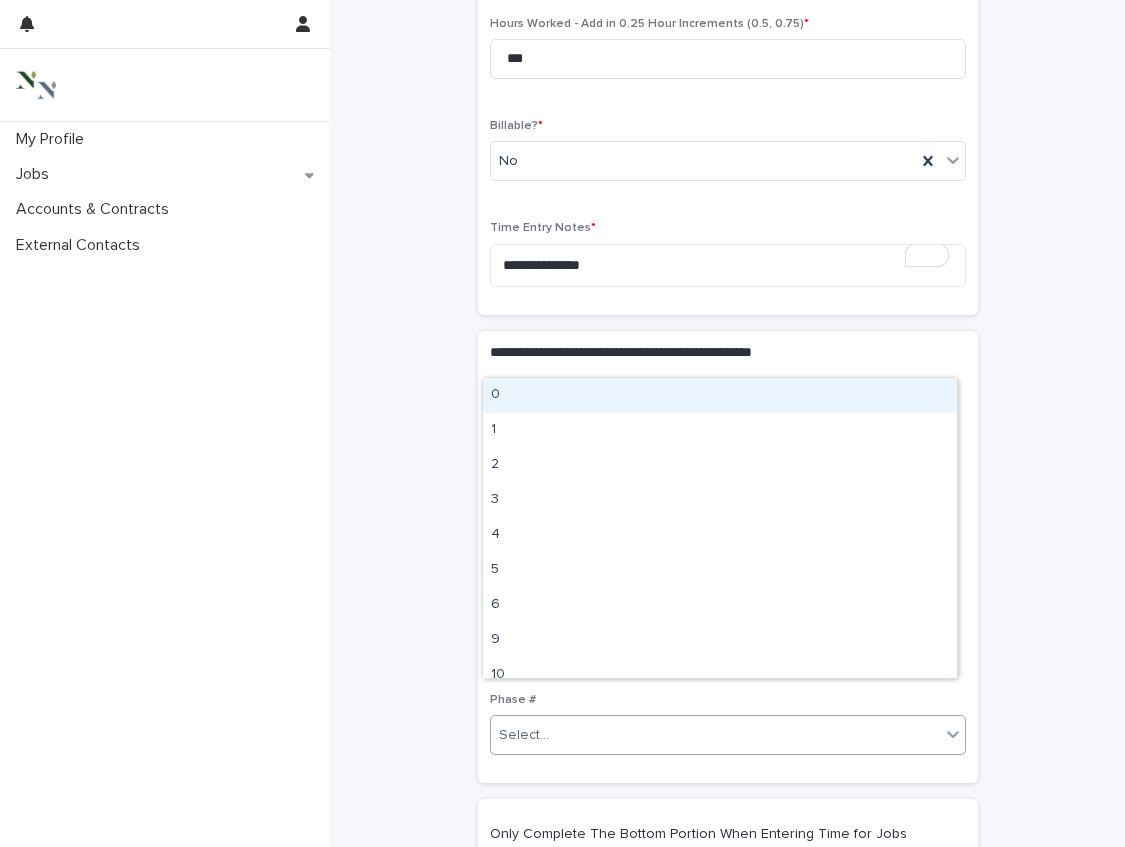 click on "0" at bounding box center [720, 395] 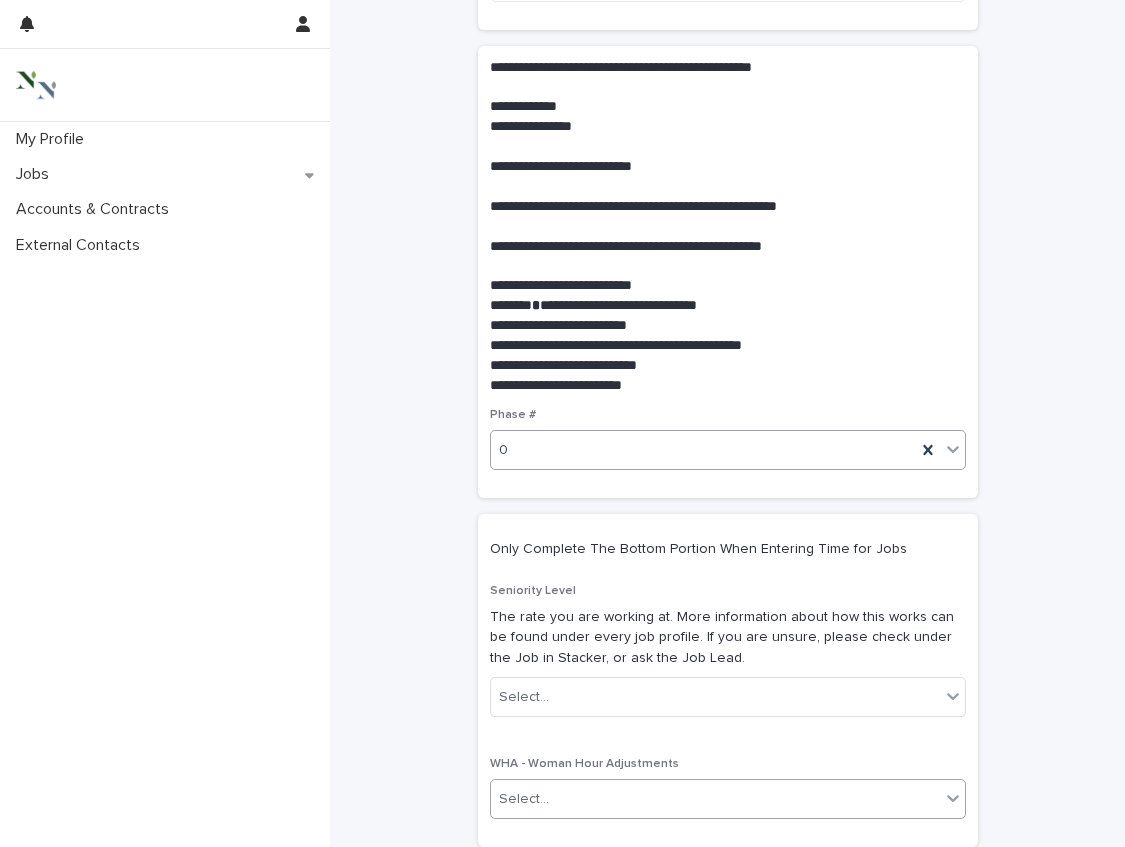 scroll, scrollTop: 743, scrollLeft: 0, axis: vertical 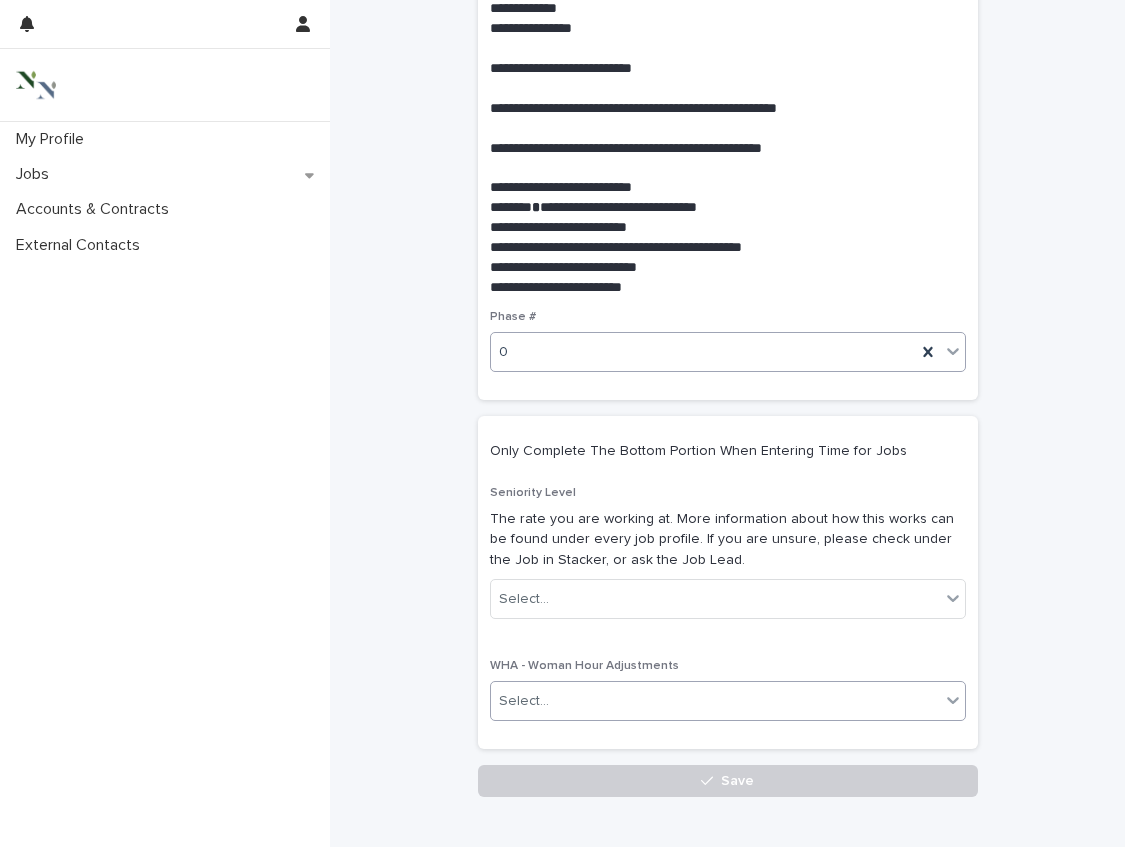 click on "Save" at bounding box center (728, 781) 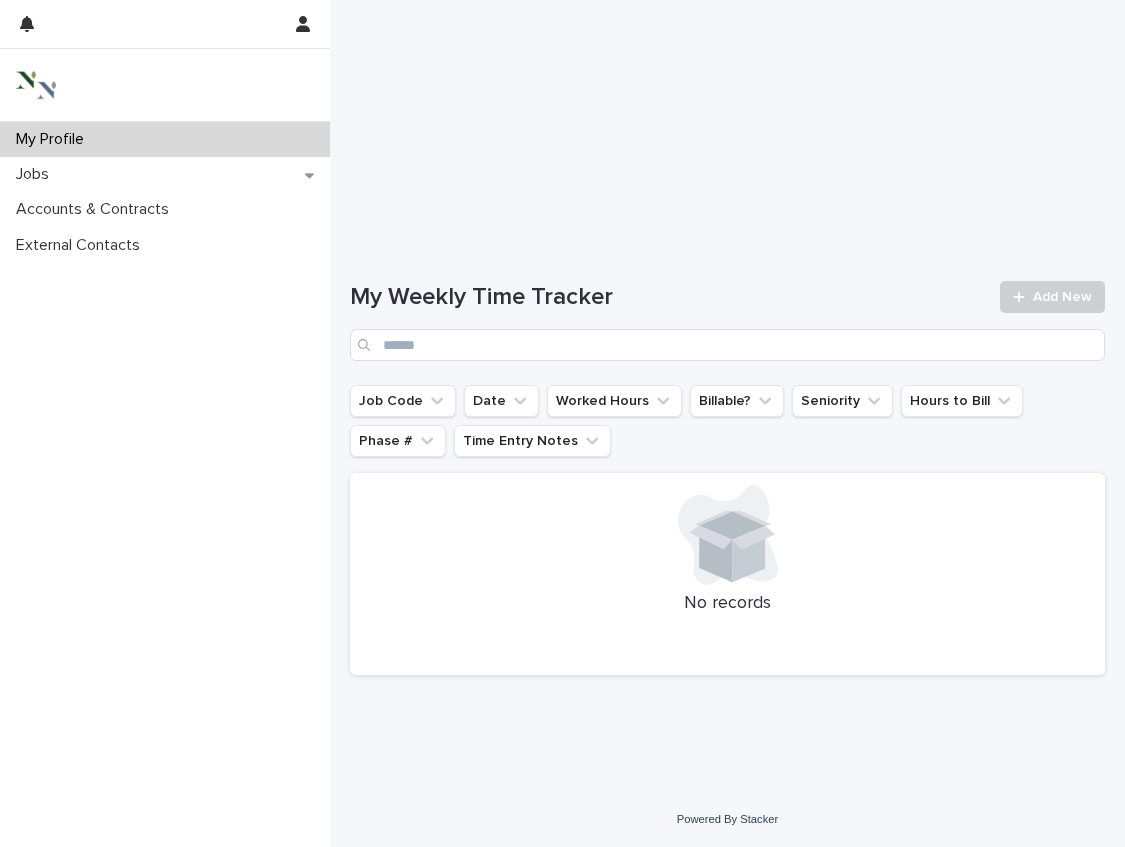 scroll, scrollTop: 0, scrollLeft: 0, axis: both 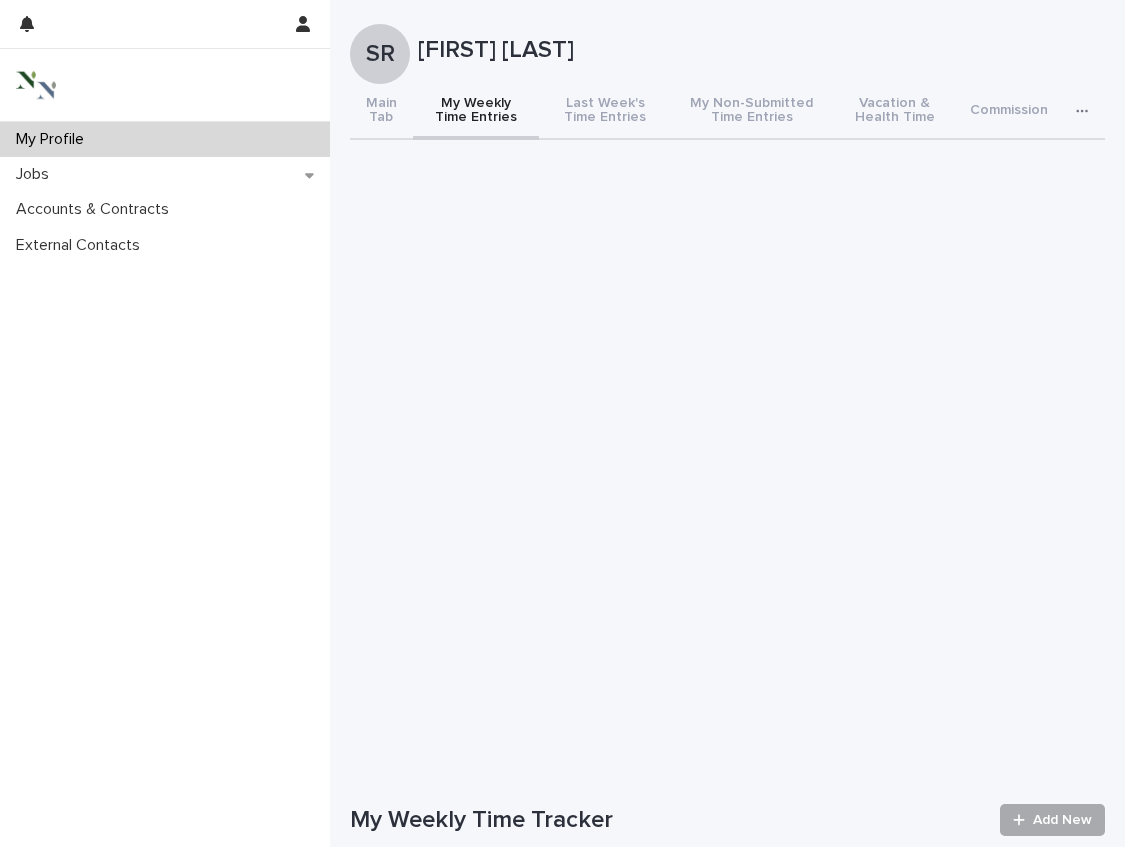 click on "Add New" at bounding box center (1052, 820) 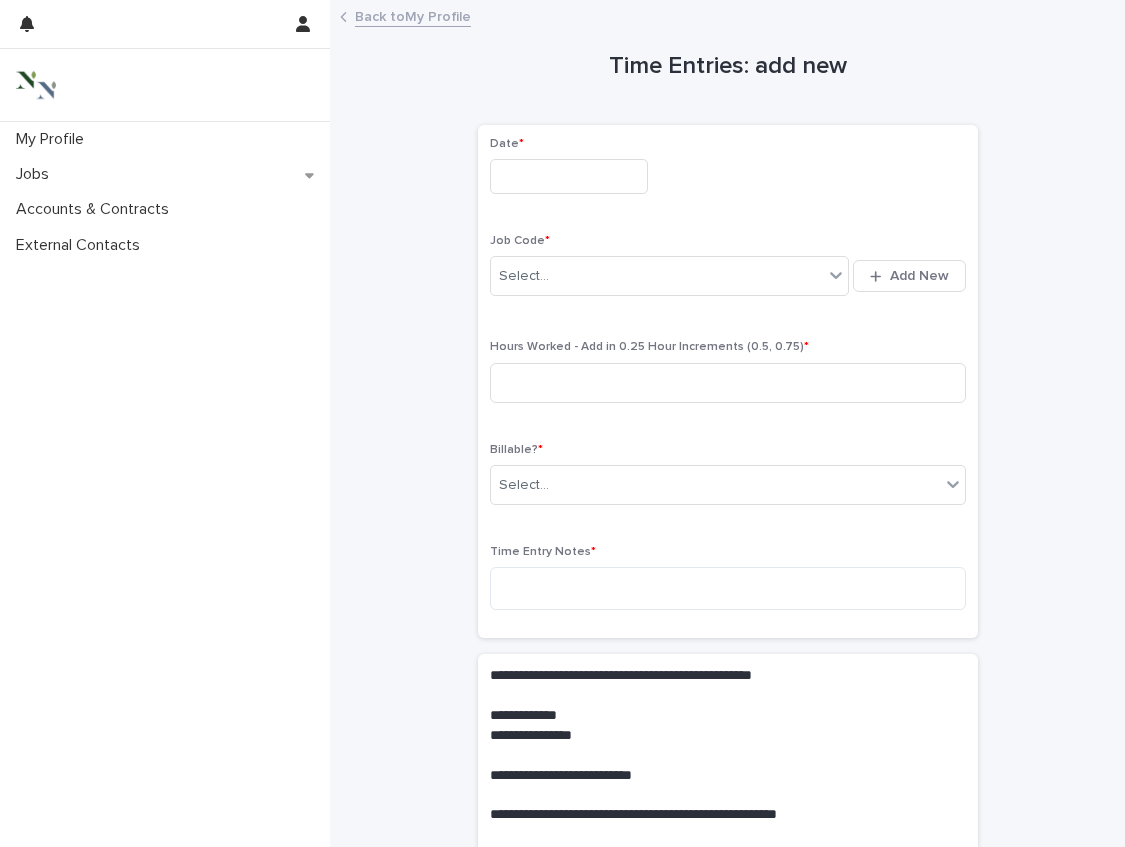 click at bounding box center [569, 176] 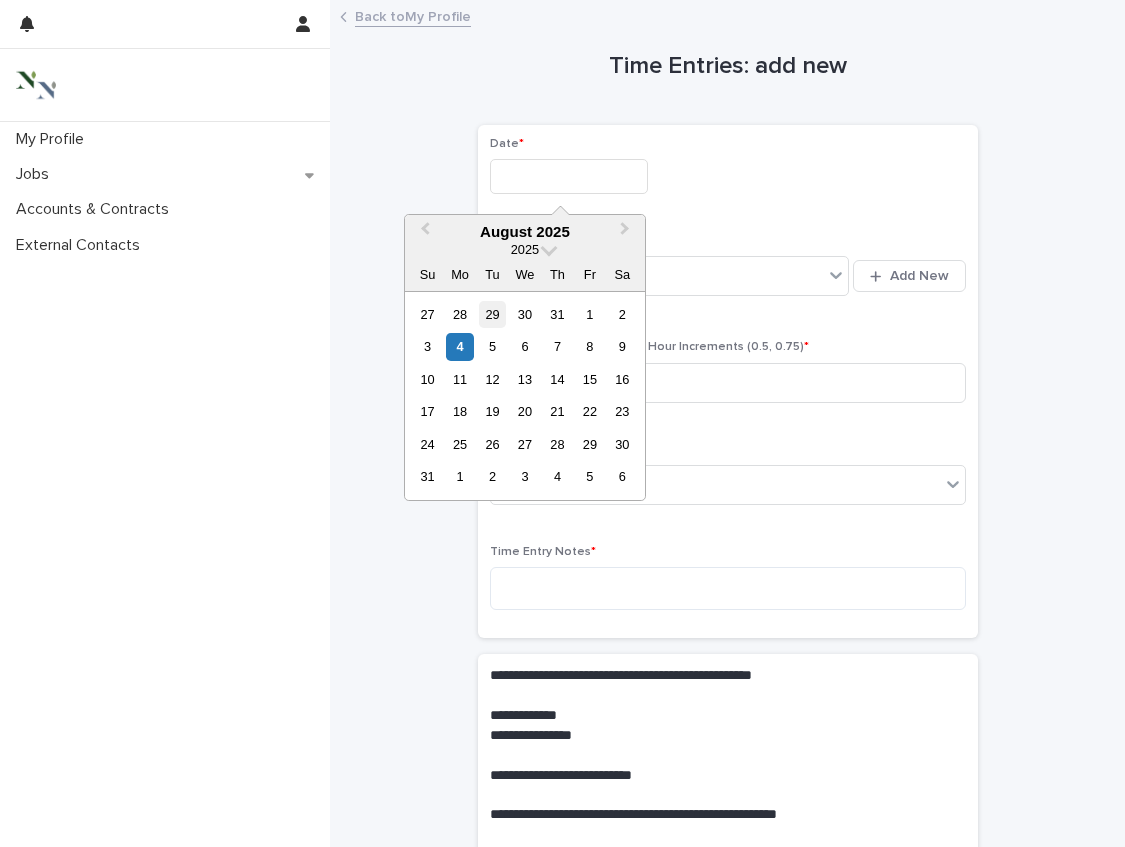 click on "29" at bounding box center [492, 314] 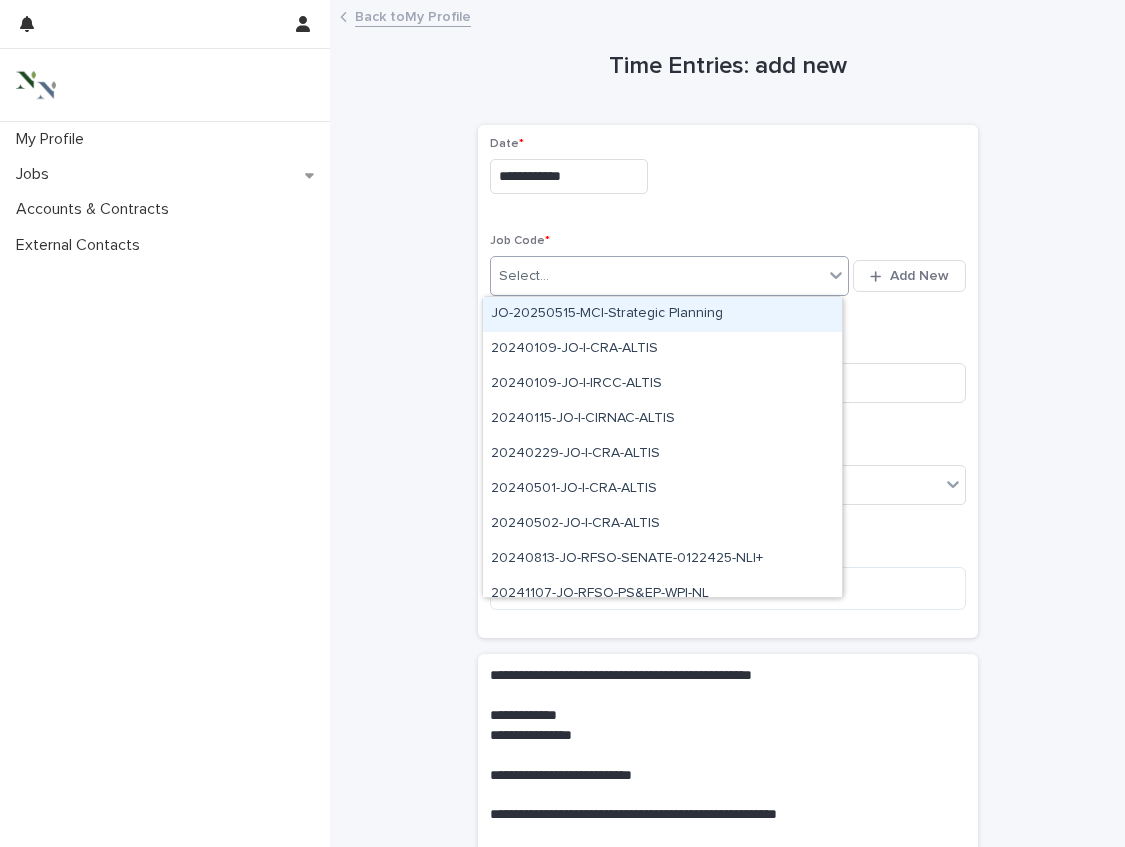 click on "Select..." at bounding box center [657, 276] 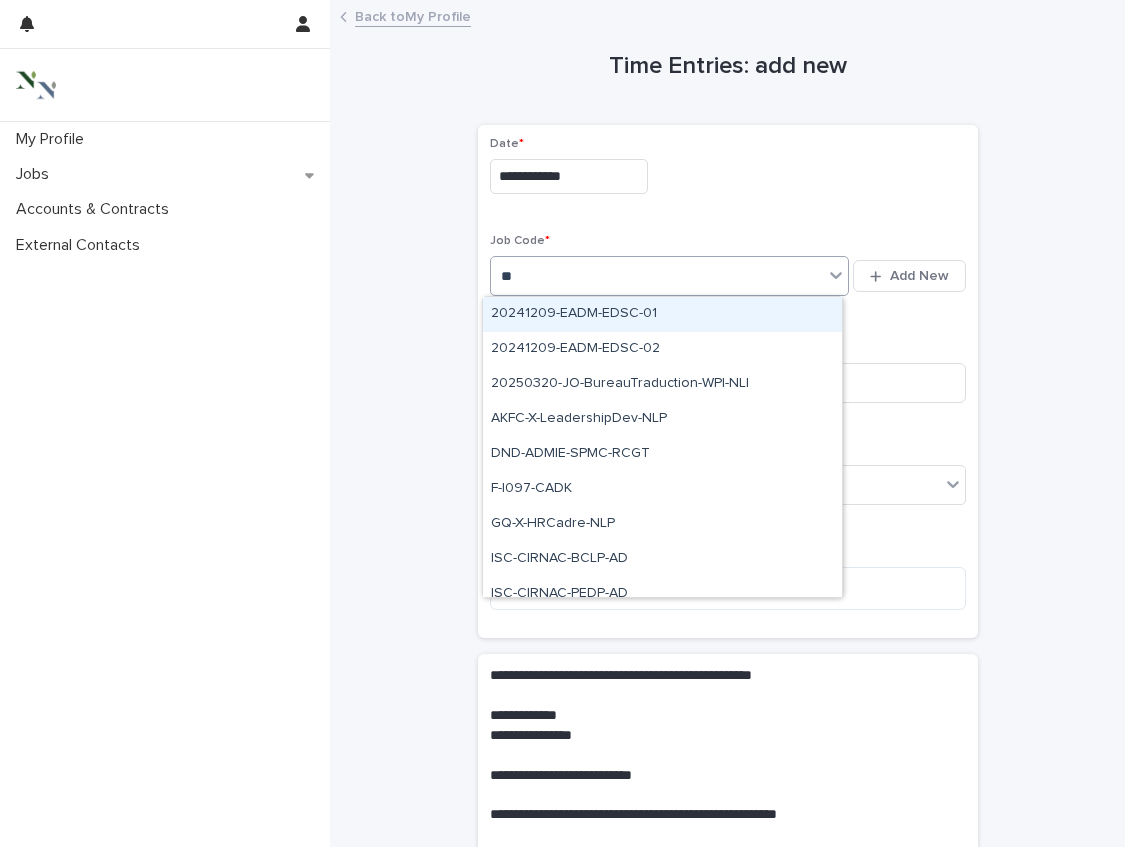type on "***" 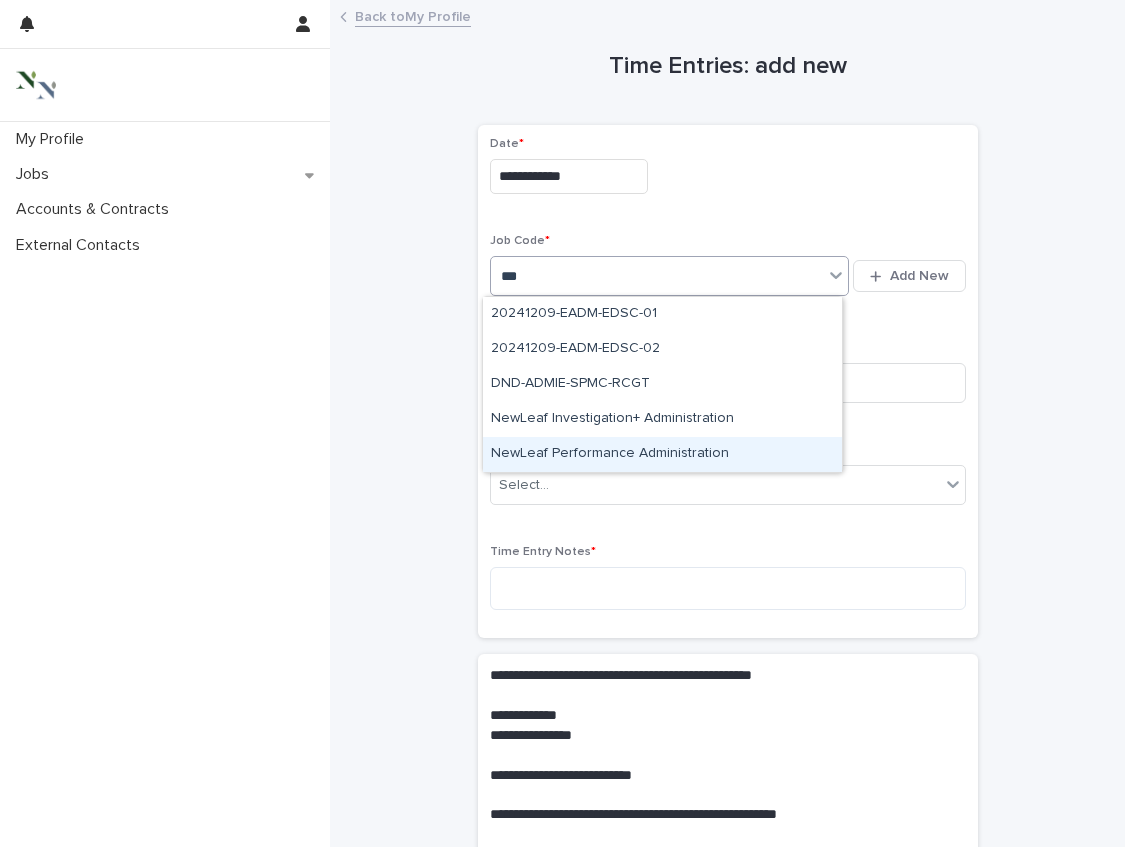 click on "NewLeaf Performance Administration" at bounding box center (662, 454) 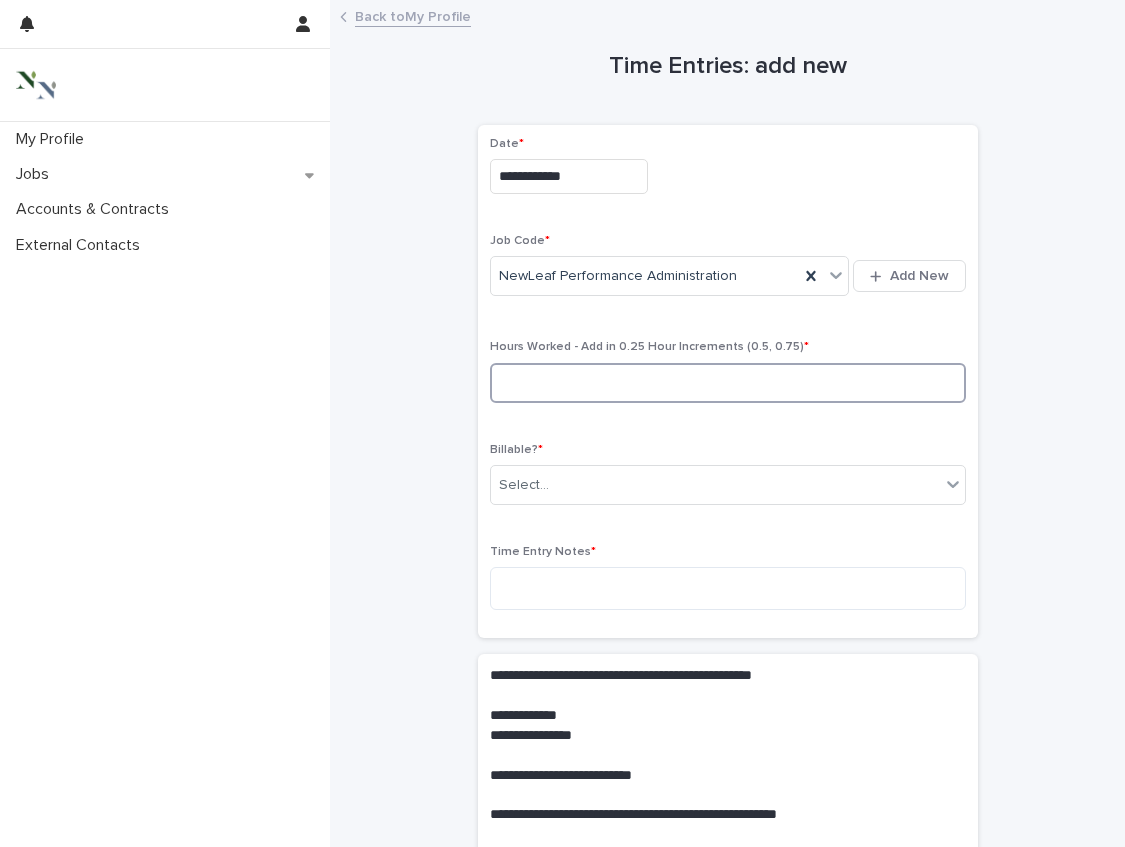 click at bounding box center [728, 383] 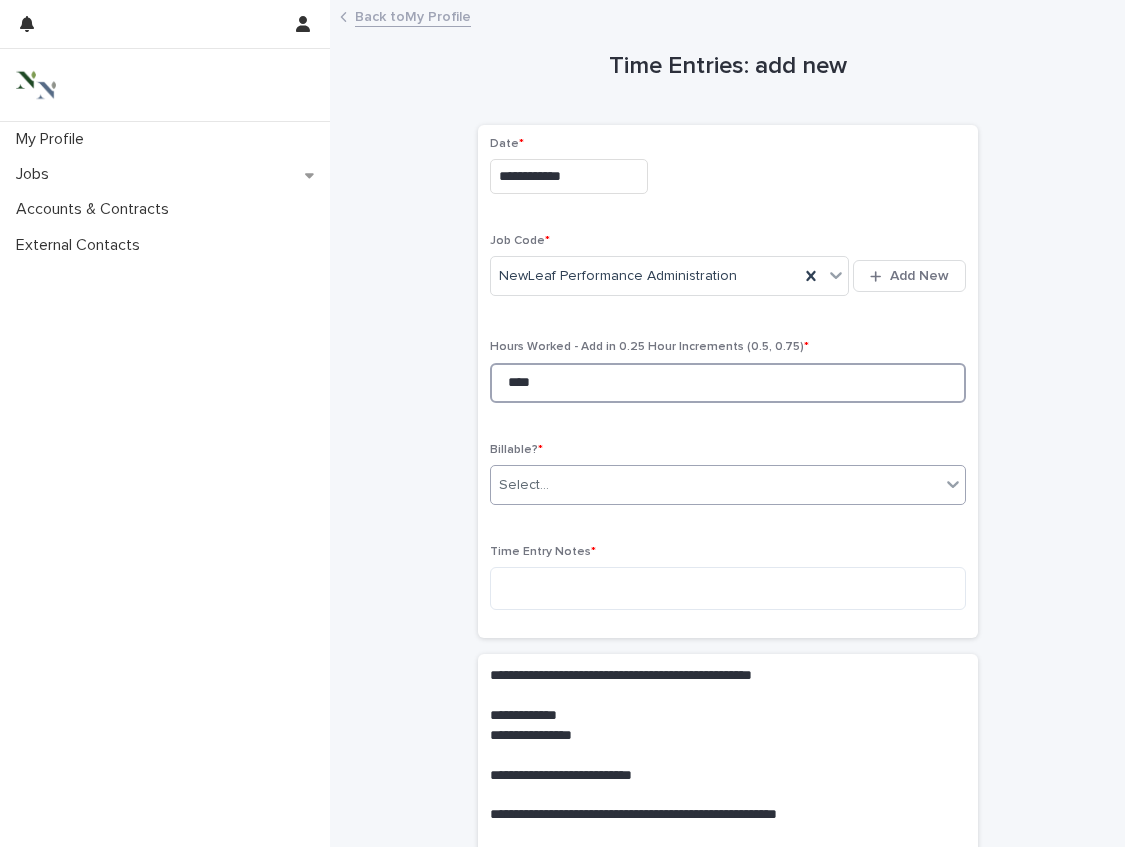 type on "****" 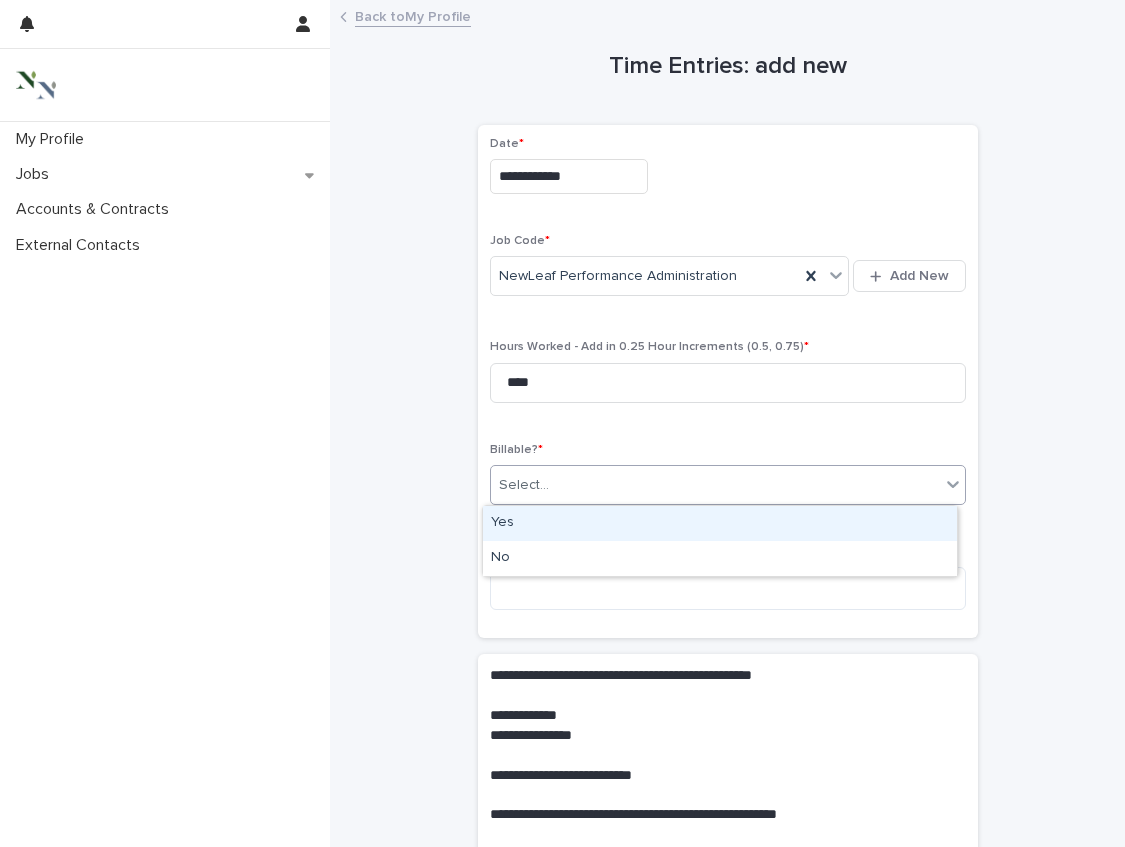 click on "Select..." at bounding box center (715, 485) 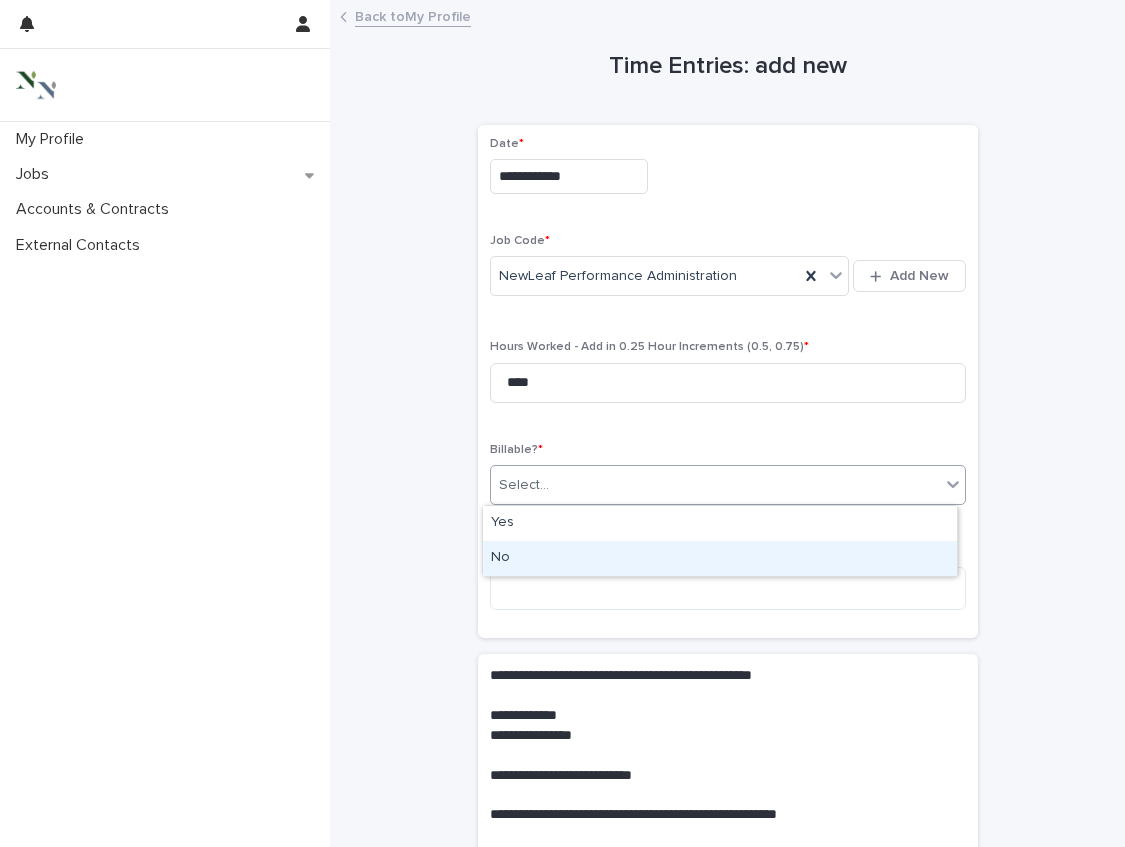 click on "No" at bounding box center [720, 558] 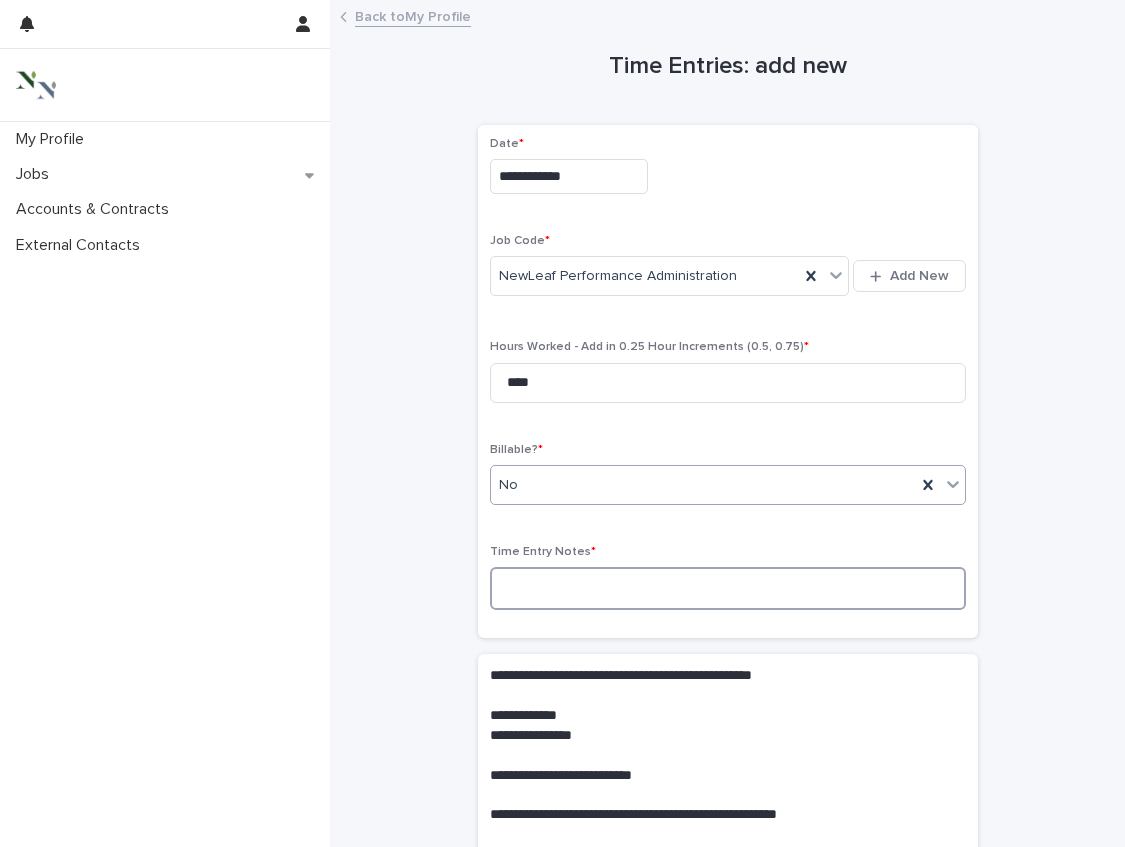 click at bounding box center [728, 588] 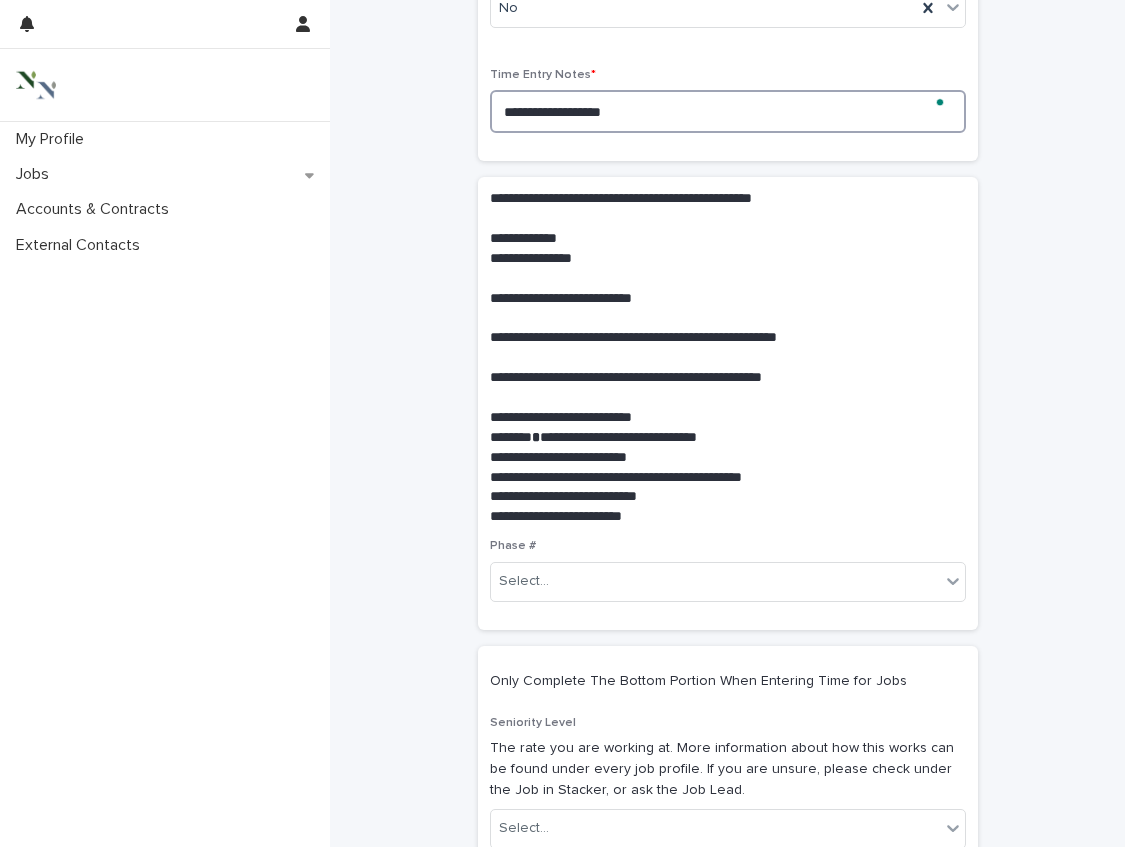 scroll, scrollTop: 480, scrollLeft: 0, axis: vertical 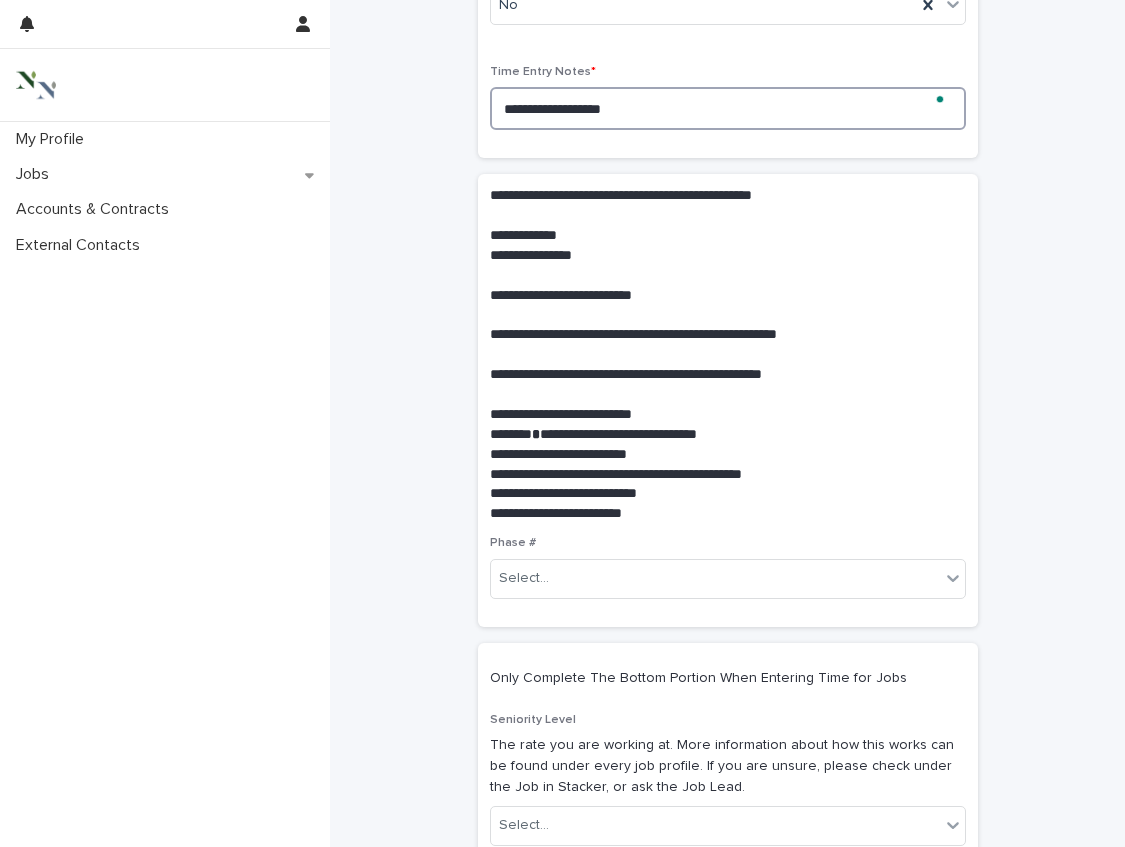 type on "**********" 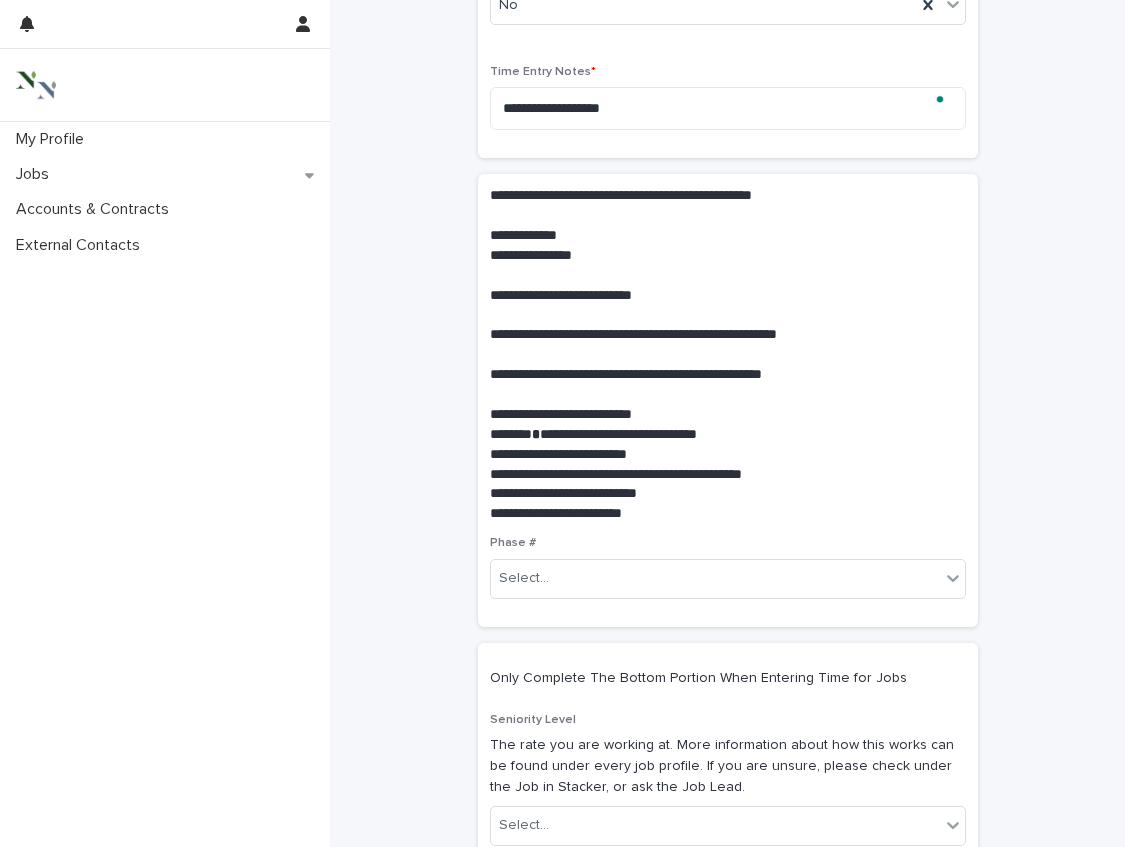 click on "Phase # Select..." at bounding box center (728, 575) 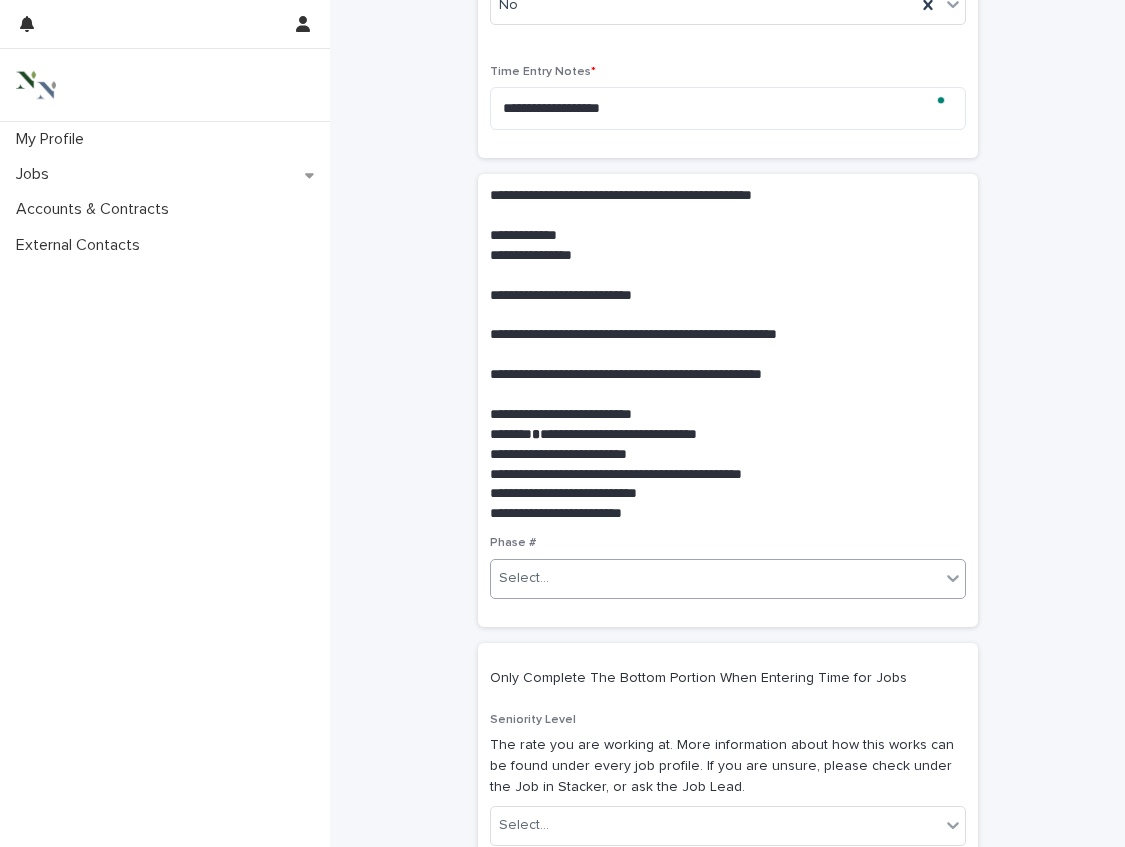 click on "Select..." at bounding box center (715, 578) 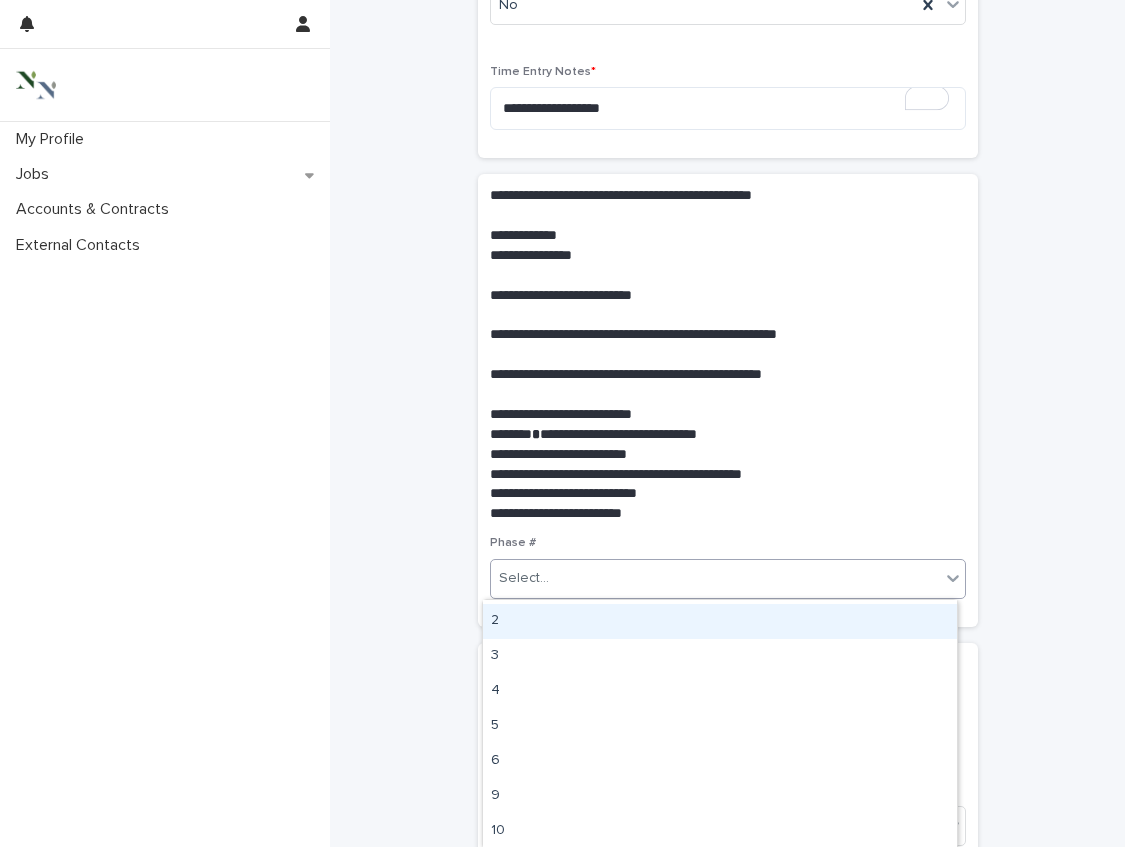 scroll, scrollTop: 0, scrollLeft: 0, axis: both 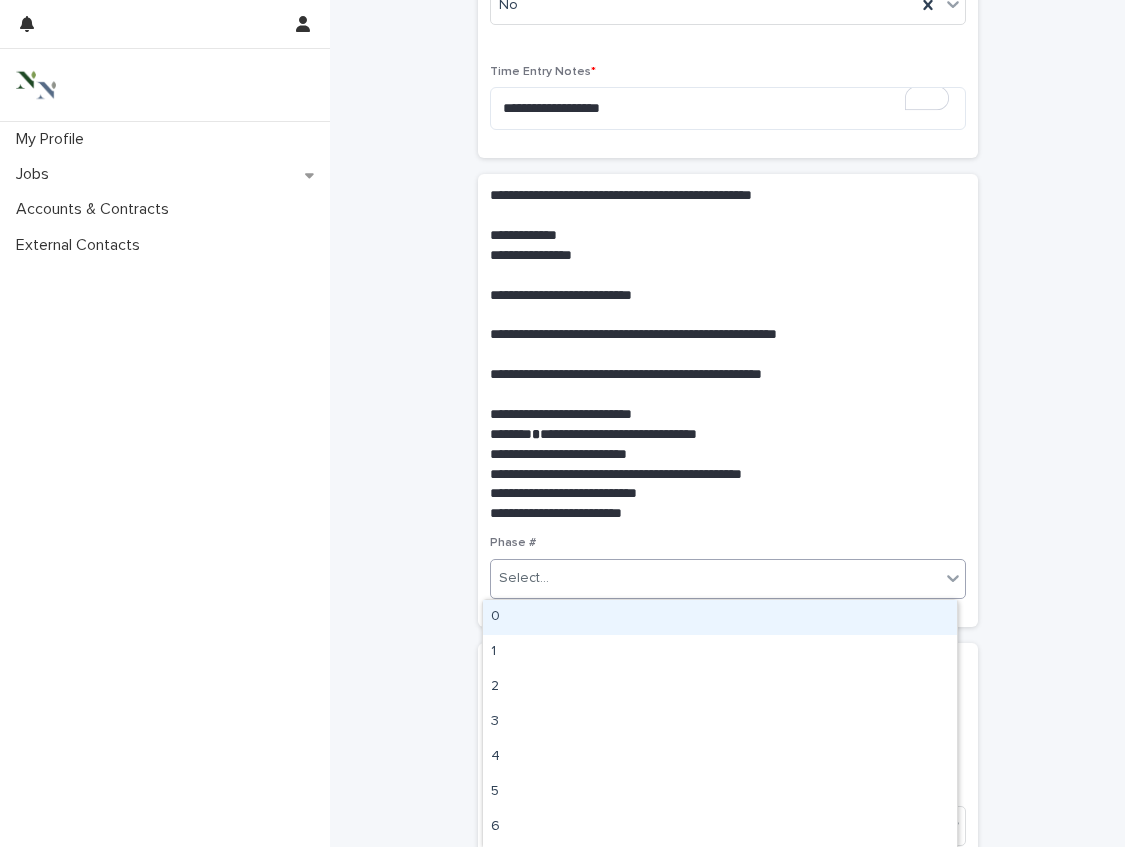 click on "0" at bounding box center [720, 617] 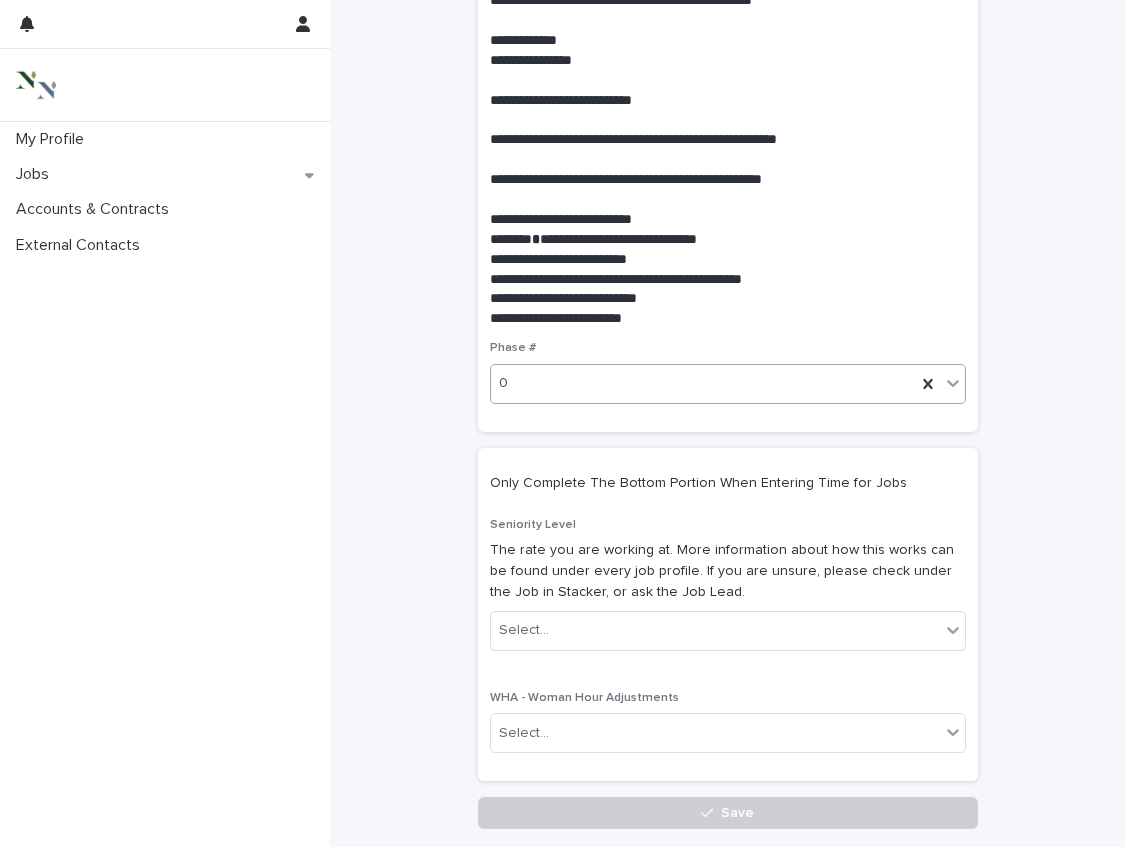 scroll, scrollTop: 682, scrollLeft: 0, axis: vertical 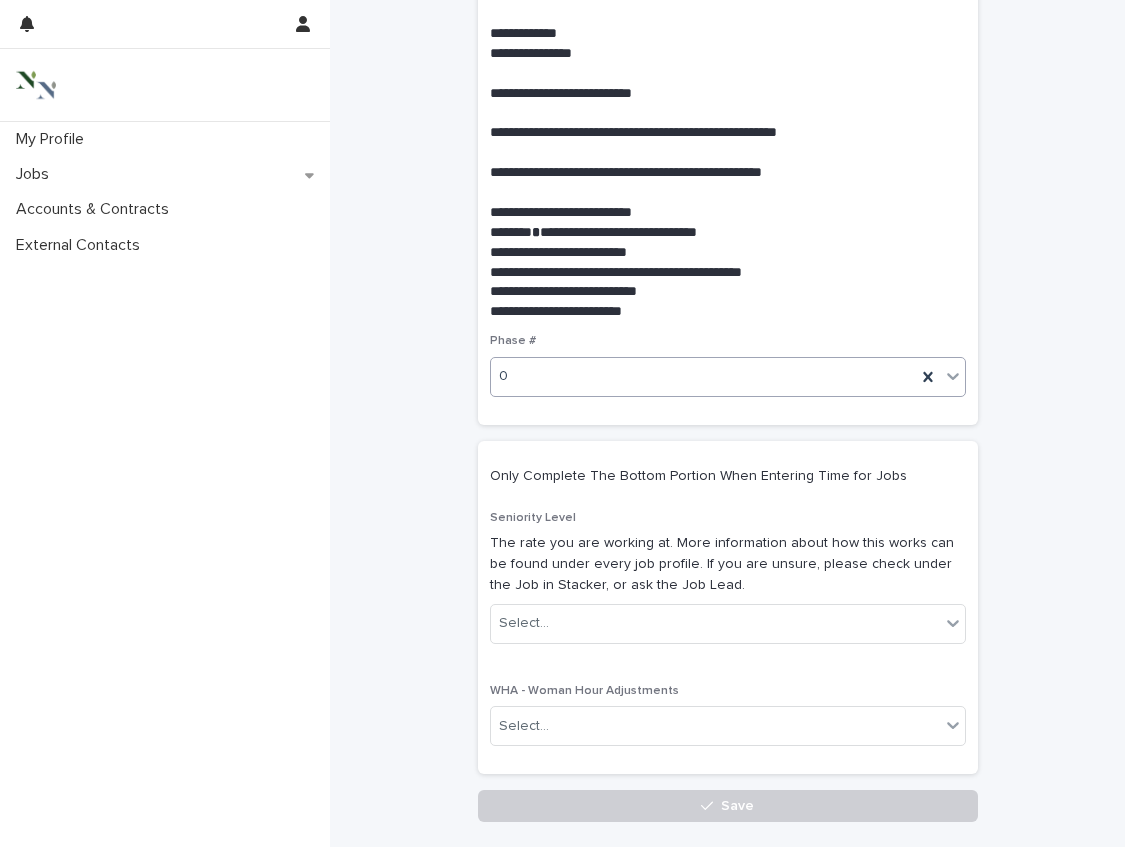click on "0" at bounding box center (728, 377) 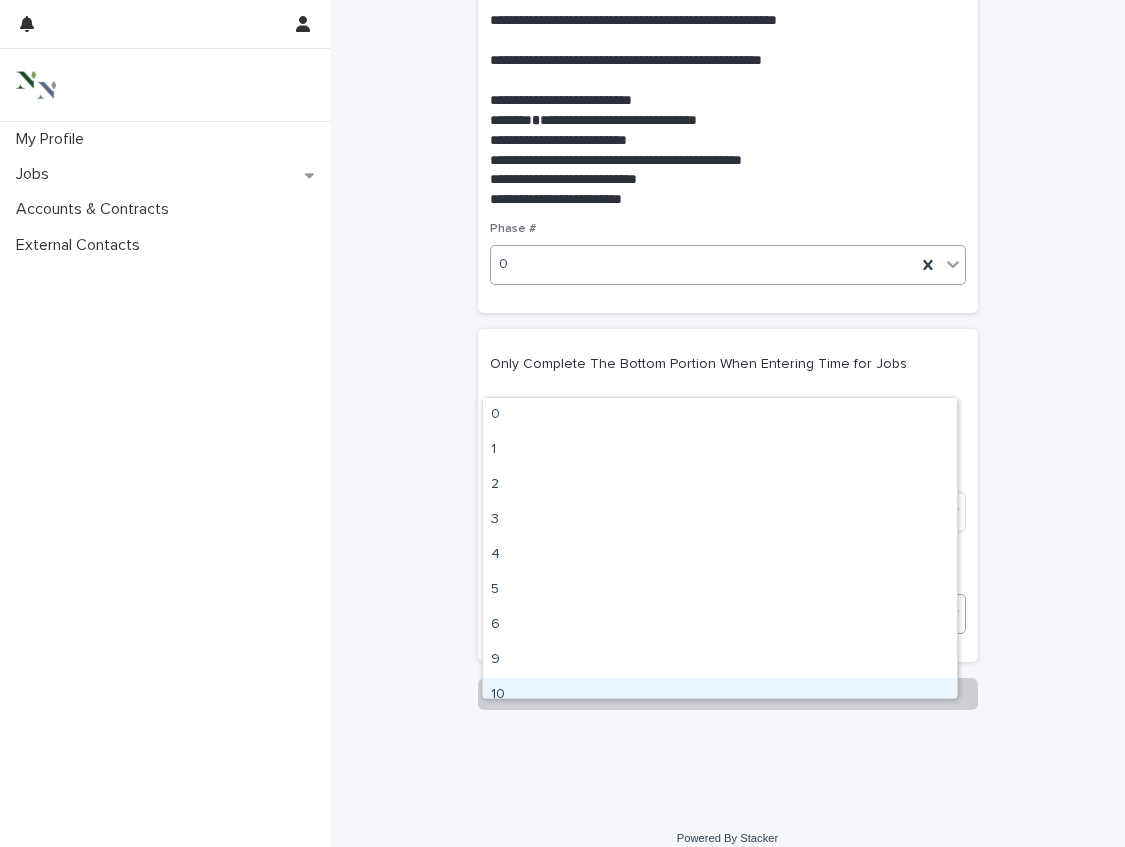 scroll, scrollTop: 814, scrollLeft: 0, axis: vertical 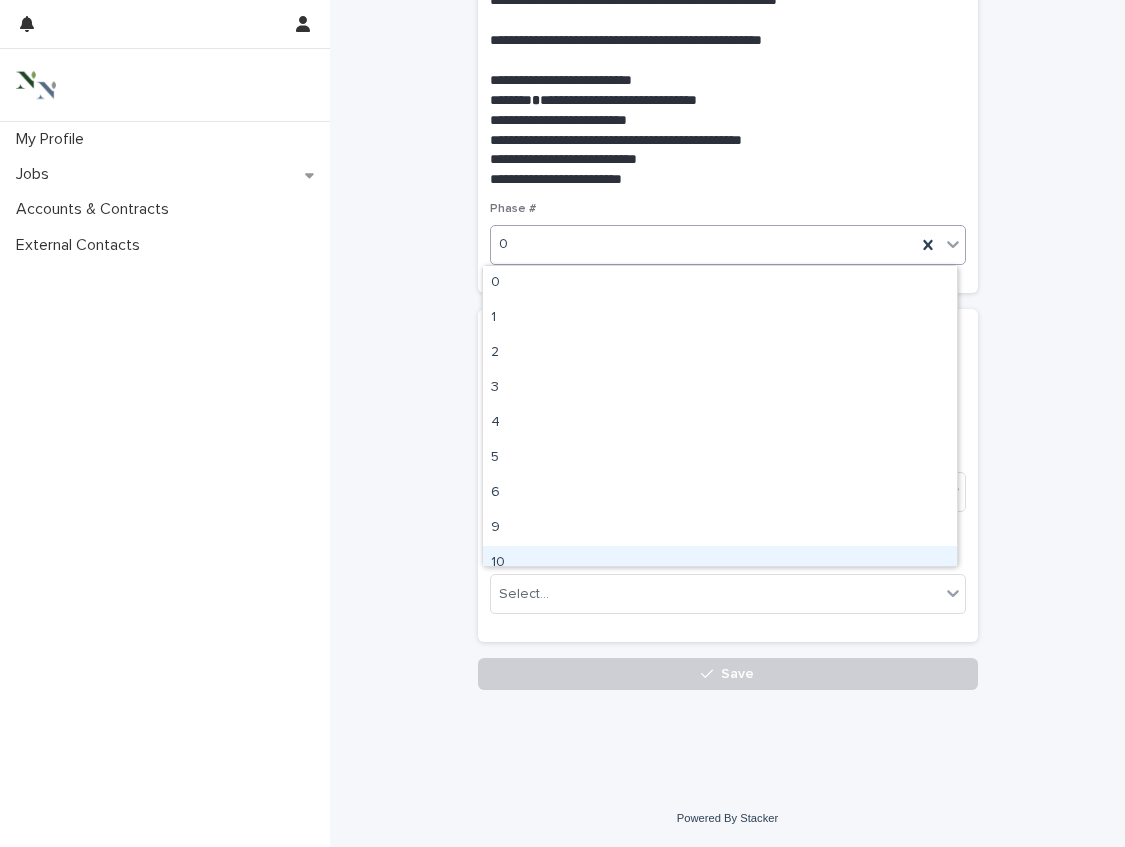 click on "10" at bounding box center [720, 563] 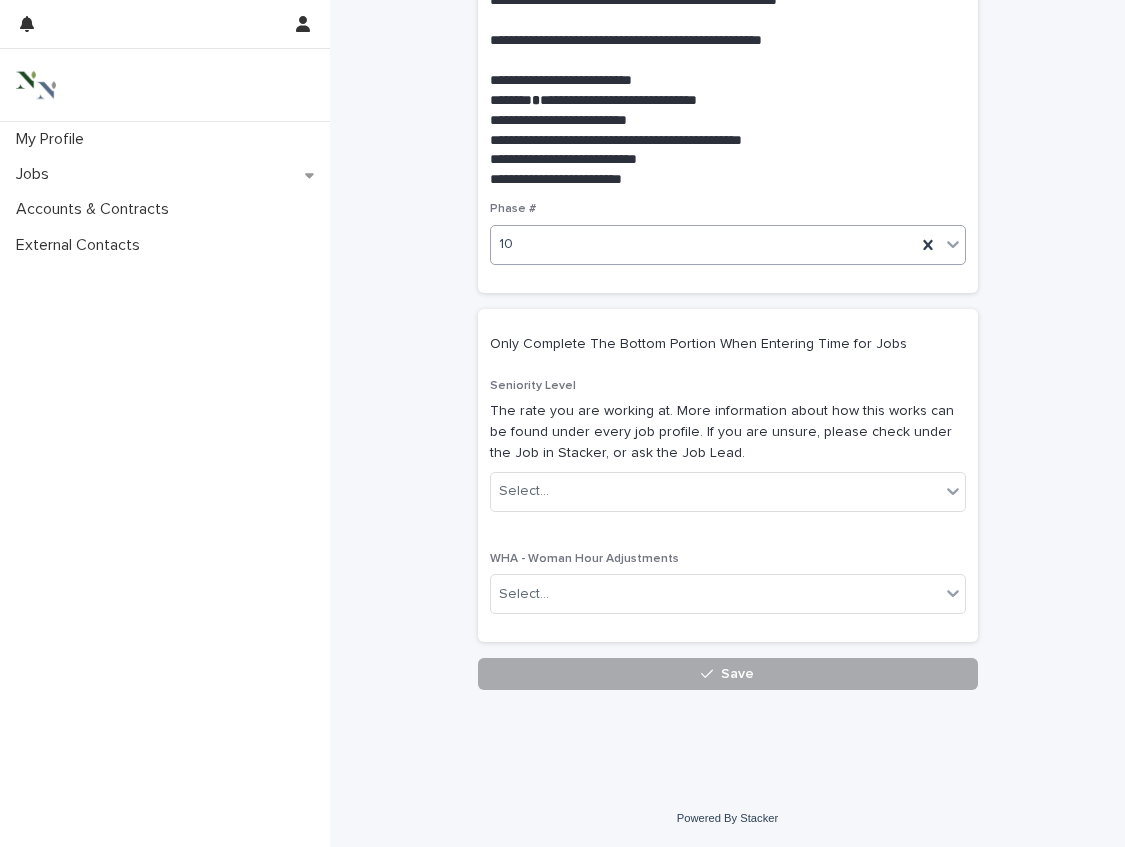 click on "Save" at bounding box center (728, 674) 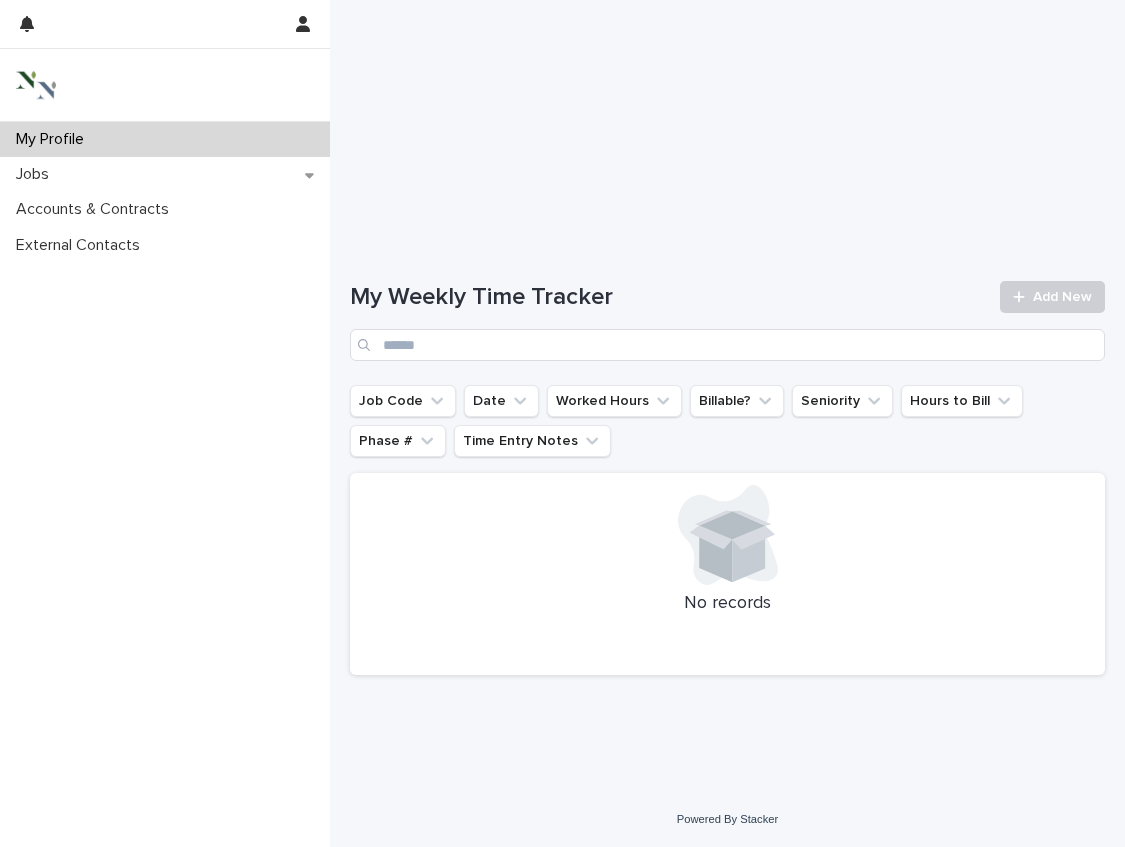 scroll, scrollTop: 0, scrollLeft: 0, axis: both 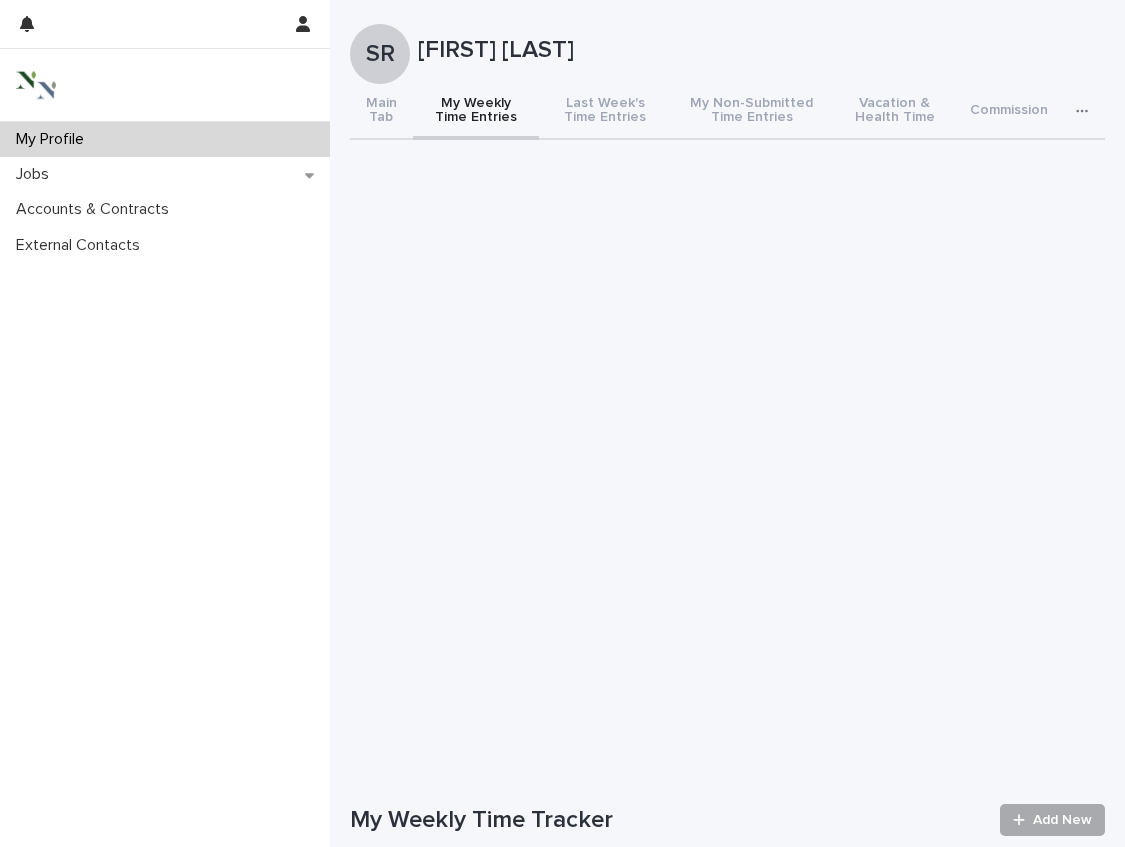 click at bounding box center (1023, 820) 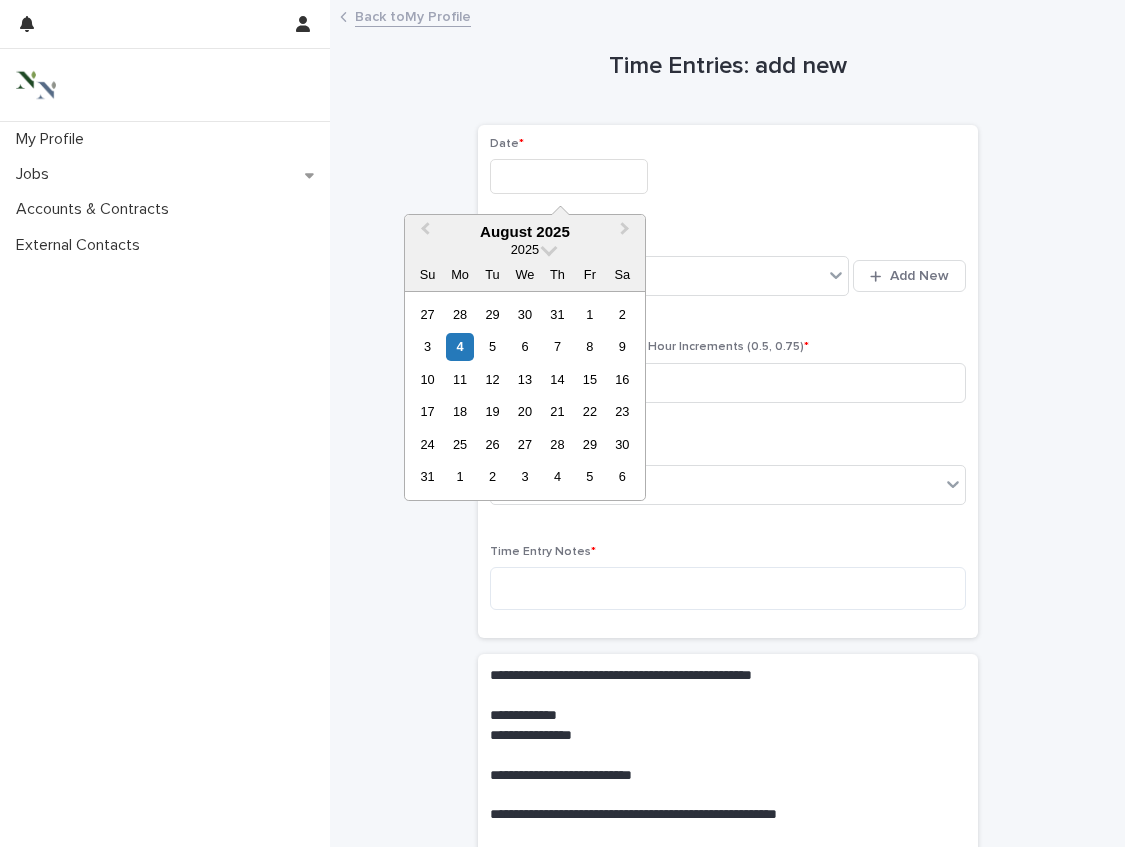 click at bounding box center (569, 176) 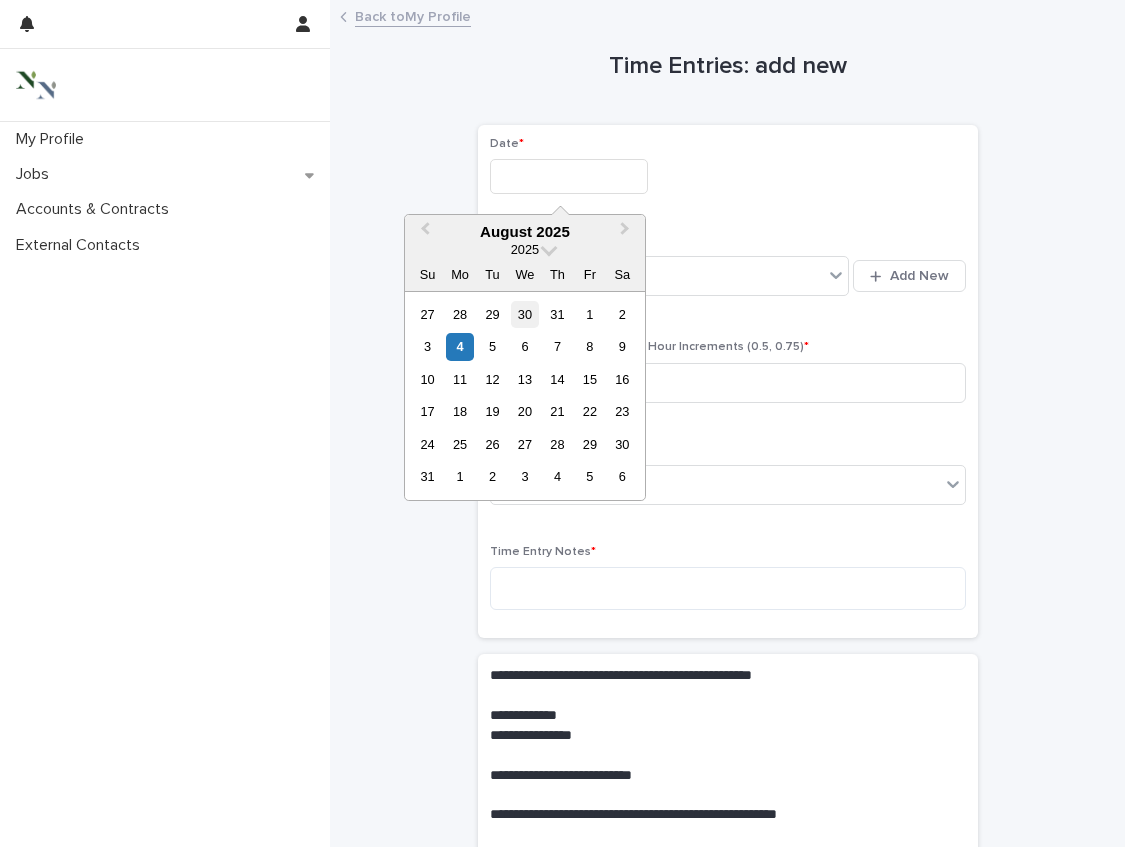 click on "30" at bounding box center [524, 314] 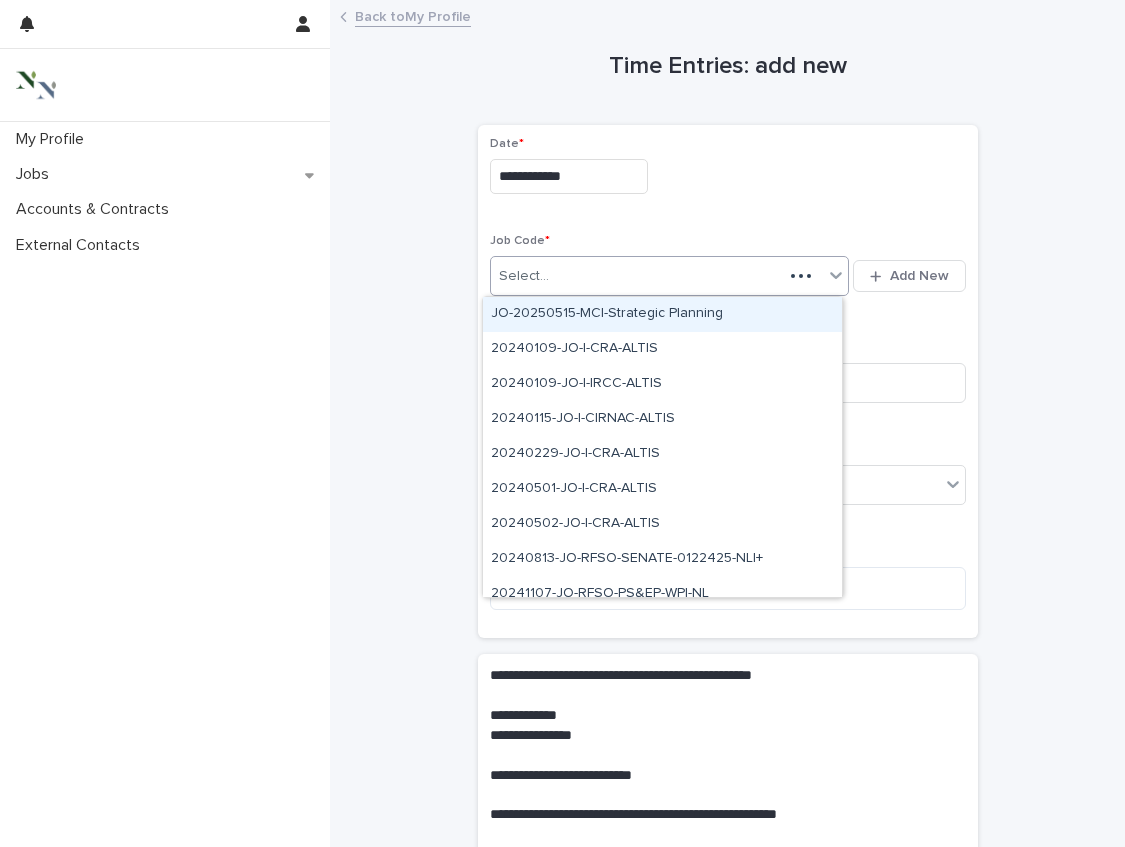 click on "Select..." at bounding box center (637, 276) 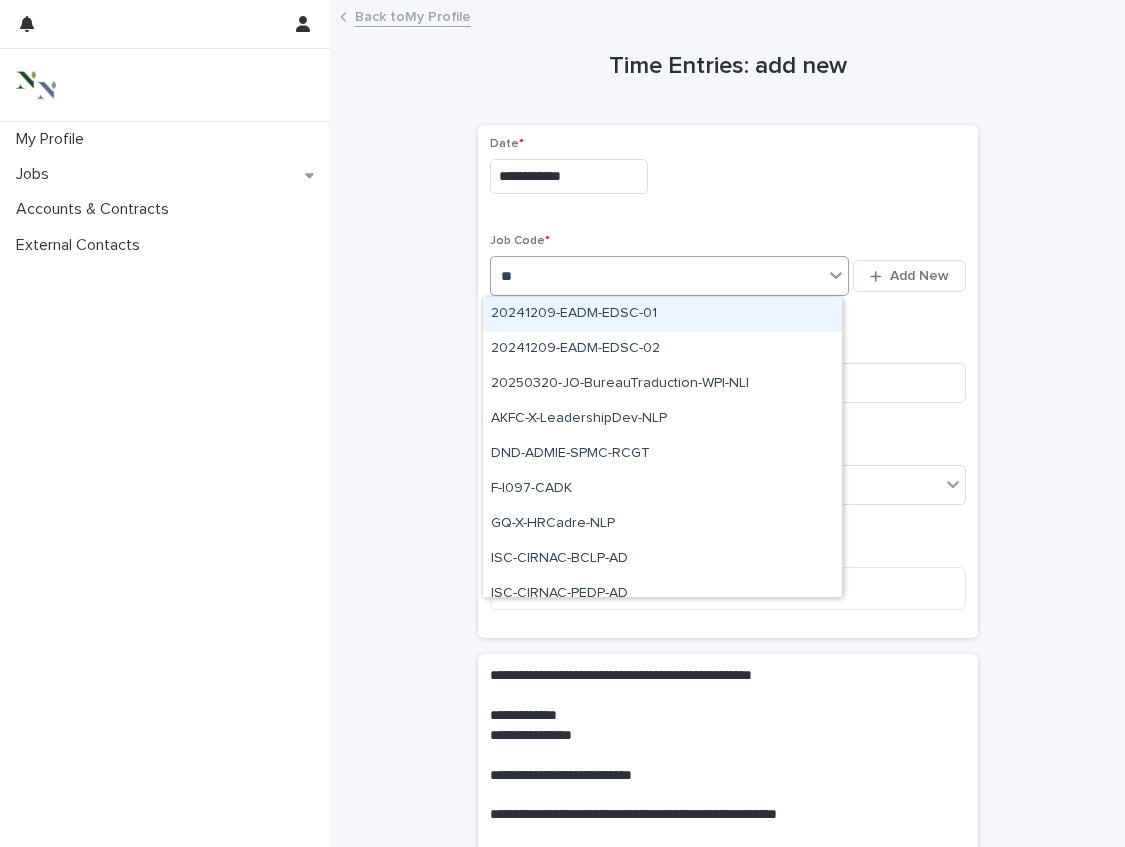 type on "***" 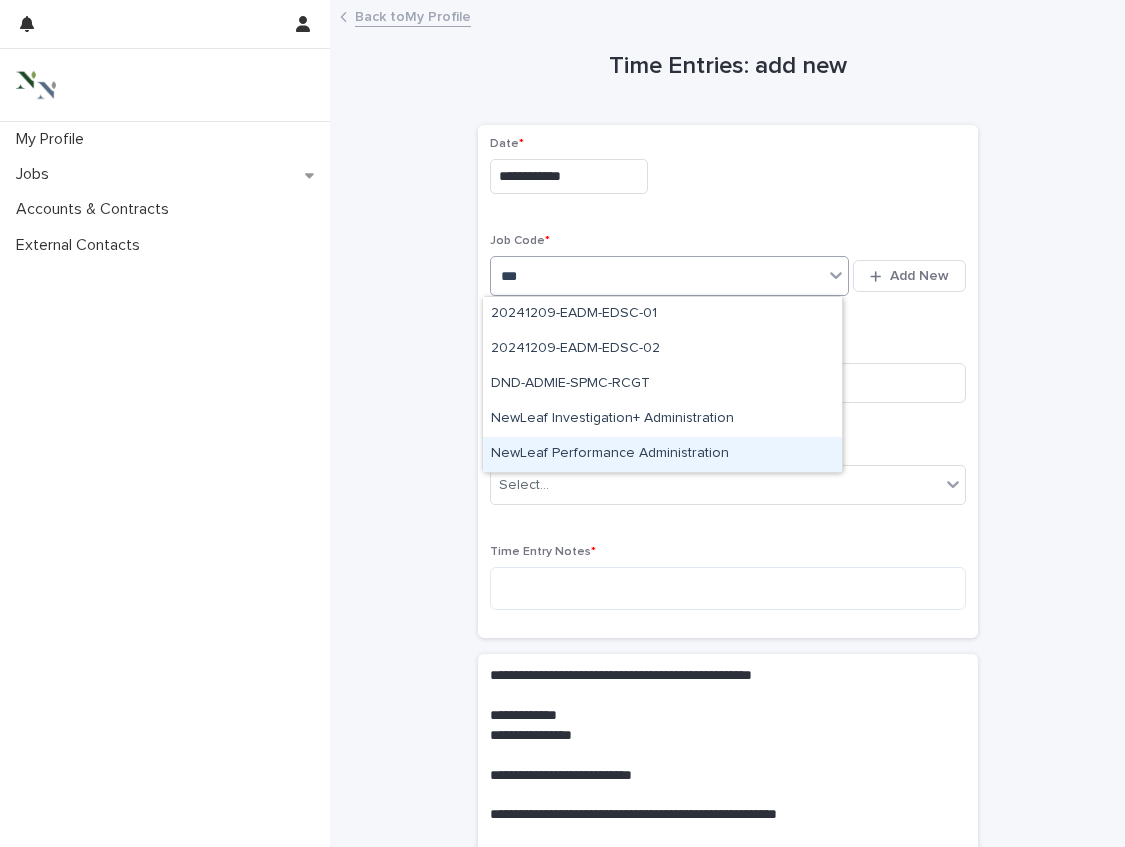 click on "NewLeaf Performance Administration" at bounding box center [662, 454] 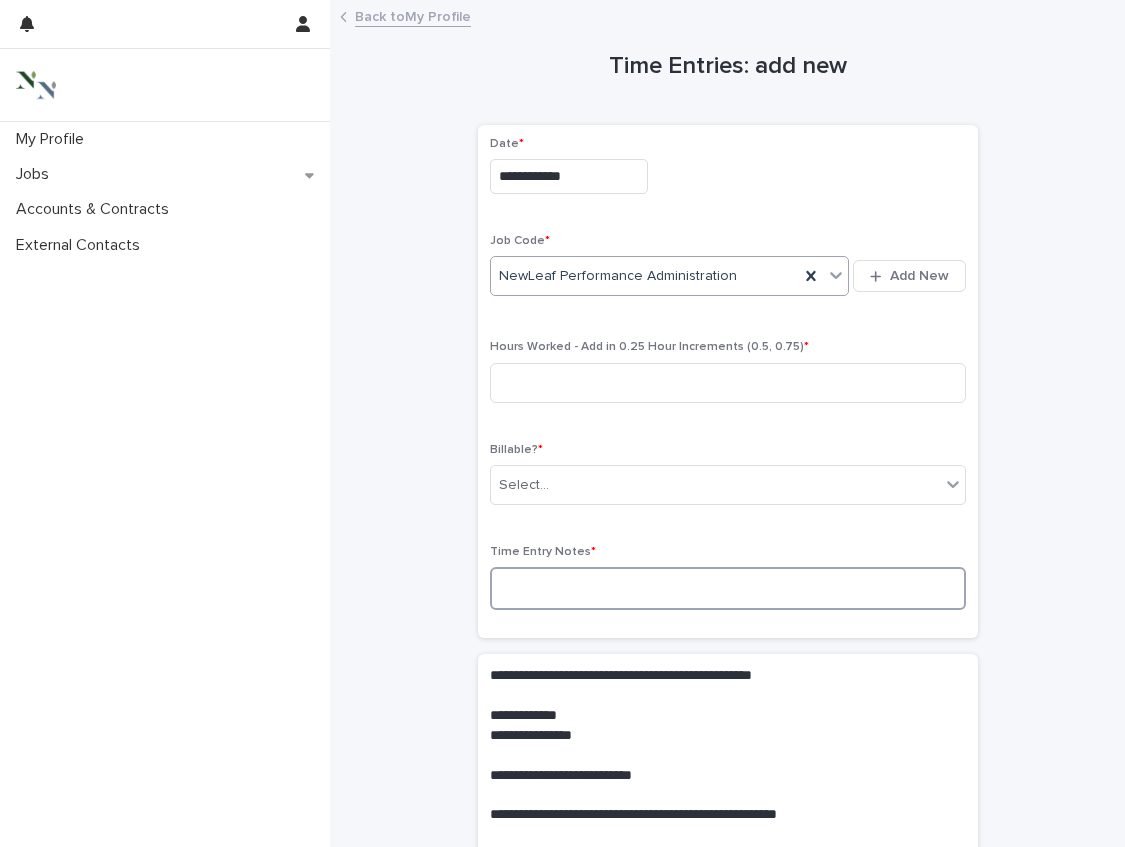 click at bounding box center [728, 588] 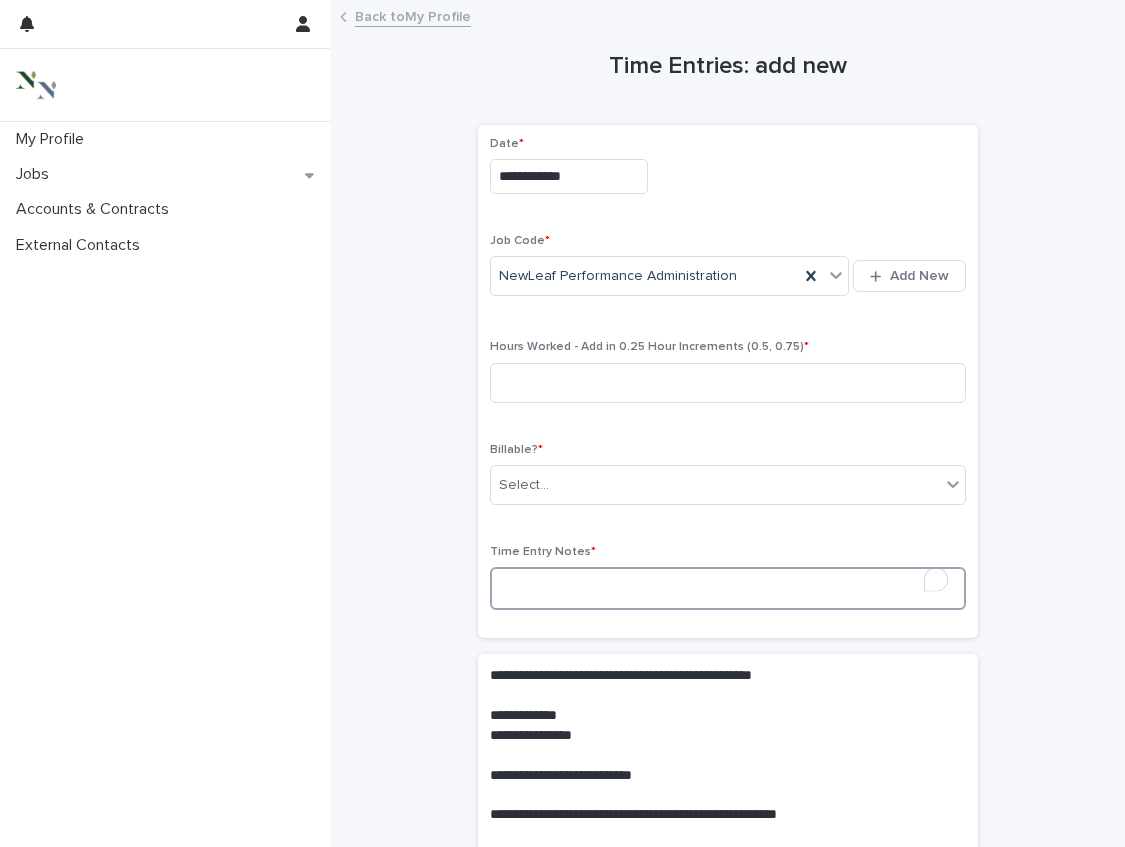 paste on "**********" 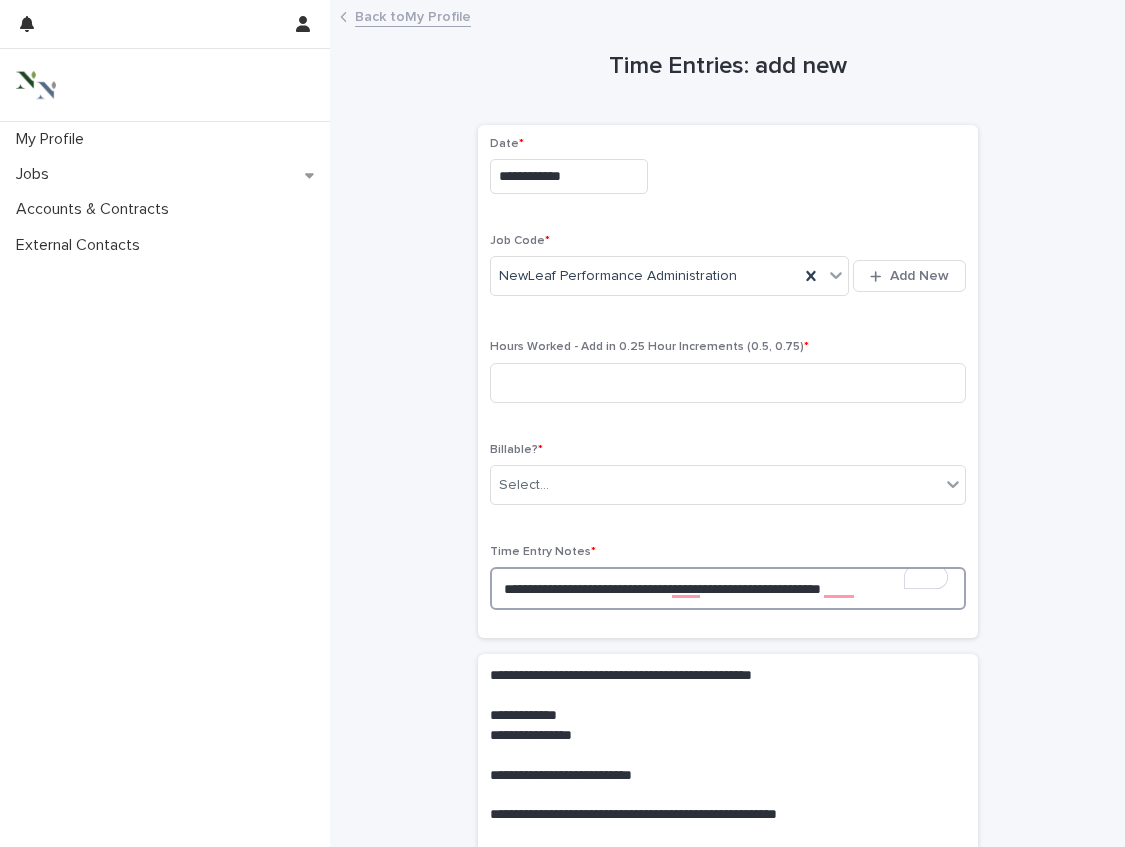 click on "**********" at bounding box center [728, 588] 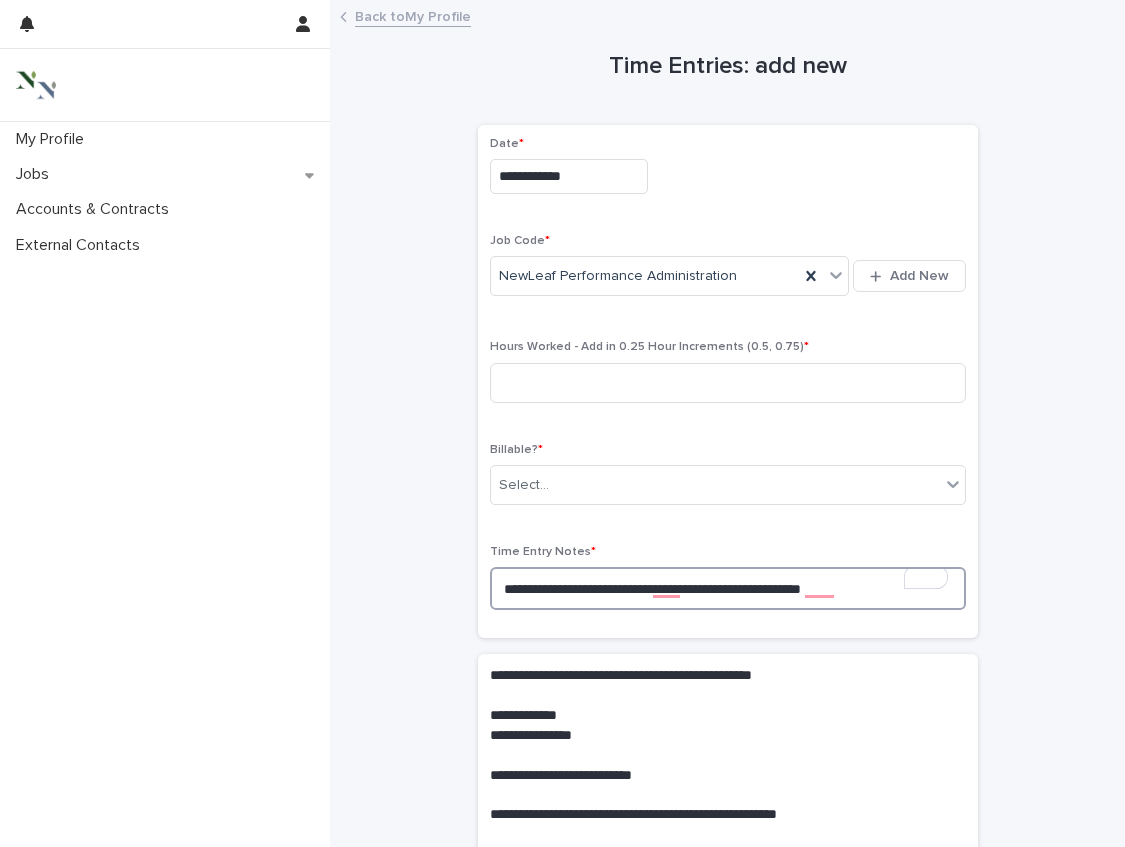 click on "**********" at bounding box center [728, 588] 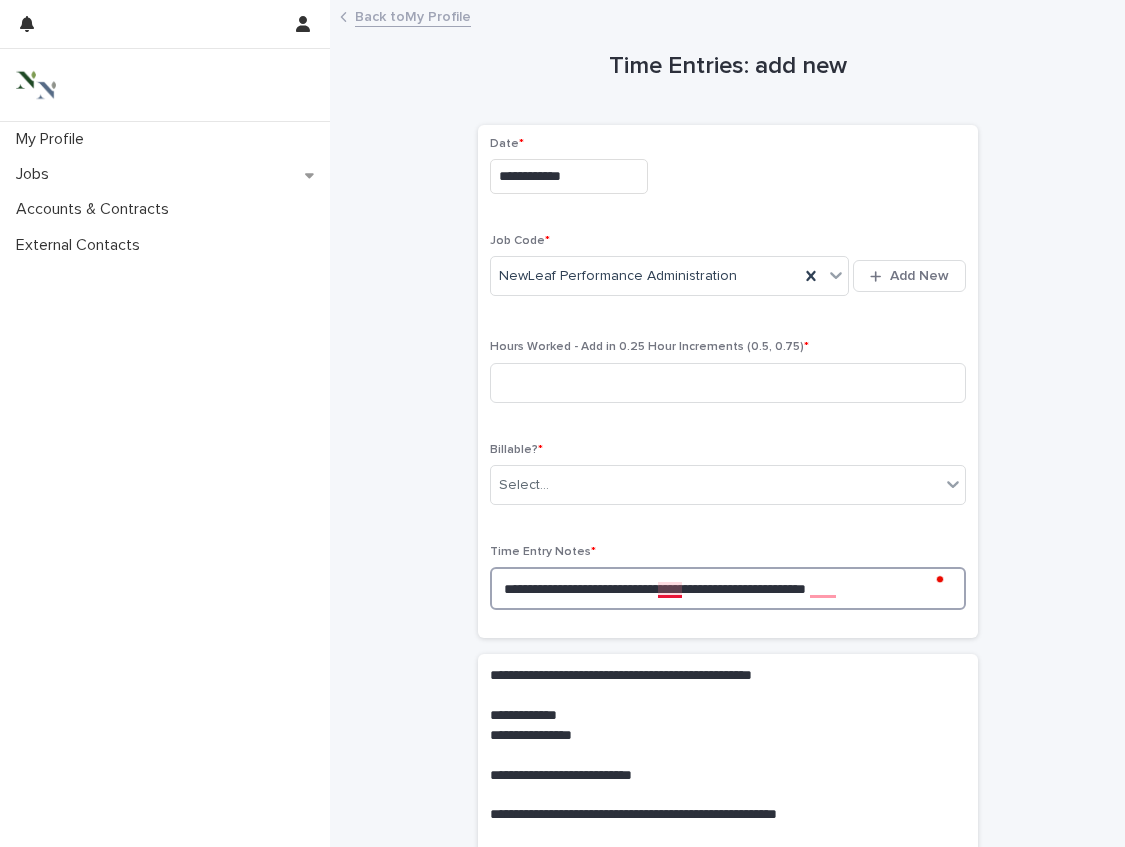 click on "**********" at bounding box center [728, 588] 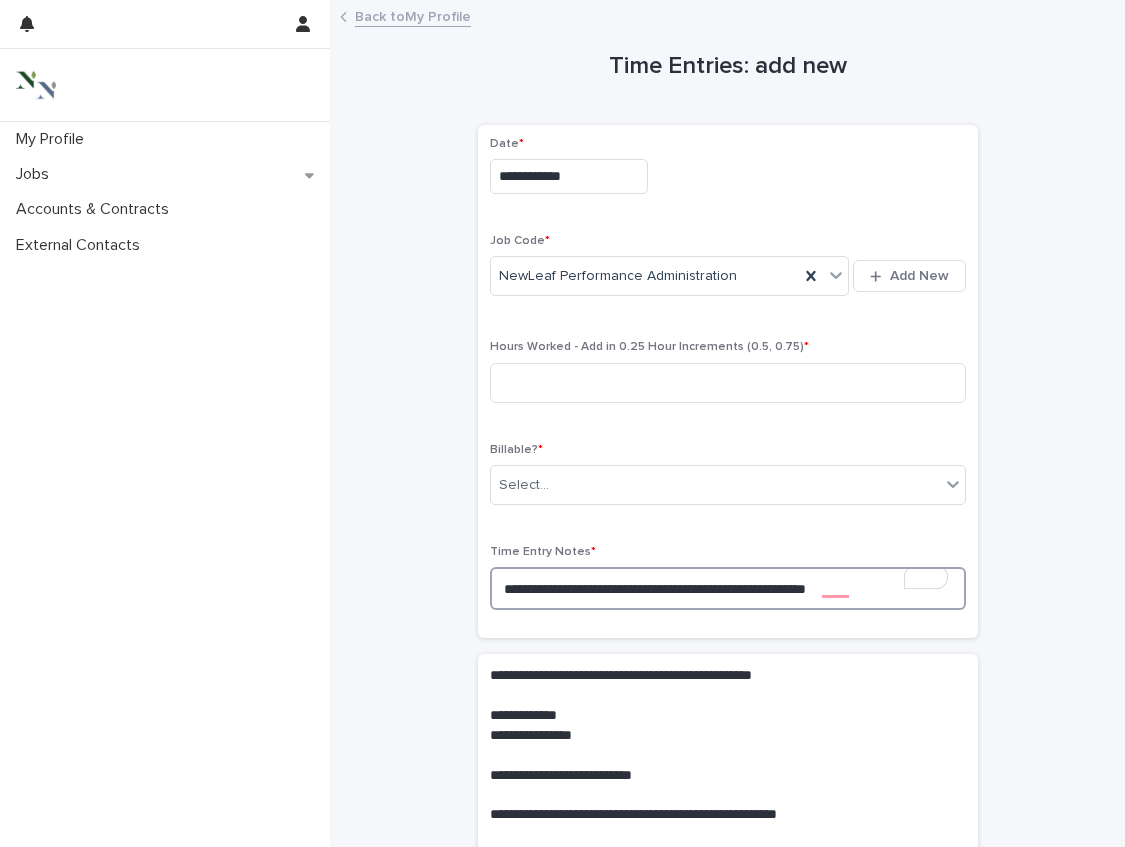 click on "**********" at bounding box center [728, 588] 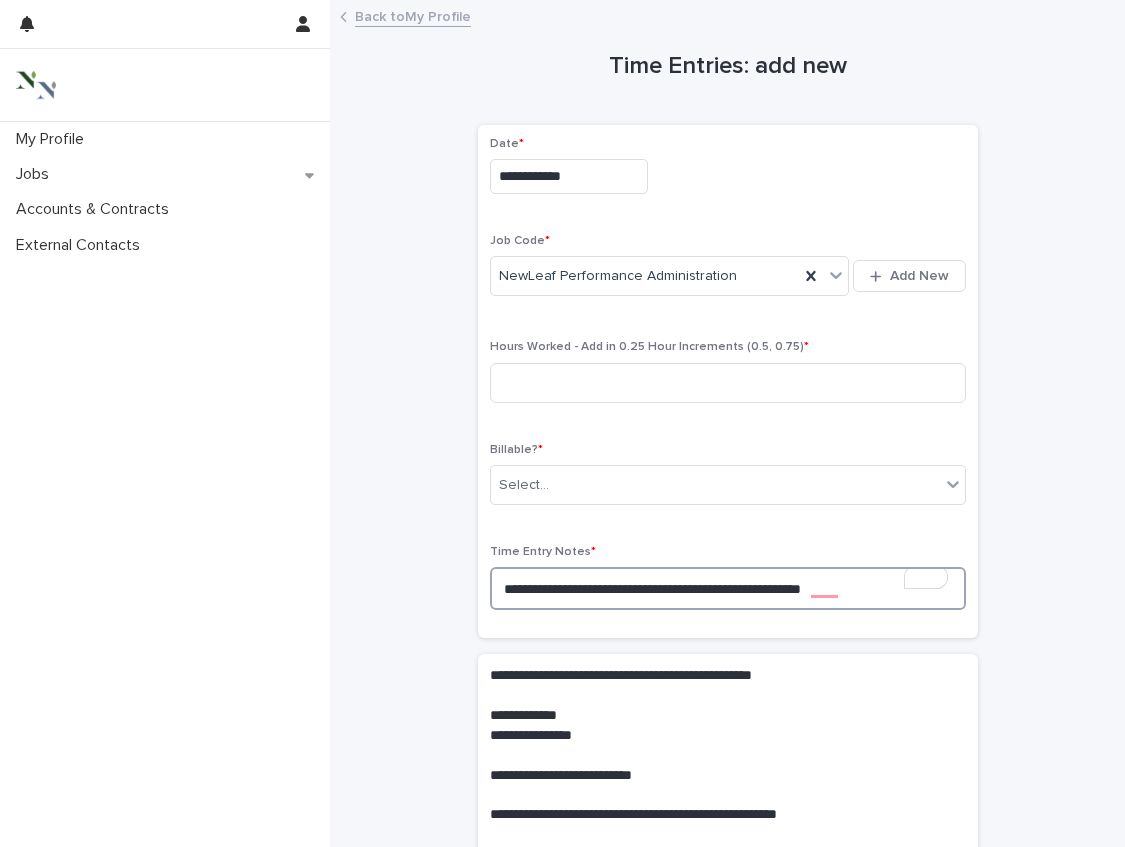 type on "**********" 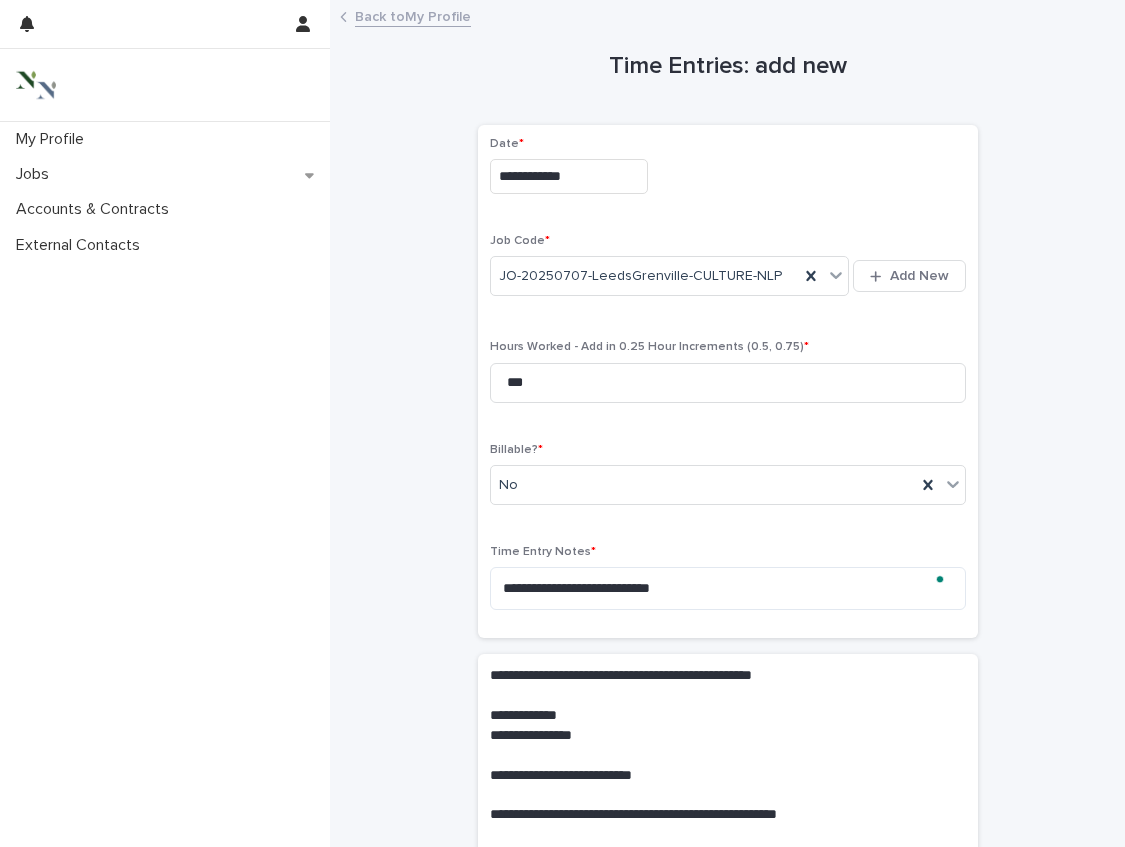 scroll, scrollTop: 0, scrollLeft: 0, axis: both 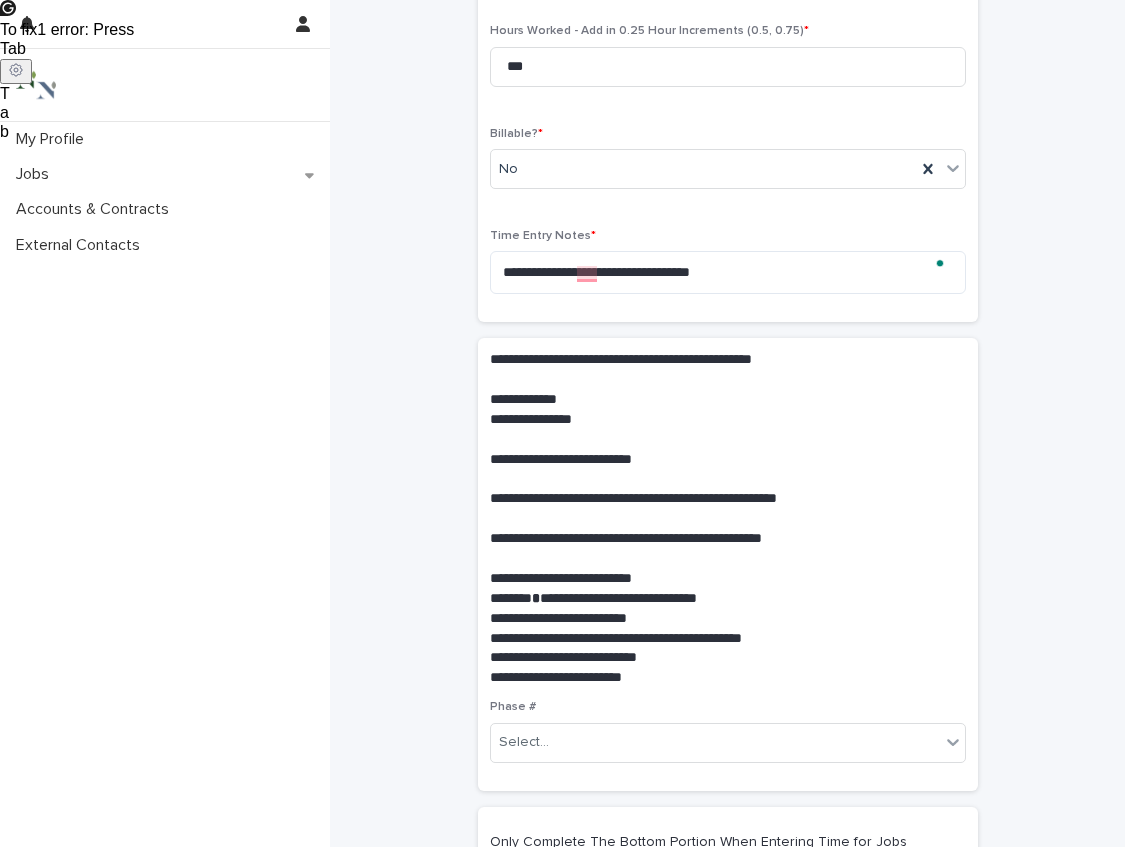 type on "**********" 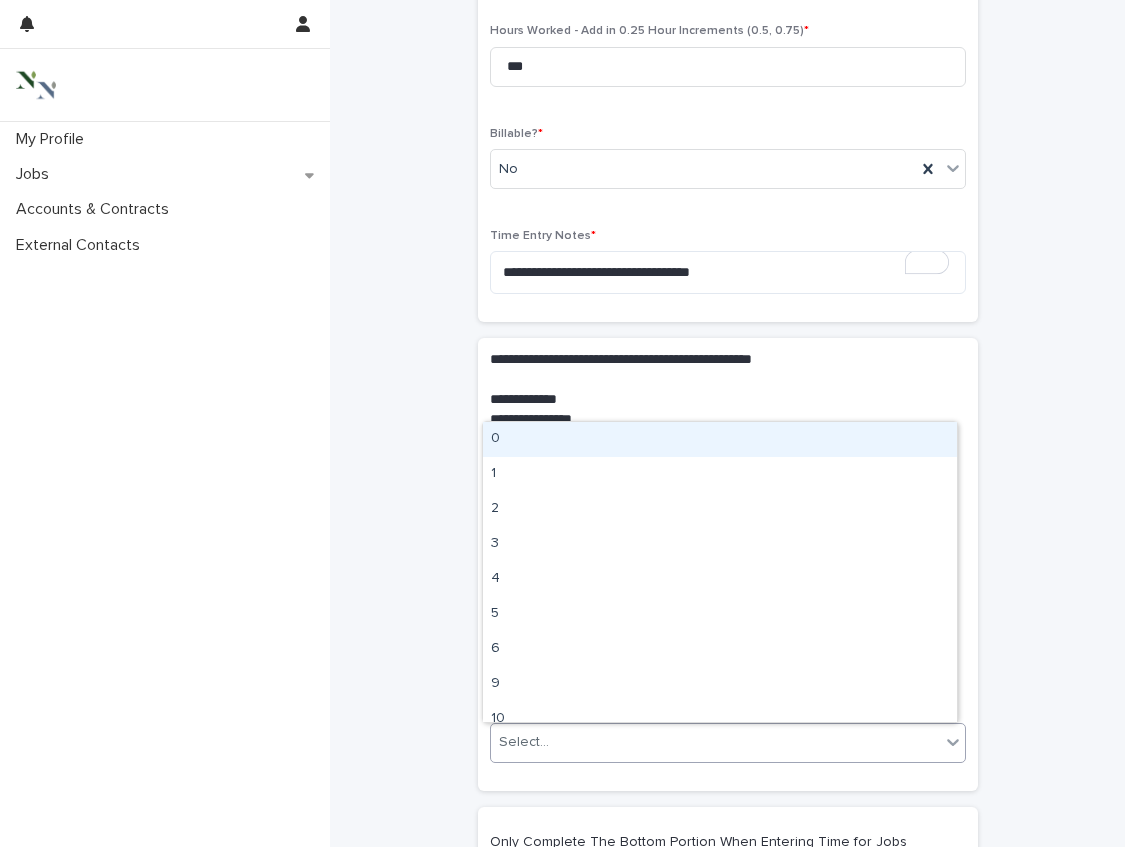 click on "0" at bounding box center (720, 439) 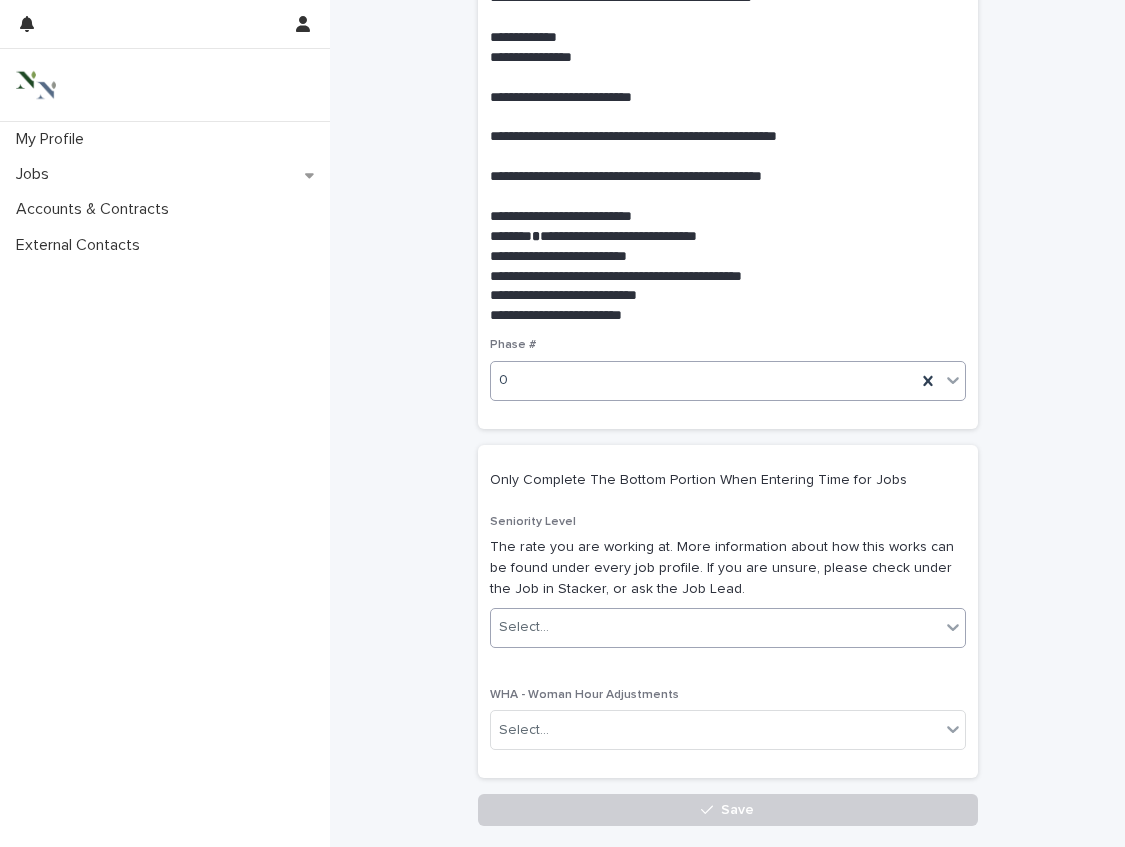 scroll, scrollTop: 722, scrollLeft: 0, axis: vertical 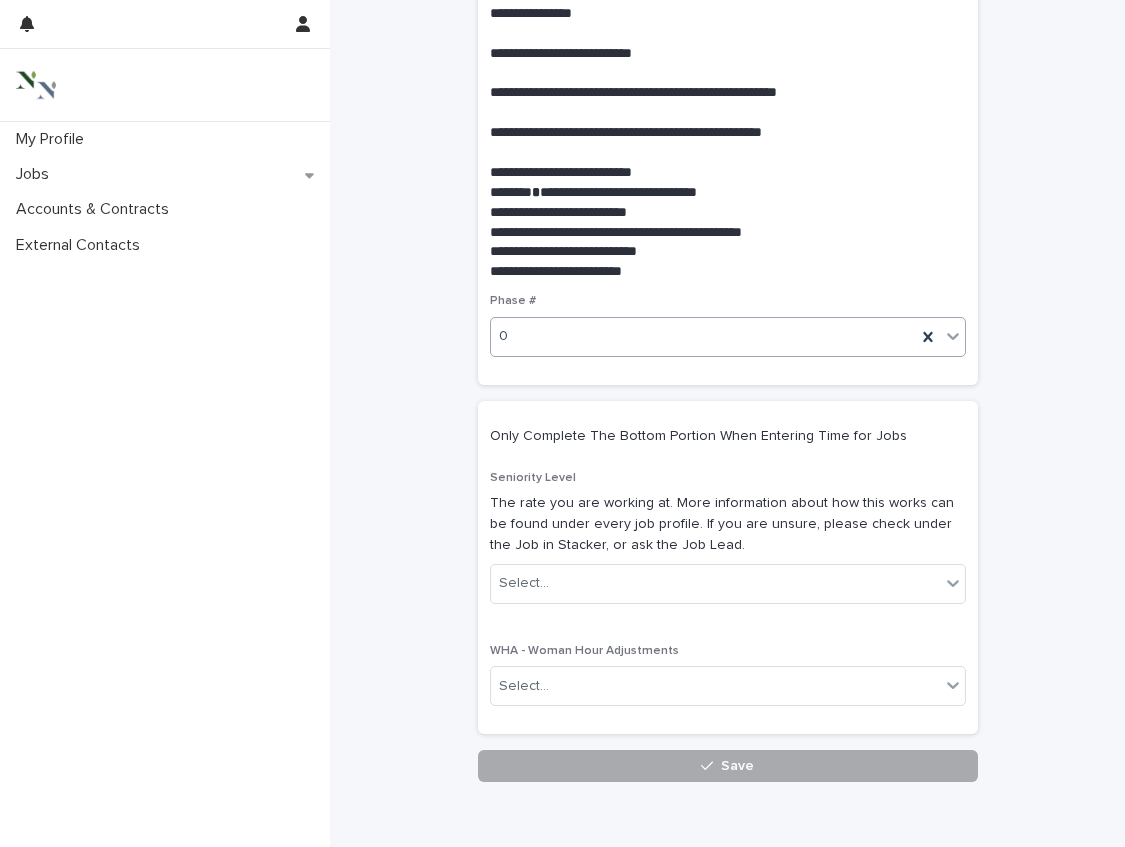 click on "Save" at bounding box center [728, 766] 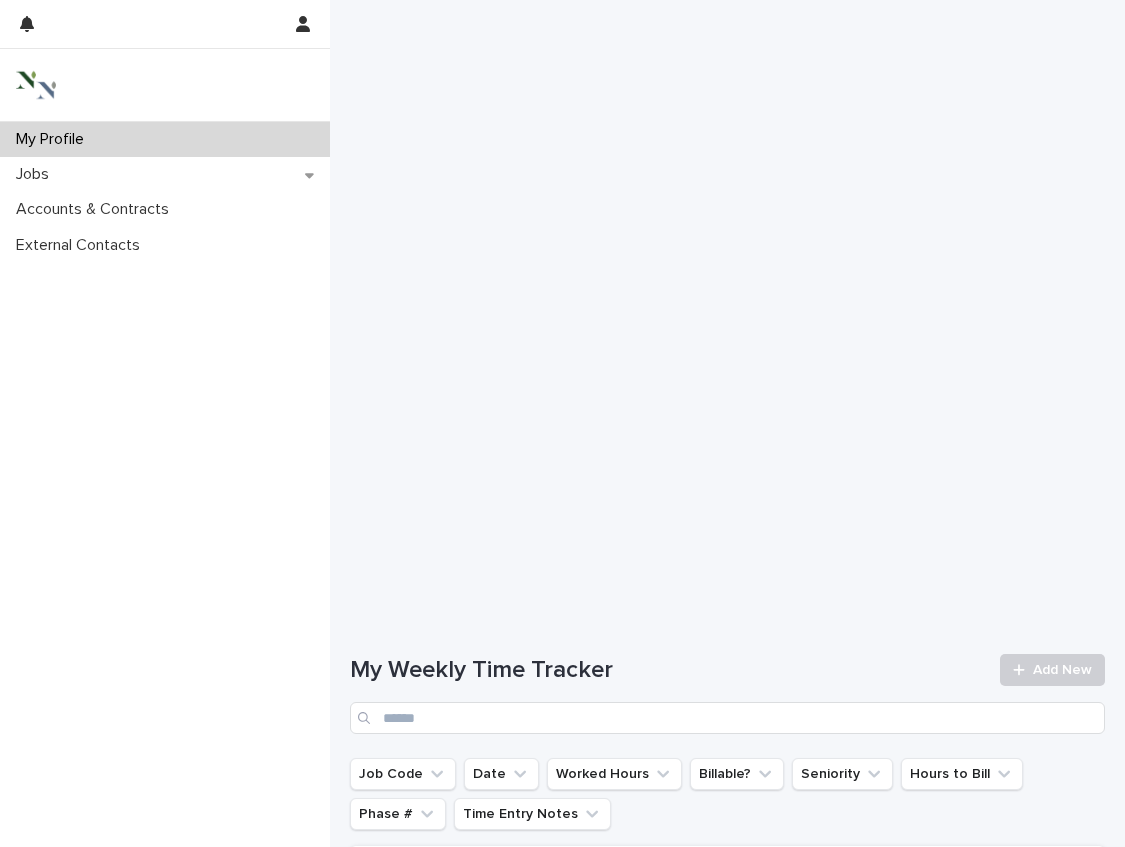 scroll, scrollTop: 525, scrollLeft: 0, axis: vertical 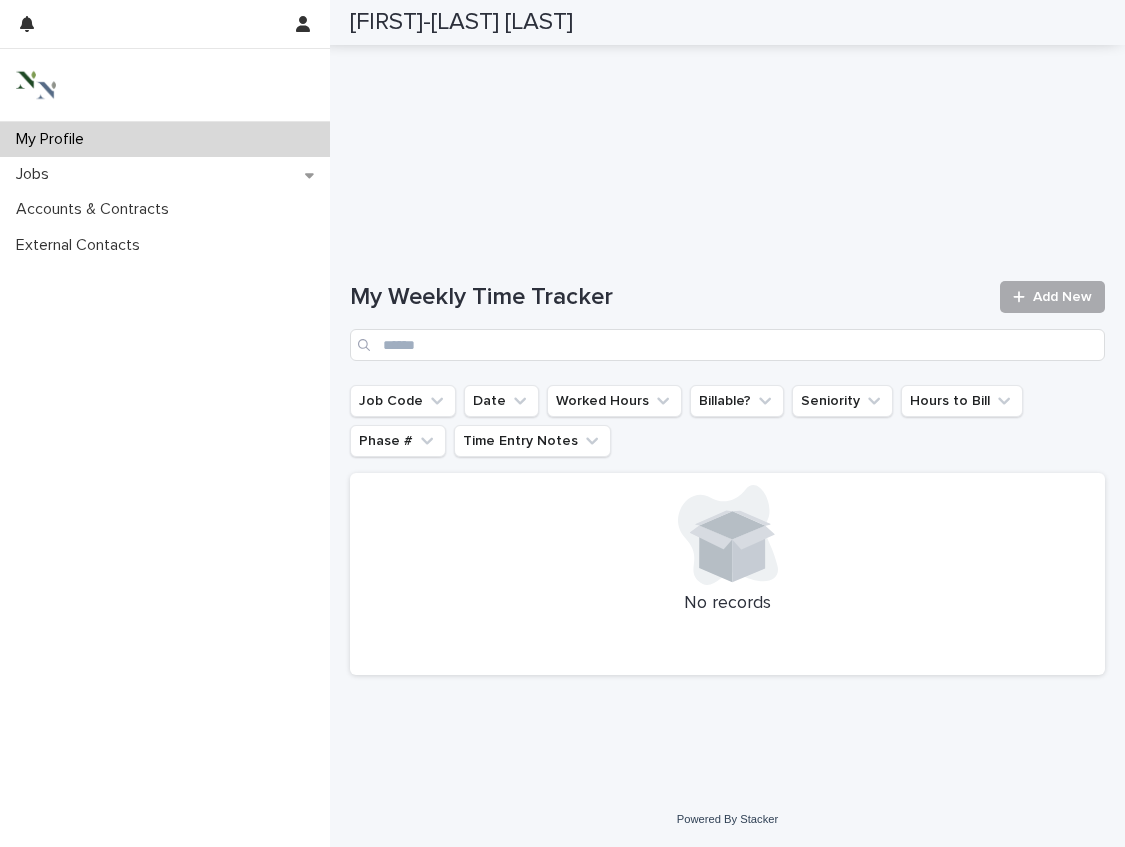 click on "Add New" at bounding box center [1062, 297] 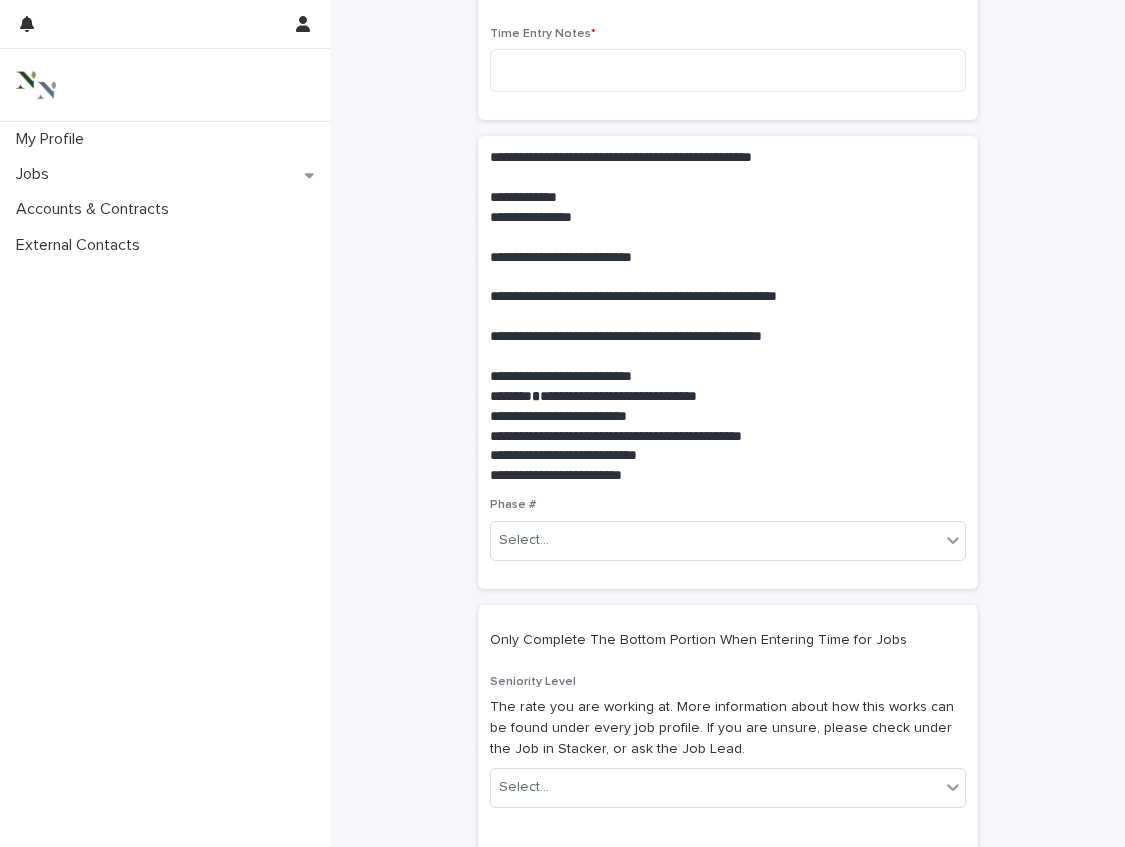 scroll, scrollTop: 0, scrollLeft: 0, axis: both 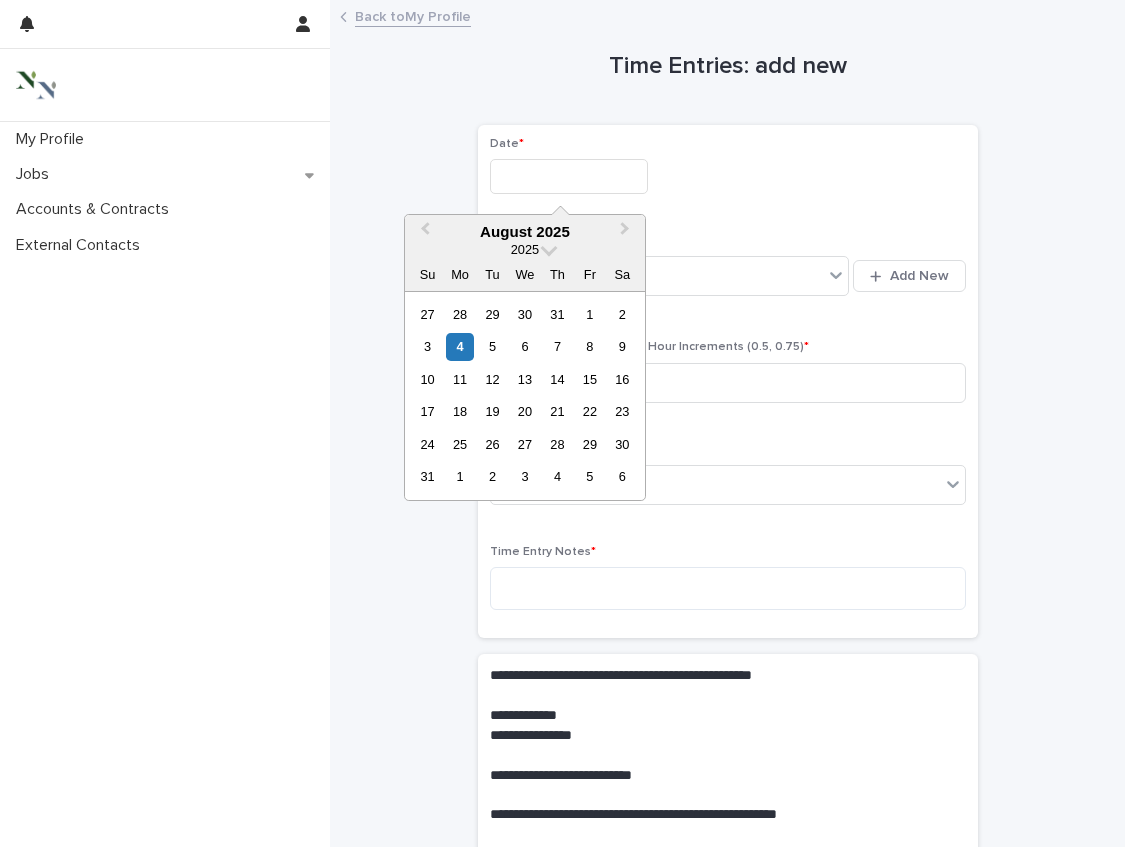 click at bounding box center (569, 176) 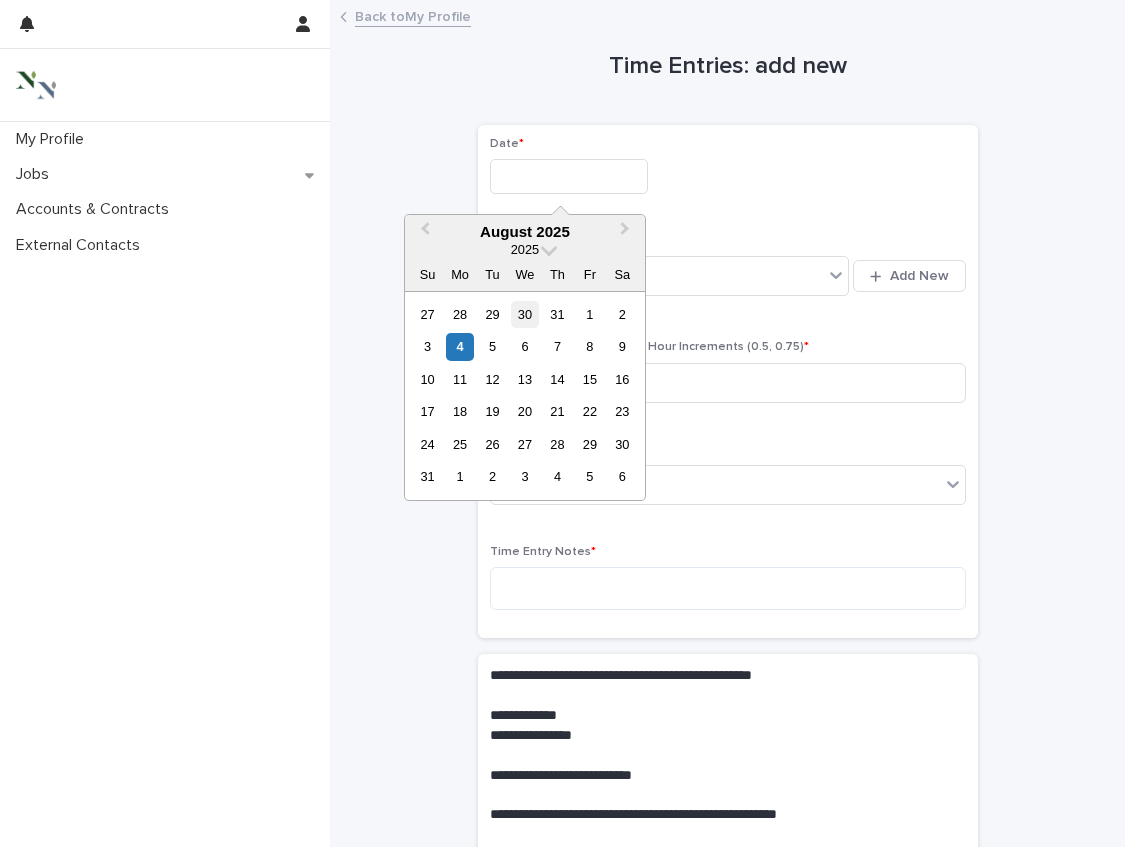 click on "30" at bounding box center (524, 314) 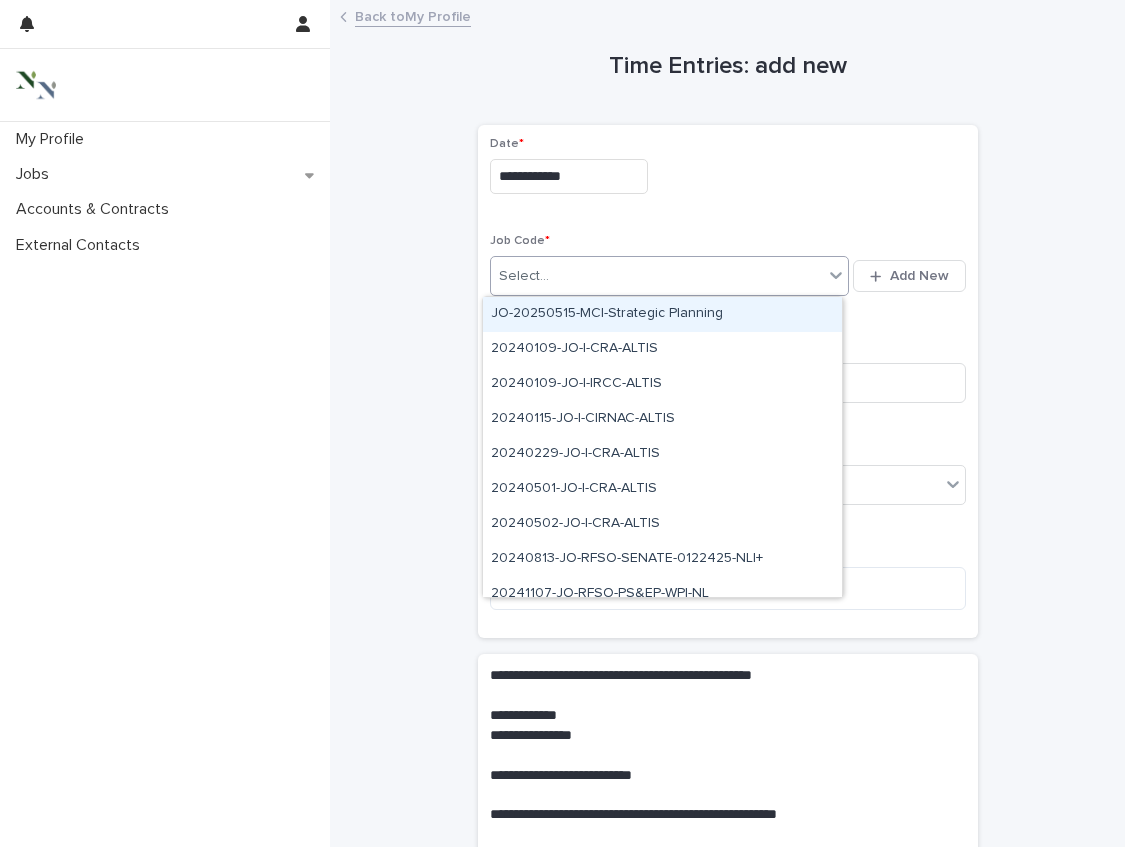 click on "Select..." at bounding box center (657, 276) 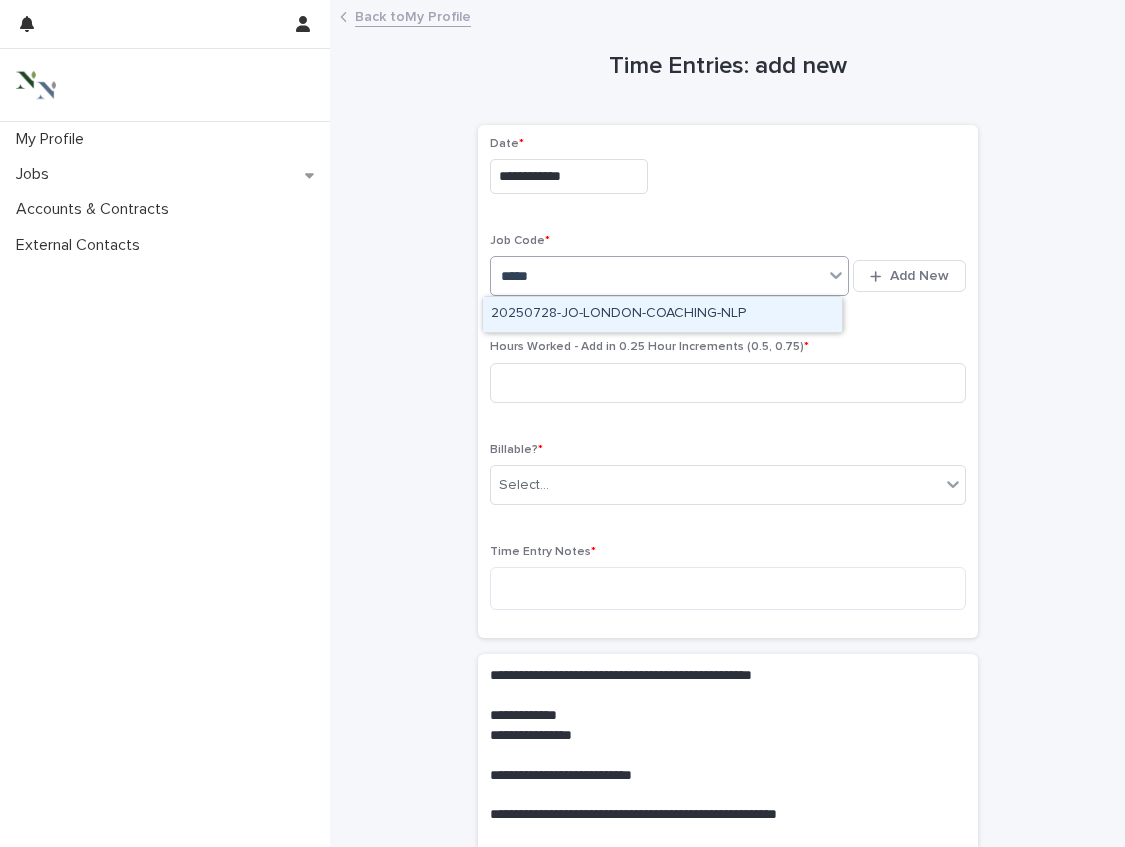 type on "******" 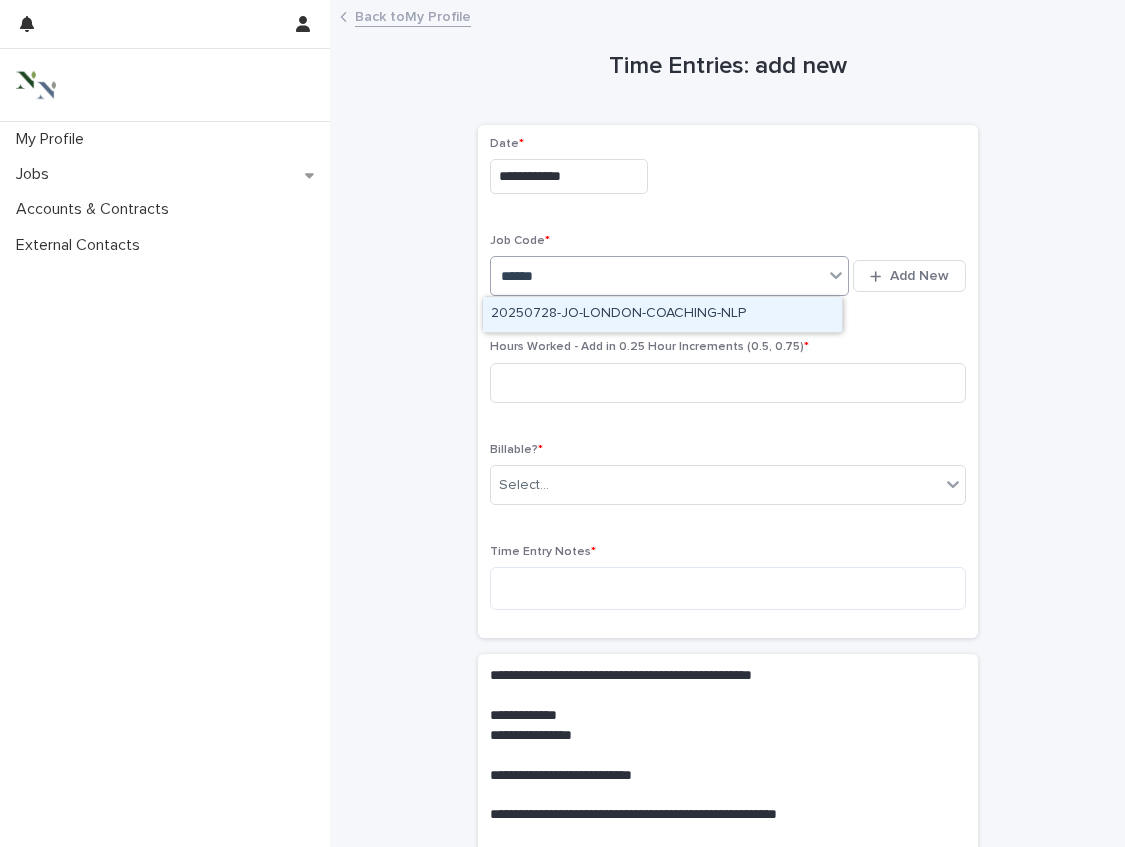 click on "20250728-JO-LONDON-COACHING-NLP" at bounding box center [662, 314] 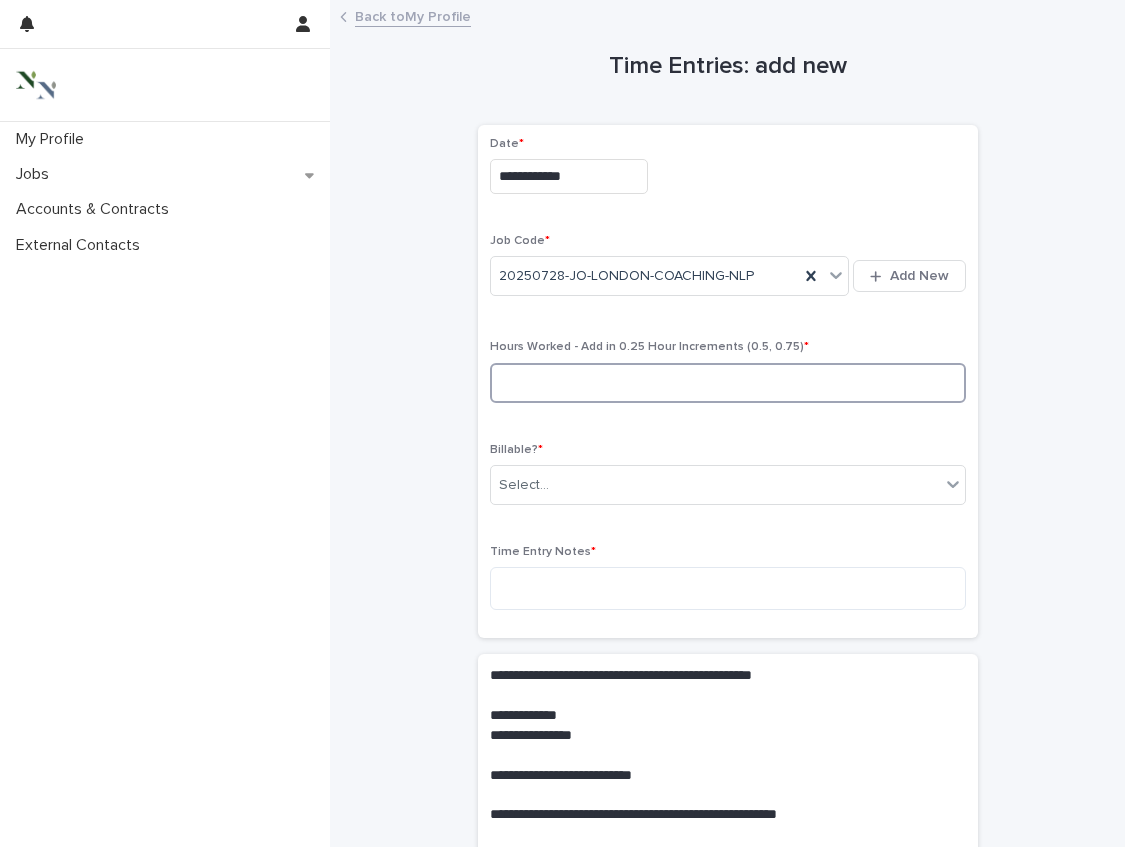 click at bounding box center (728, 383) 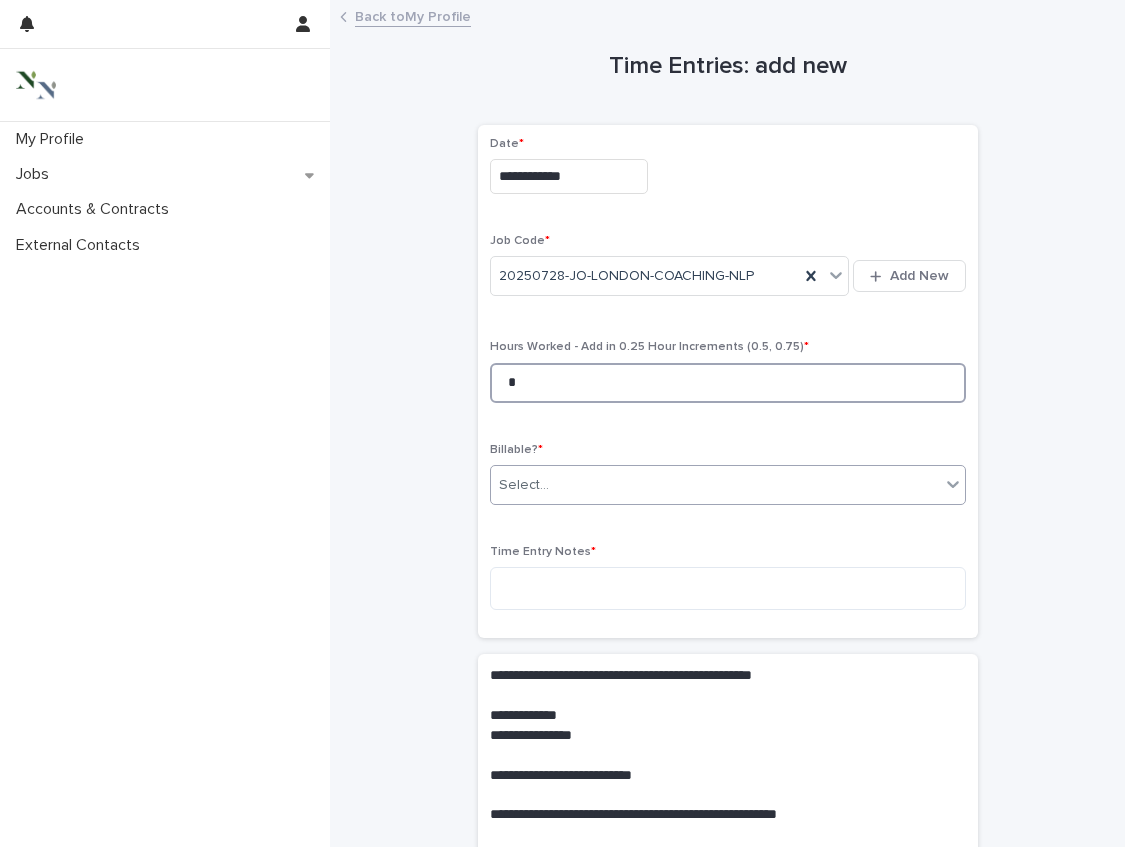 type on "*" 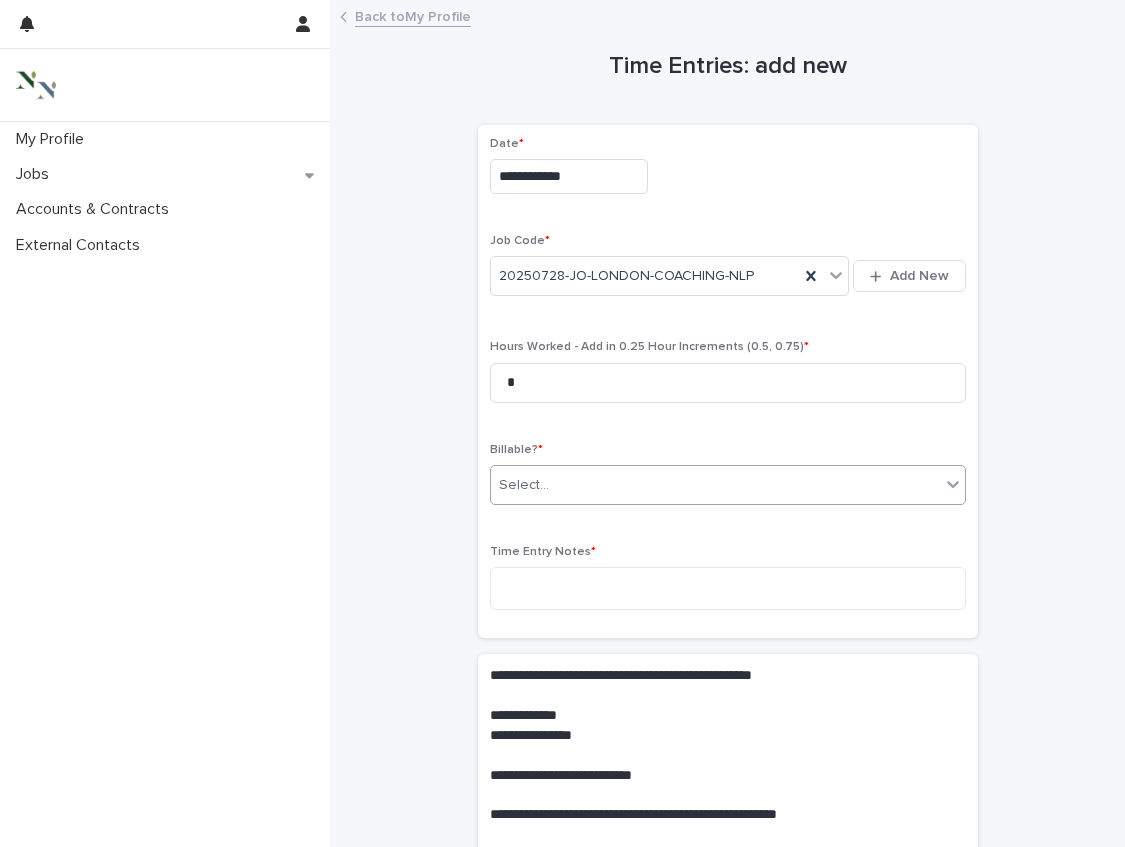 click on "Select..." at bounding box center [715, 485] 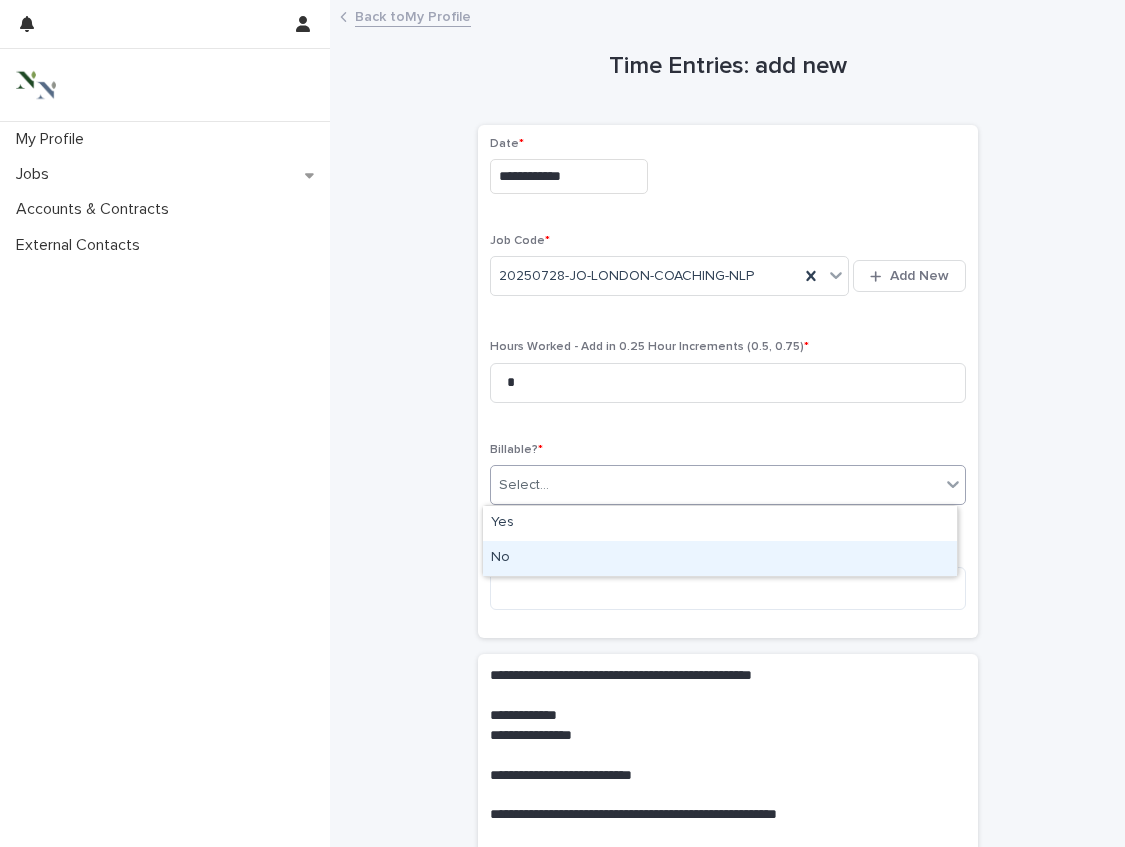 drag, startPoint x: 540, startPoint y: 540, endPoint x: 535, endPoint y: 557, distance: 17.720045 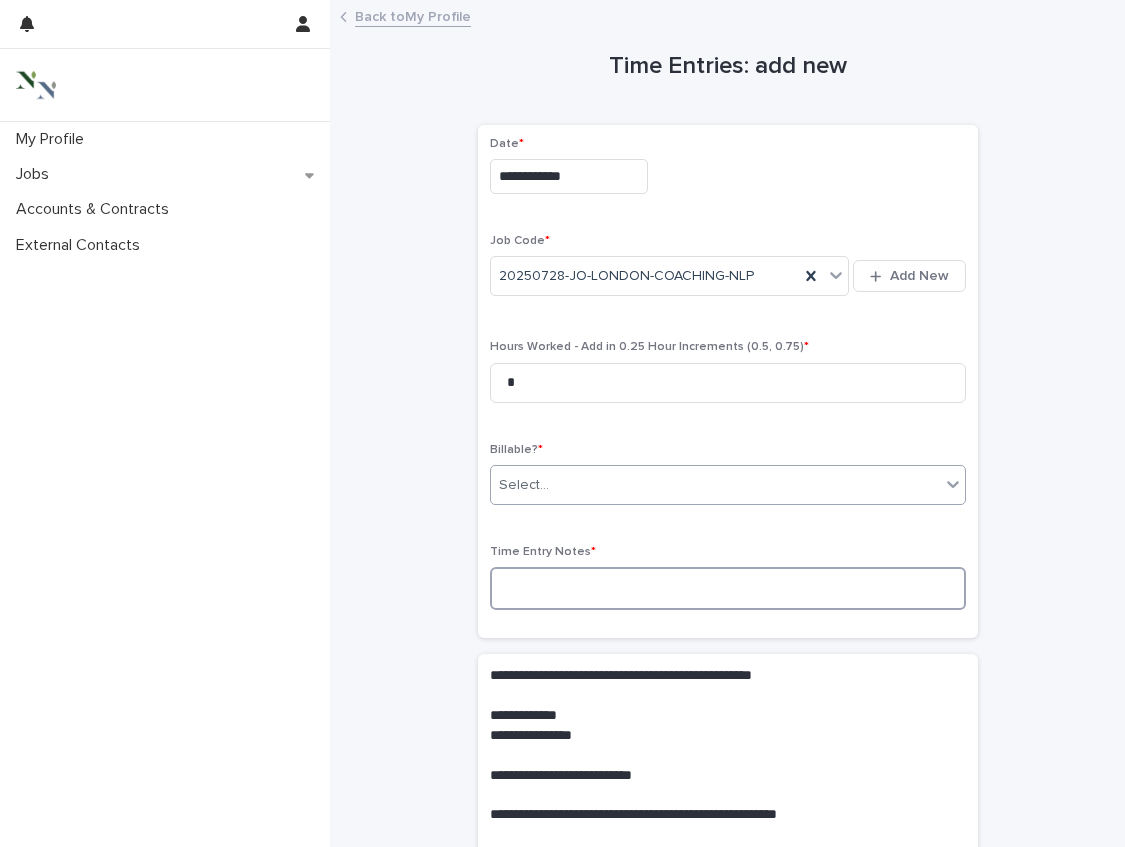 click at bounding box center (728, 588) 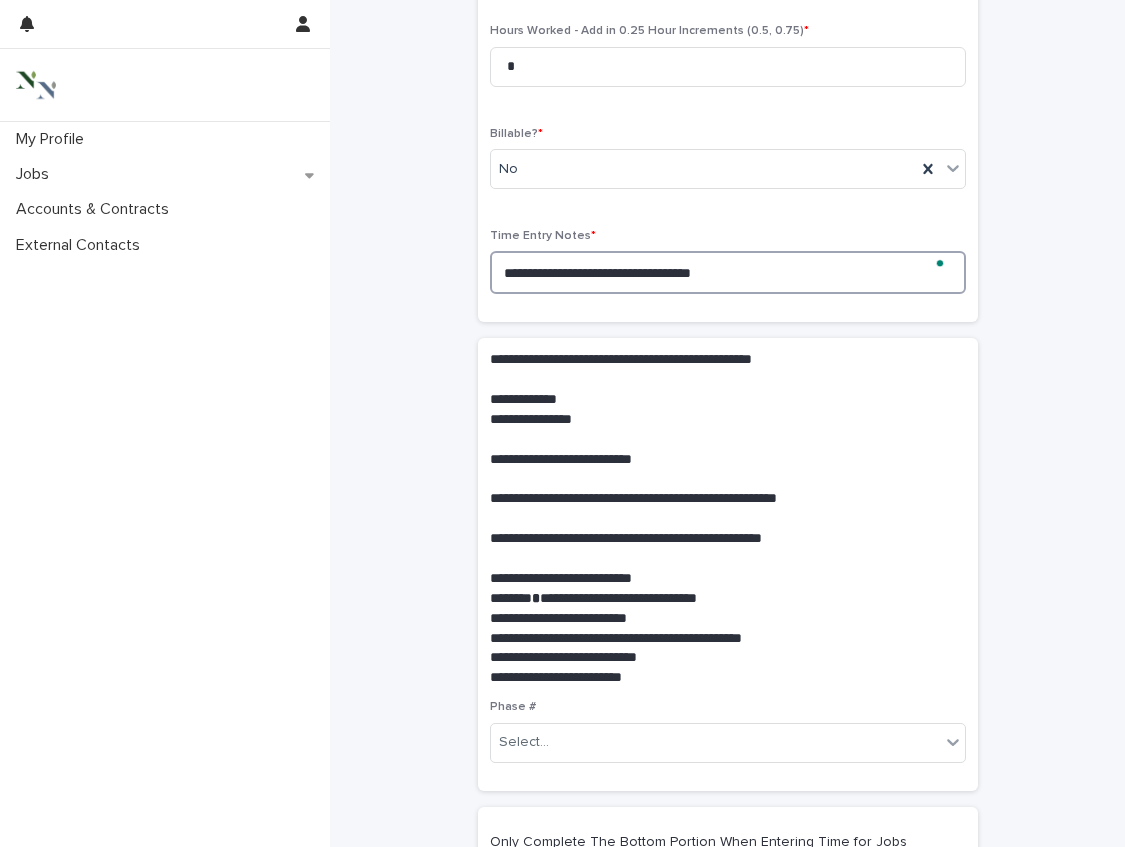 scroll, scrollTop: 761, scrollLeft: 0, axis: vertical 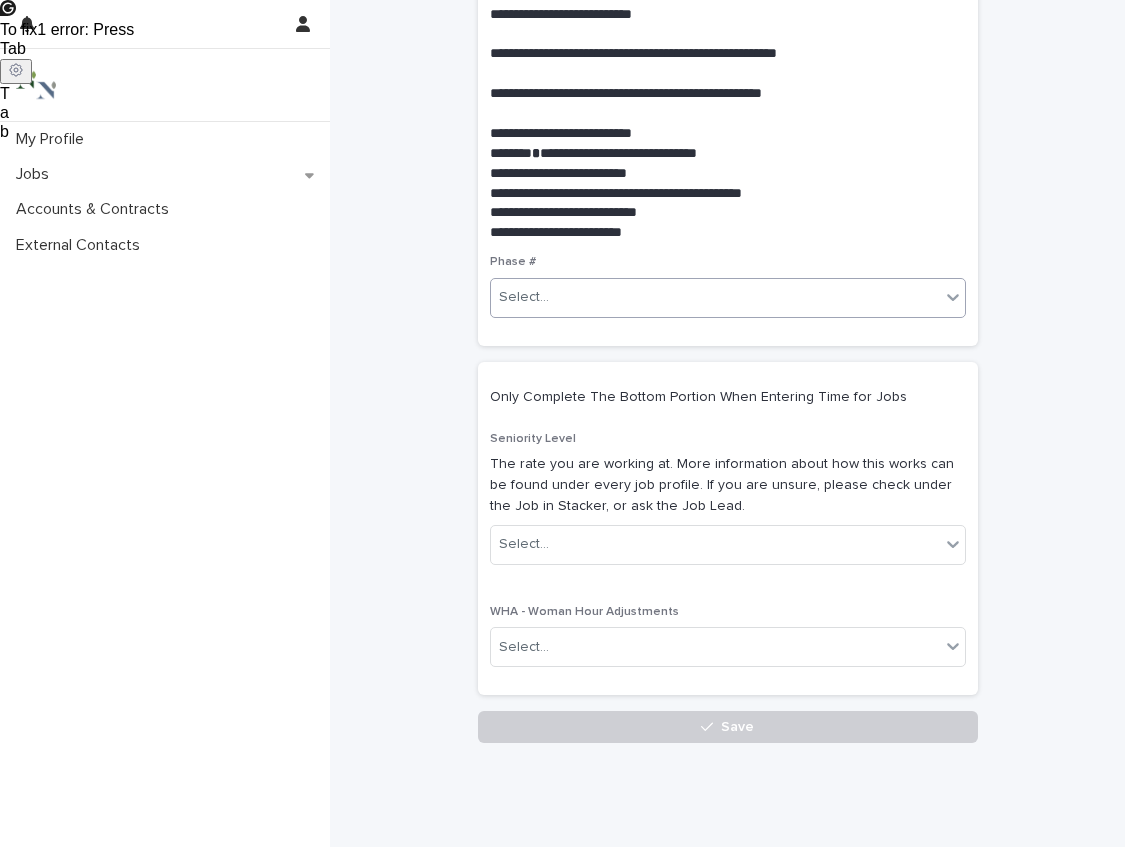type on "**********" 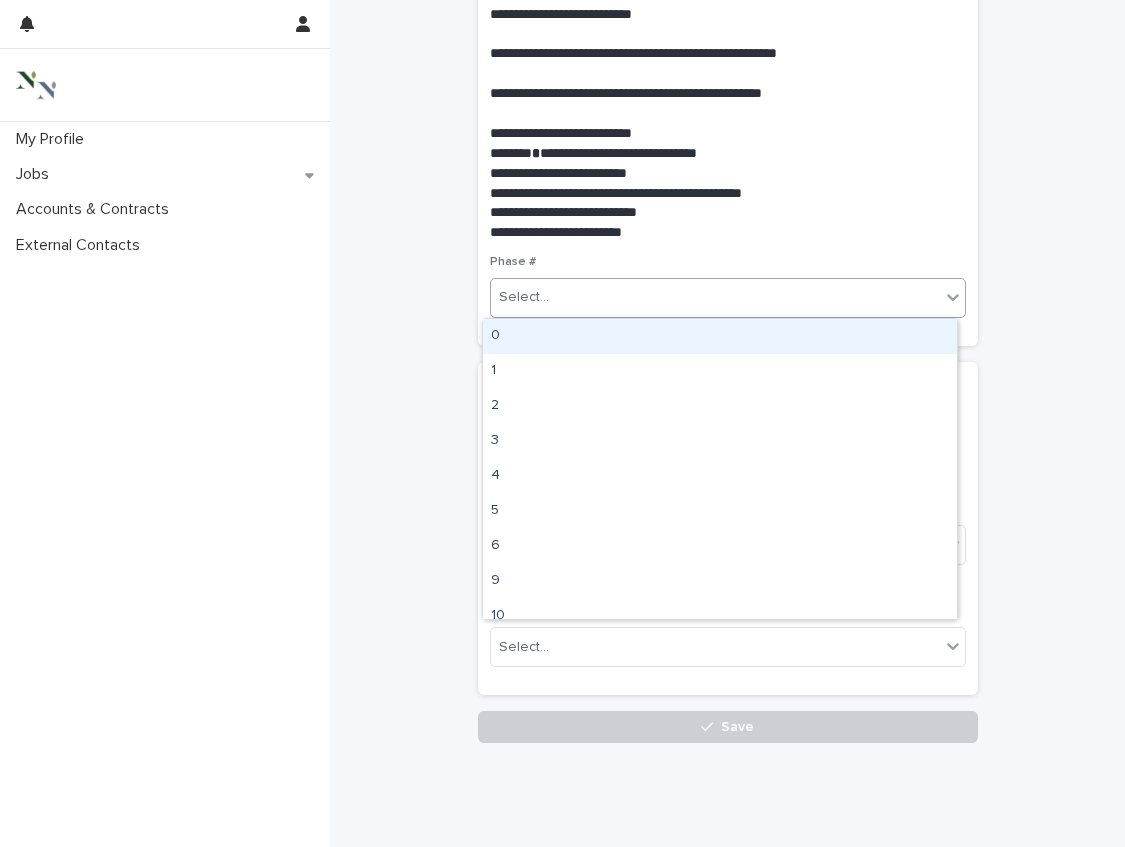 click on "0" at bounding box center (720, 336) 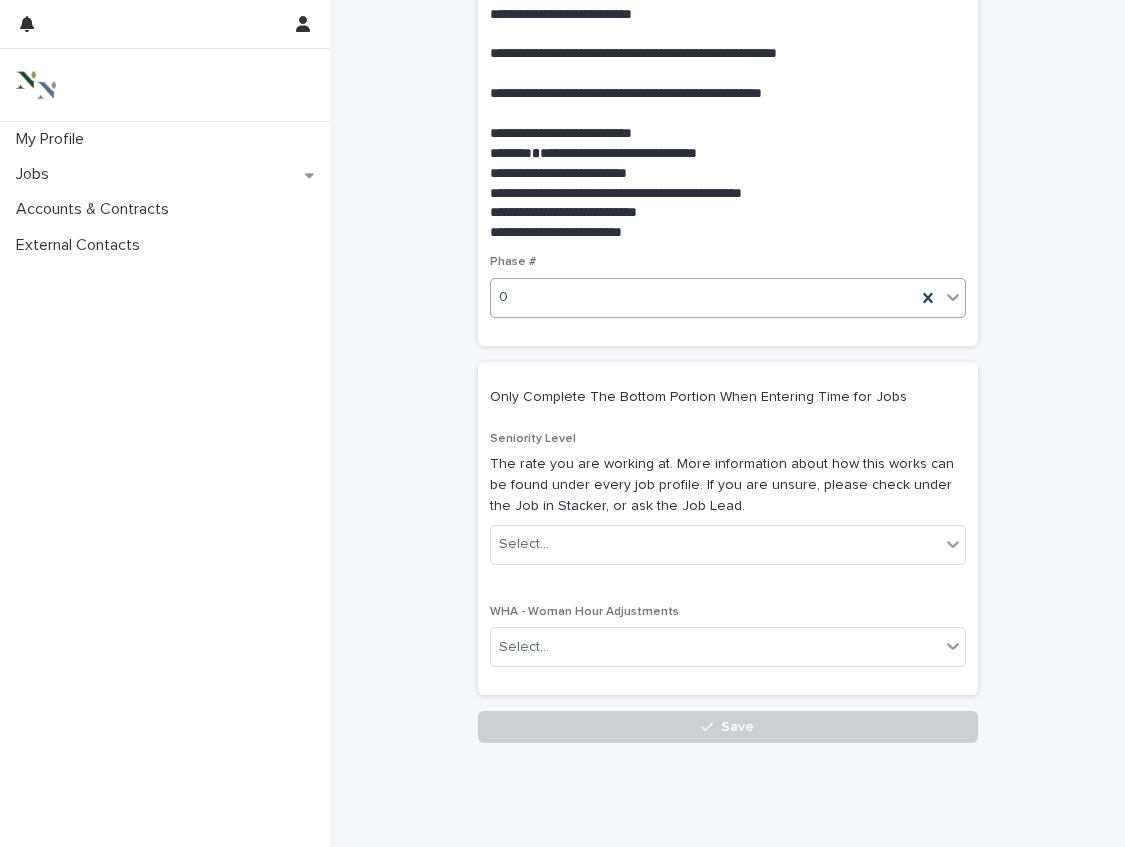 click on "Save" at bounding box center [728, 727] 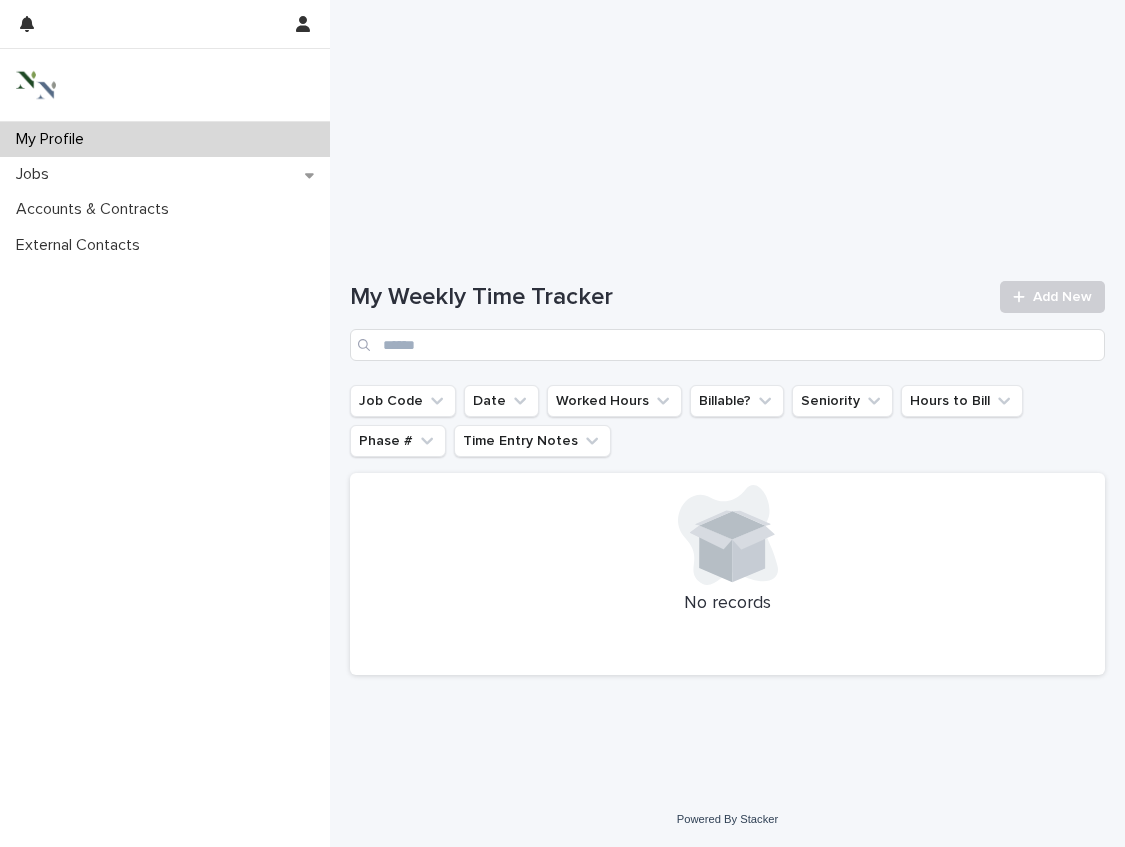 scroll, scrollTop: 0, scrollLeft: 0, axis: both 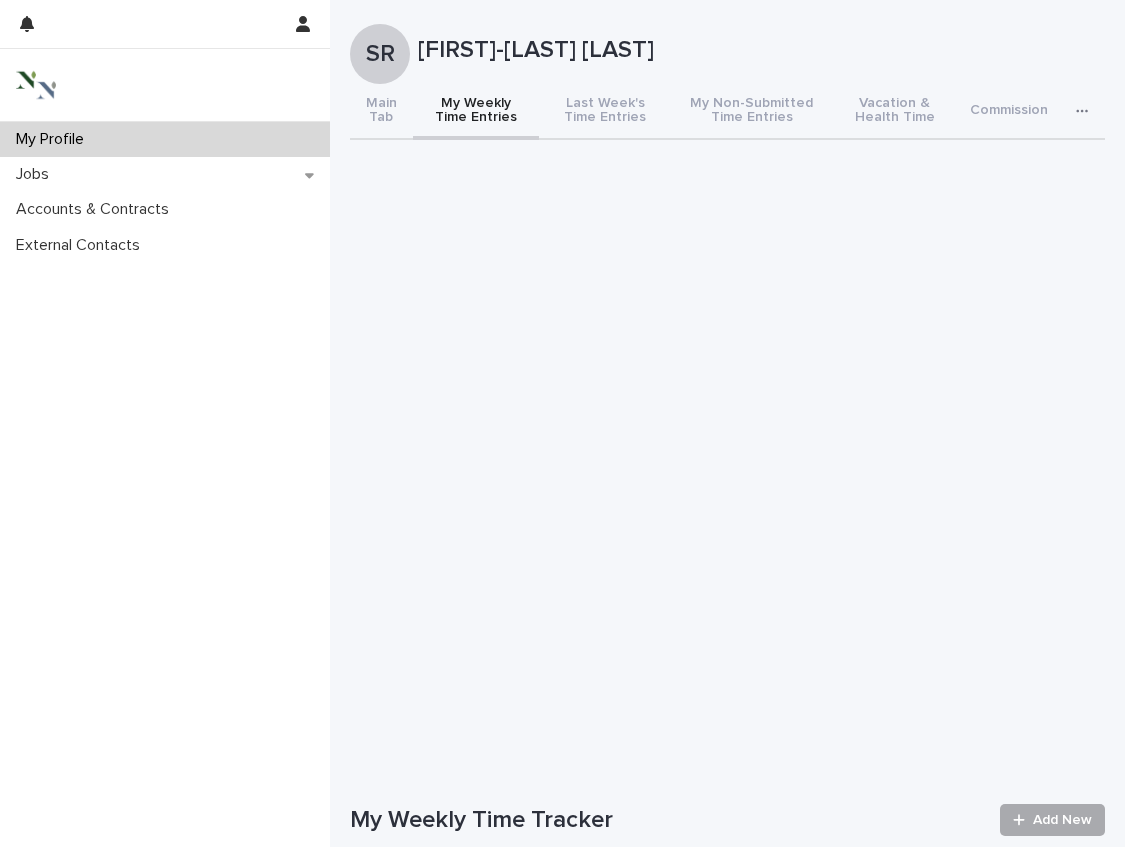 click on "Add New" at bounding box center (1062, 820) 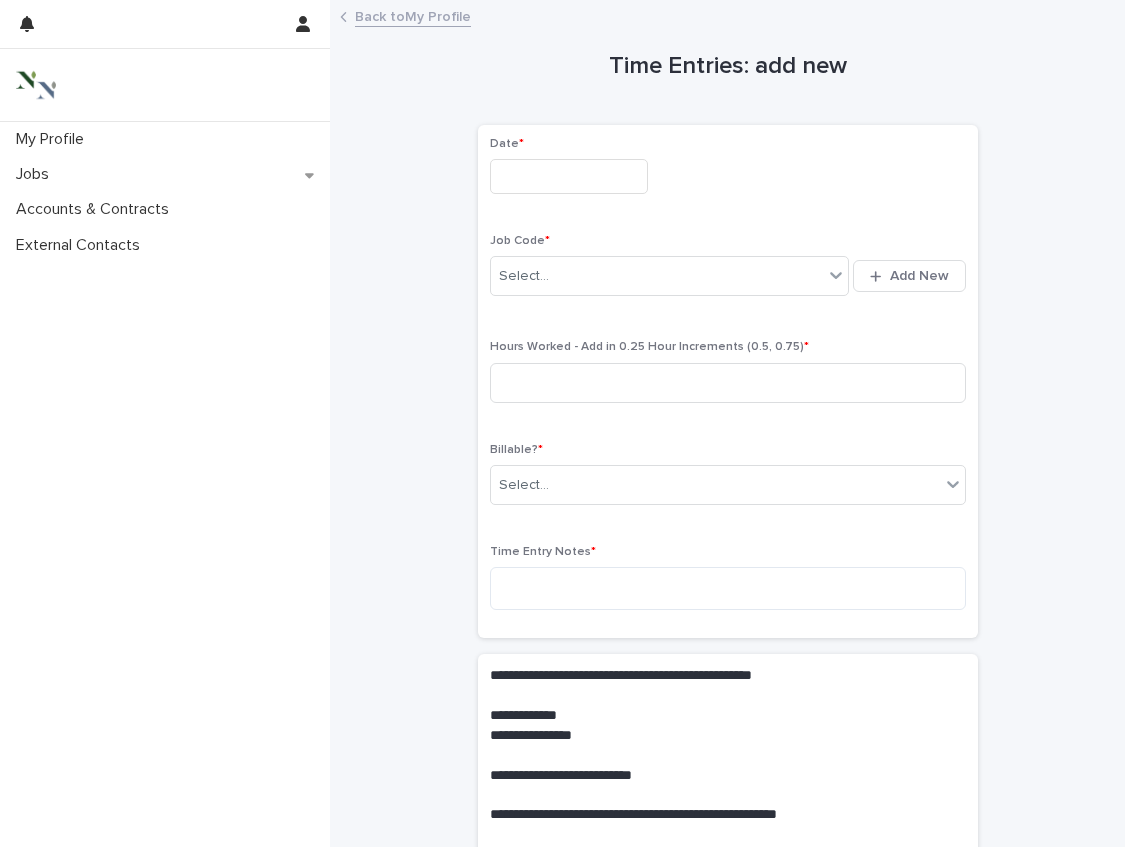 click at bounding box center (569, 176) 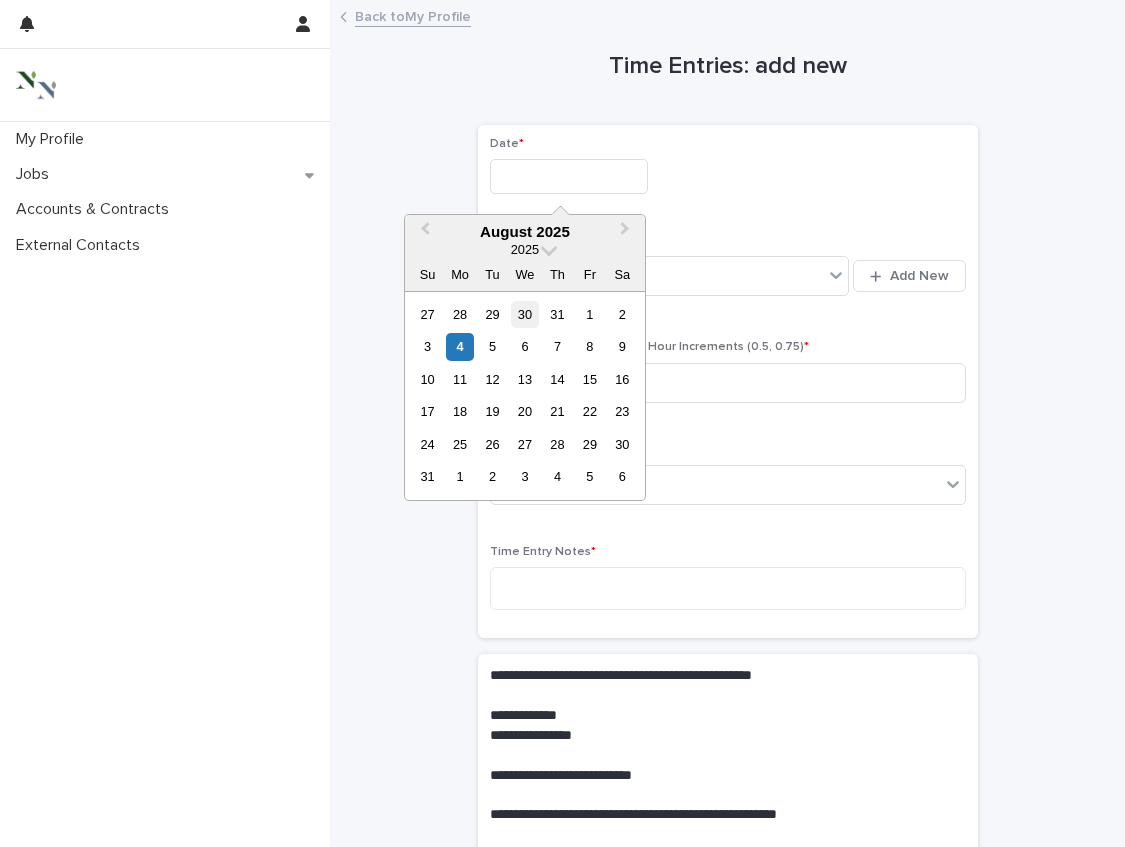 click on "30" at bounding box center [524, 314] 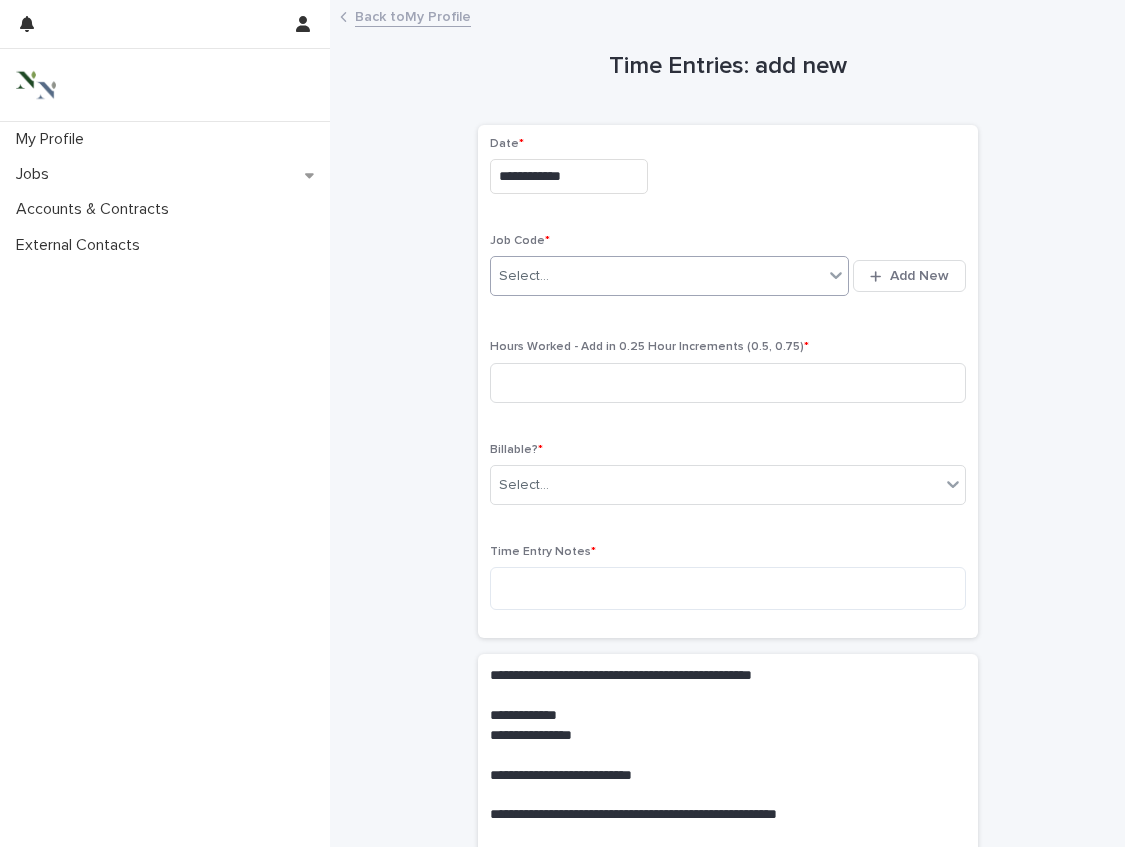 click on "Select..." at bounding box center (657, 276) 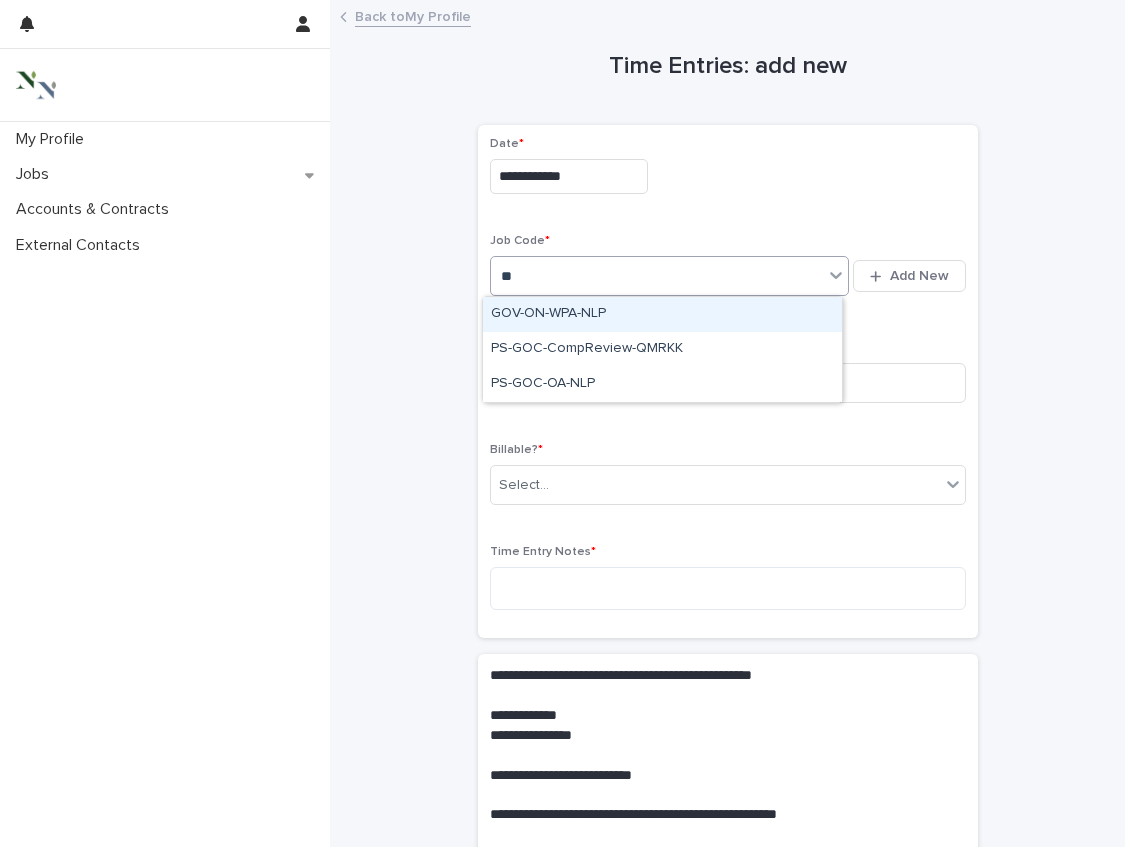 type on "***" 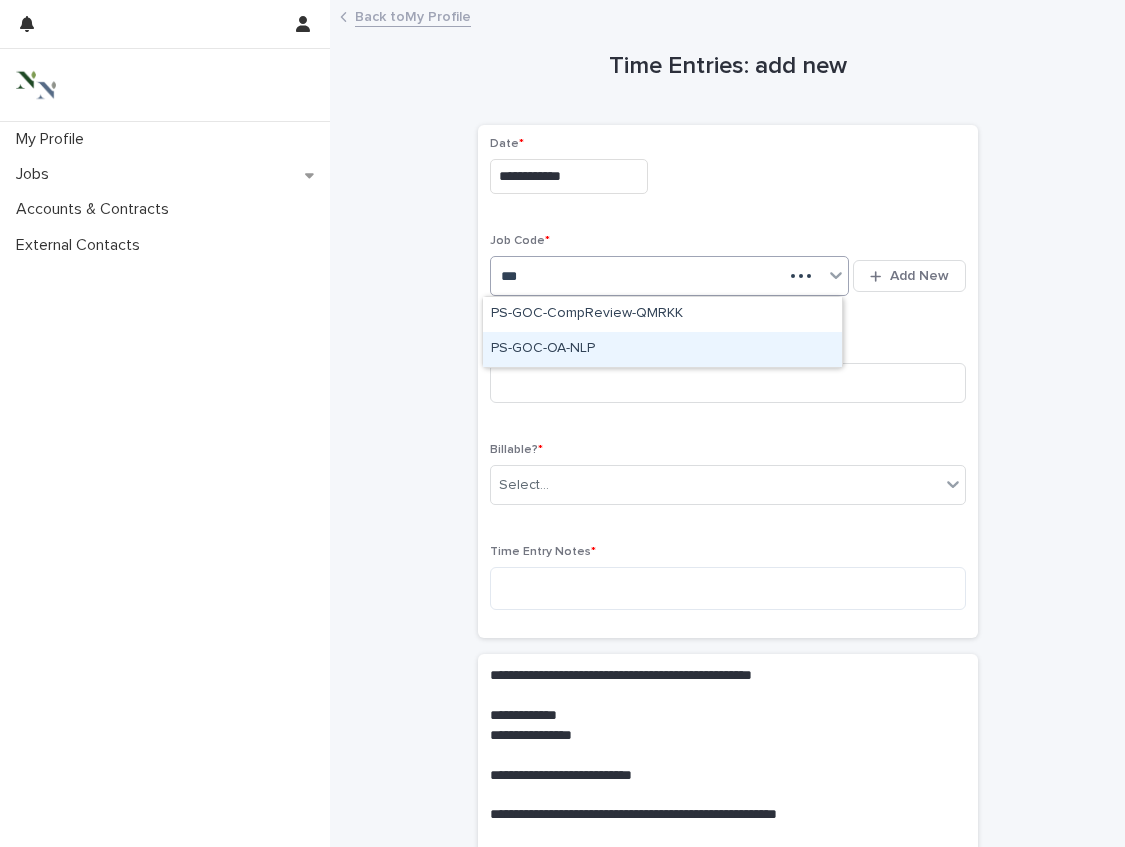 click on "PS-GOC-OA-NLP" at bounding box center (662, 349) 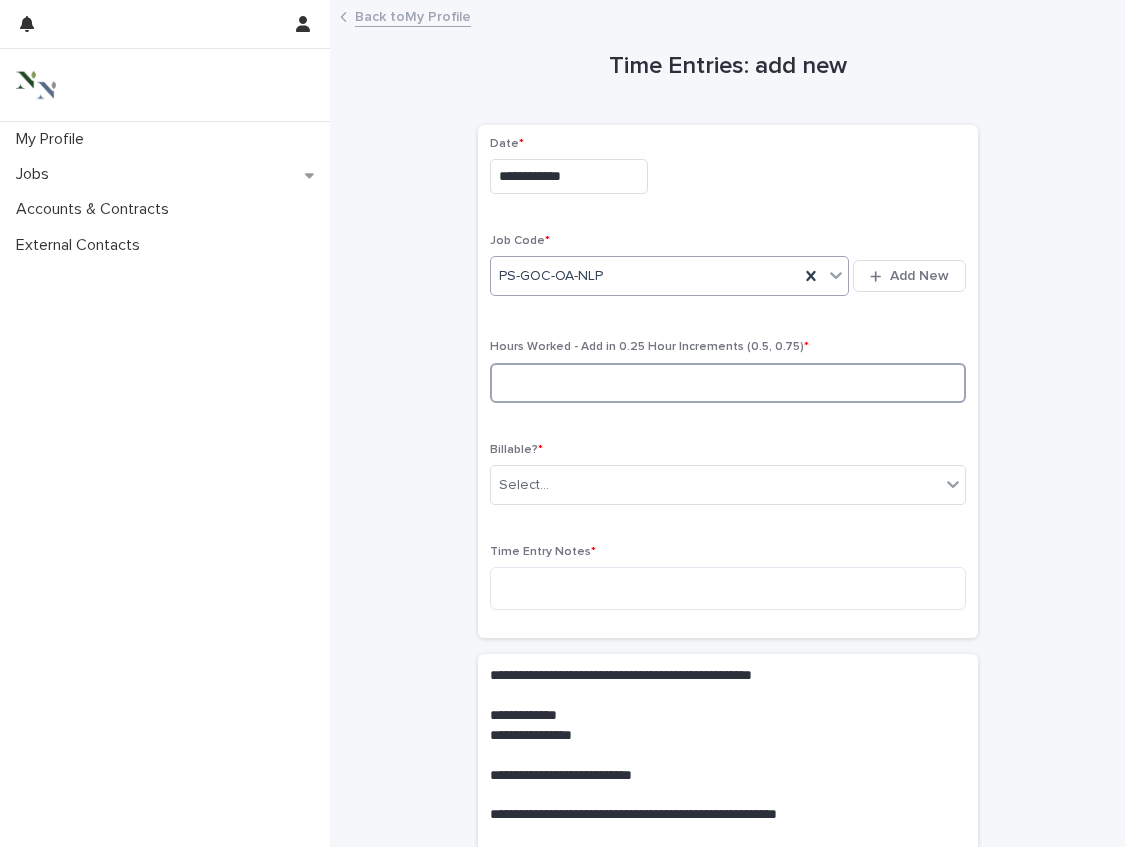 click at bounding box center [728, 383] 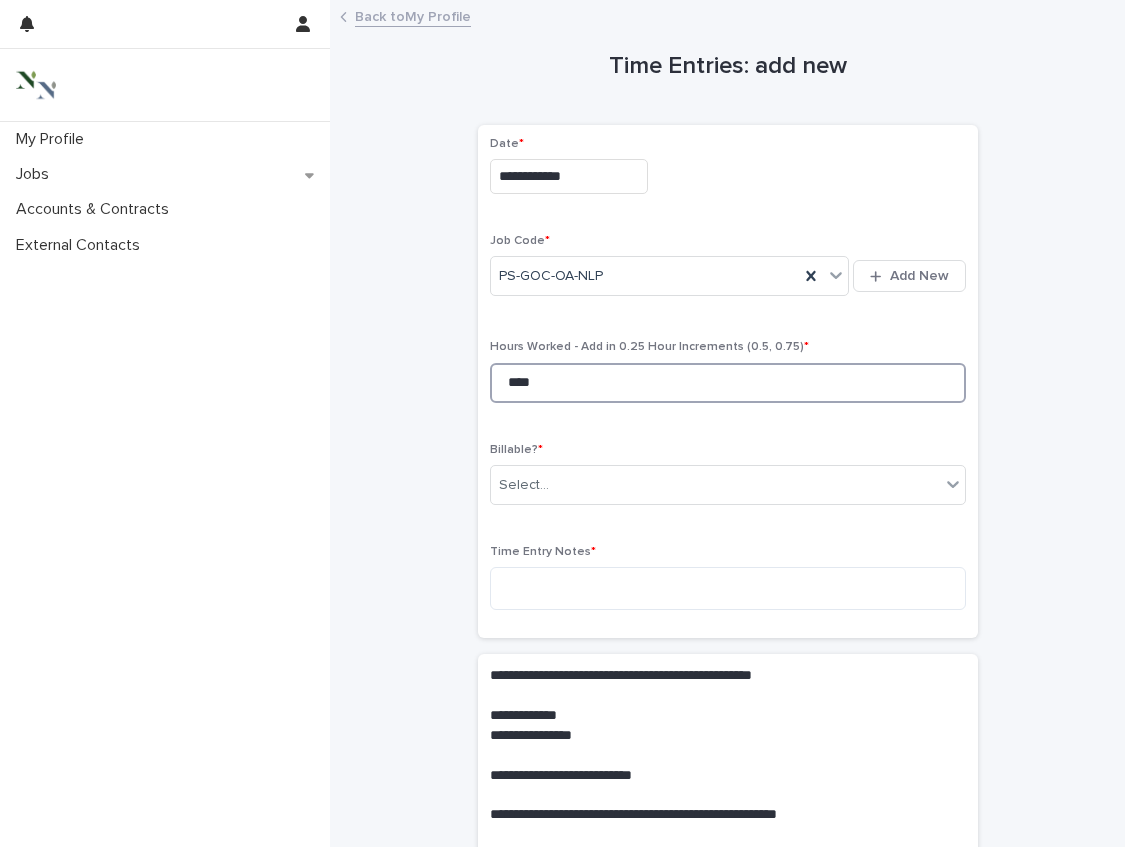 type on "****" 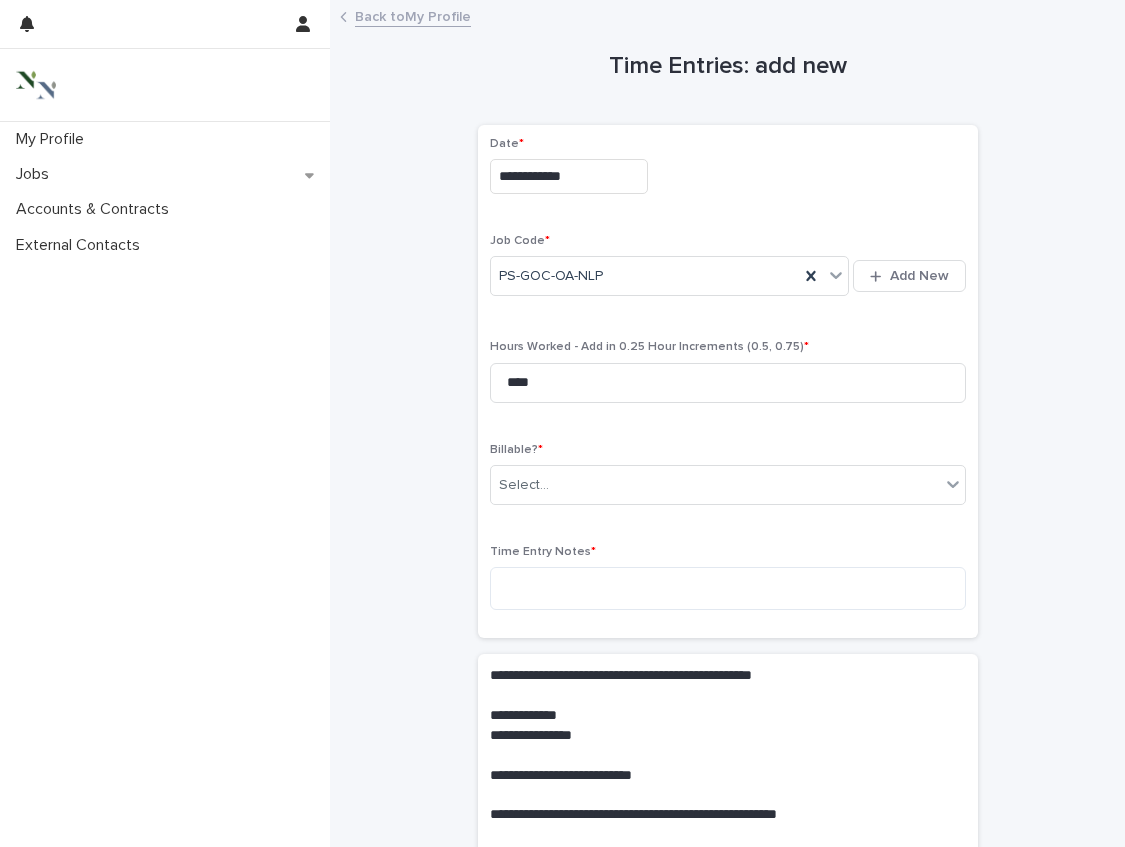 click on "Billable? * Select..." at bounding box center (728, 482) 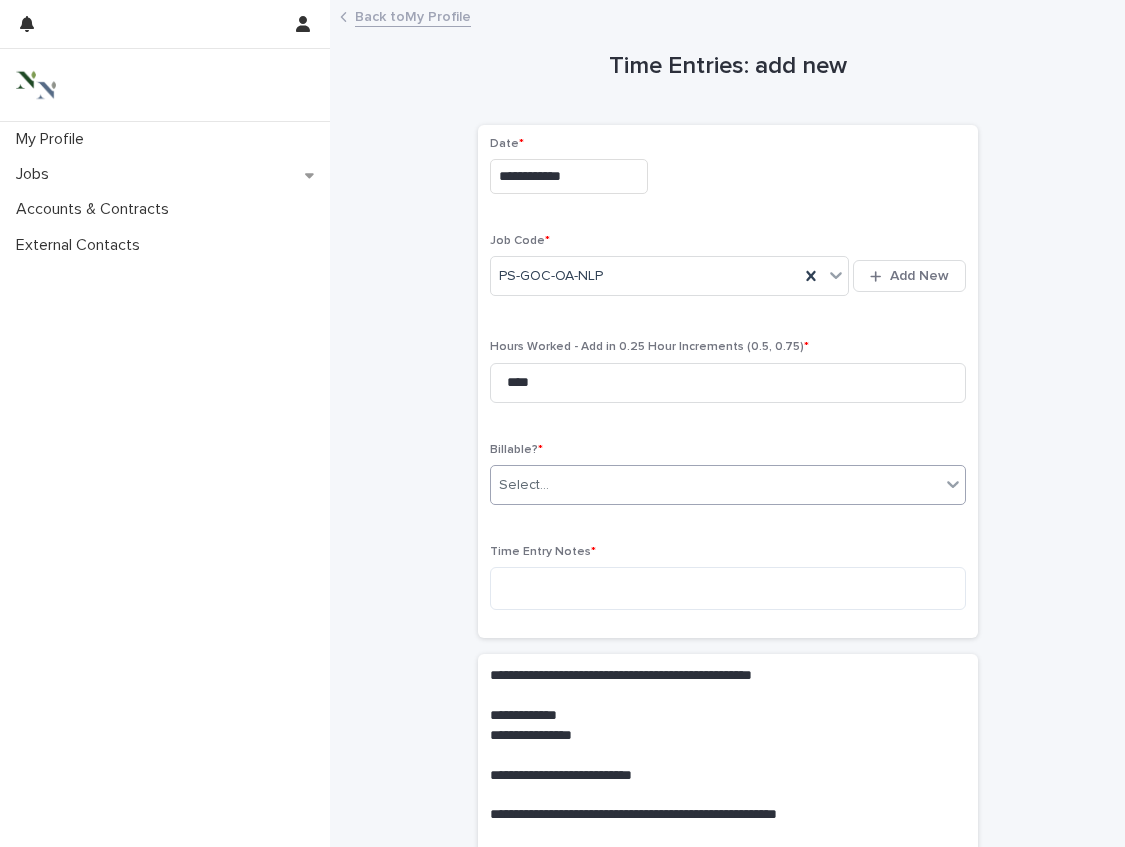 click on "Select..." at bounding box center (715, 485) 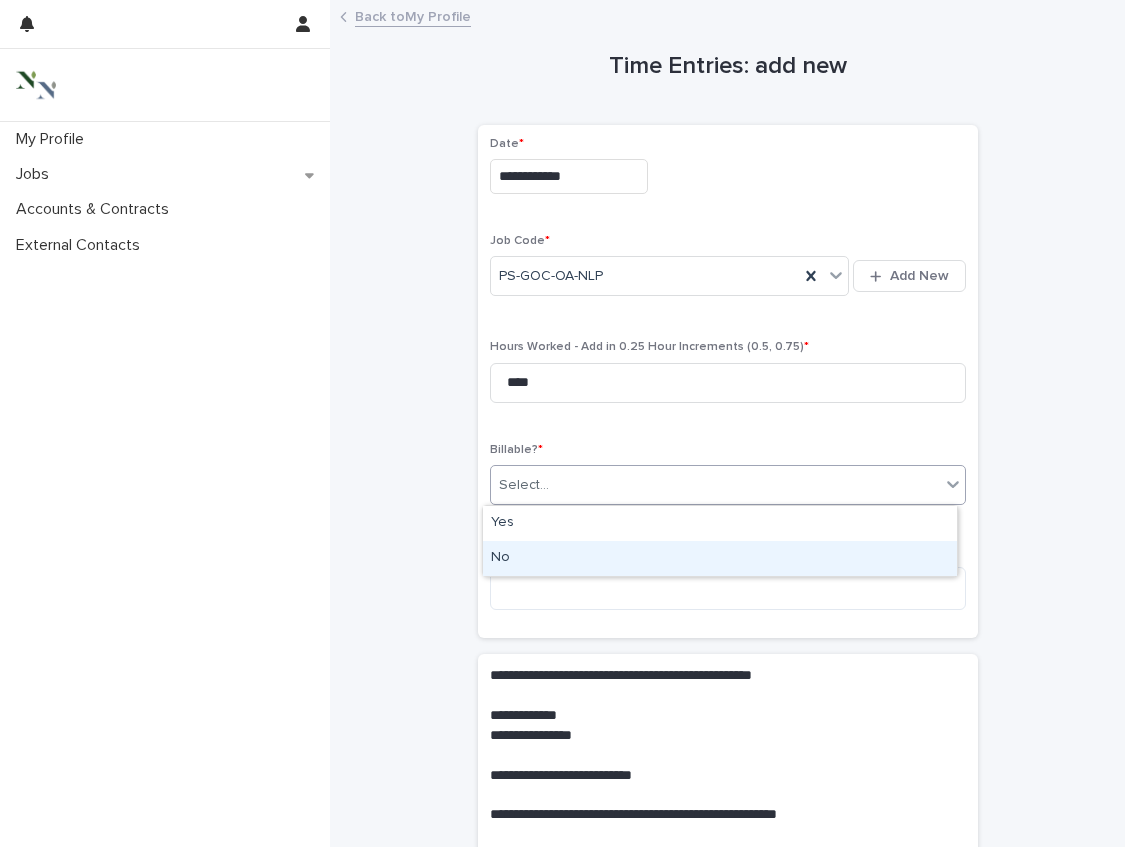 click on "No" at bounding box center [720, 558] 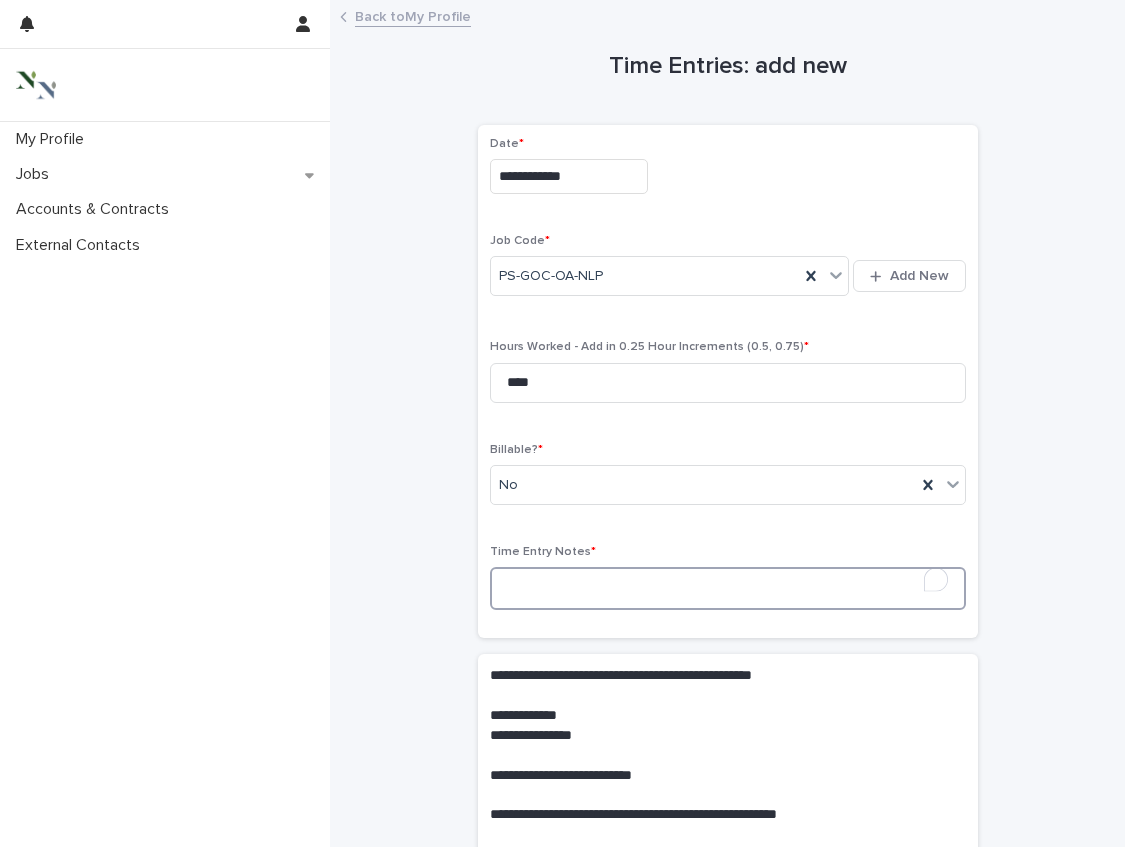 click at bounding box center [728, 588] 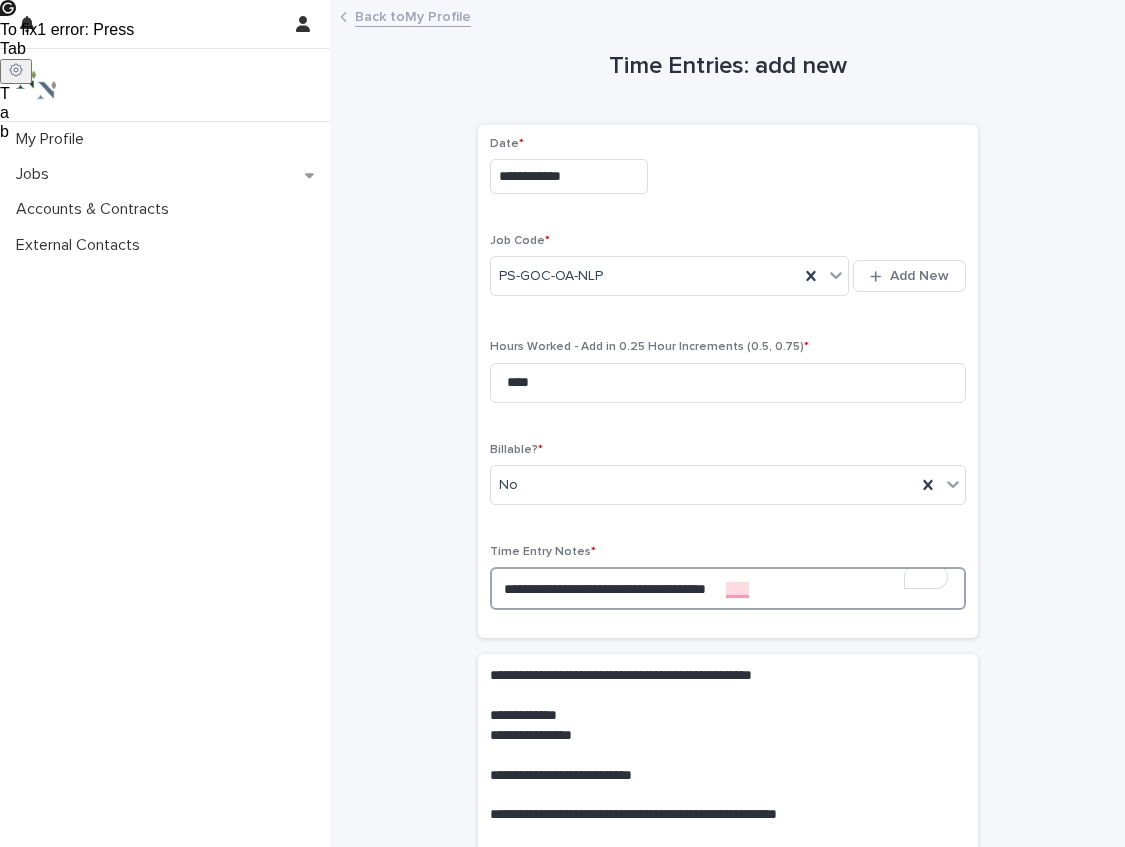 click on "**********" at bounding box center [728, 588] 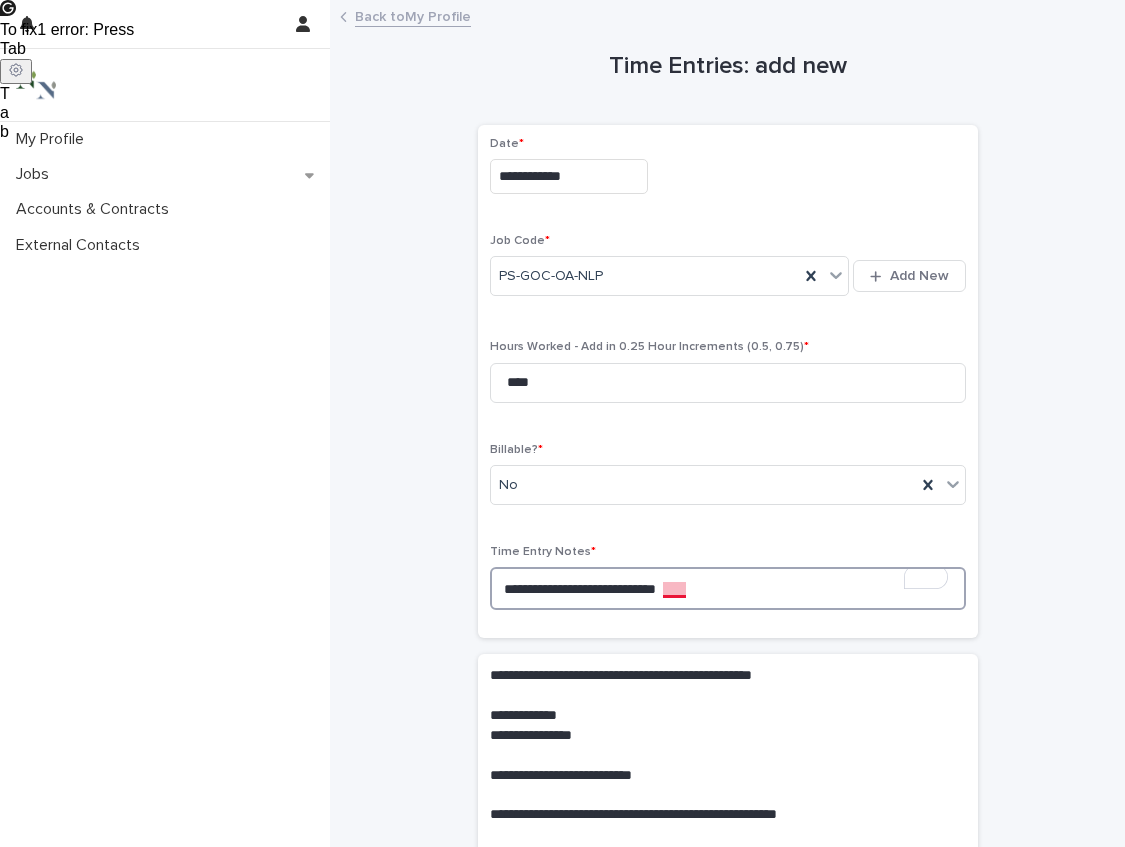 click on "**********" at bounding box center [728, 588] 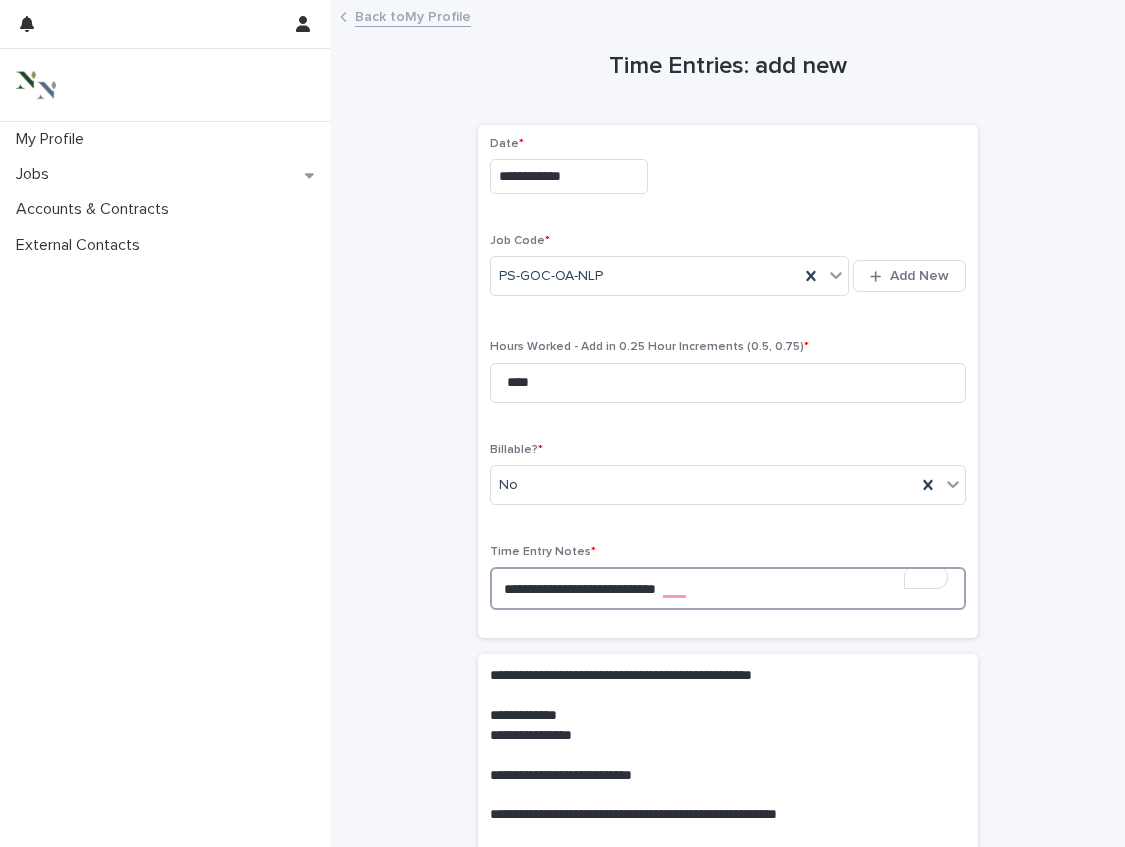 click on "**********" at bounding box center (728, 588) 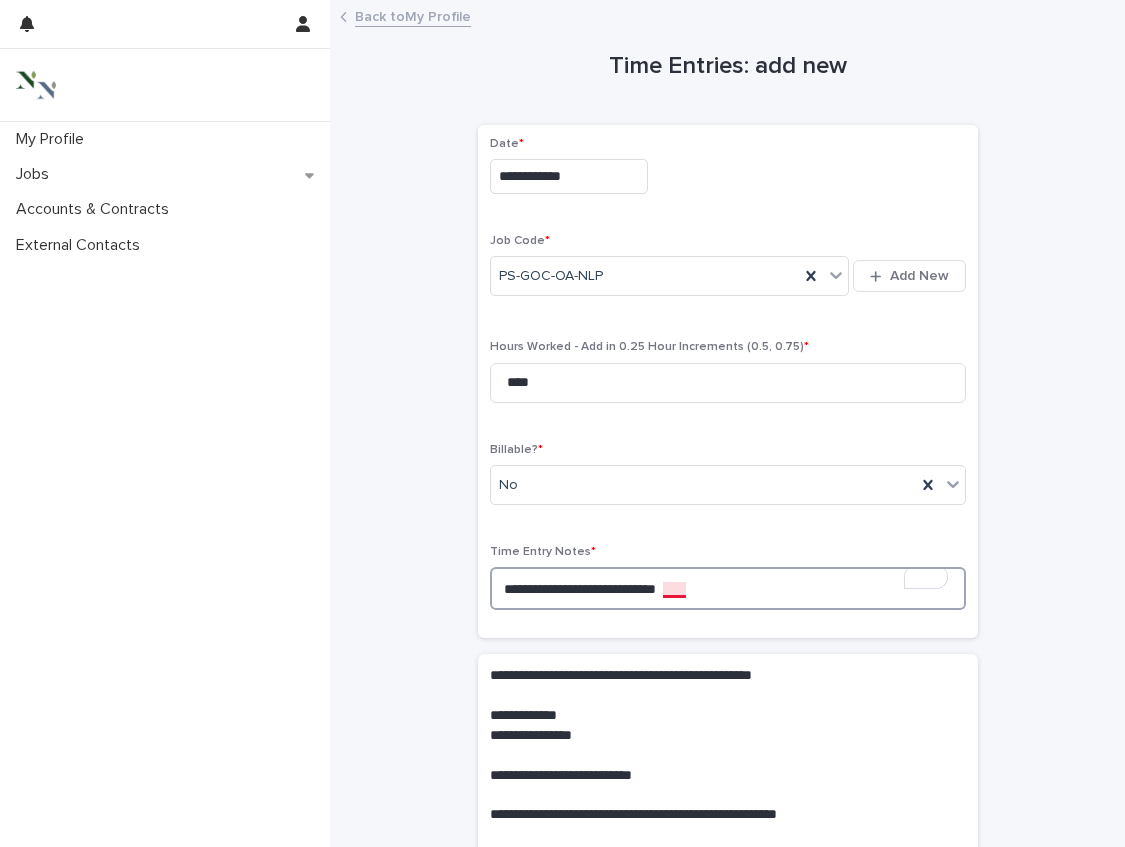click on "**********" at bounding box center (728, 588) 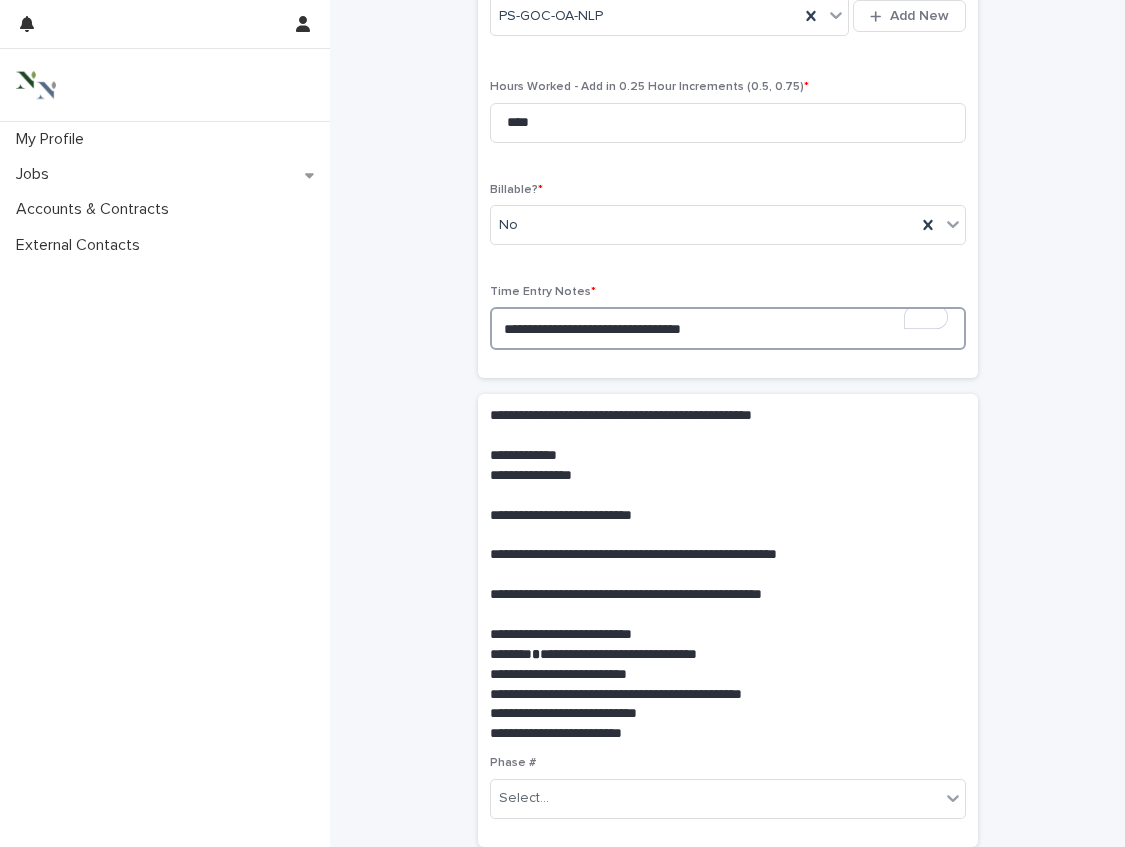 scroll, scrollTop: 270, scrollLeft: 0, axis: vertical 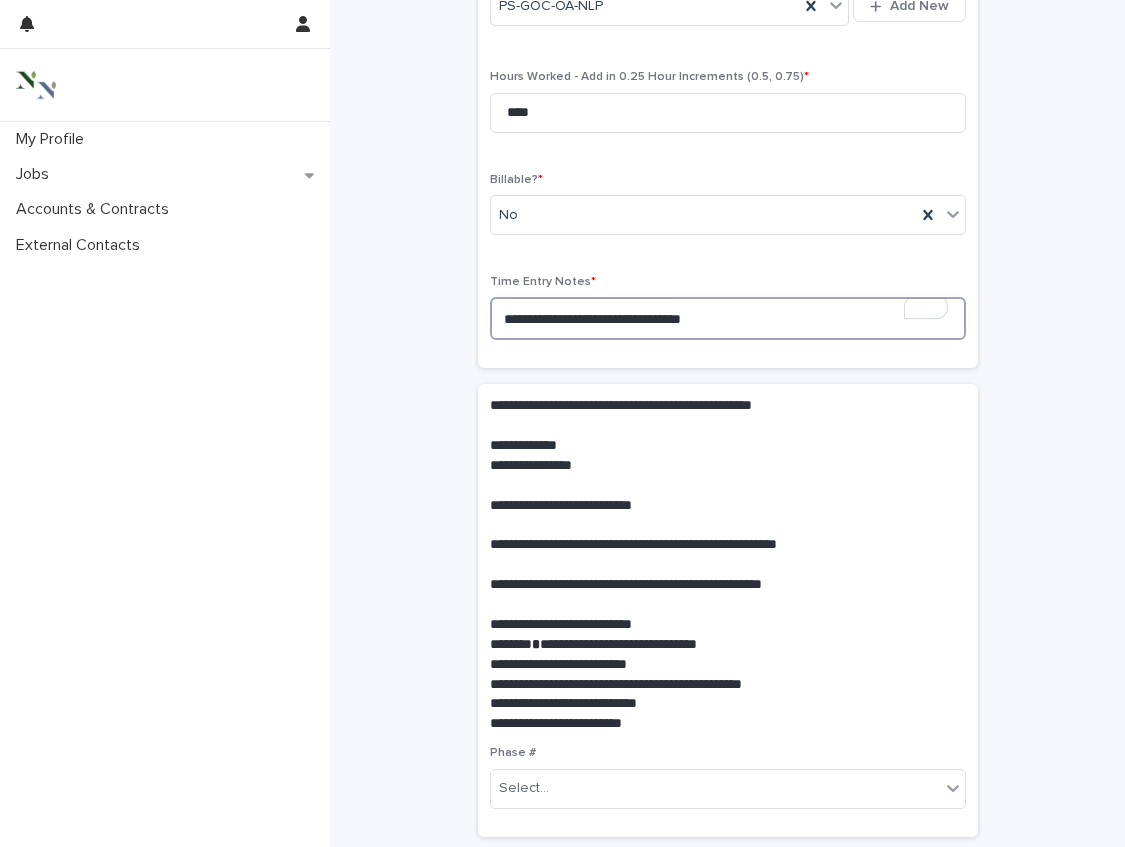 click on "**********" at bounding box center [728, 318] 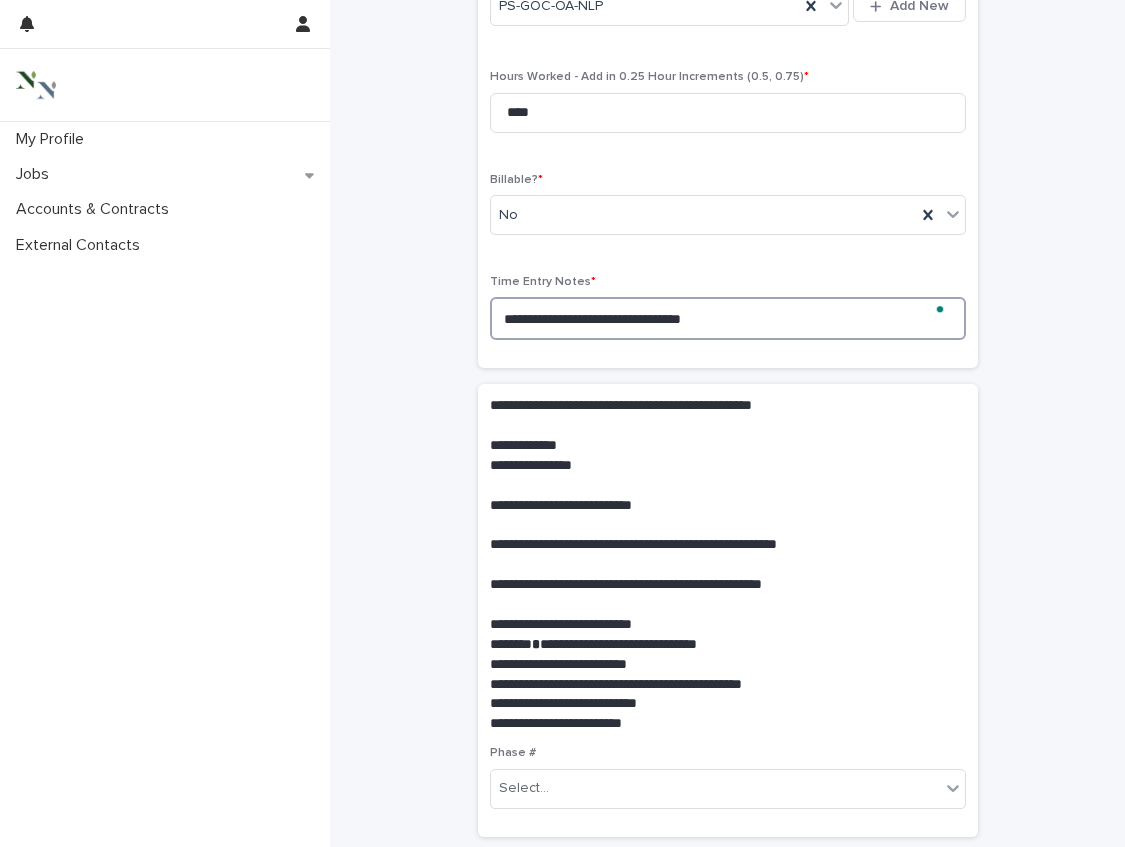 scroll, scrollTop: 529, scrollLeft: 0, axis: vertical 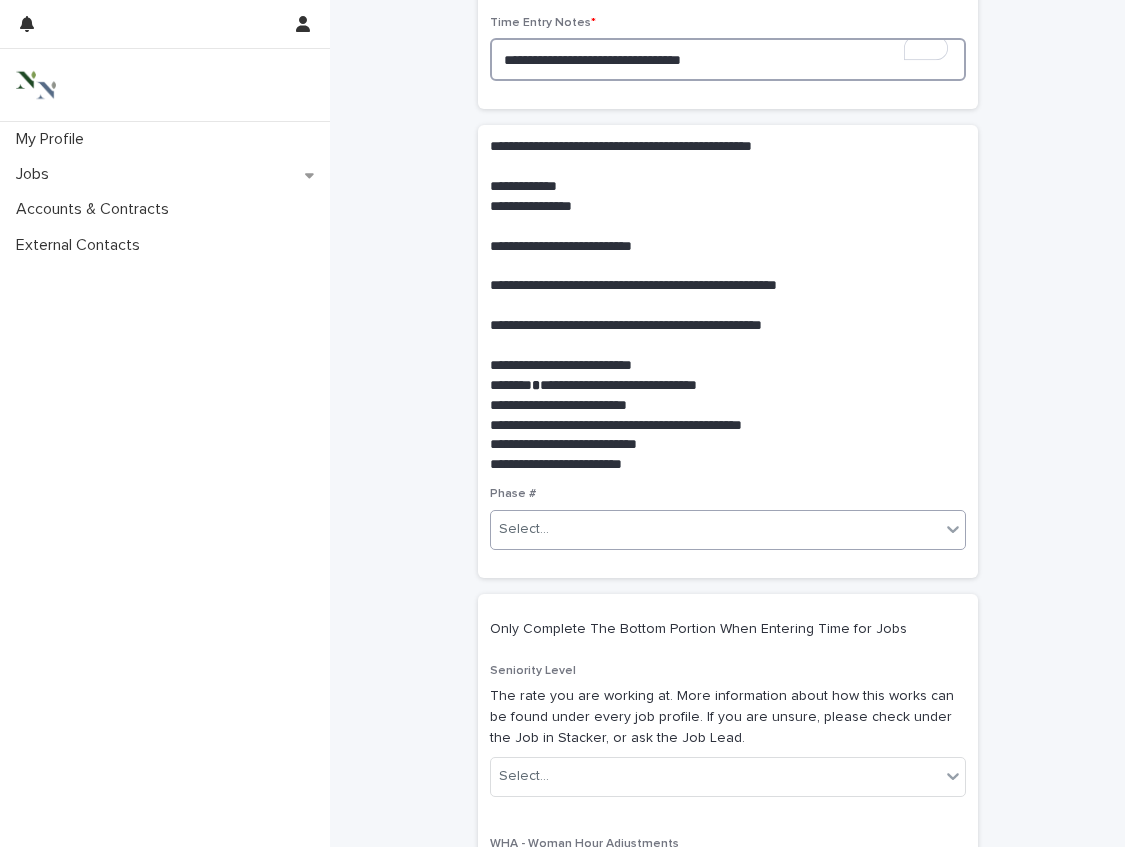 type on "**********" 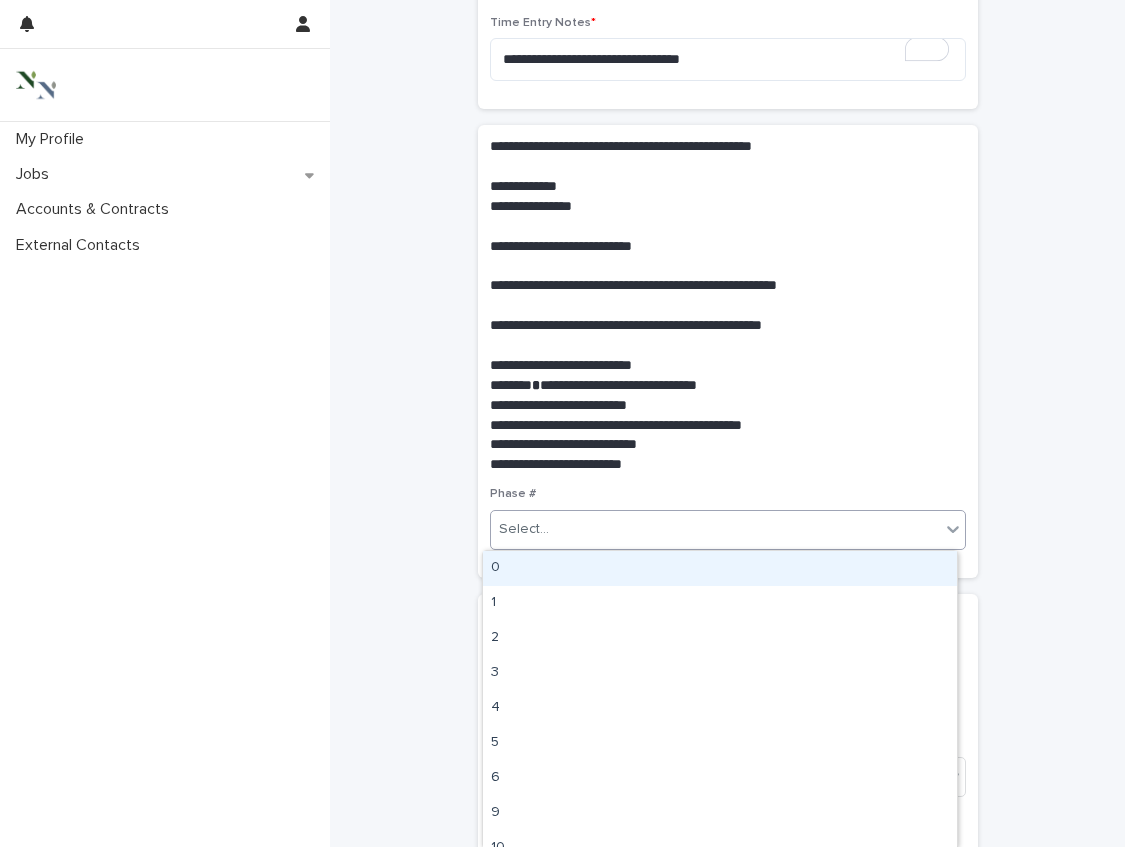 click on "Select..." at bounding box center (715, 529) 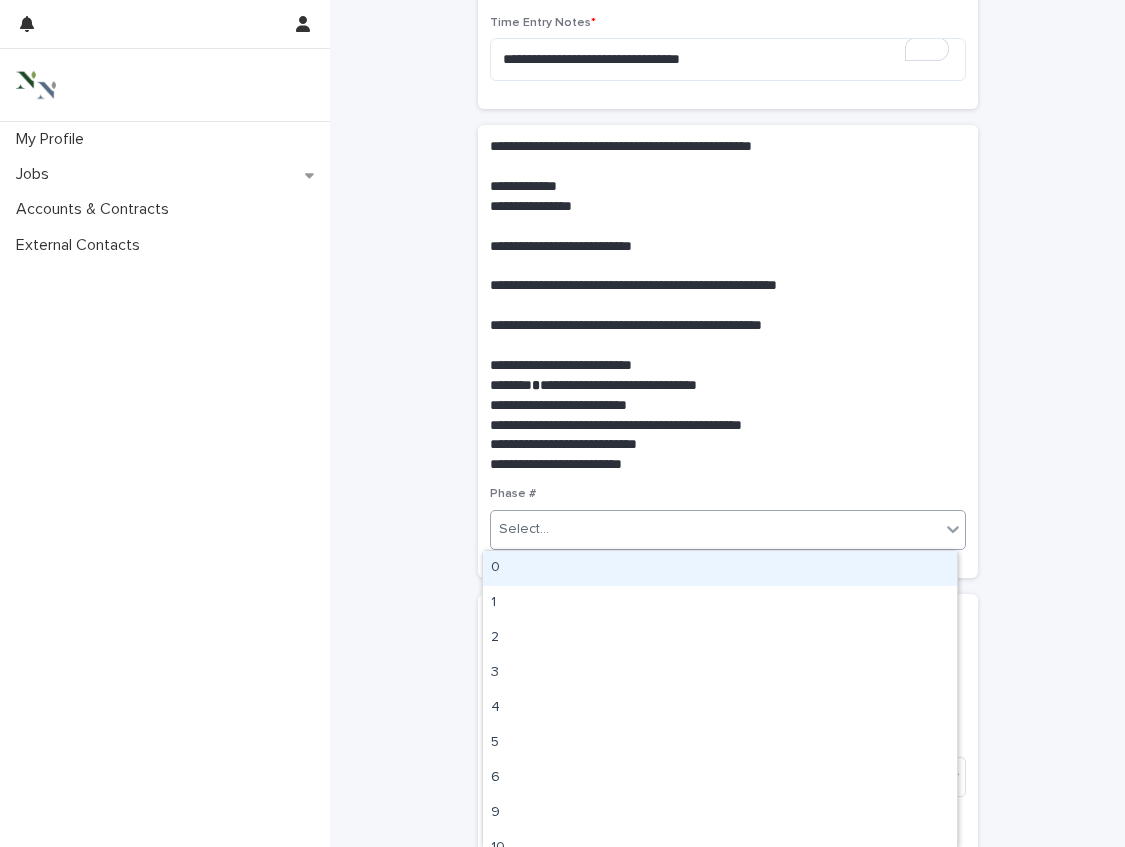 click on "0" at bounding box center (720, 568) 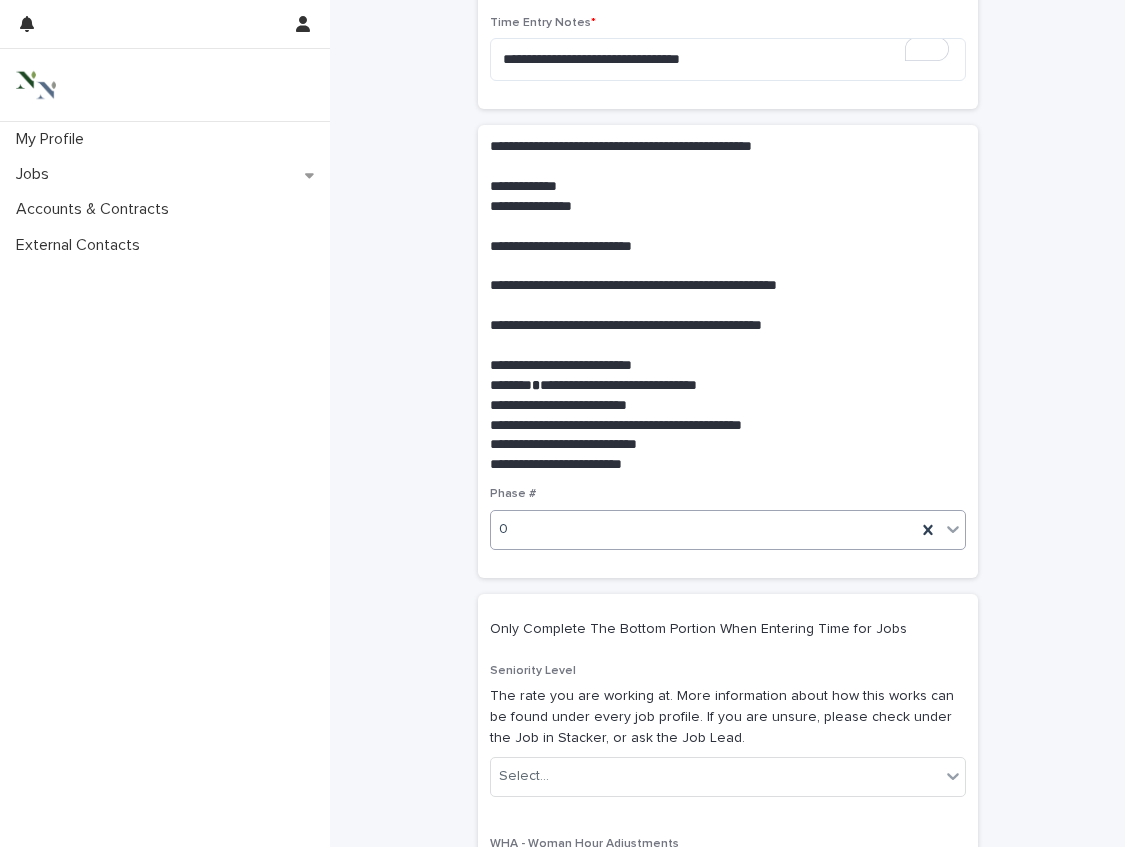 click on "0" at bounding box center (703, 529) 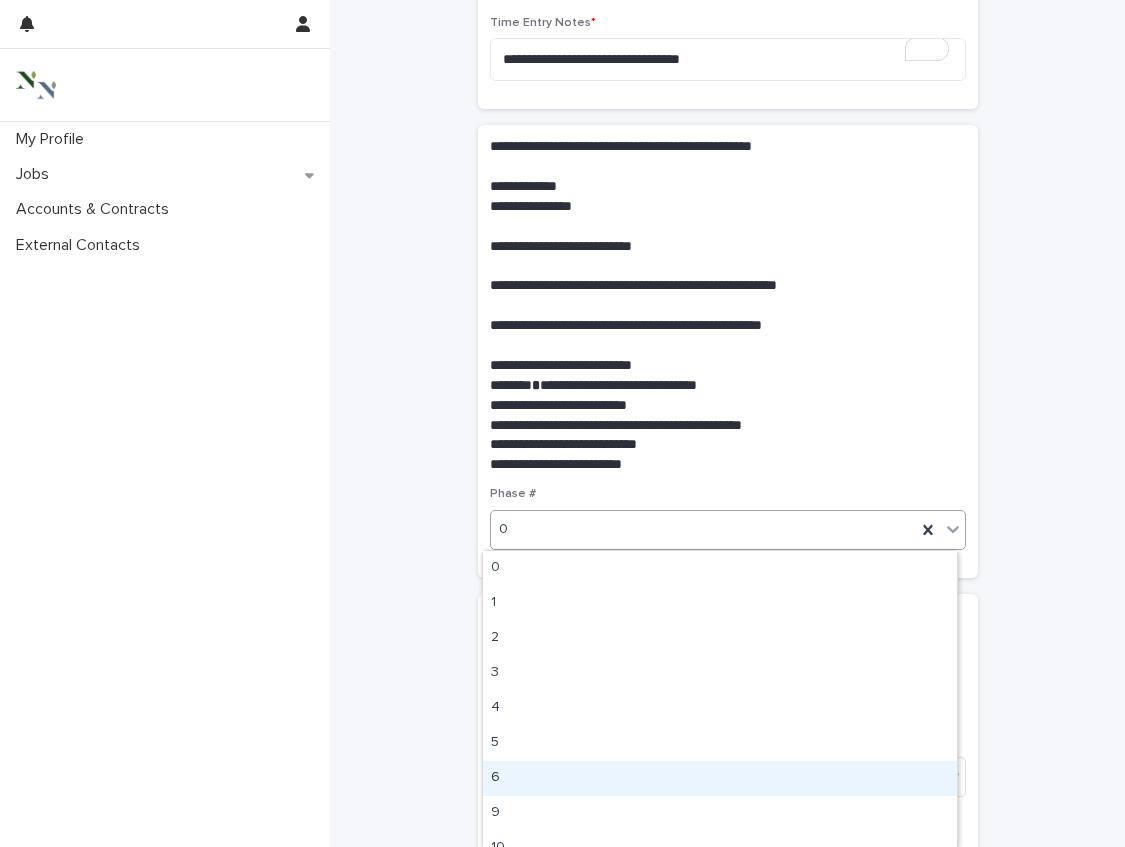 scroll, scrollTop: 17, scrollLeft: 0, axis: vertical 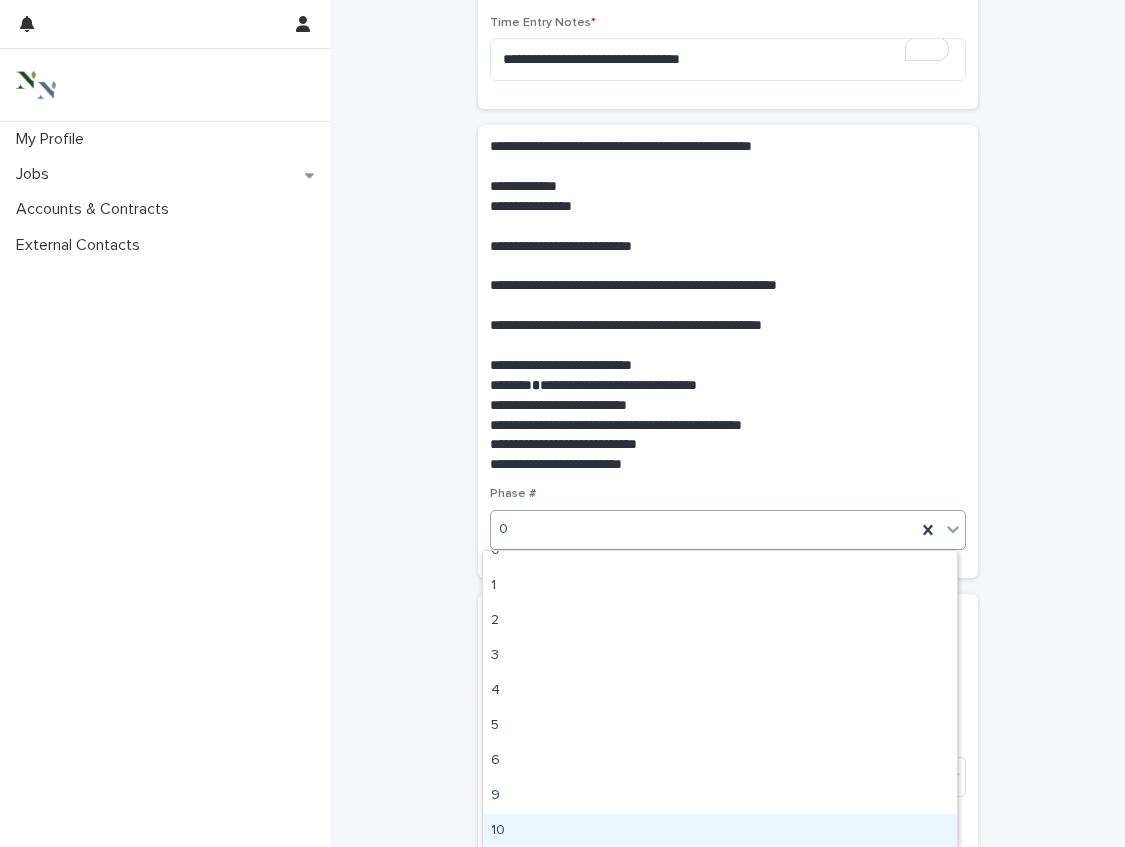 click on "10" at bounding box center (720, 831) 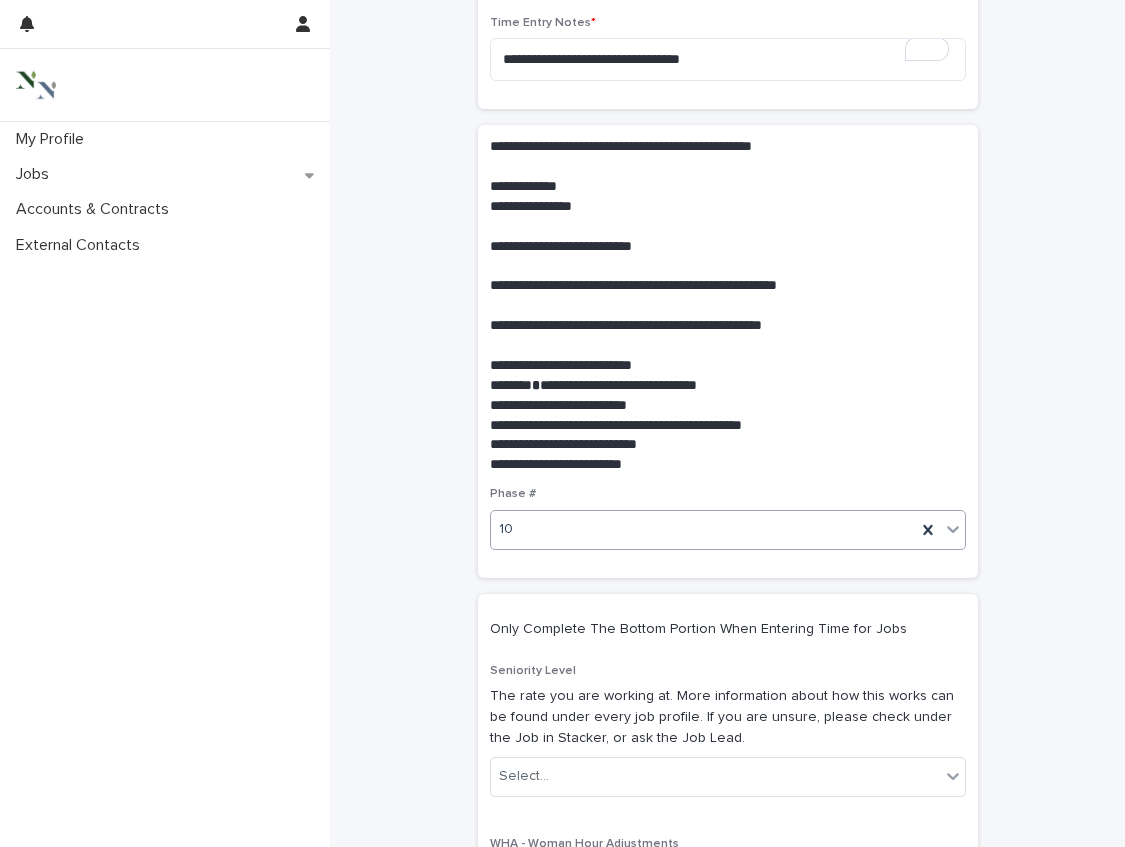 click on "10" at bounding box center (703, 529) 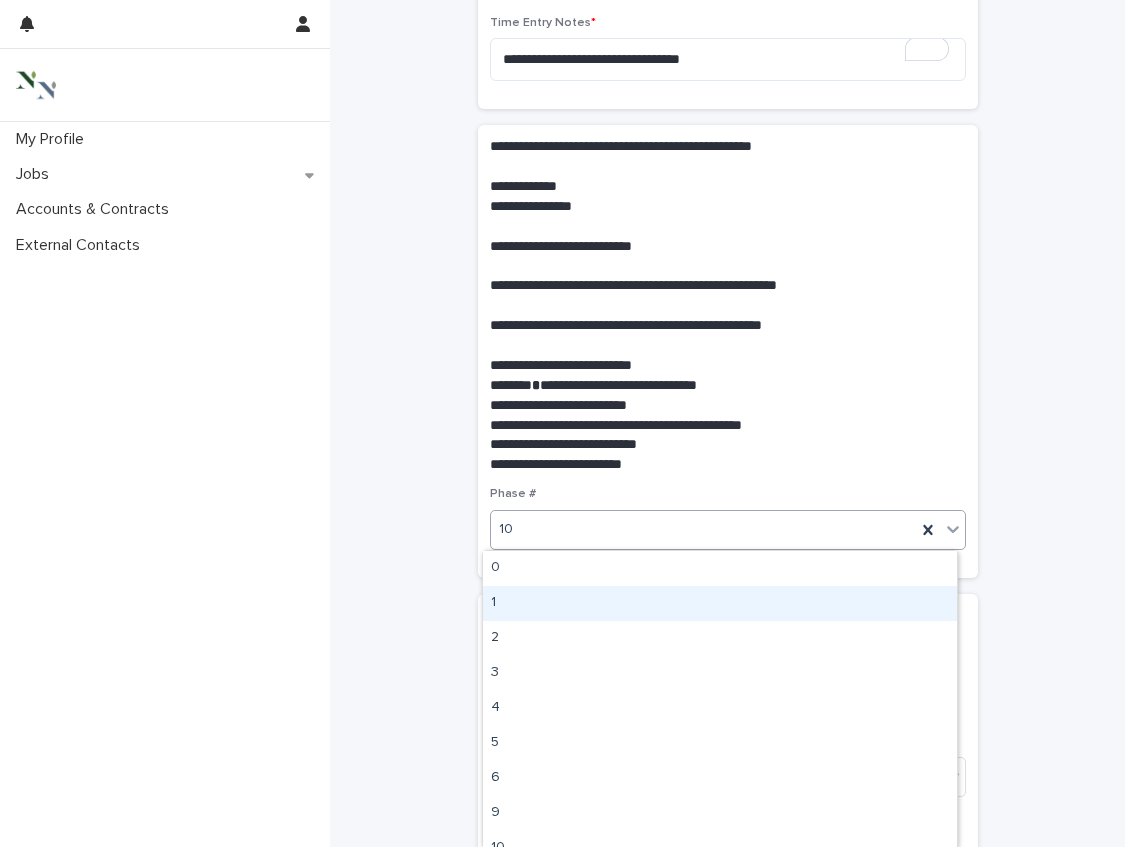 click on "1" at bounding box center (720, 603) 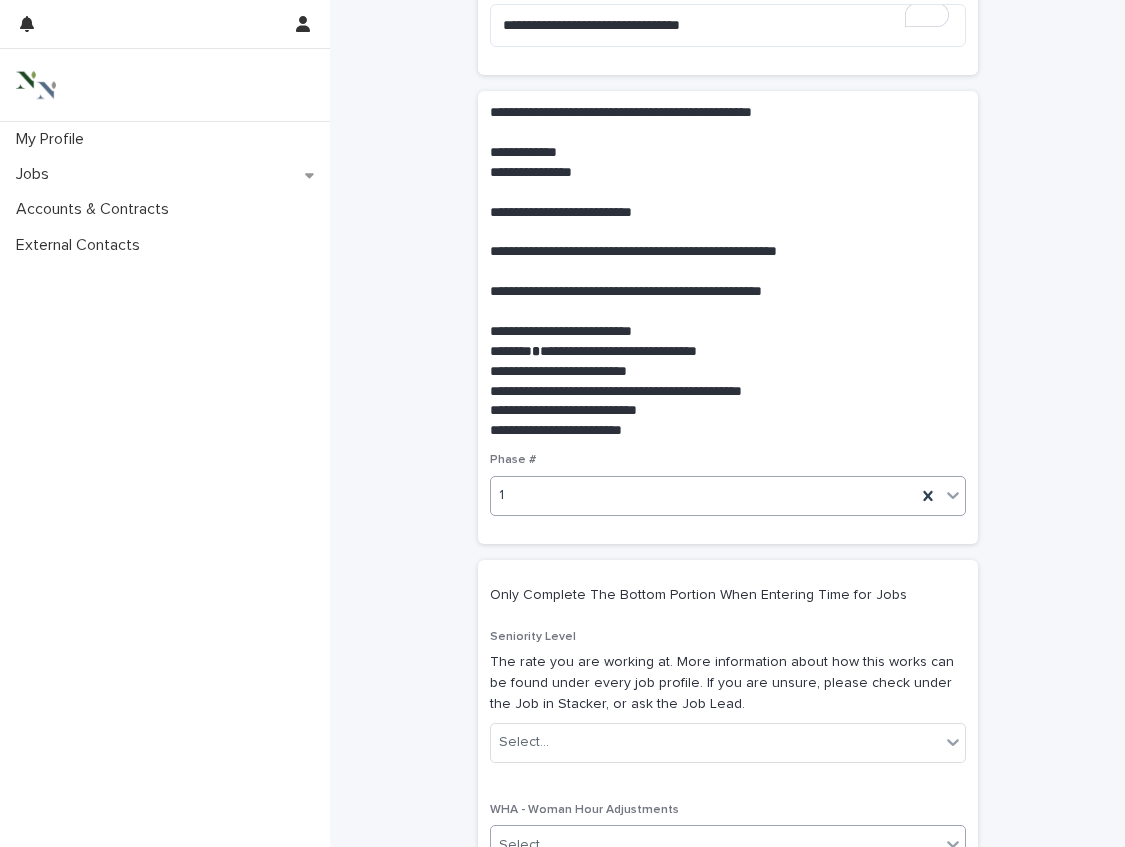 scroll, scrollTop: 790, scrollLeft: 0, axis: vertical 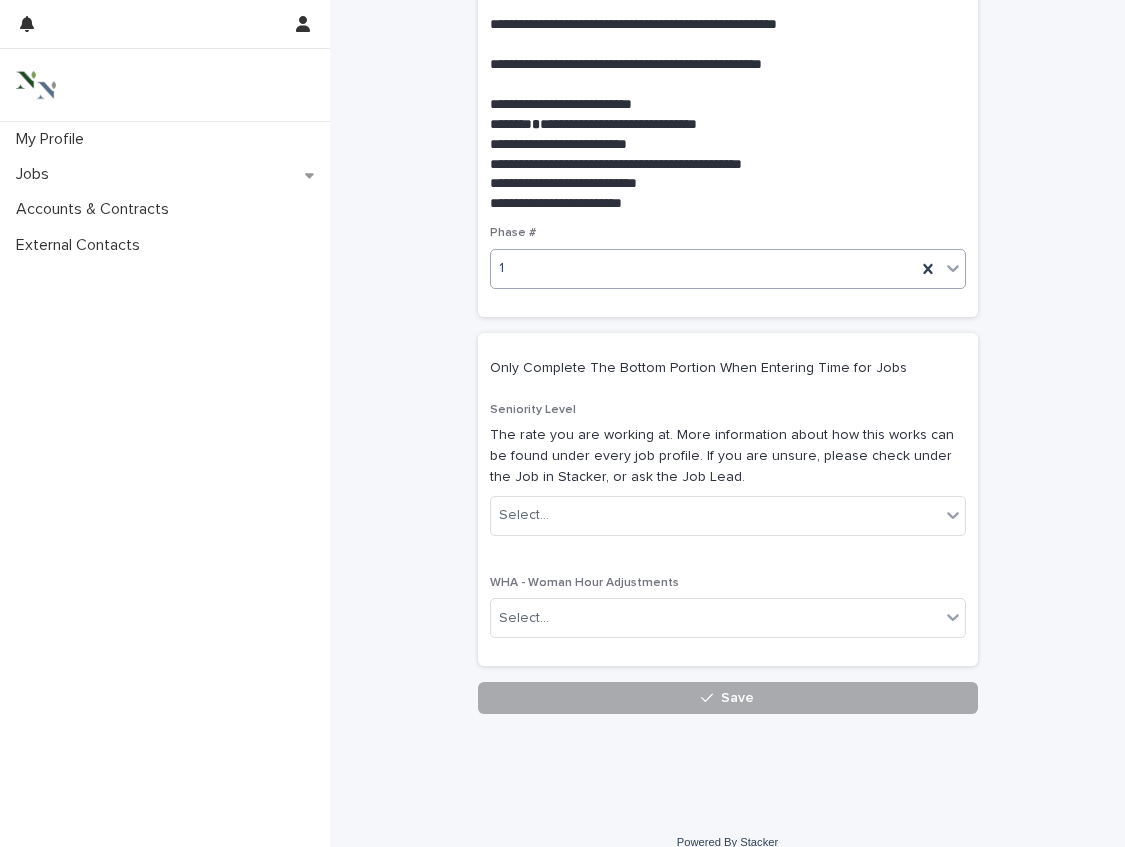 click on "Save" at bounding box center (737, 698) 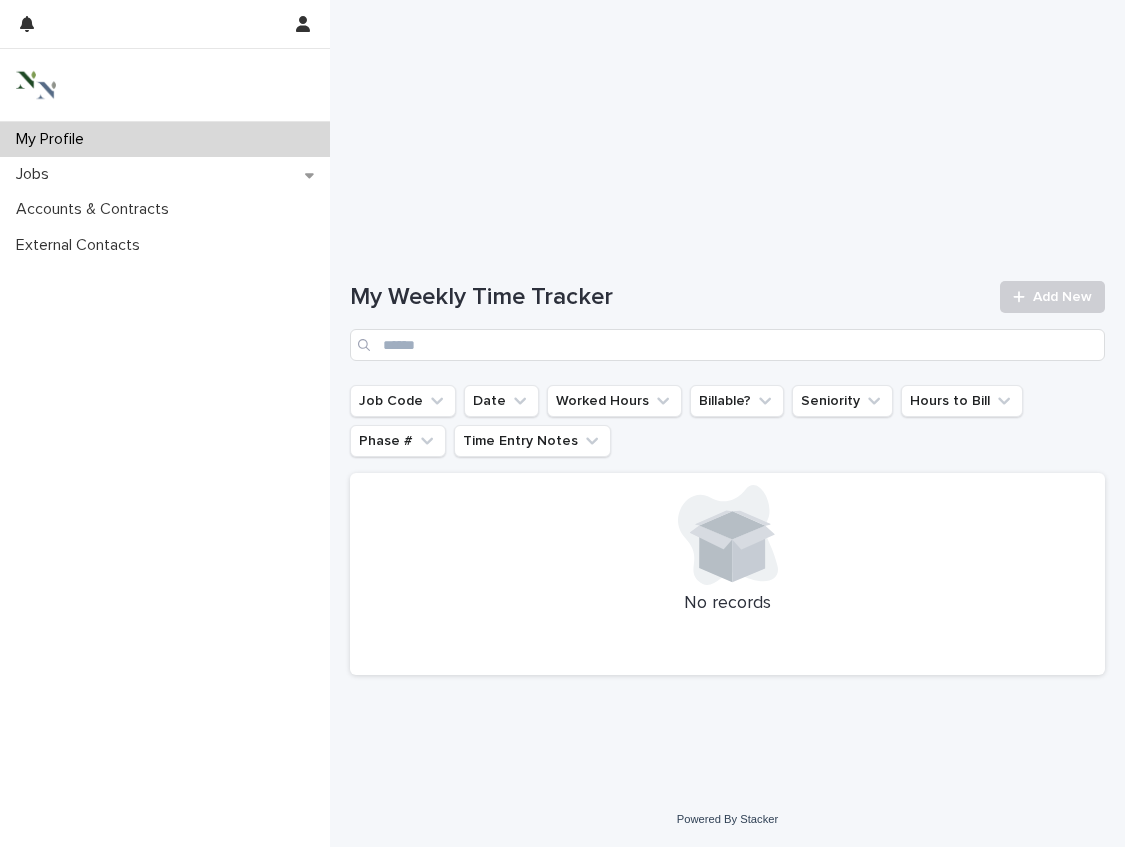 scroll, scrollTop: 0, scrollLeft: 0, axis: both 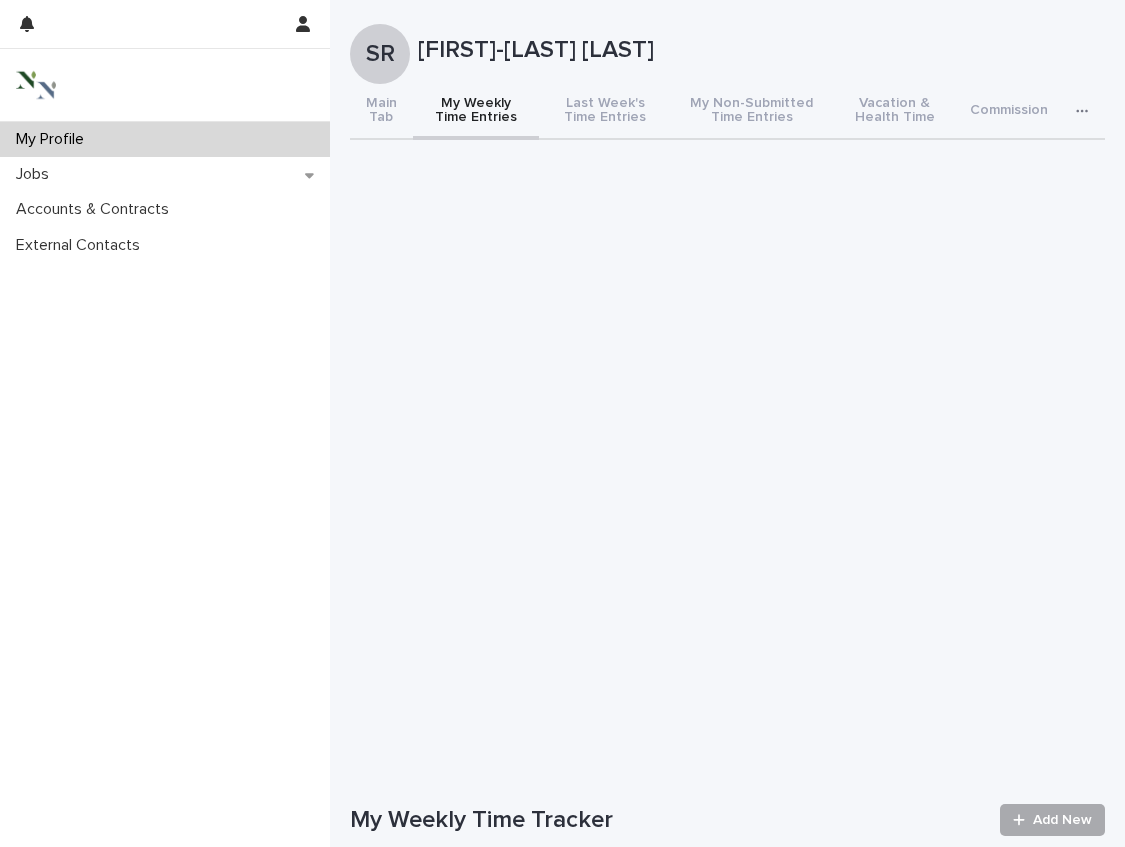 click 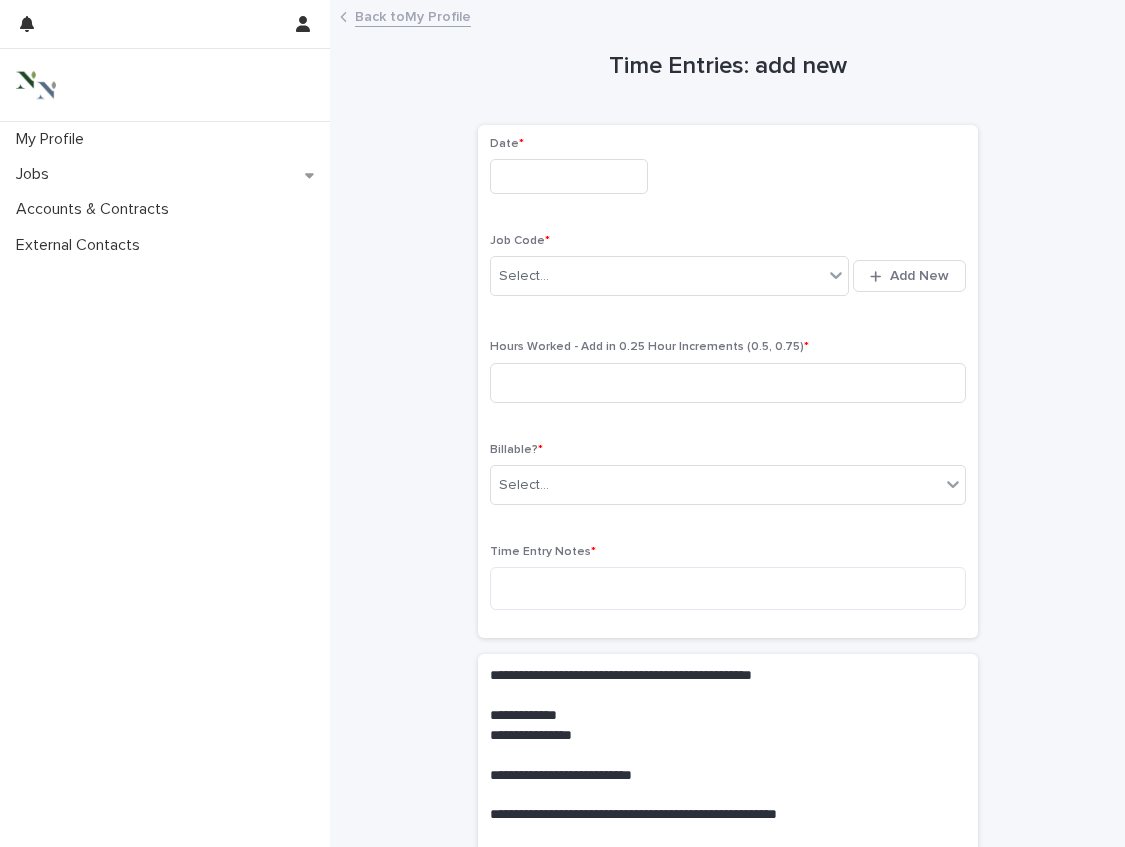 click at bounding box center (569, 176) 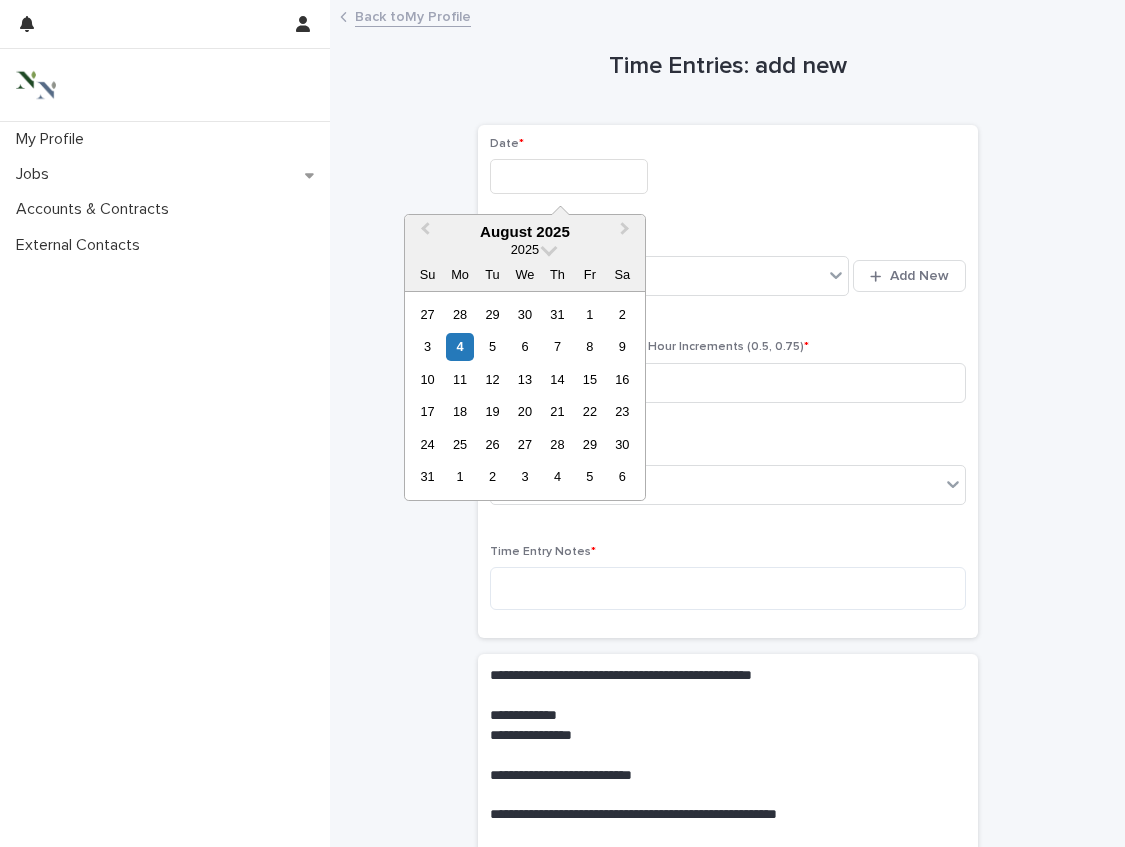 click on "**********" at bounding box center (727, 758) 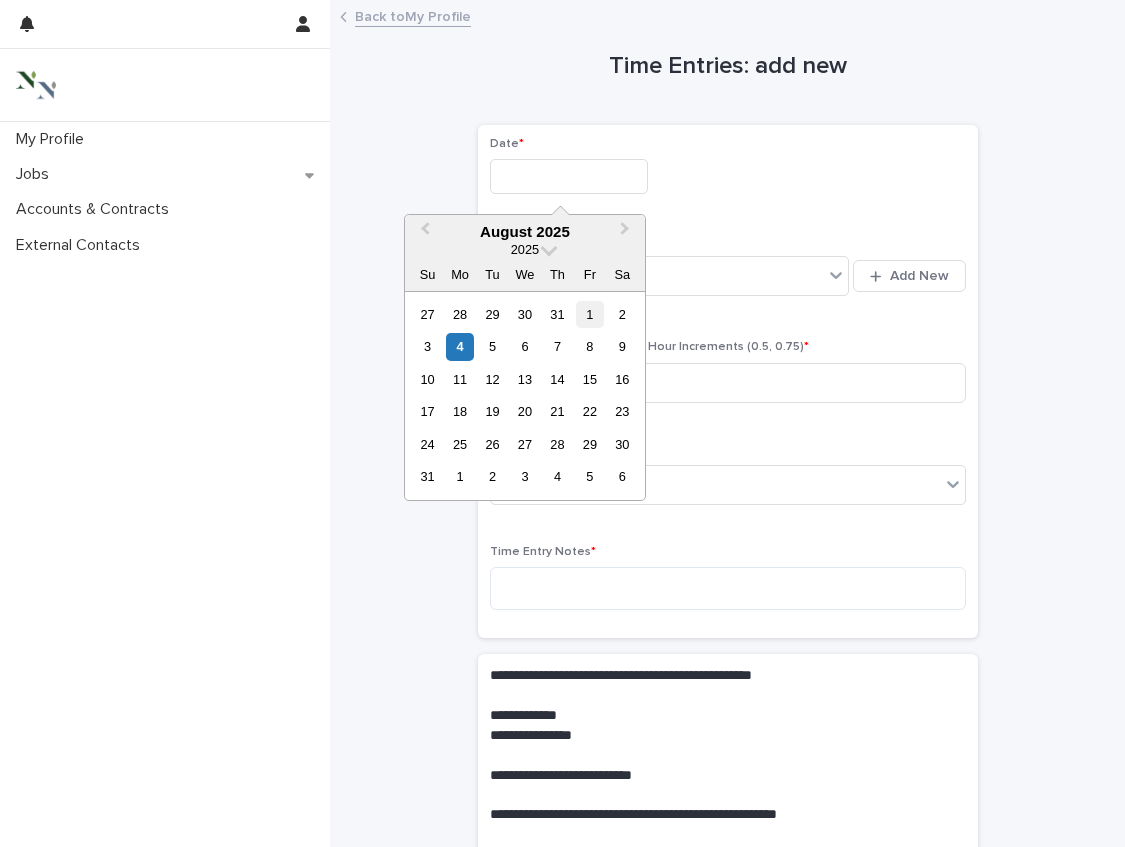 click on "1" at bounding box center [589, 314] 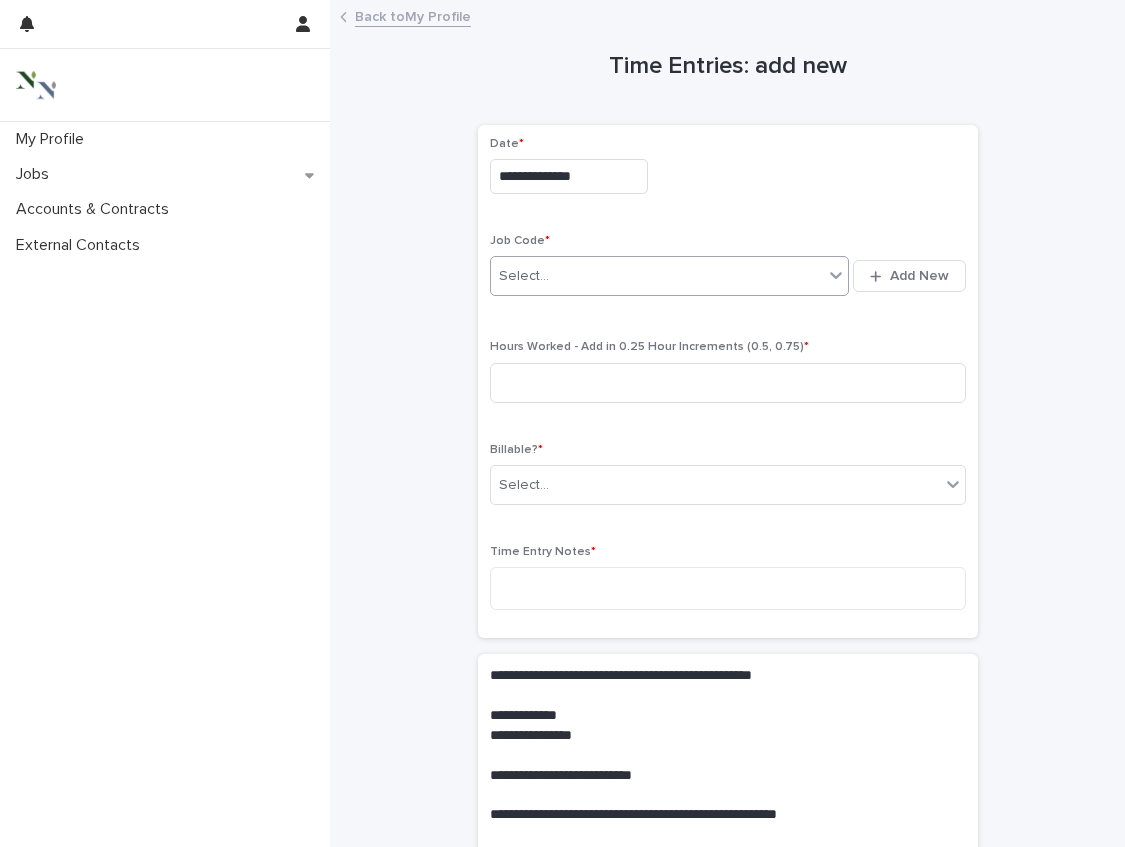 click on "Select..." at bounding box center [657, 276] 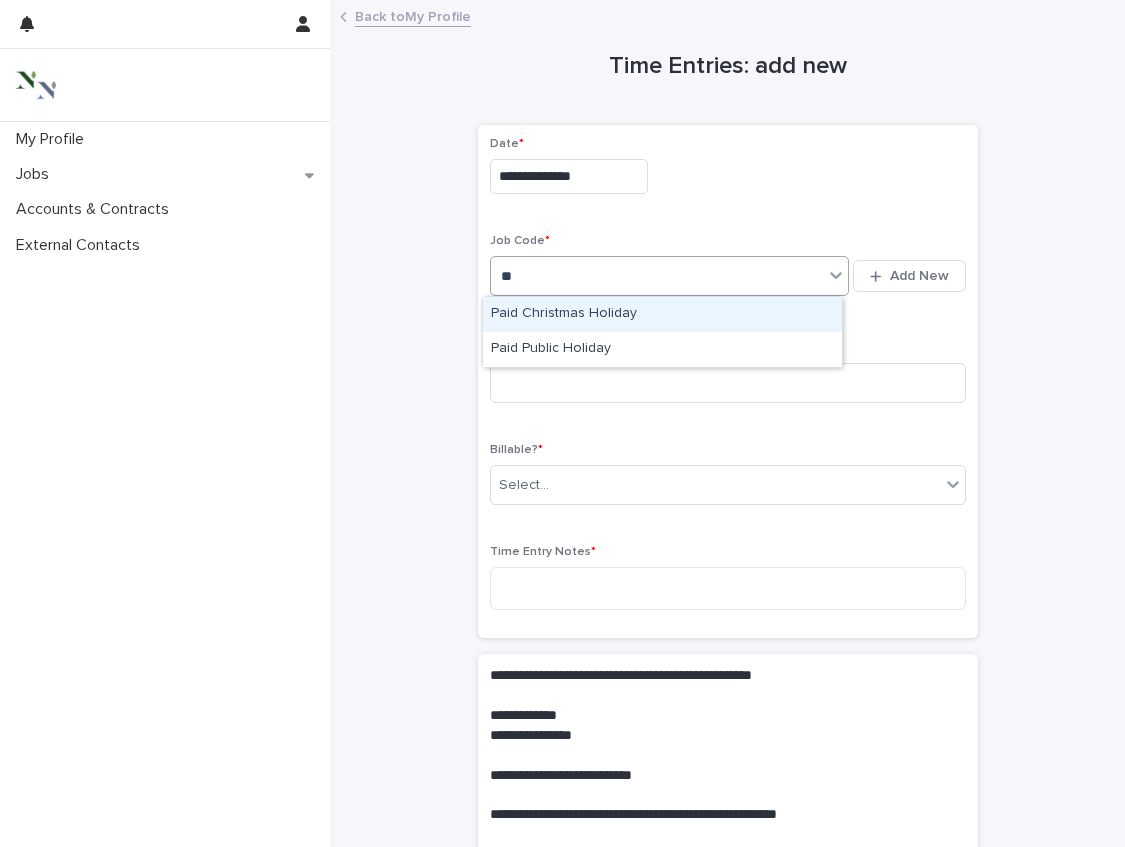 type on "*" 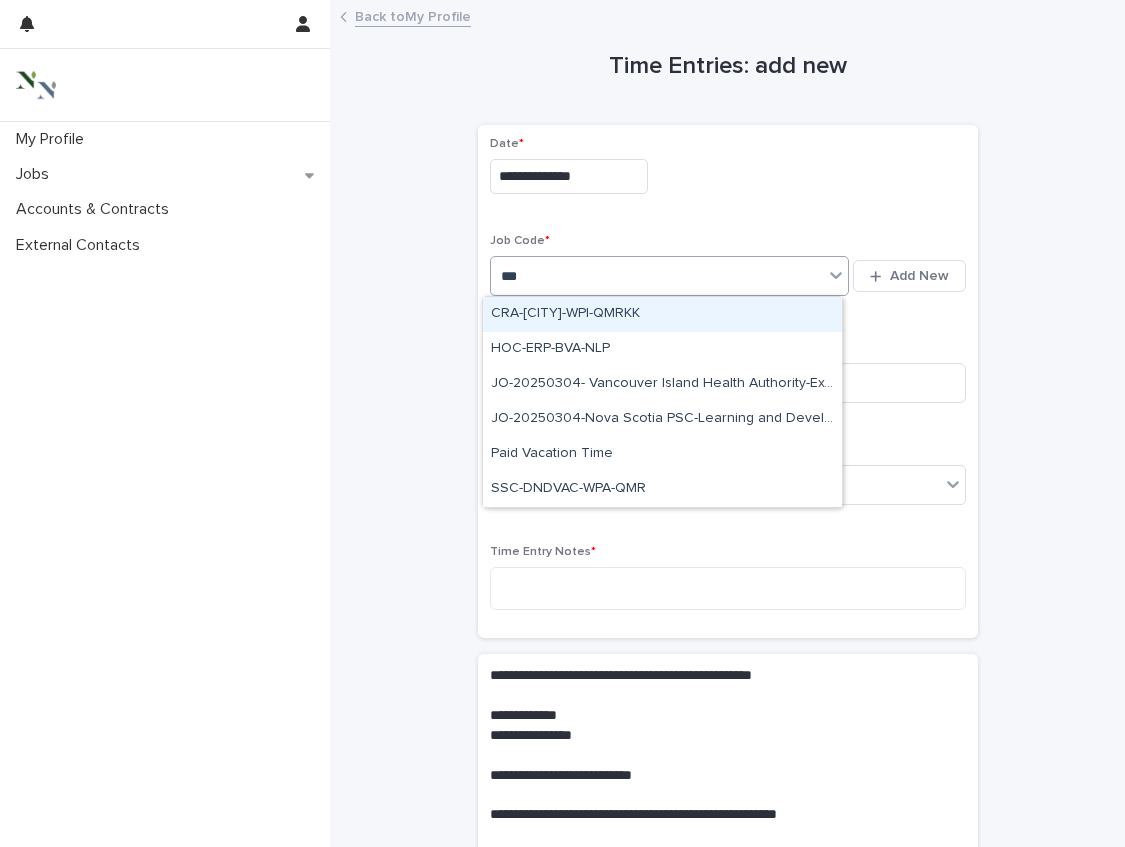 type on "****" 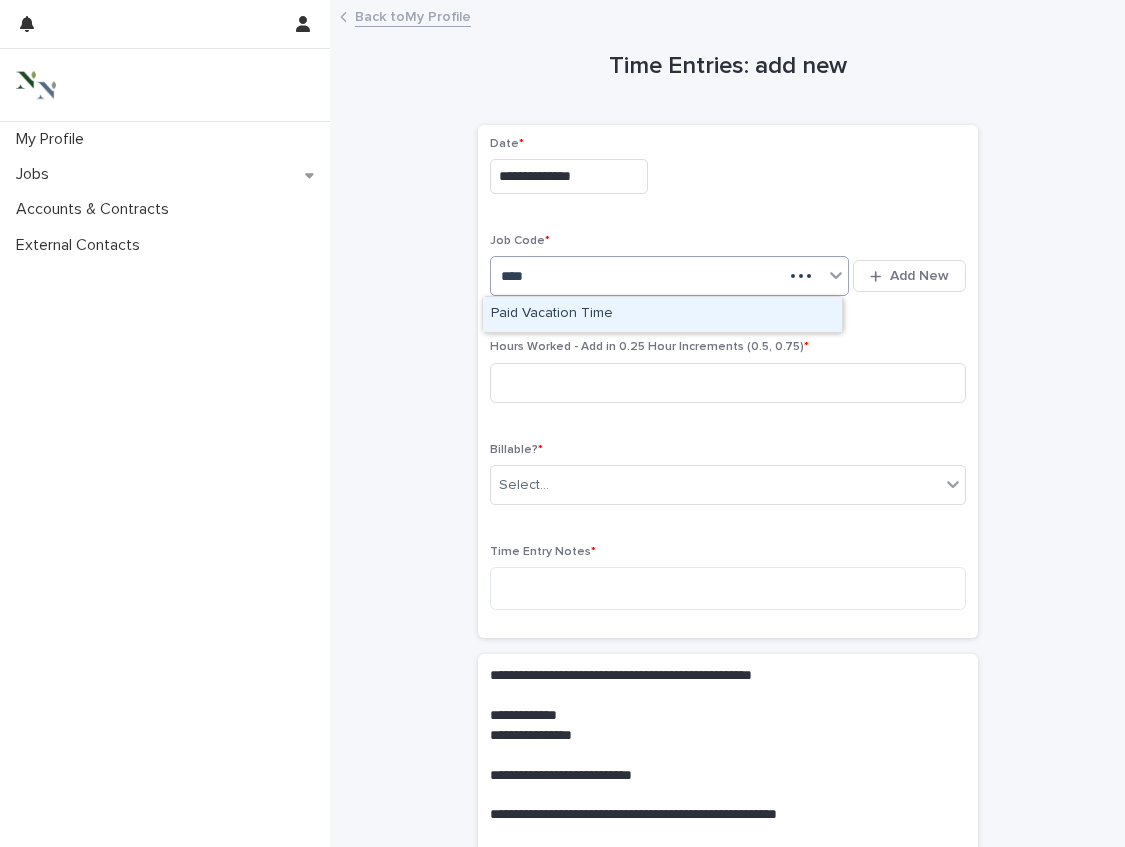 click on "Paid Vacation Time" at bounding box center (662, 314) 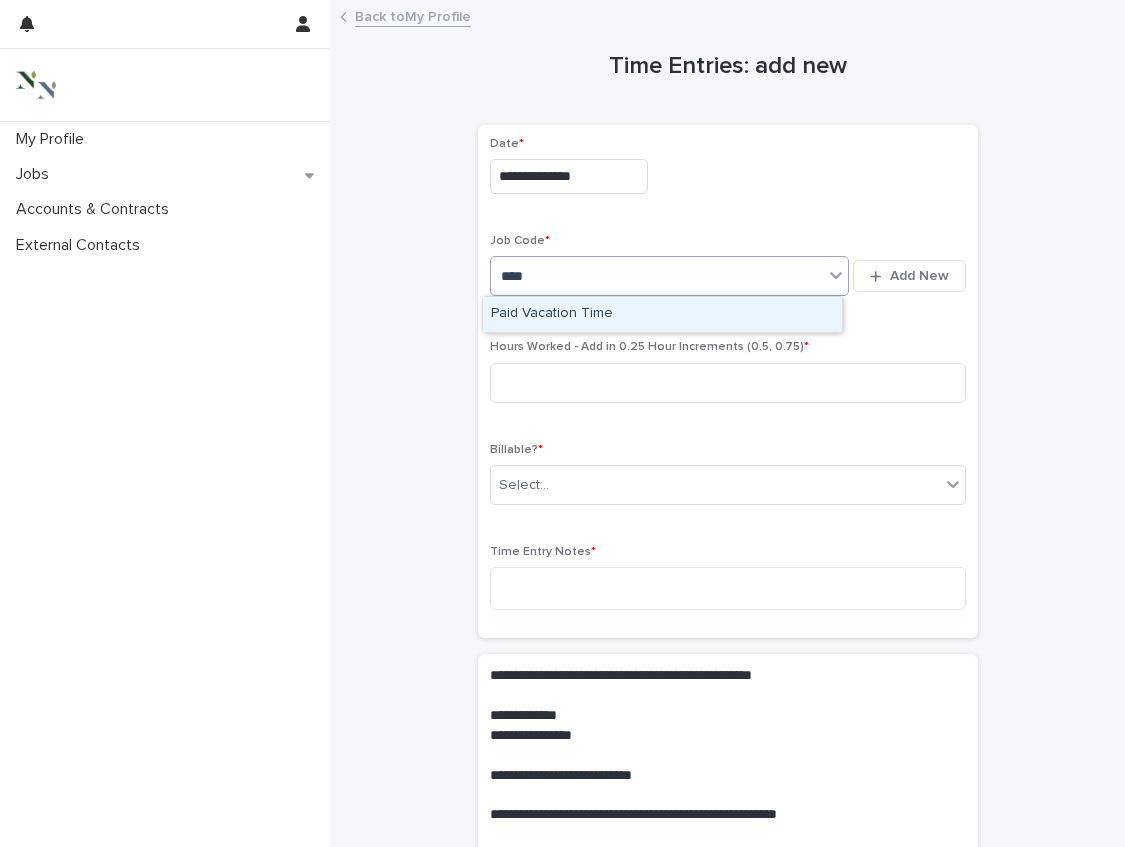 click on "Paid Vacation Time" at bounding box center (662, 314) 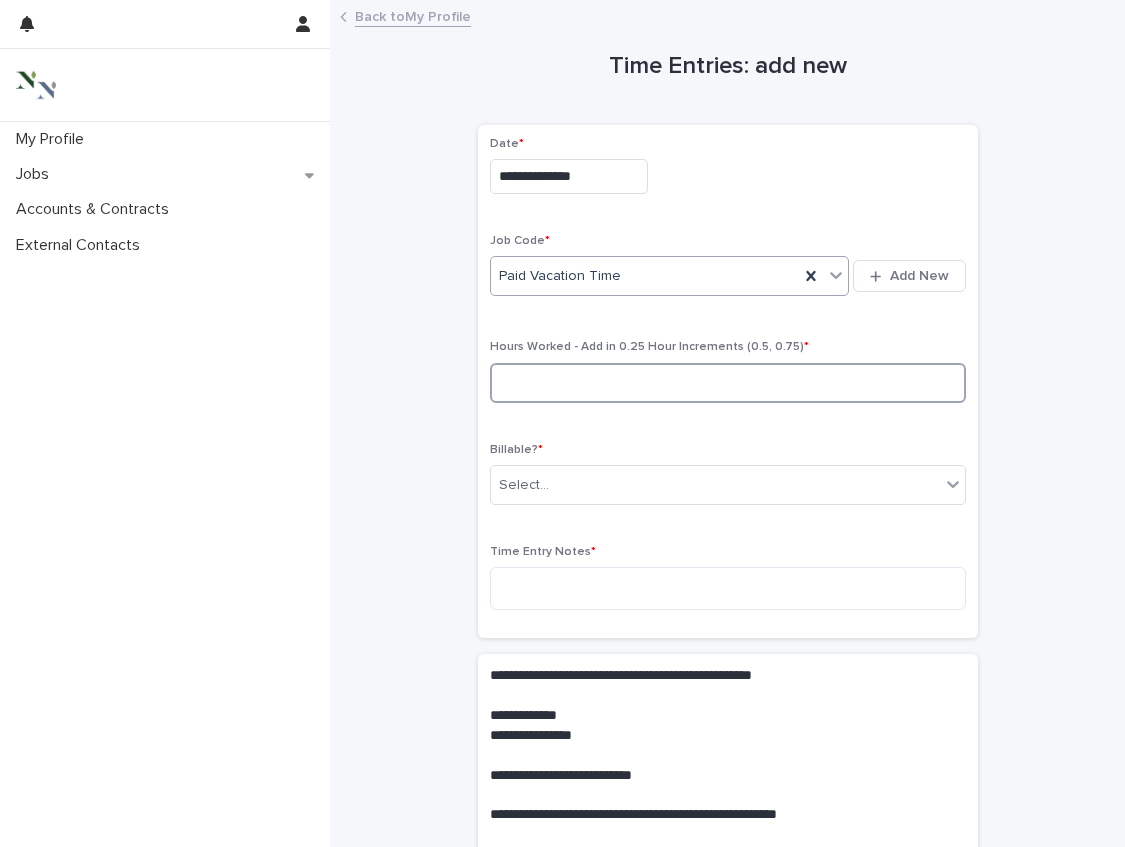 click at bounding box center [728, 383] 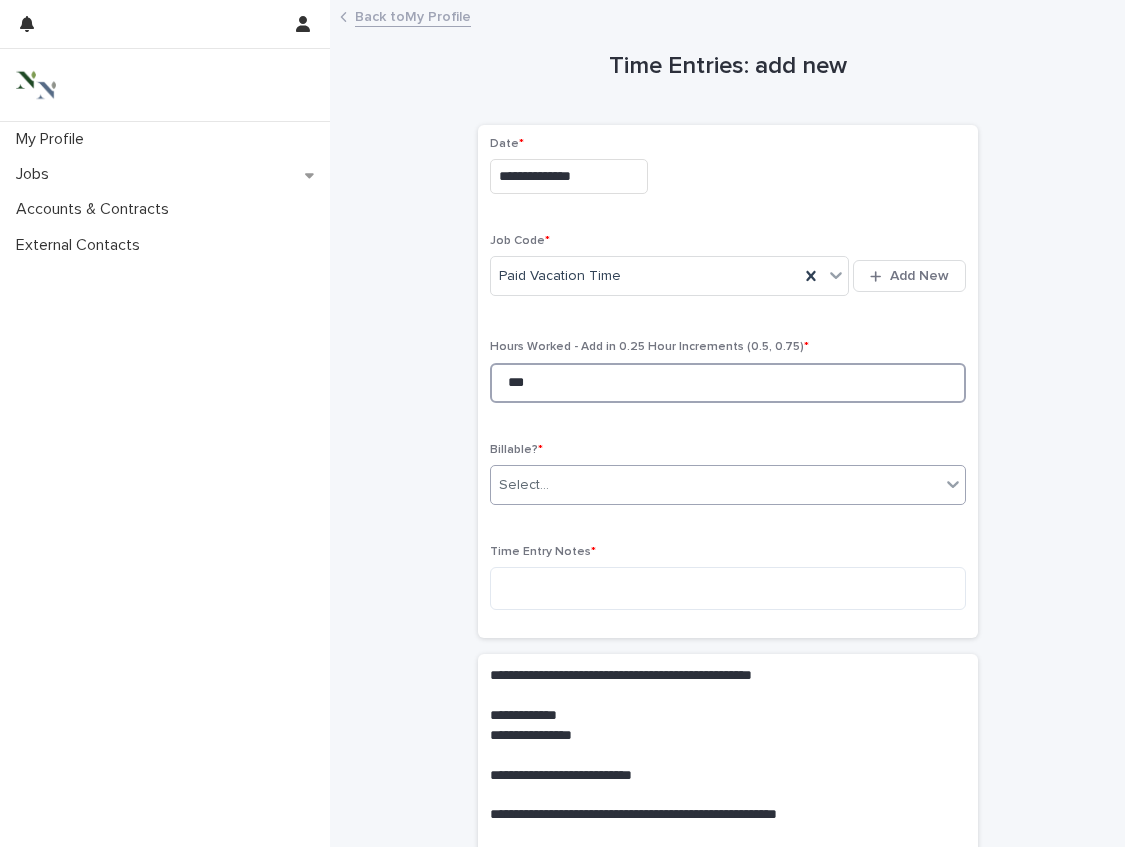 type on "***" 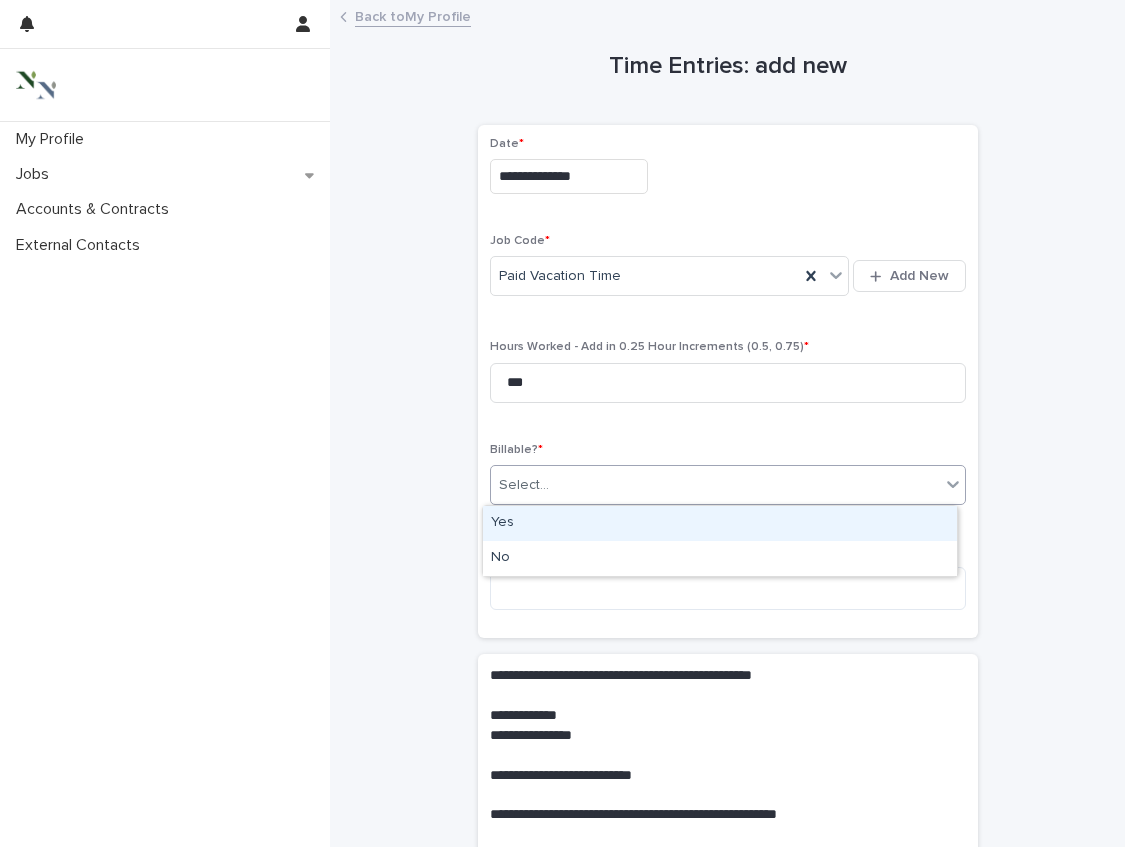 click on "Select..." at bounding box center (715, 485) 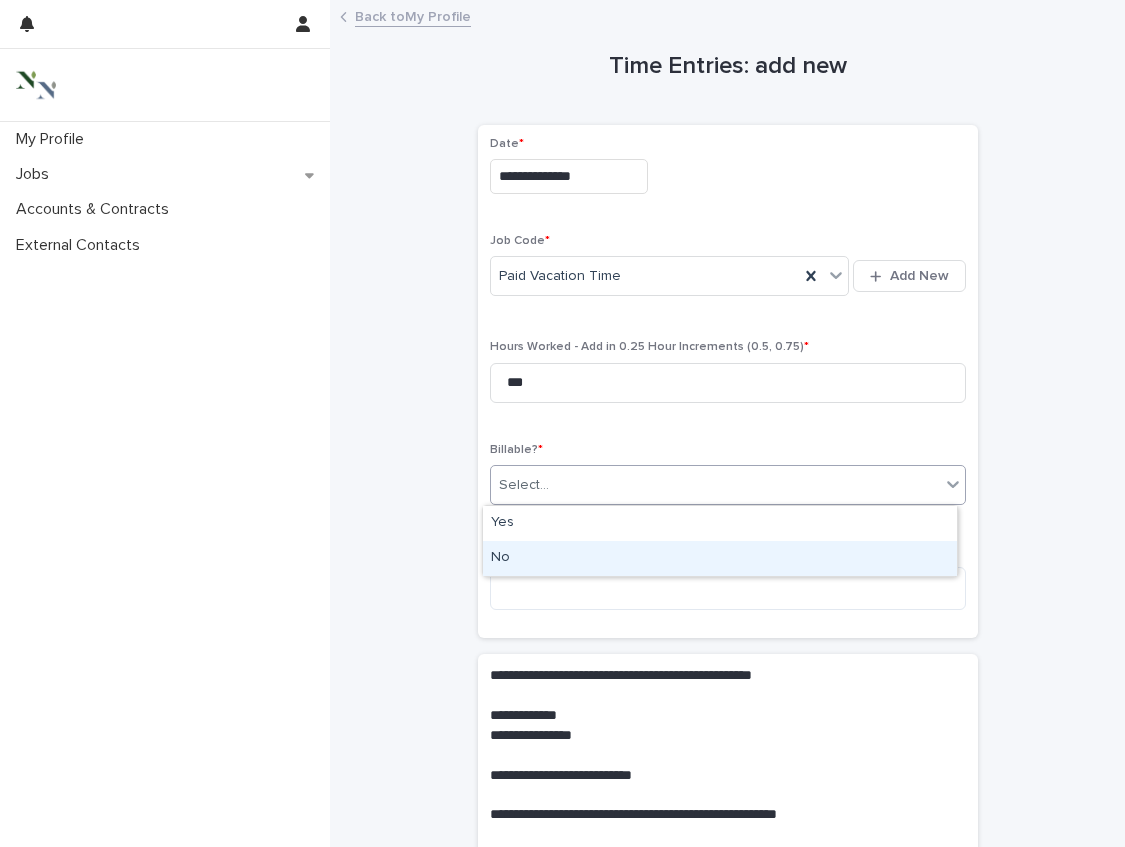 click on "No" at bounding box center [720, 558] 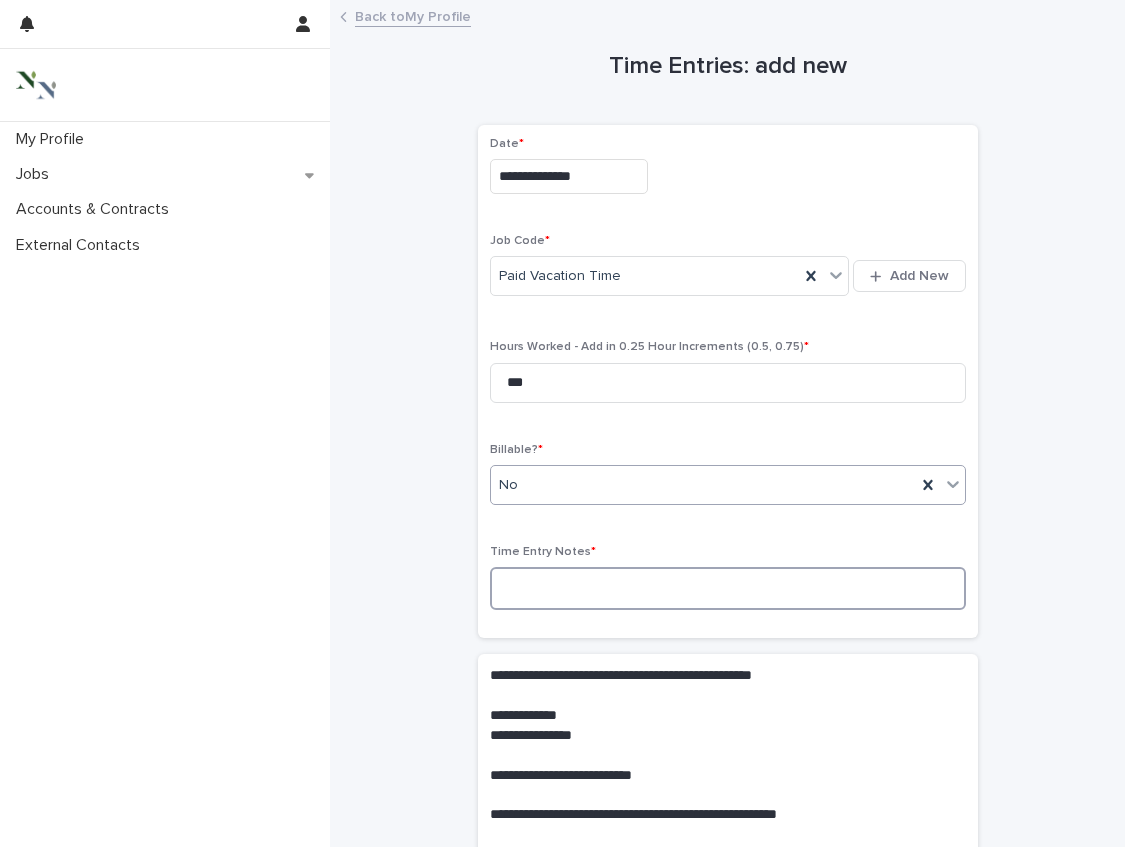 click at bounding box center (728, 588) 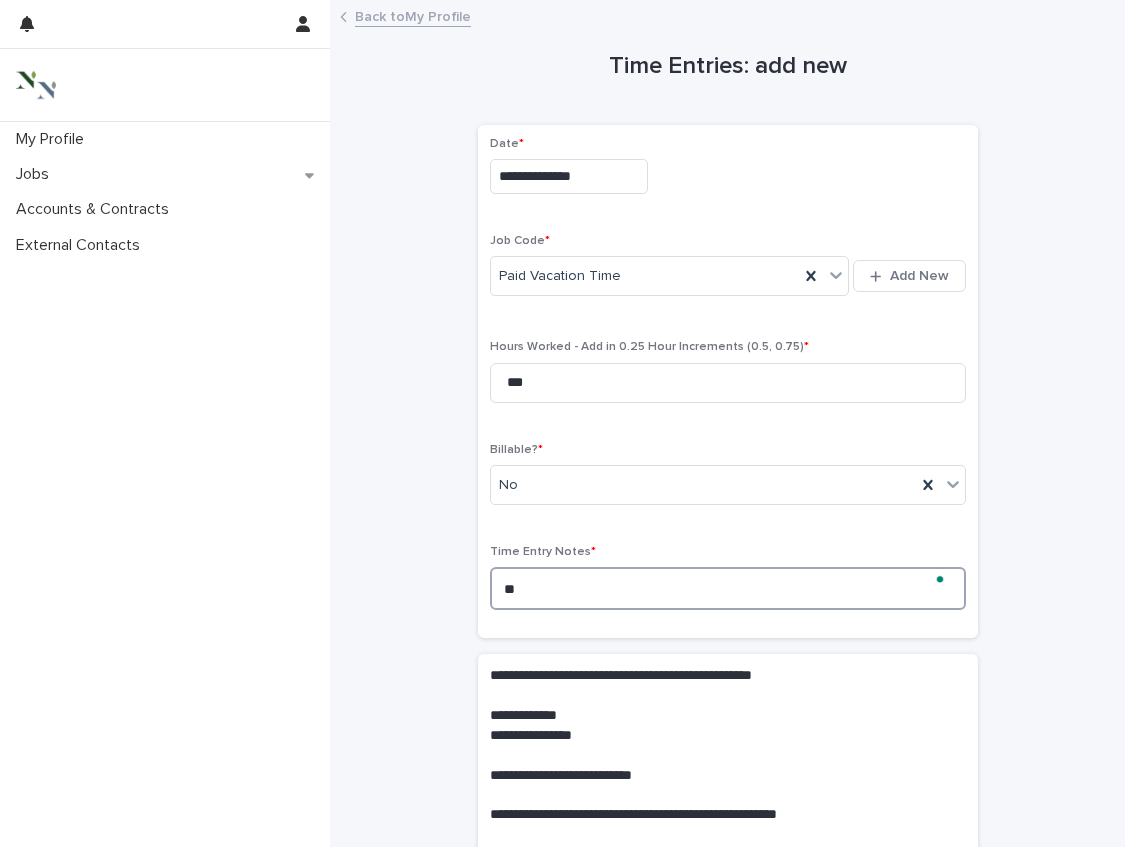 type on "*" 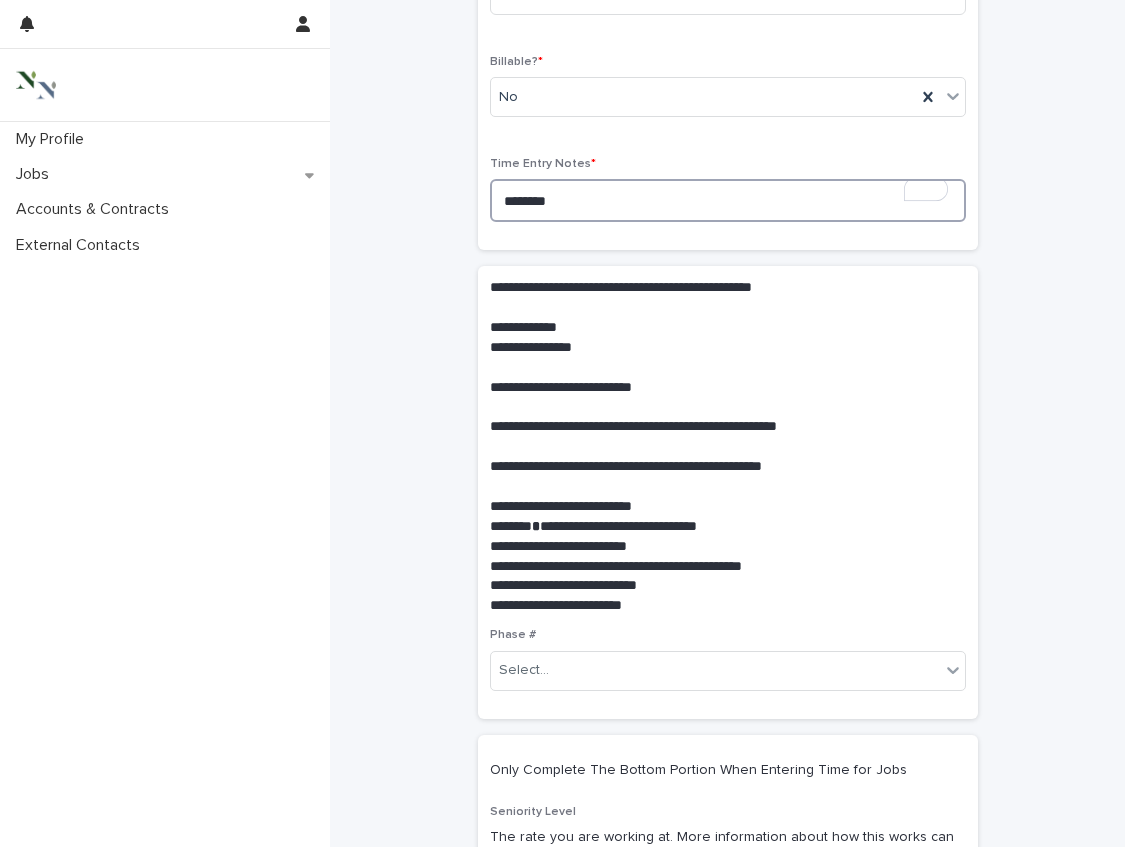 scroll, scrollTop: 393, scrollLeft: 0, axis: vertical 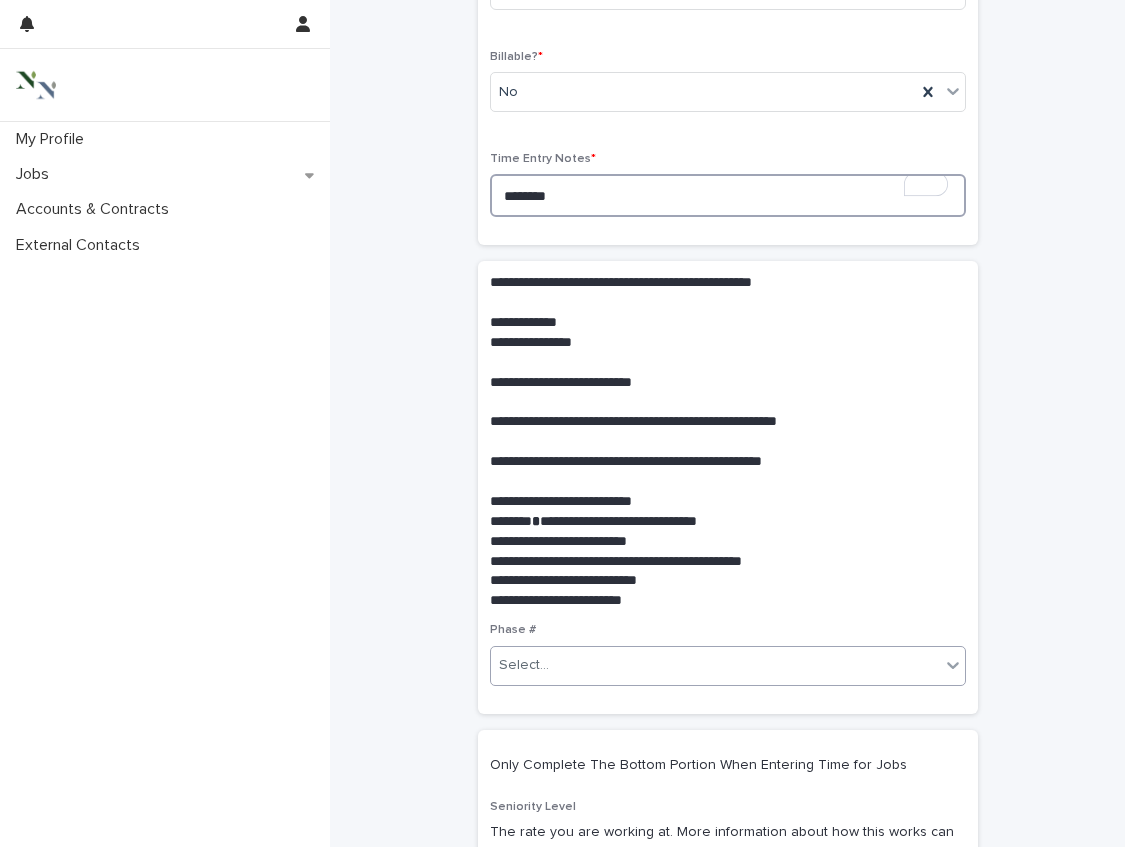 type on "********" 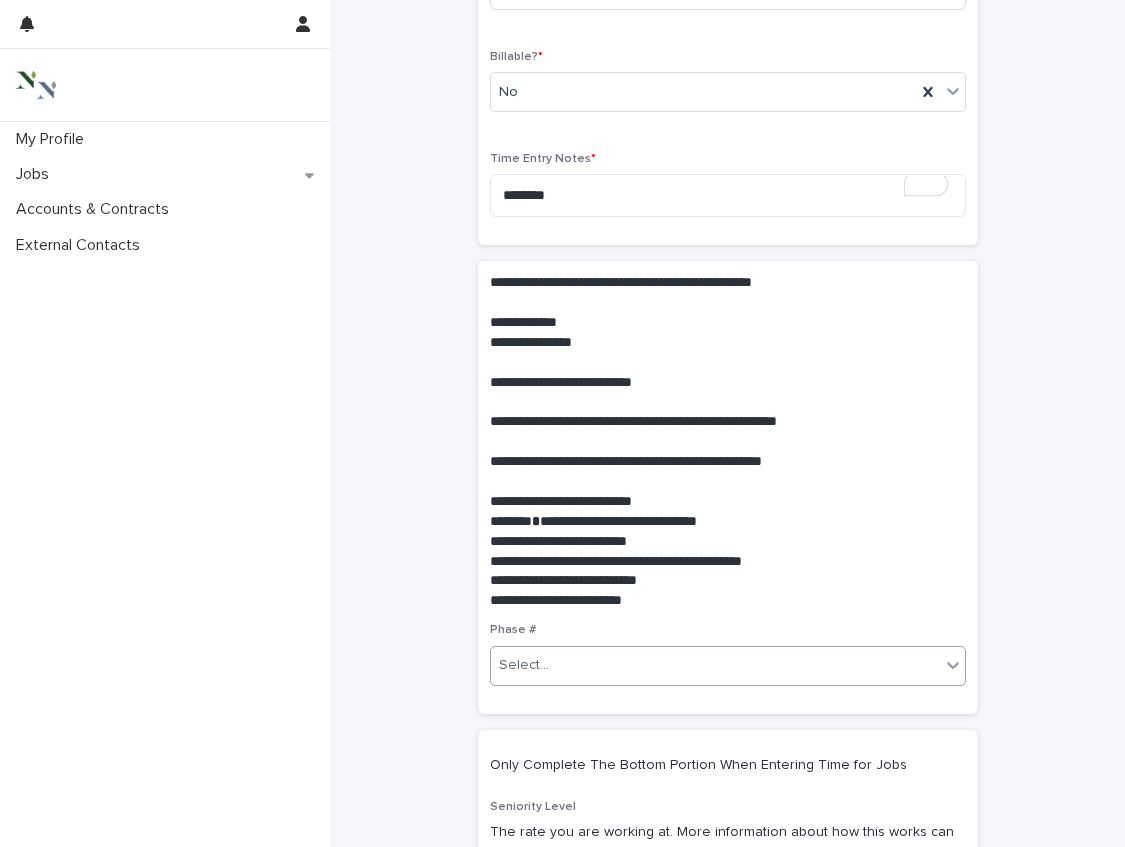 click on "Select..." at bounding box center (715, 665) 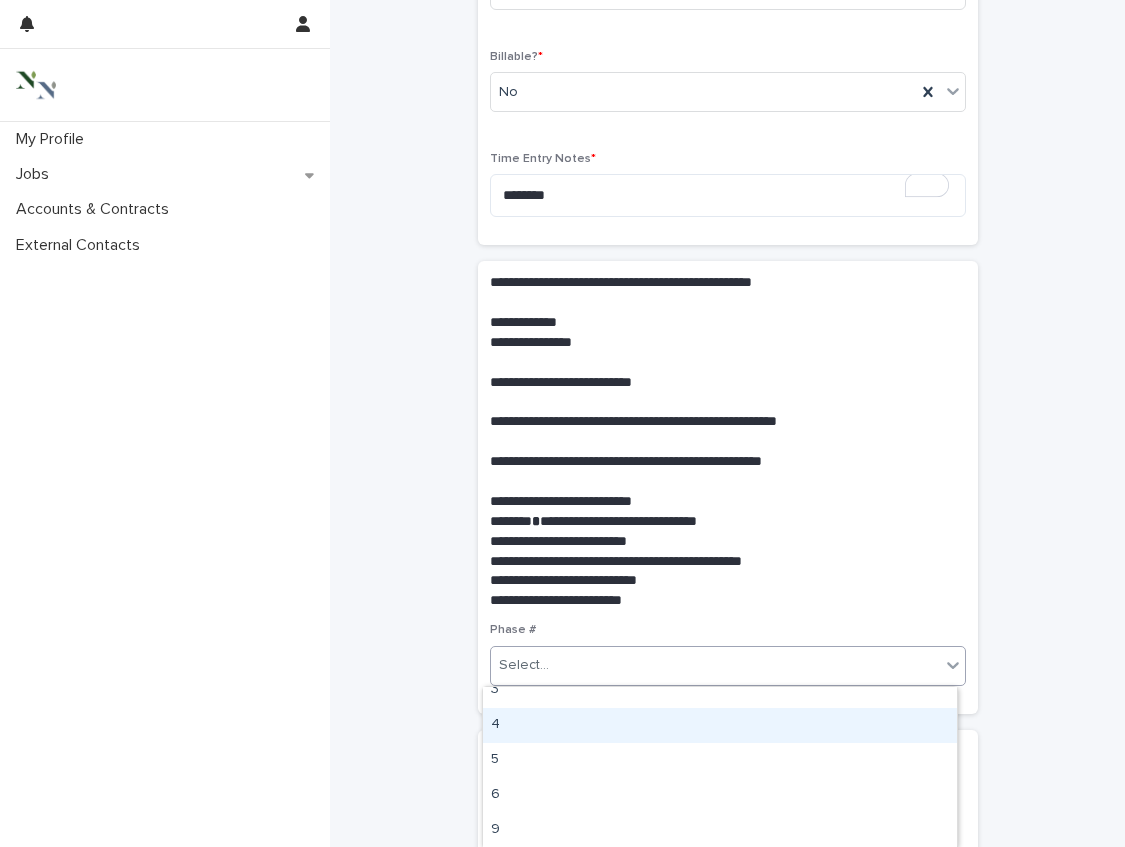 scroll, scrollTop: 153, scrollLeft: 0, axis: vertical 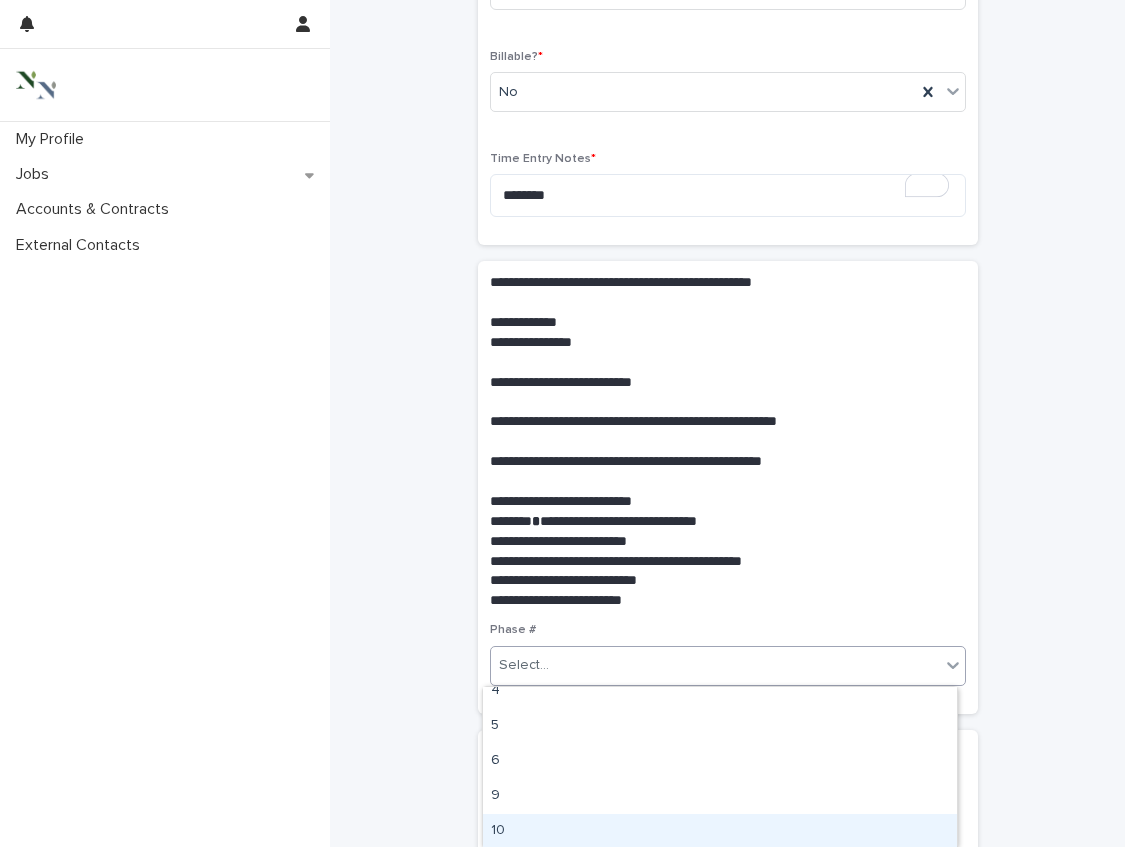 click on "10" at bounding box center [720, 831] 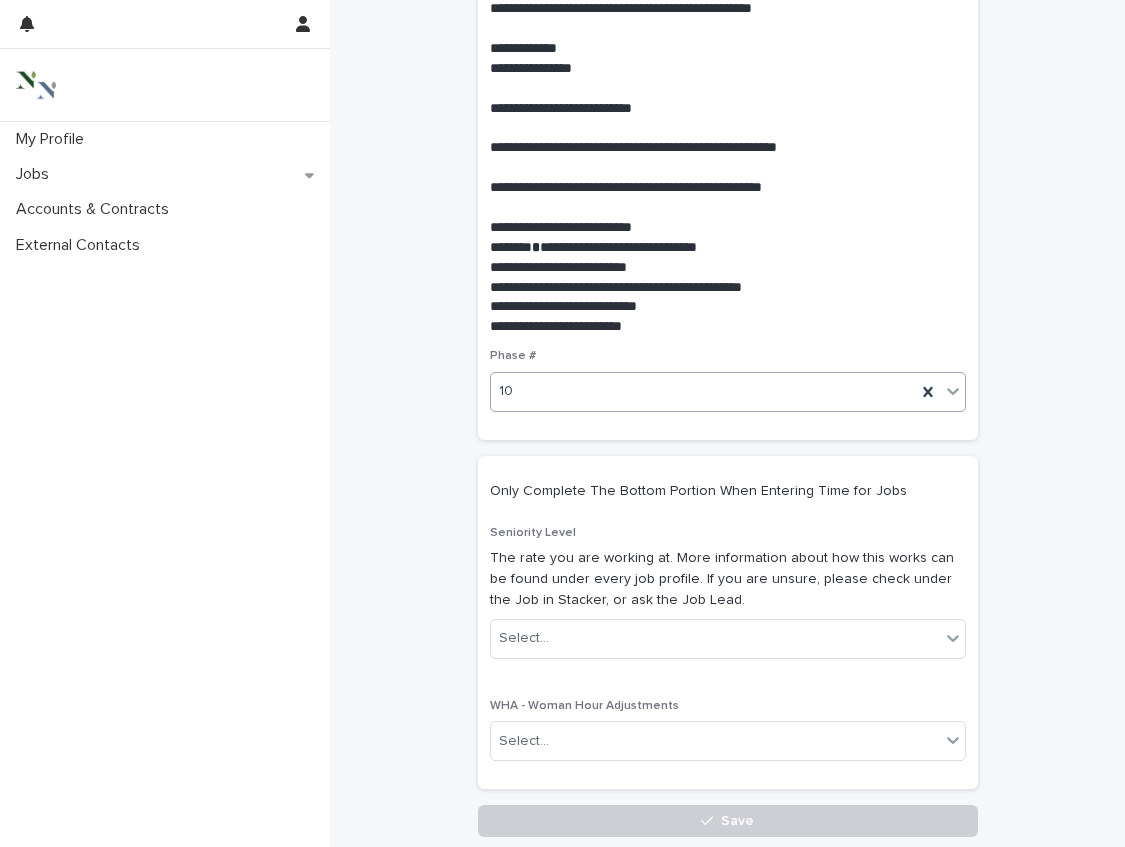 scroll, scrollTop: 683, scrollLeft: 0, axis: vertical 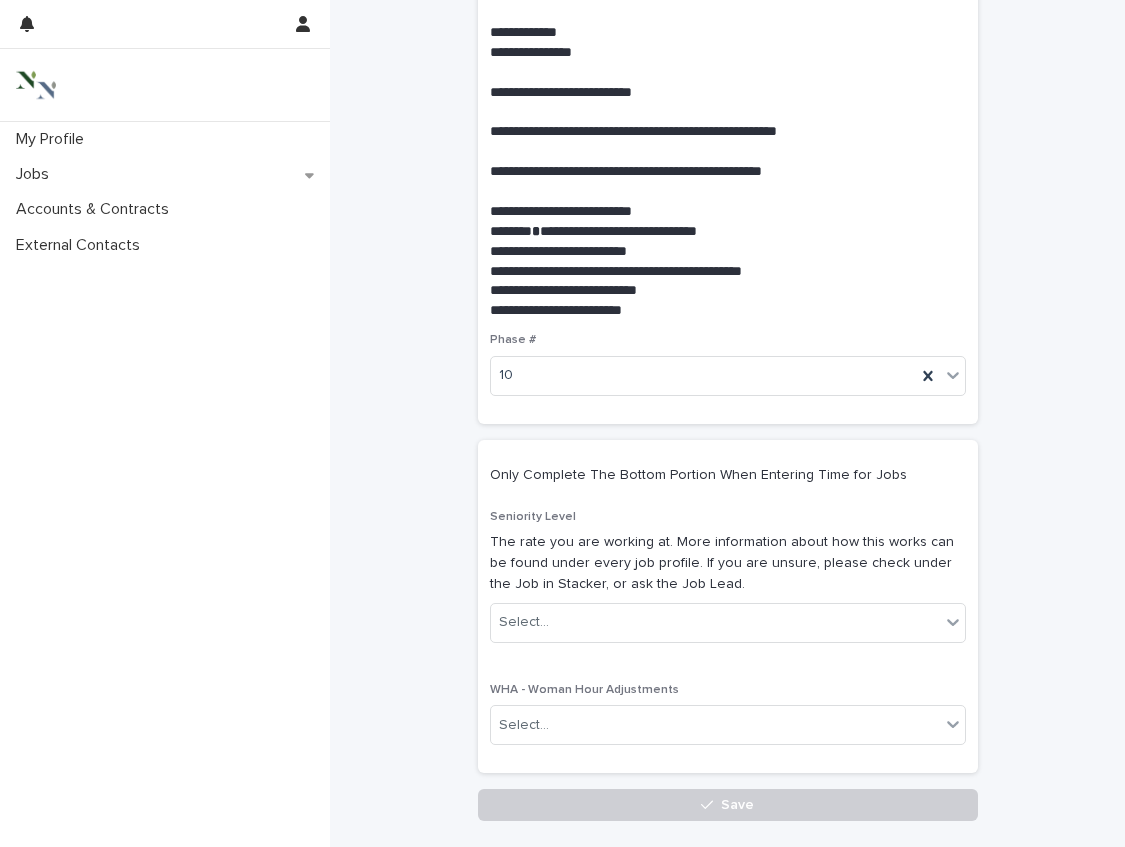 click on "**********" at bounding box center [727, 100] 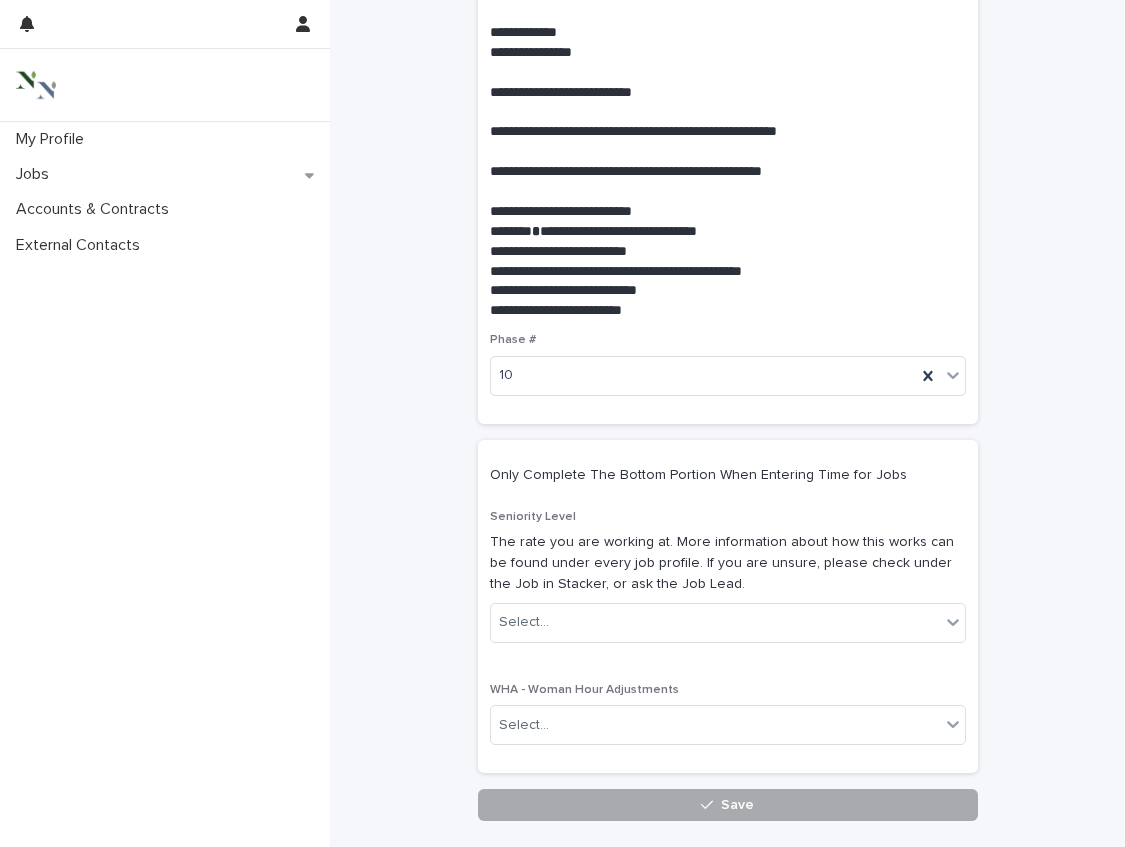 click on "Save" at bounding box center (728, 805) 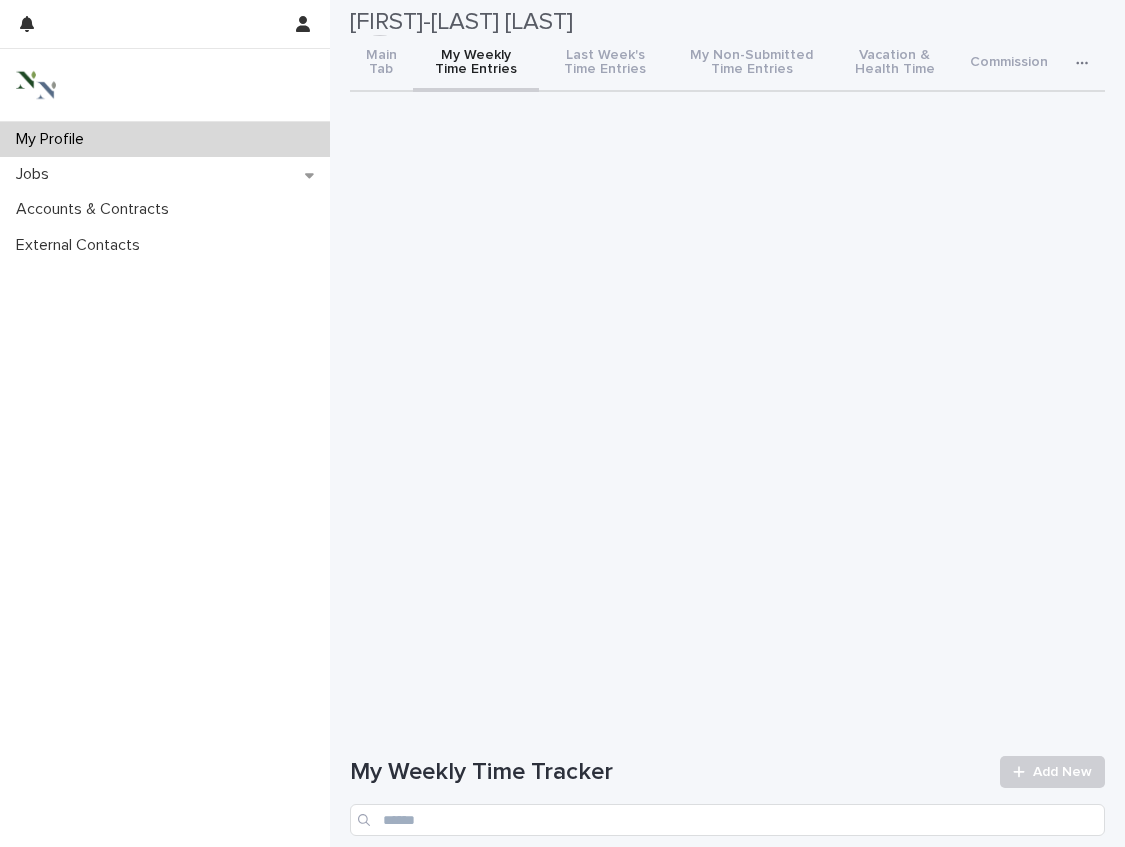 scroll, scrollTop: 0, scrollLeft: 0, axis: both 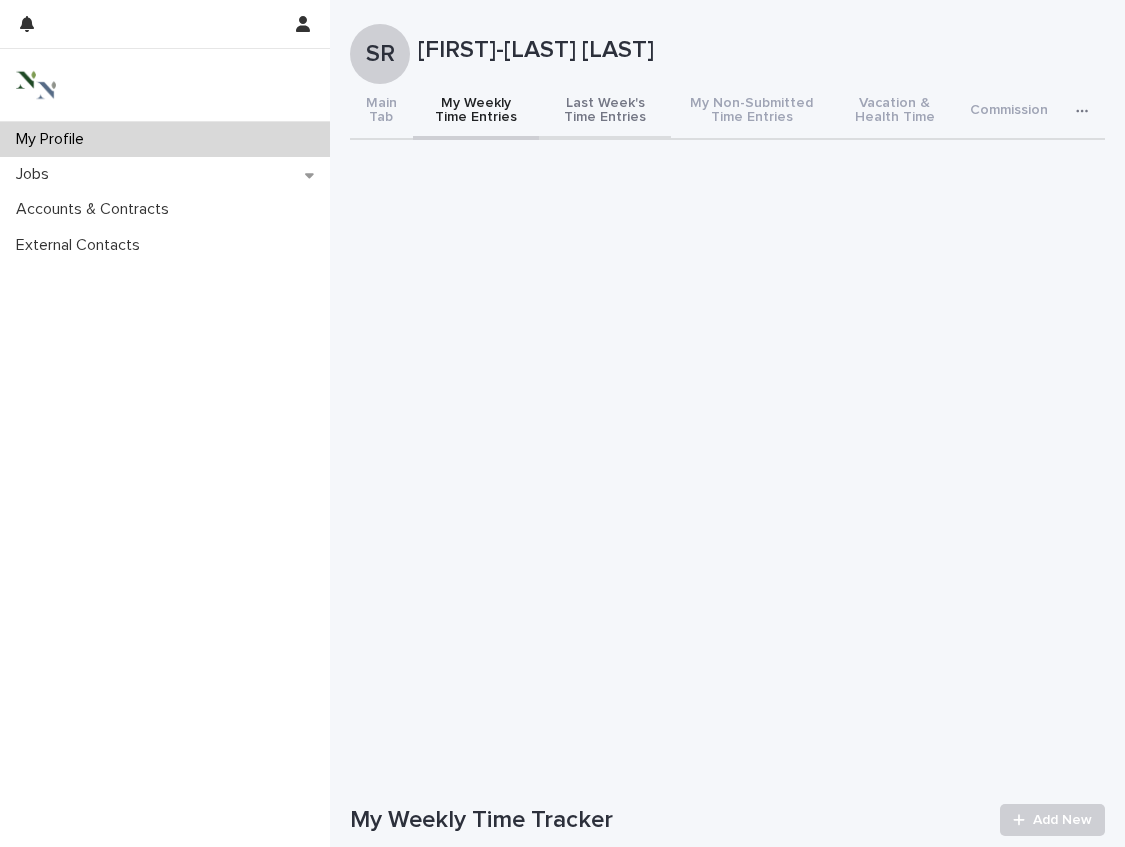 click on "Last Week's Time Entries" at bounding box center [605, 112] 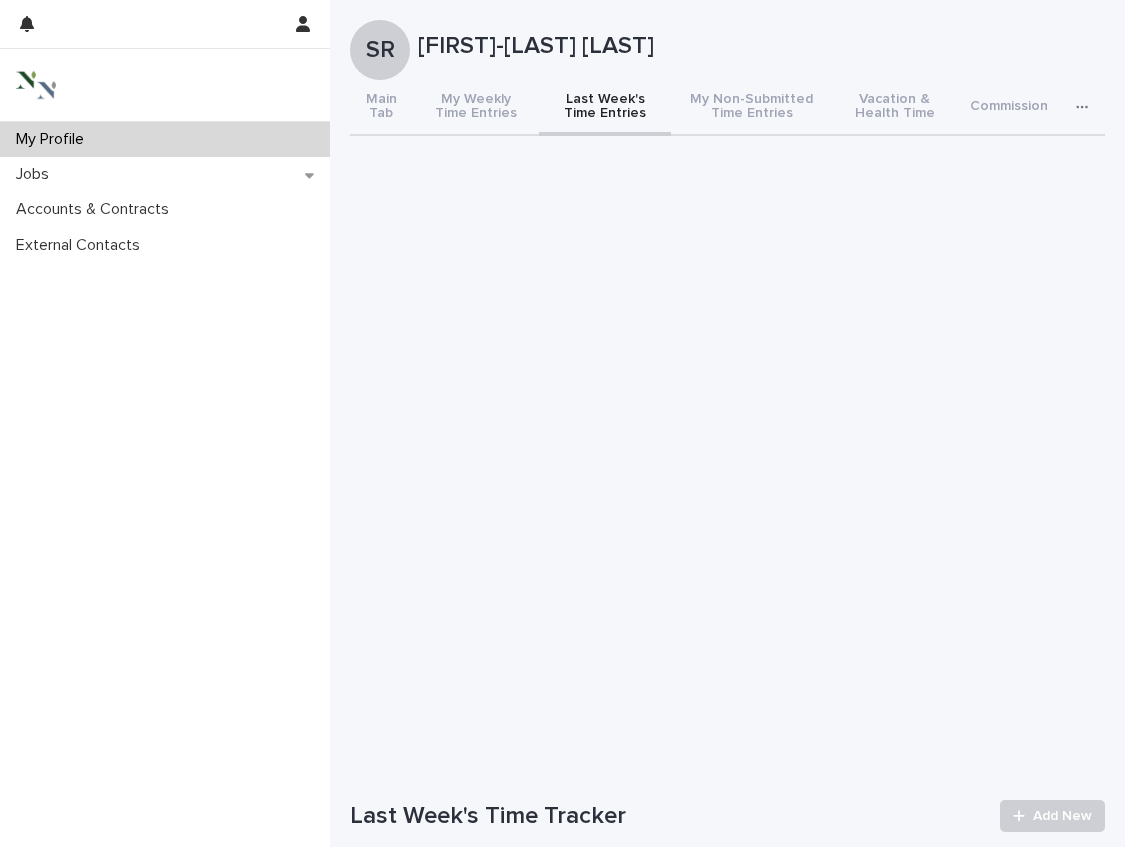 scroll, scrollTop: 307, scrollLeft: 0, axis: vertical 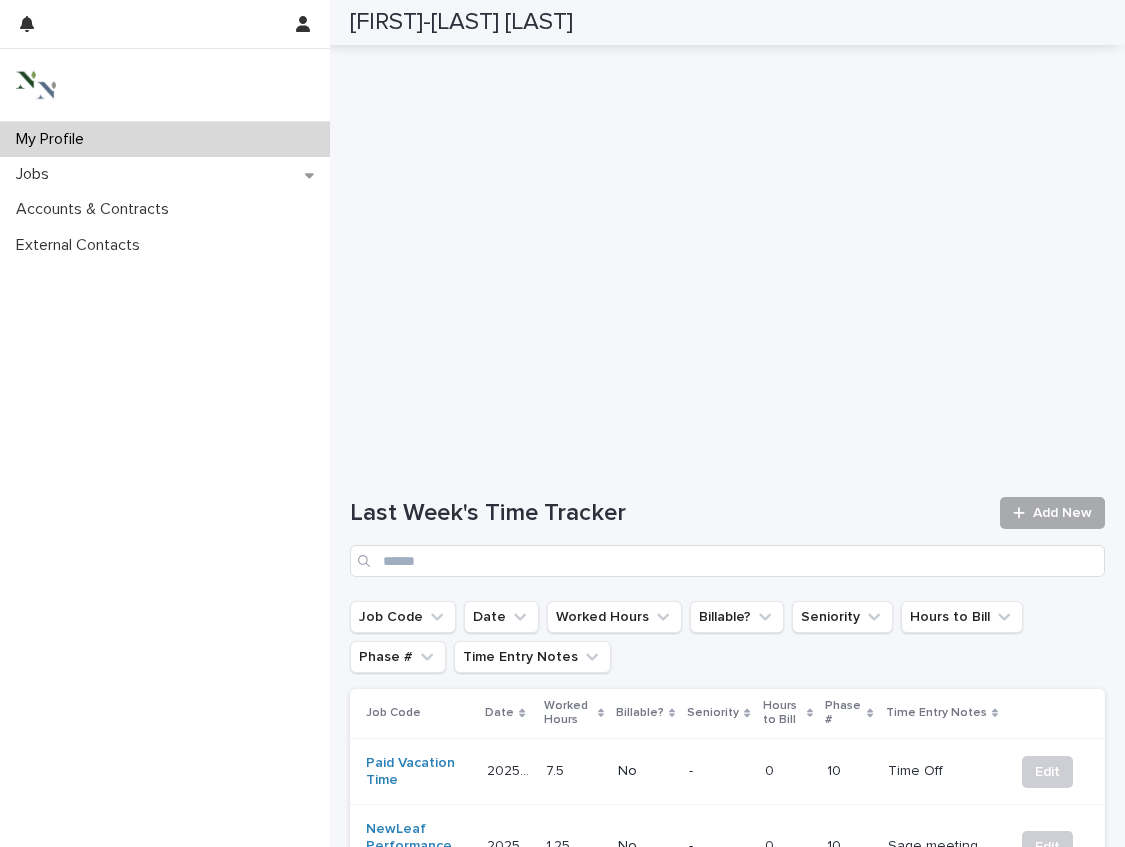 click on "Add New" at bounding box center [1052, 513] 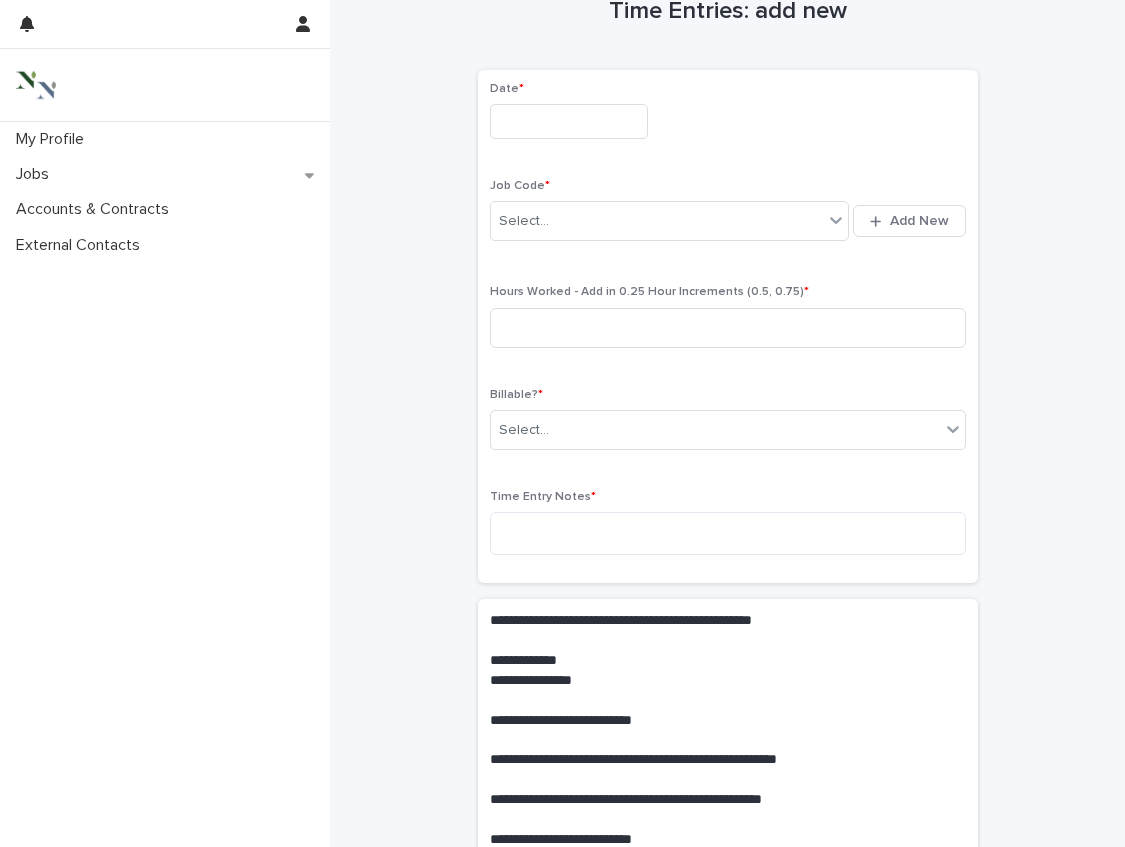 scroll, scrollTop: 0, scrollLeft: 0, axis: both 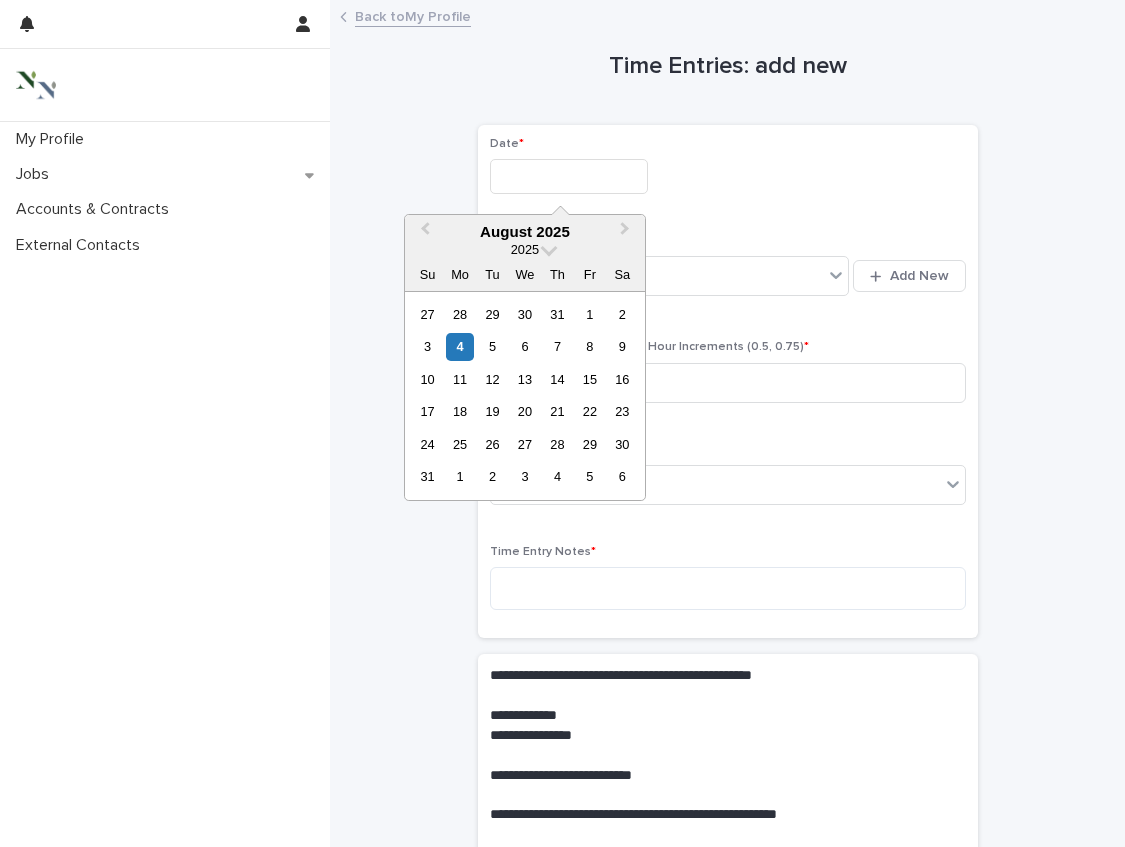 click at bounding box center [569, 176] 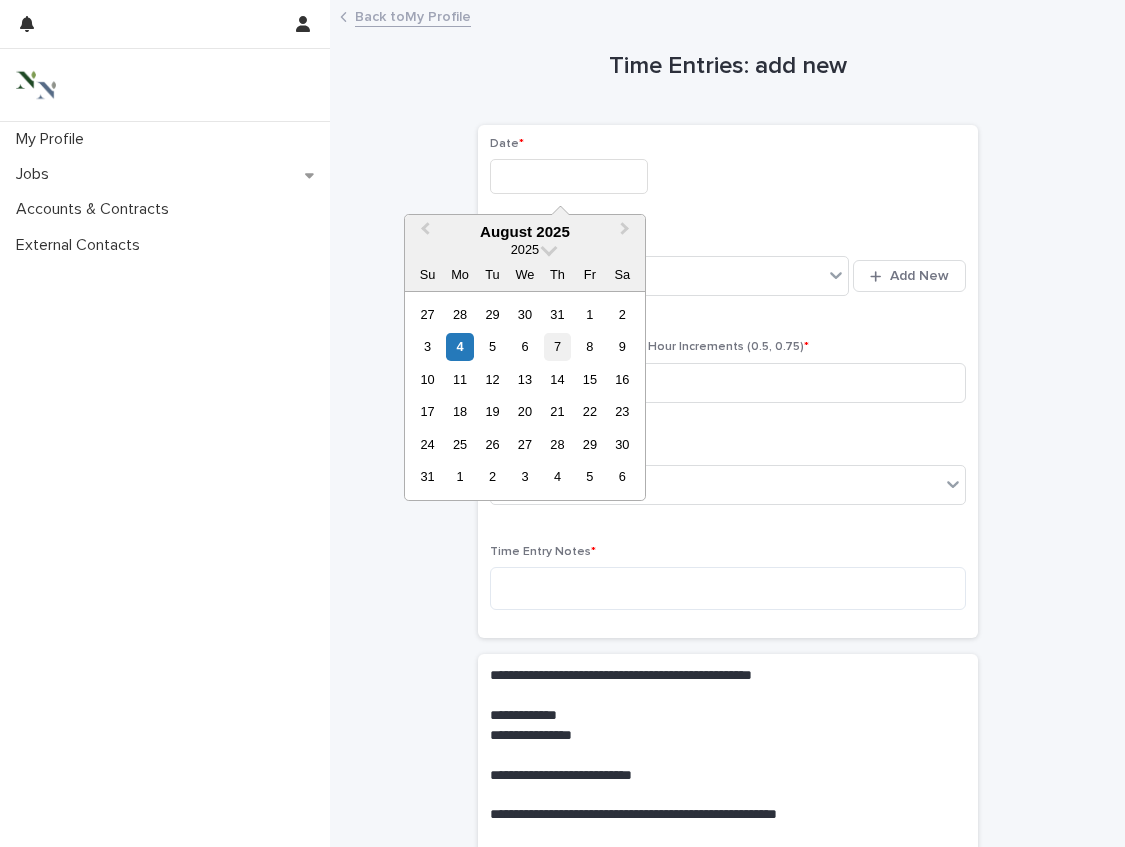 click on "7" at bounding box center [557, 346] 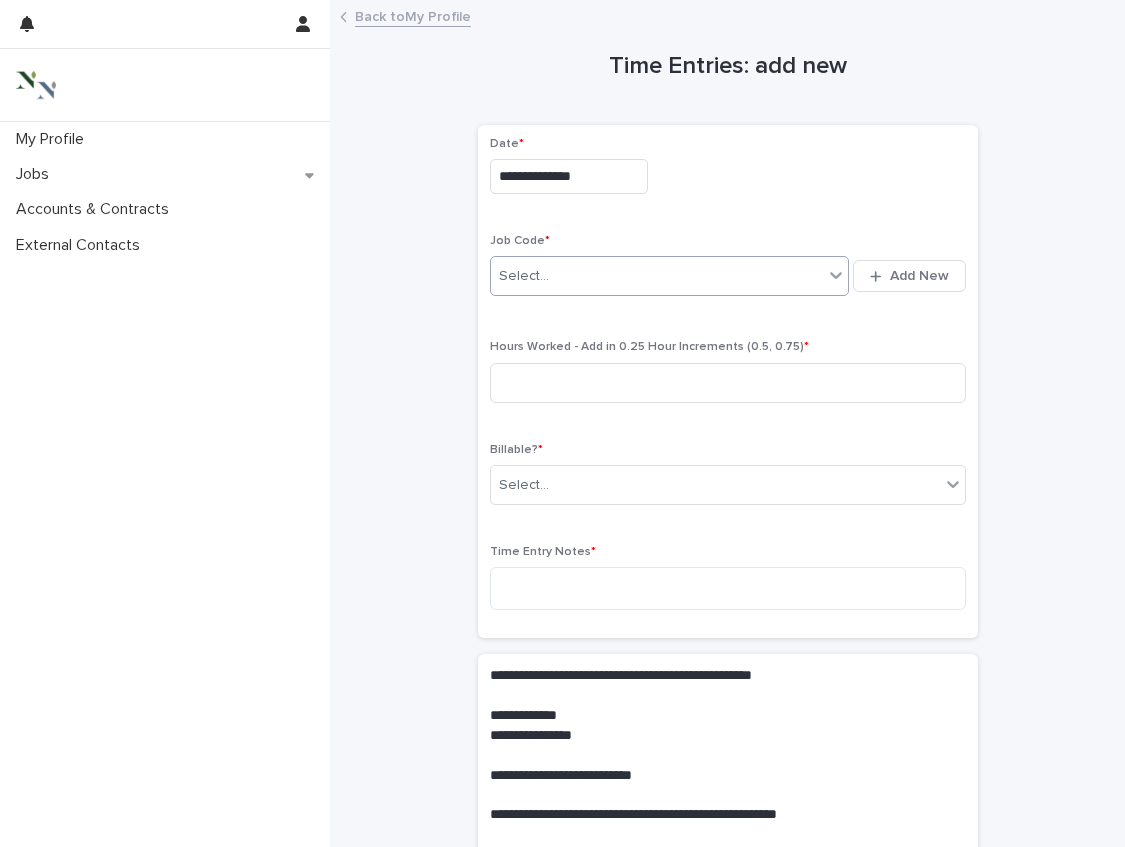 click on "Select..." at bounding box center (657, 276) 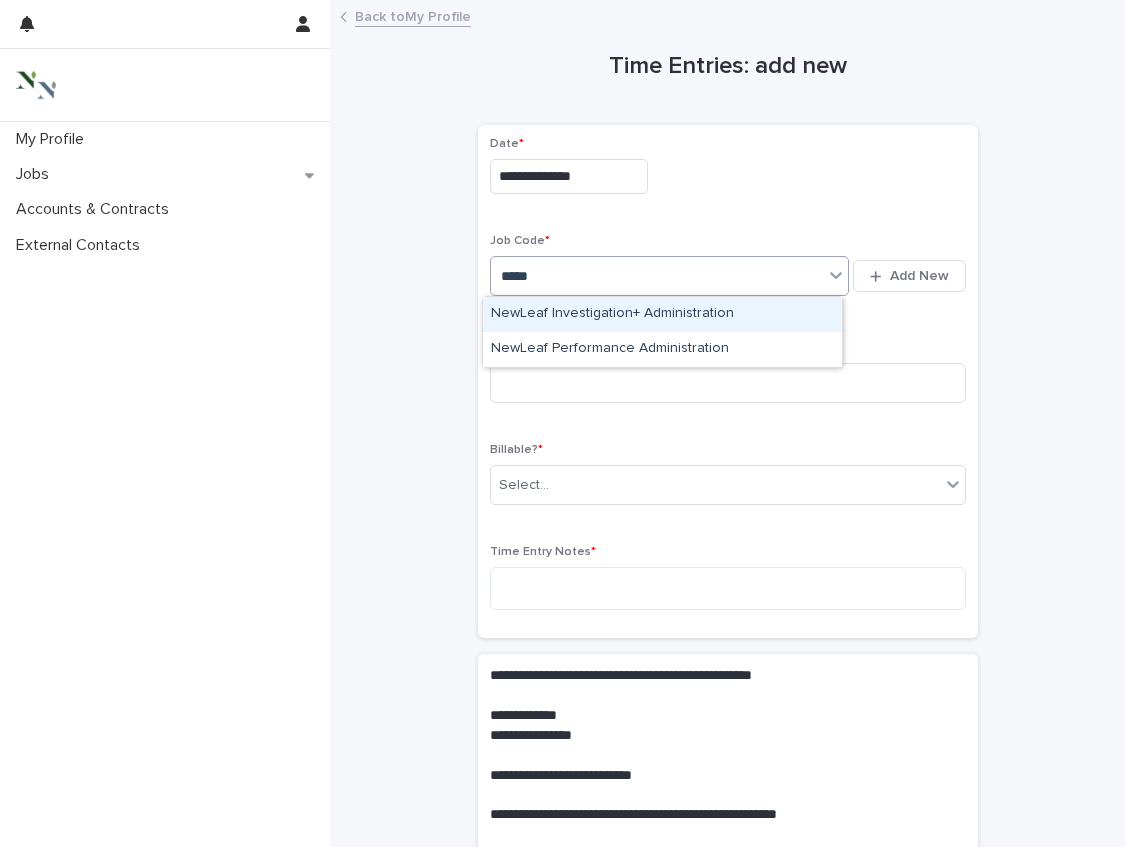 type on "*****" 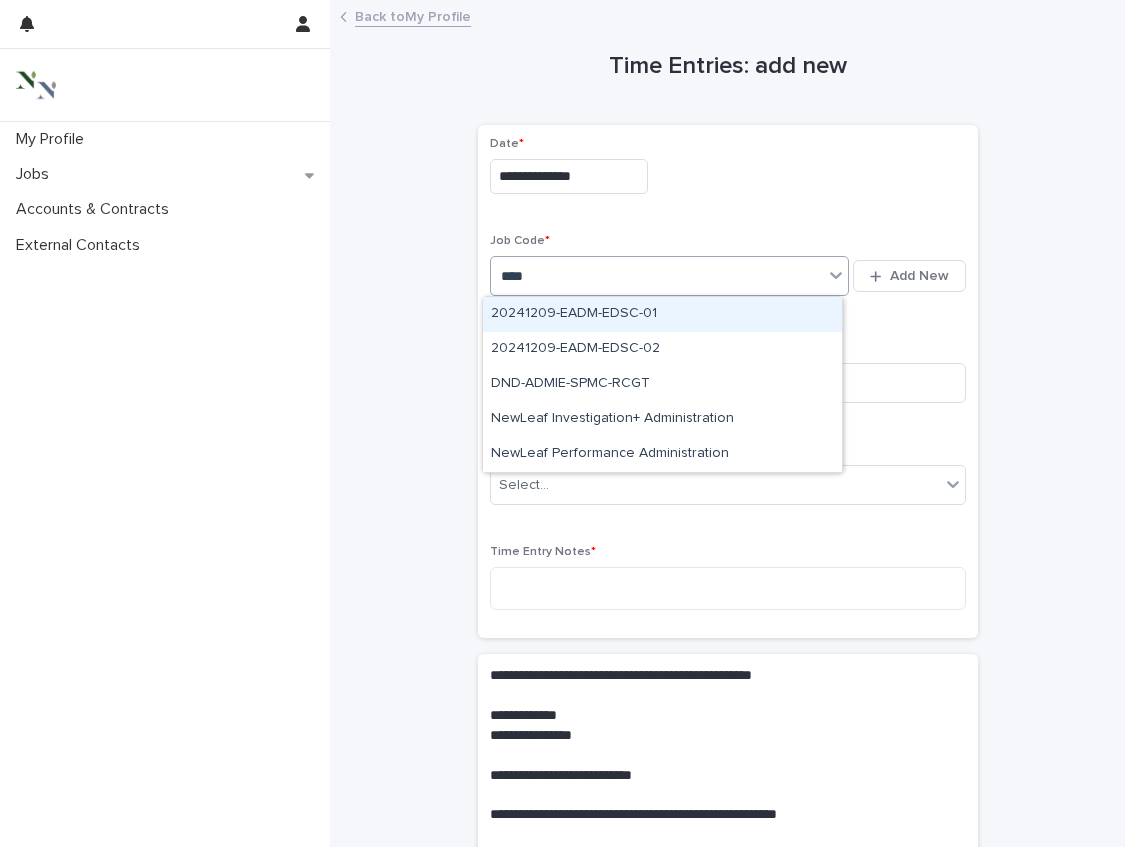 type on "*****" 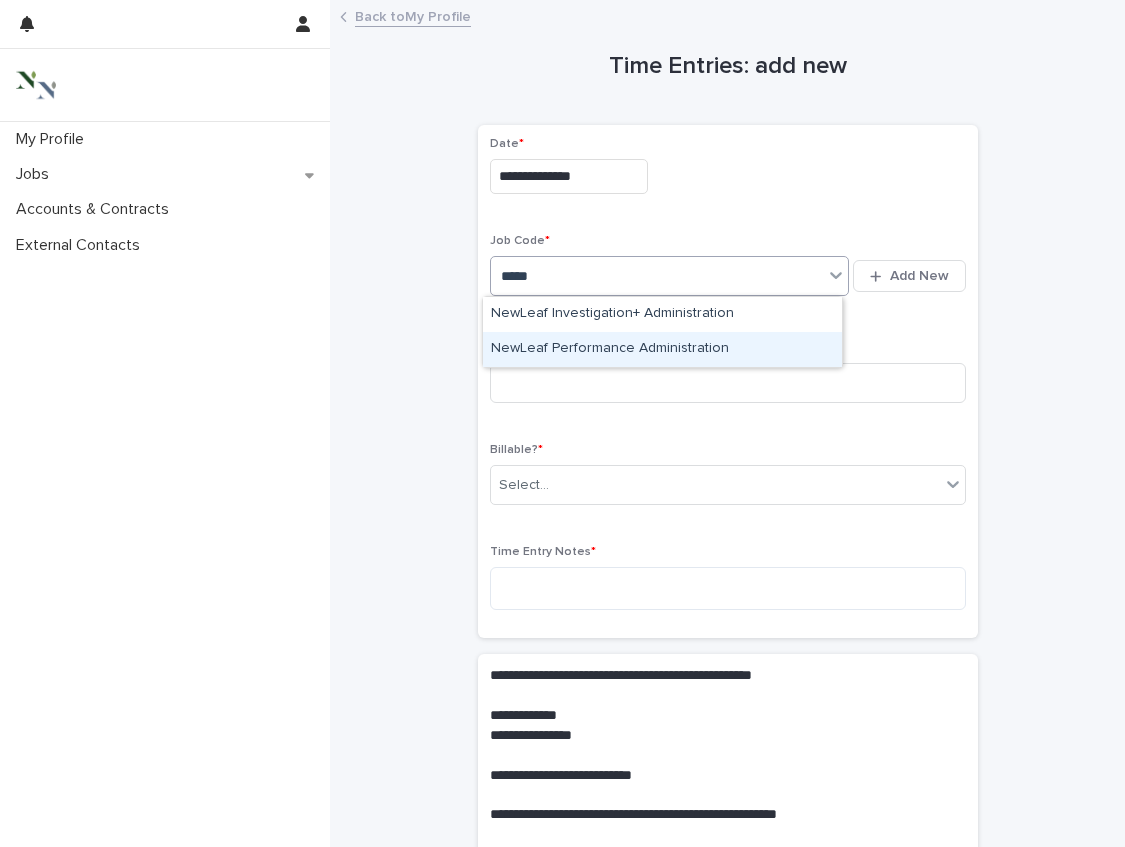 click on "NewLeaf Performance Administration" at bounding box center [662, 349] 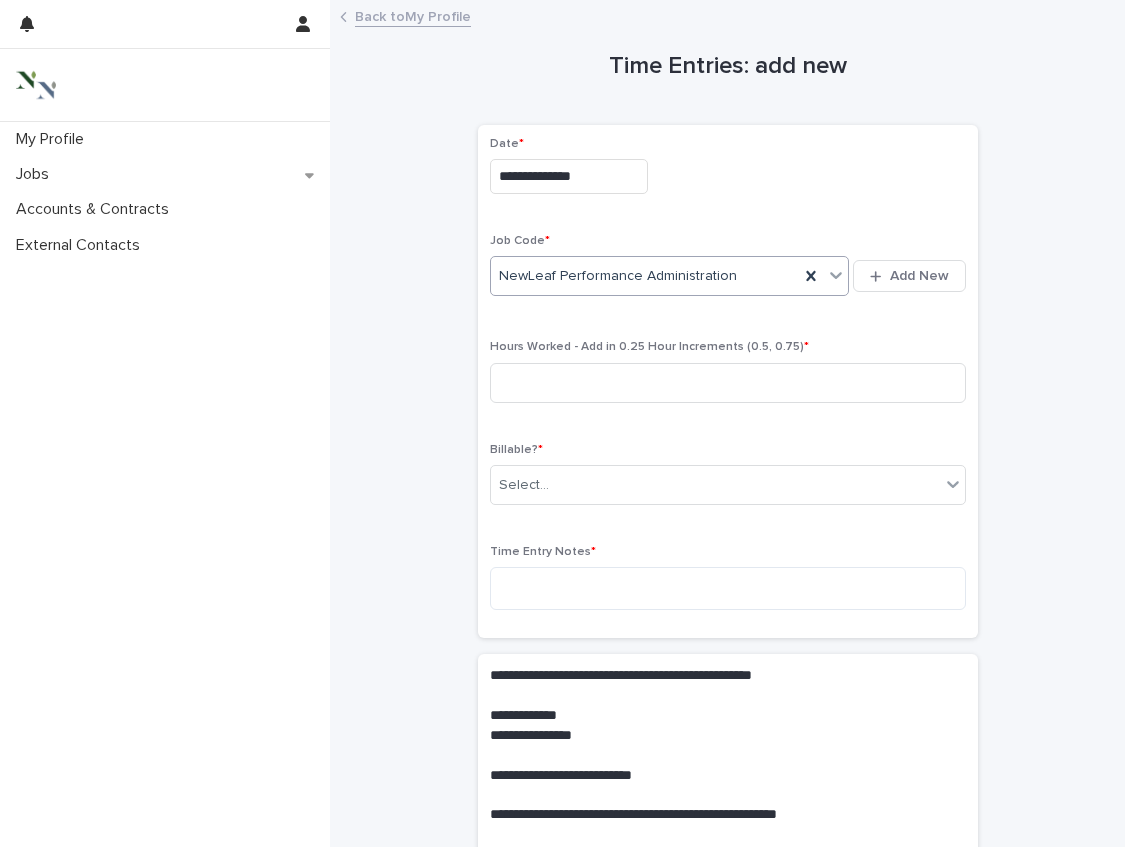 click on "**********" at bounding box center [728, 382] 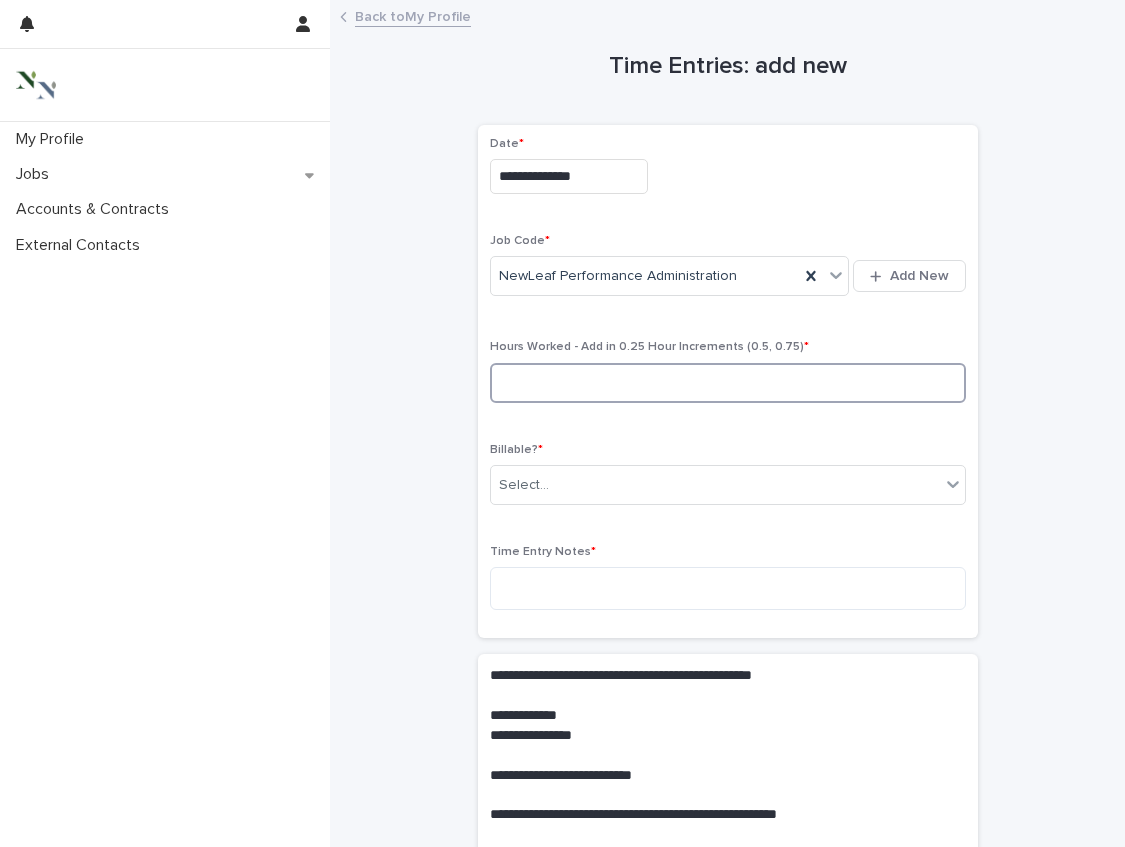 click at bounding box center [728, 383] 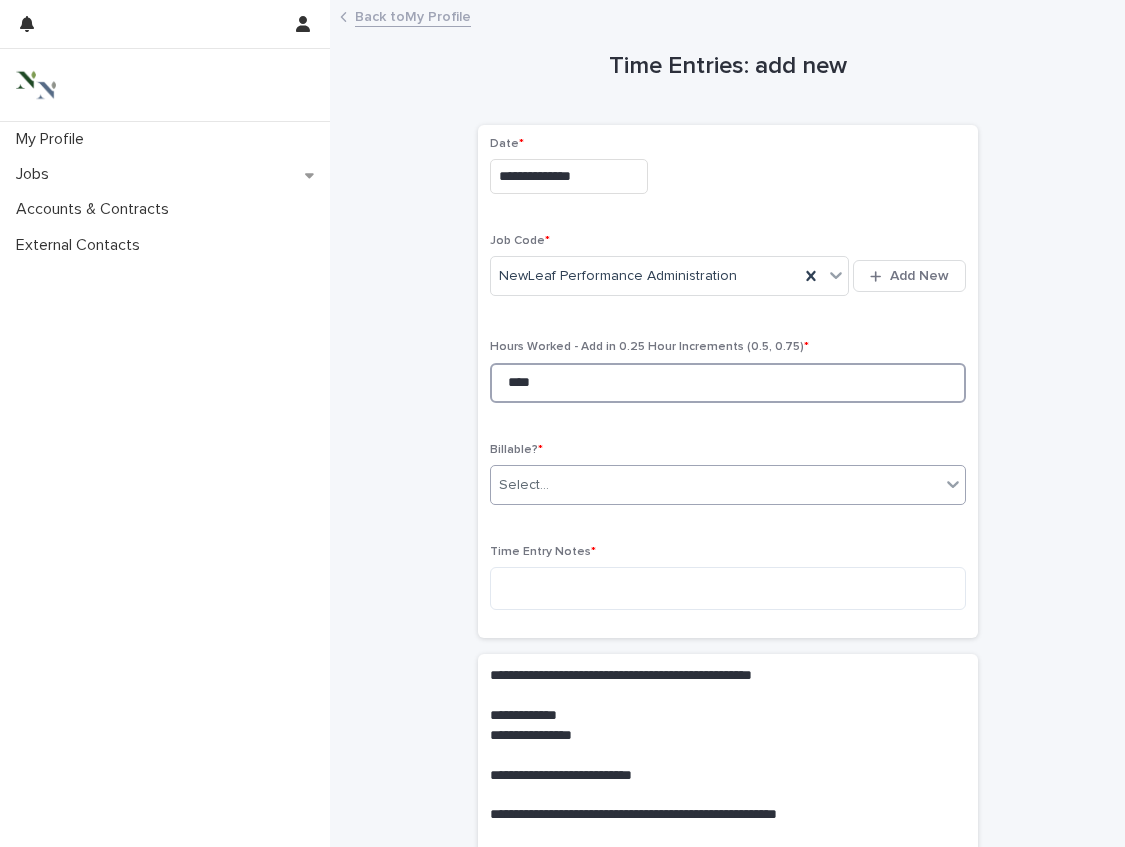 type on "****" 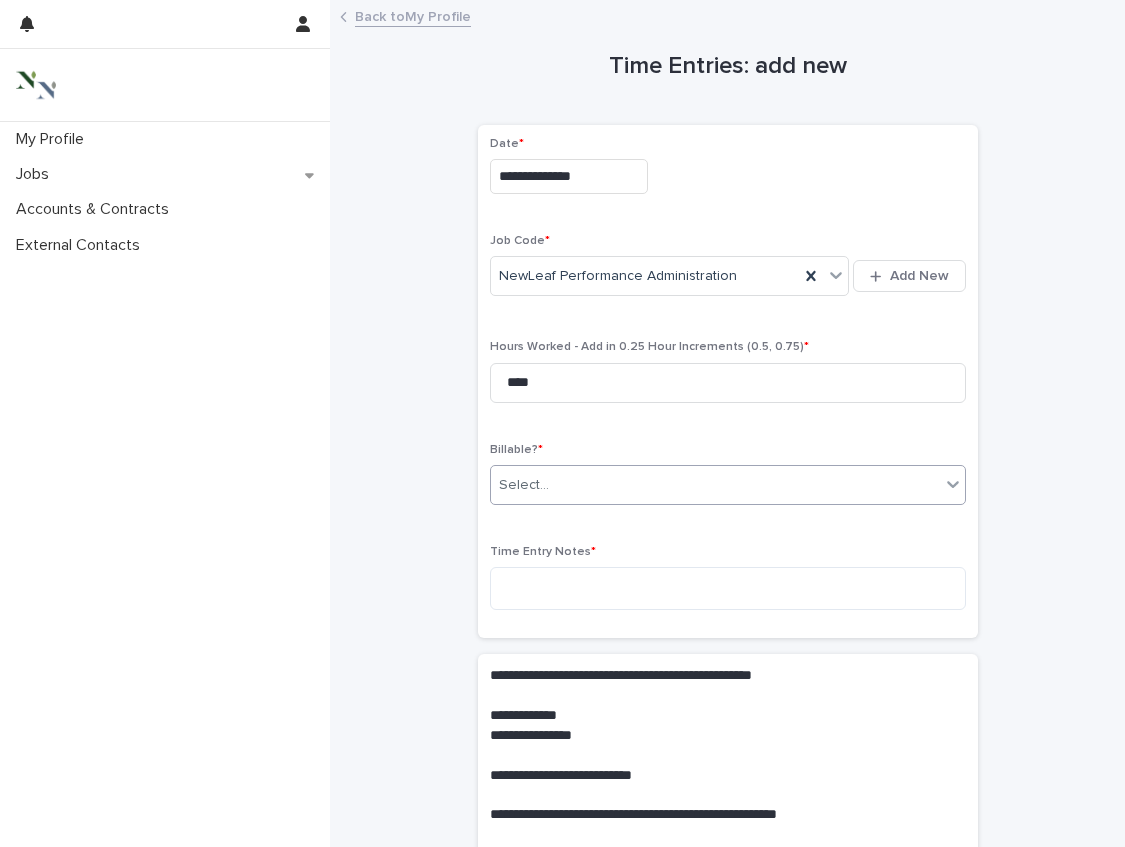 click on "Select..." at bounding box center [715, 485] 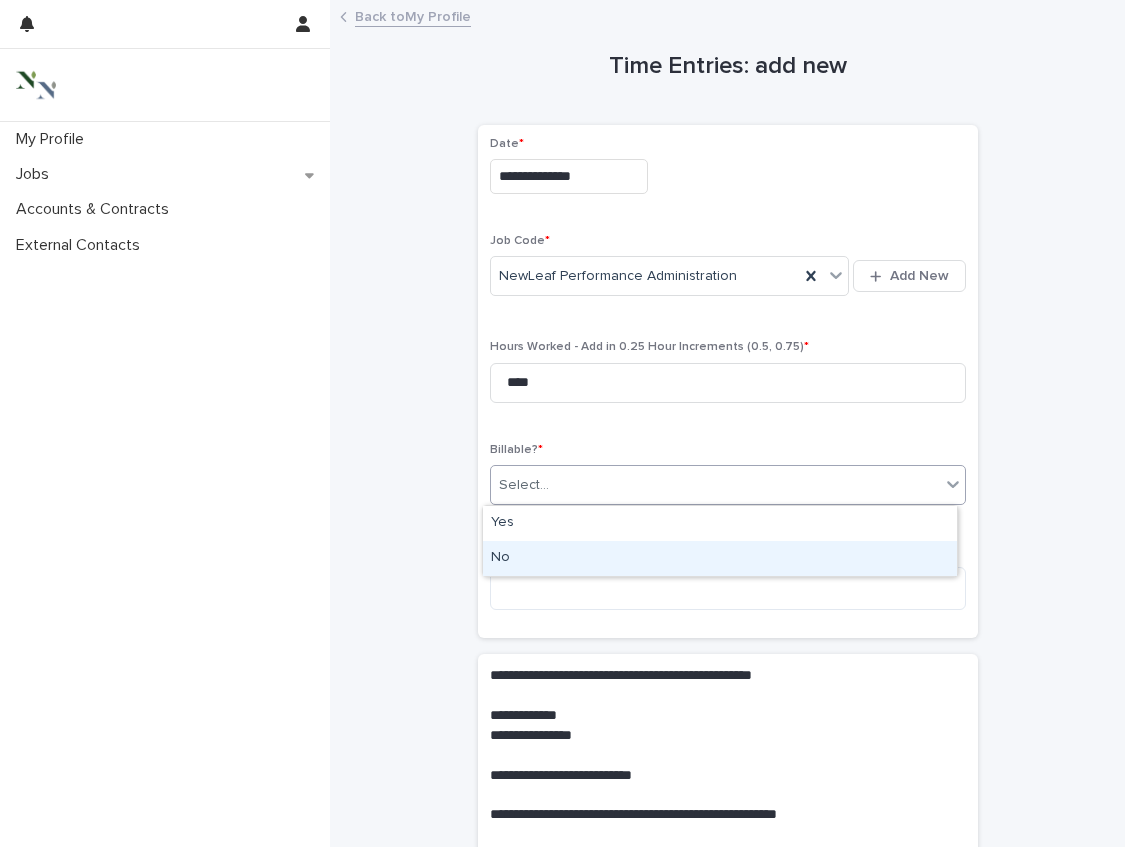 click on "No" at bounding box center (720, 558) 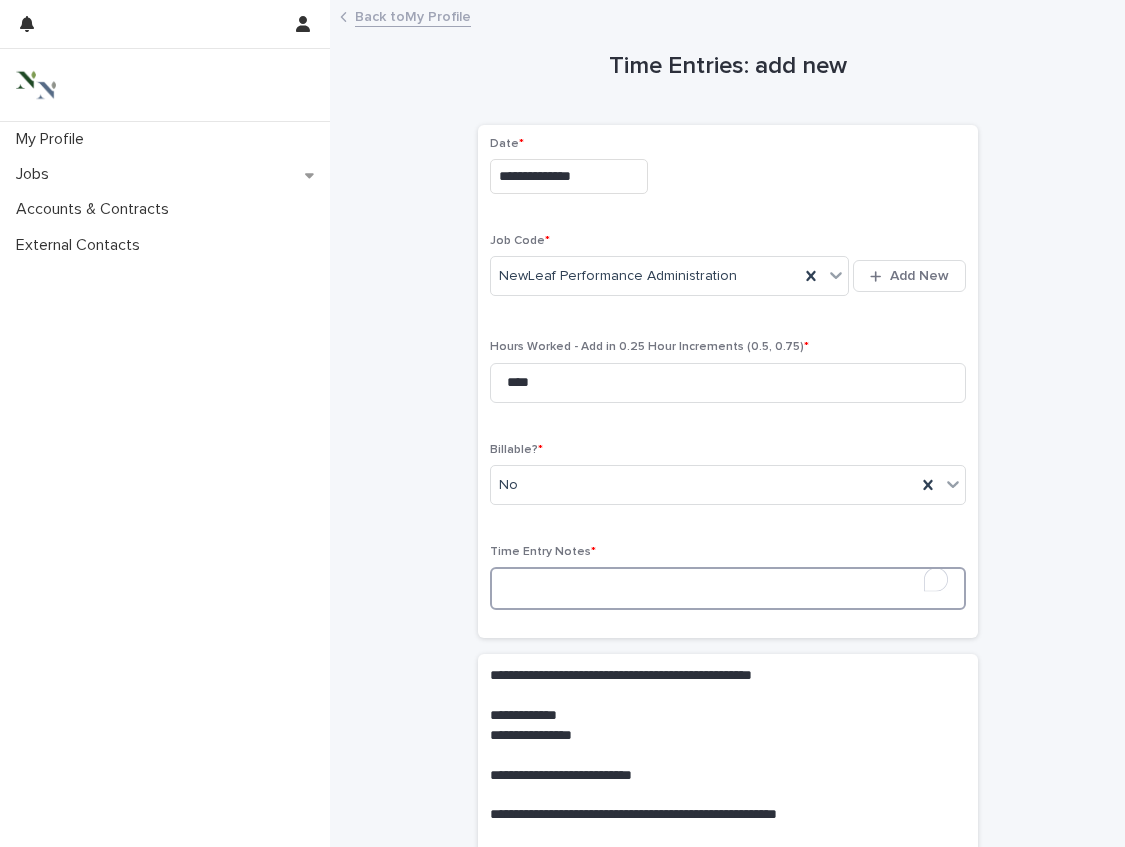 click at bounding box center [728, 588] 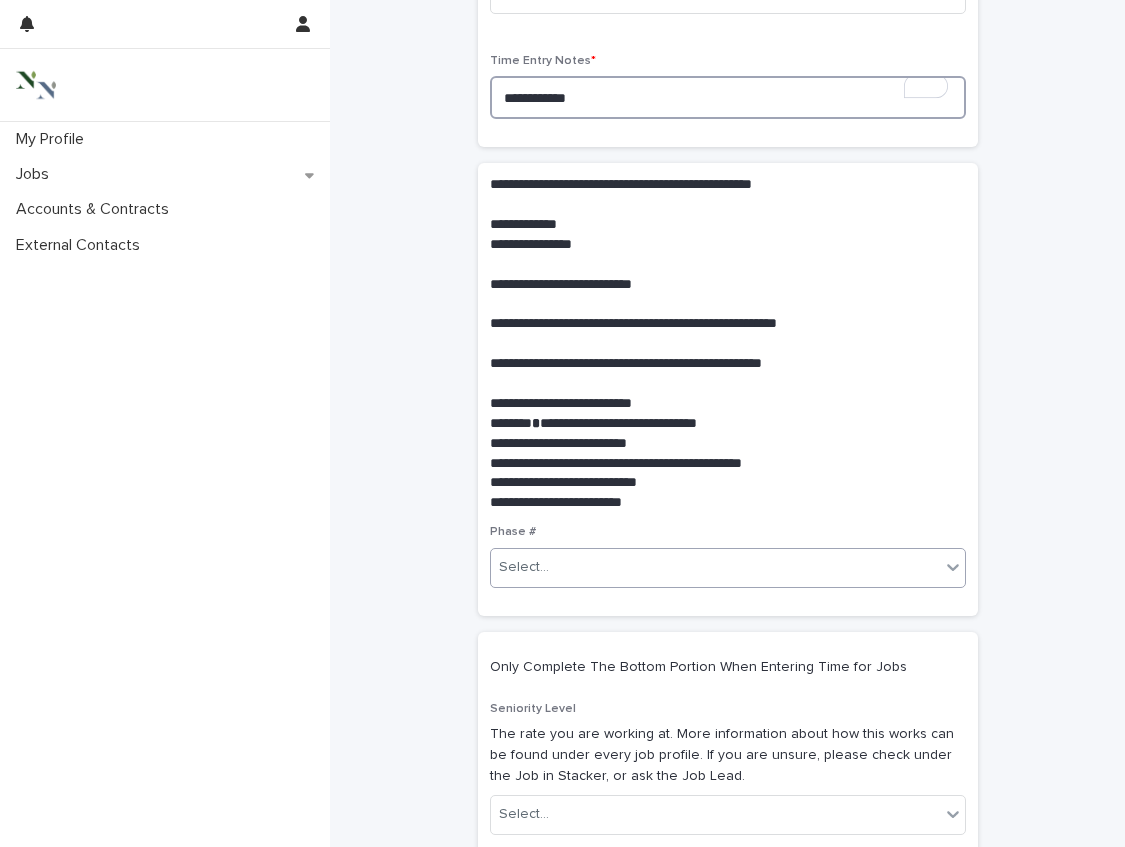scroll, scrollTop: 496, scrollLeft: 0, axis: vertical 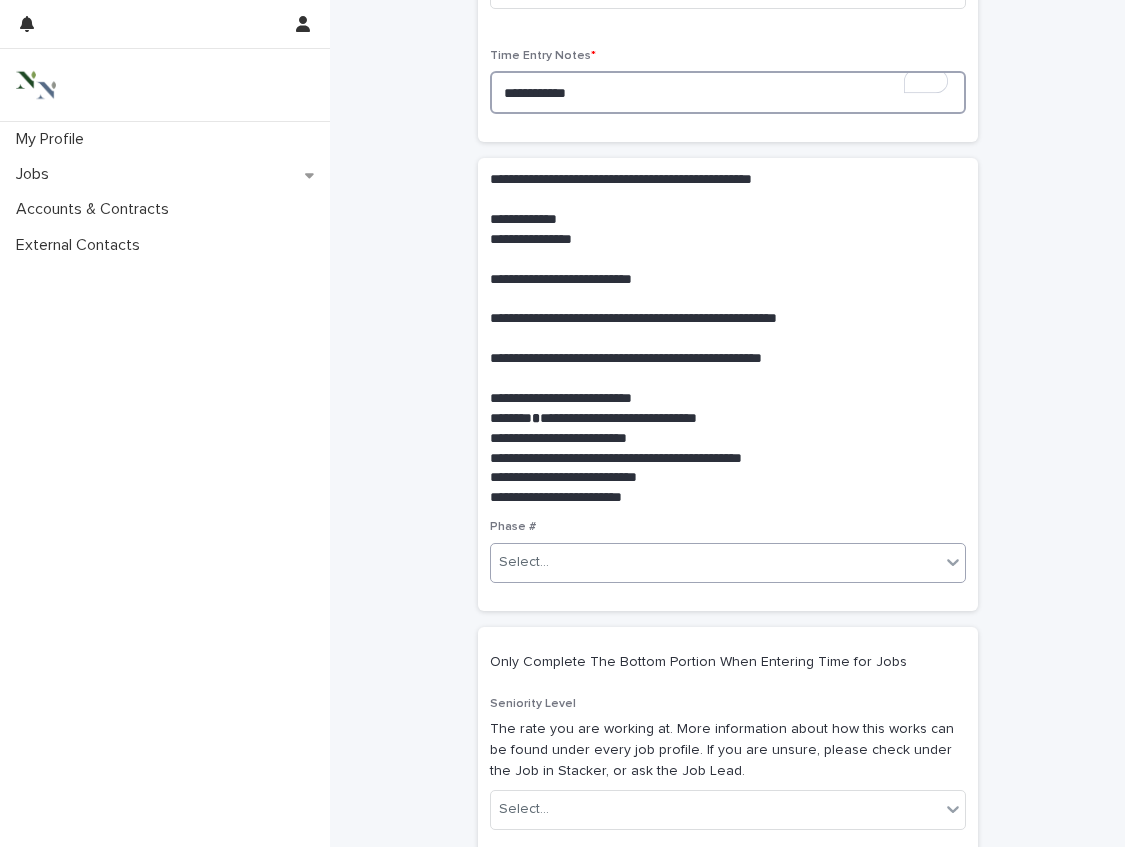 type on "**********" 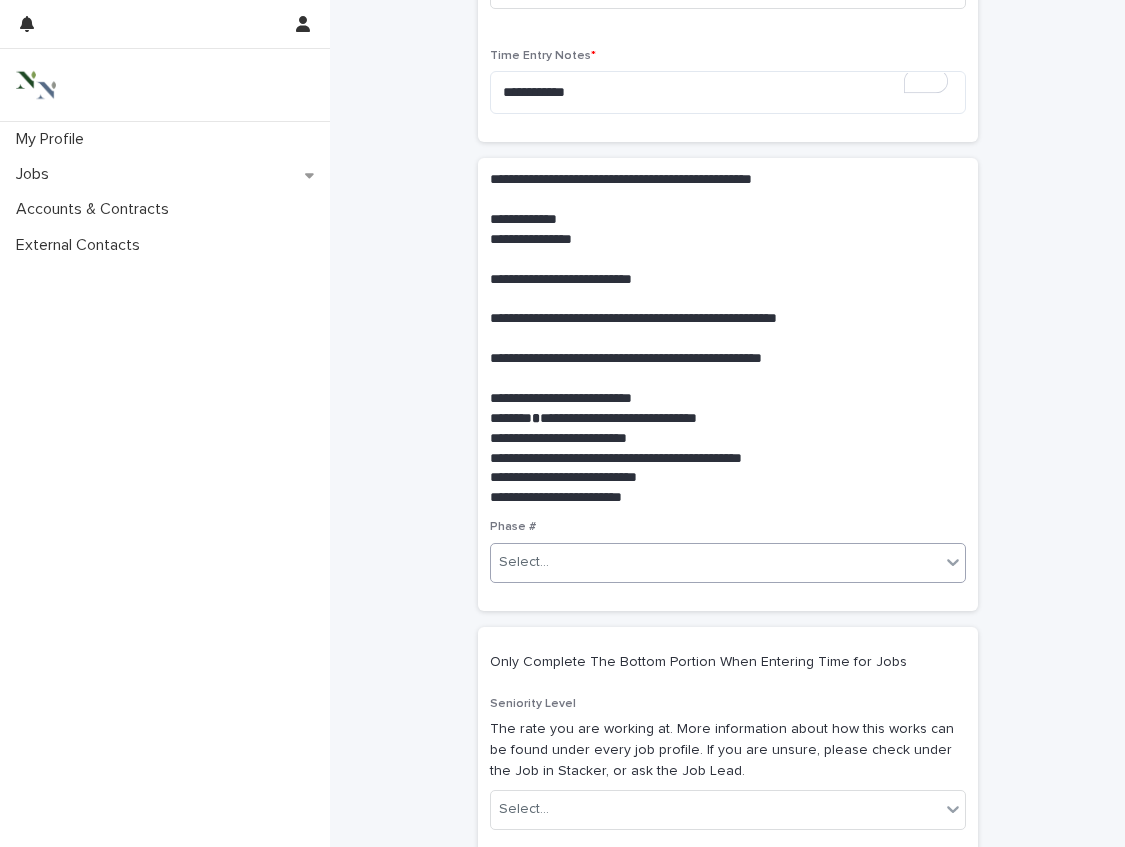 click on "Select..." at bounding box center [715, 562] 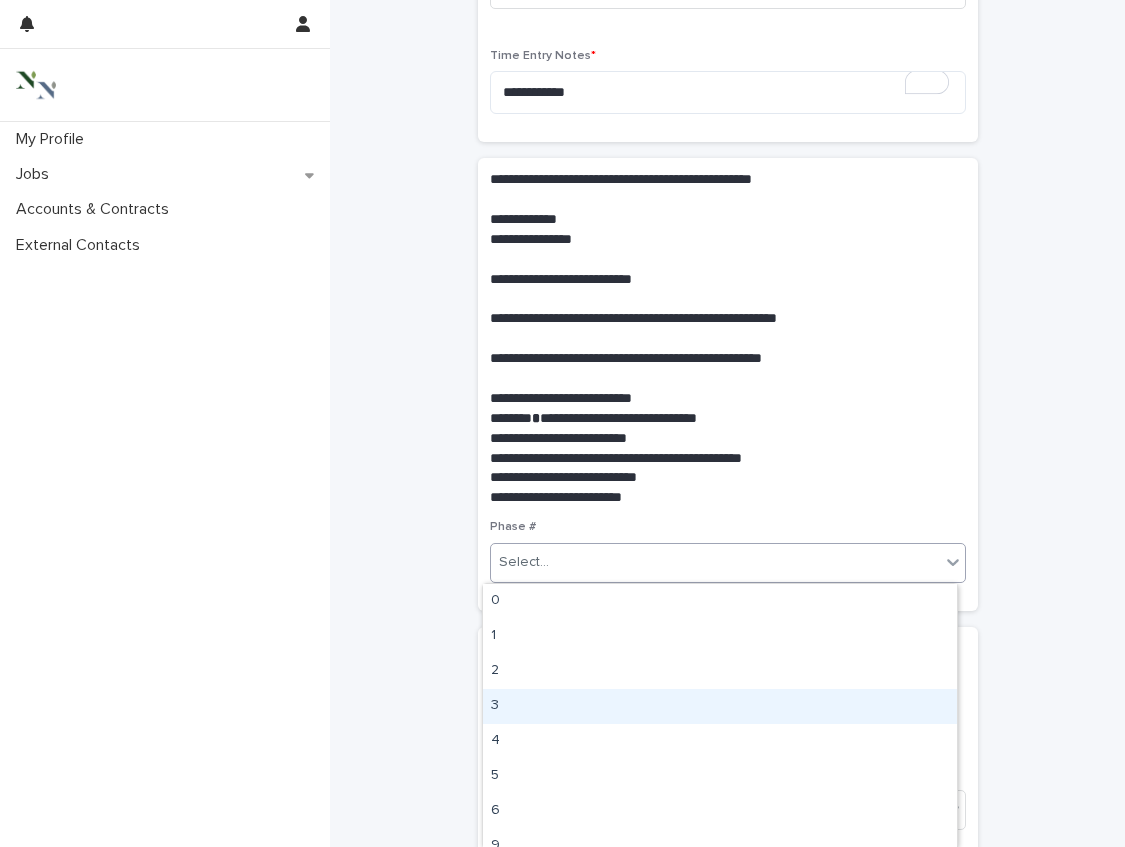 scroll, scrollTop: 50, scrollLeft: 0, axis: vertical 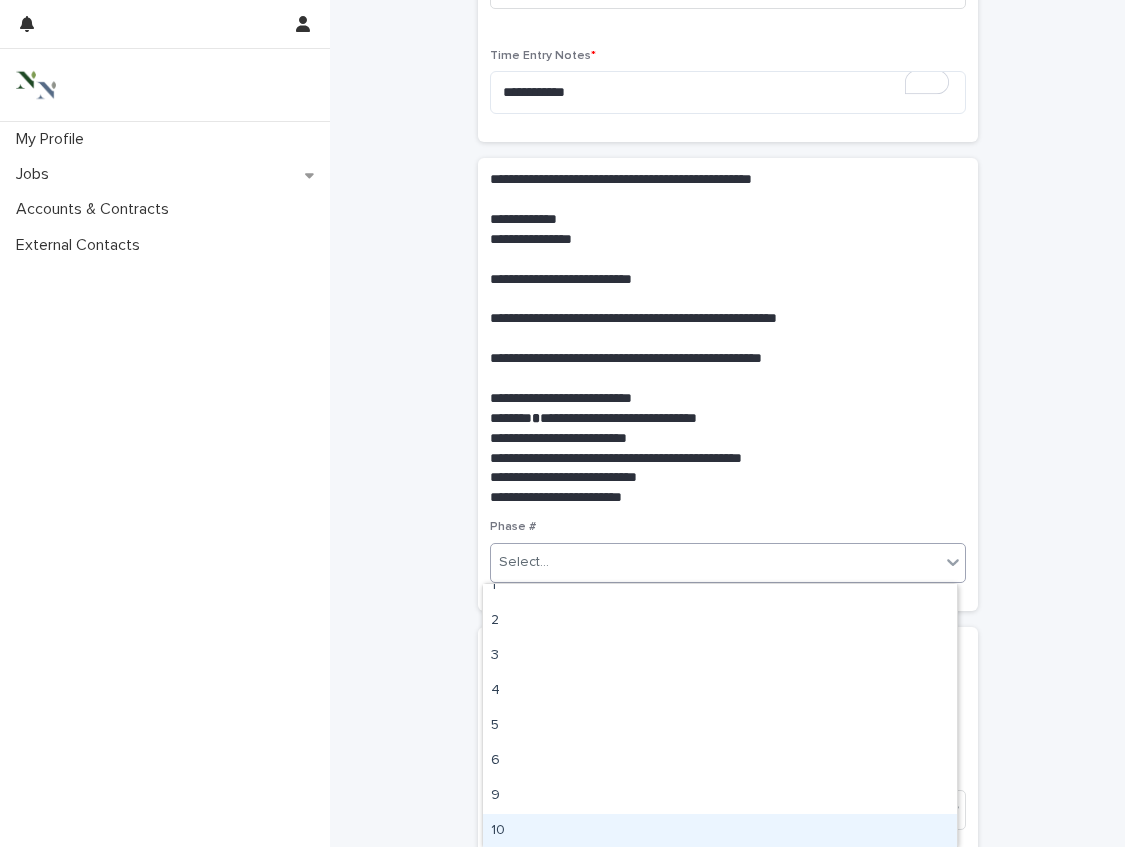 click on "10" at bounding box center [720, 831] 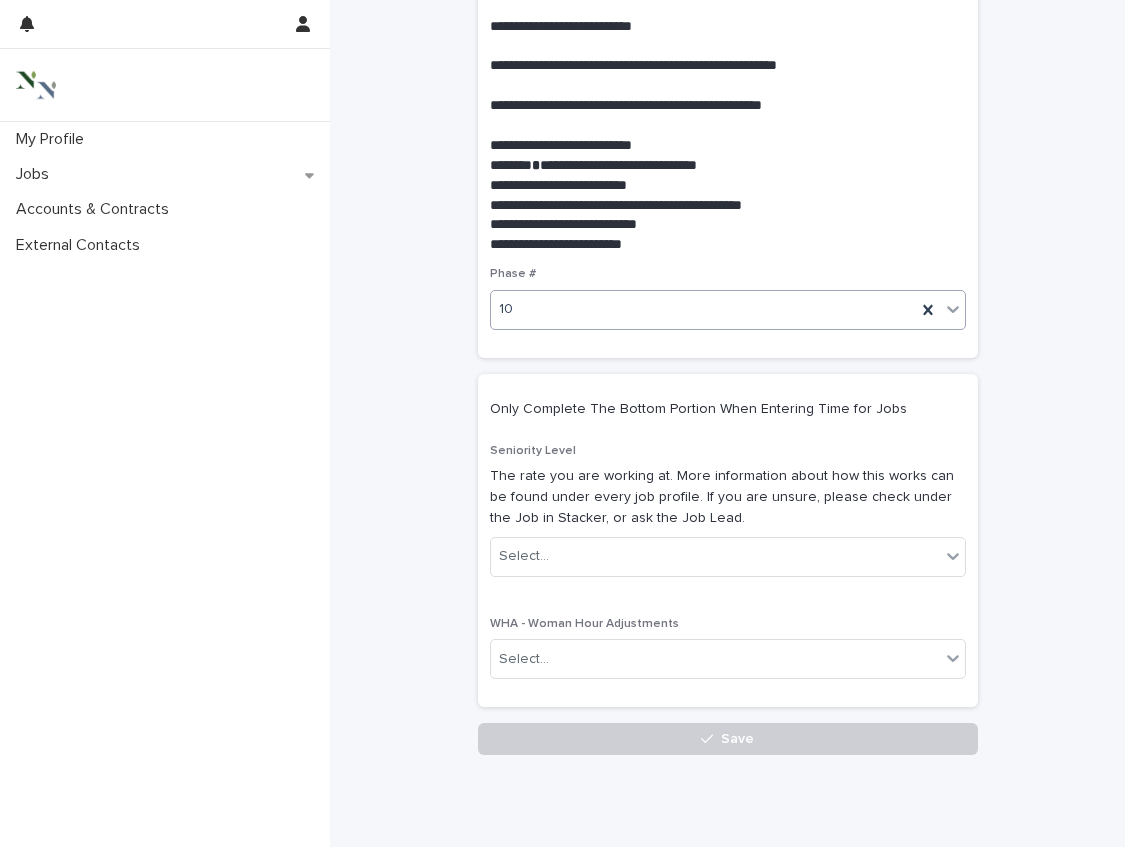 scroll, scrollTop: 772, scrollLeft: 0, axis: vertical 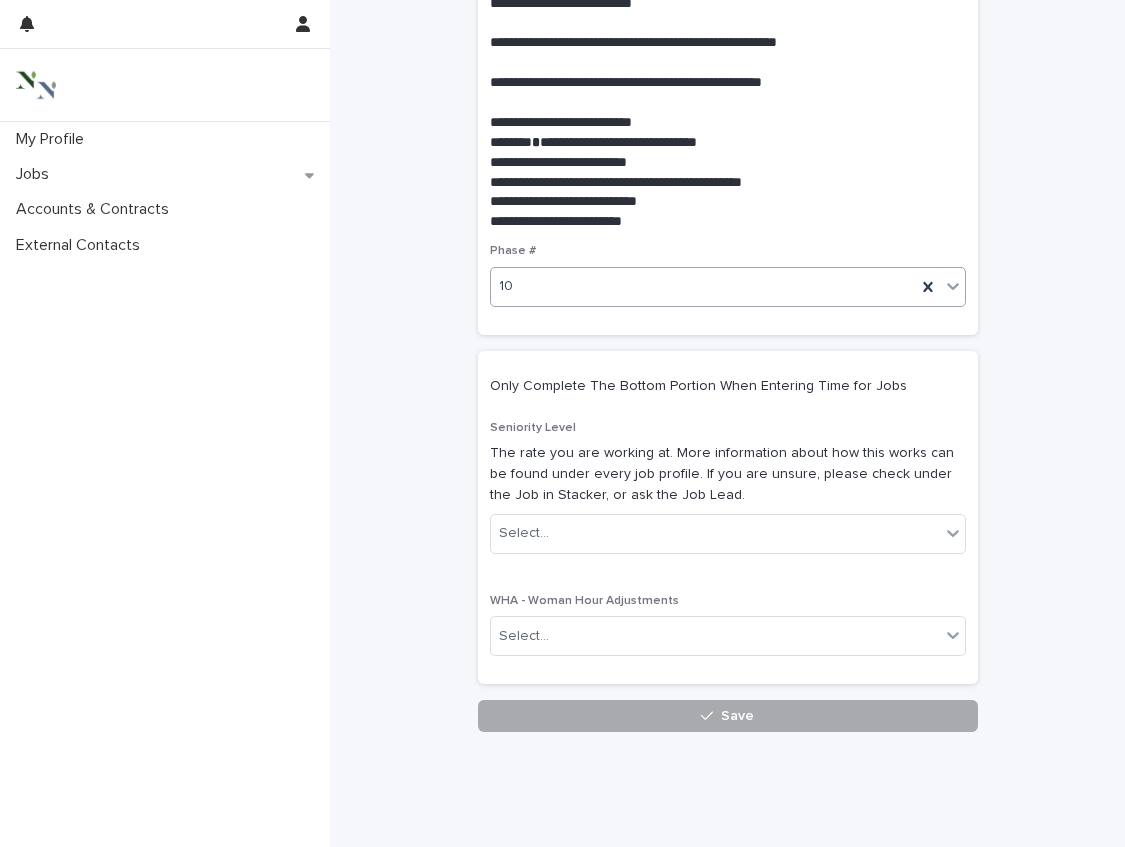 click on "Save" at bounding box center (728, 716) 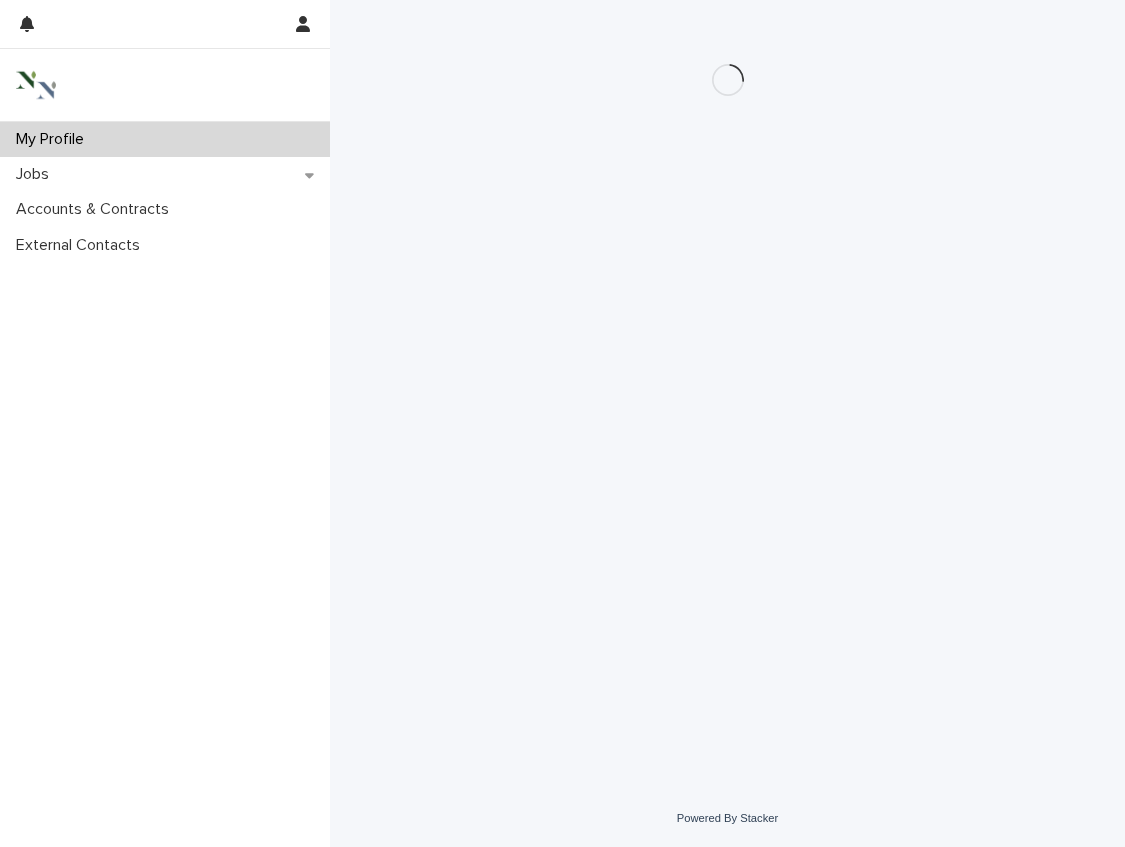 scroll, scrollTop: 0, scrollLeft: 0, axis: both 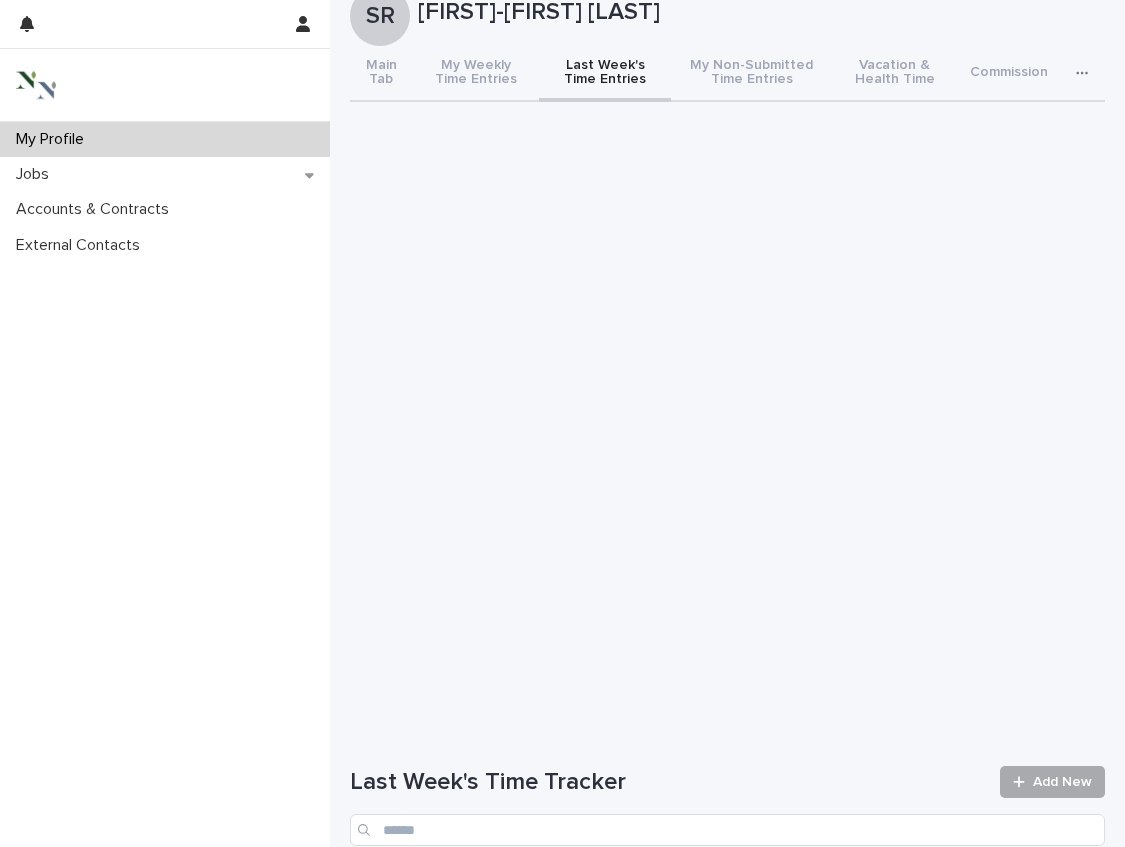 click at bounding box center (1023, 782) 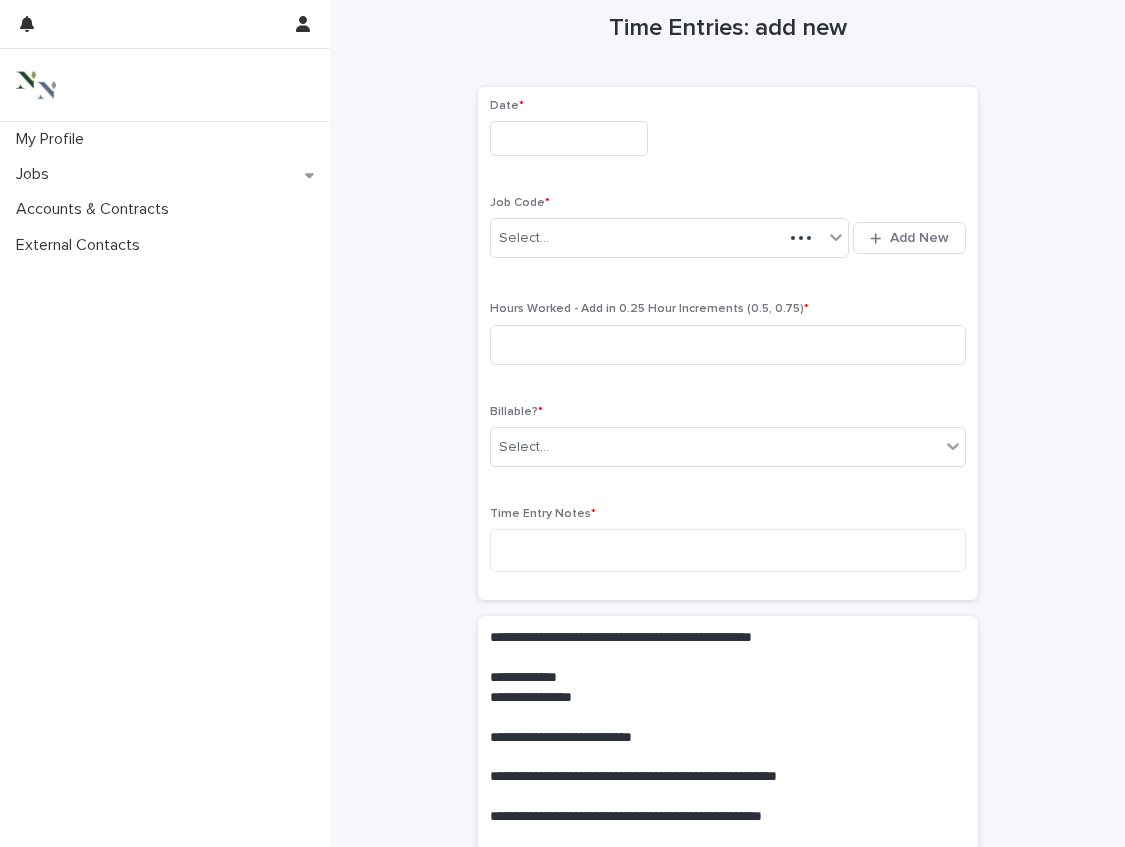 scroll, scrollTop: 209, scrollLeft: 0, axis: vertical 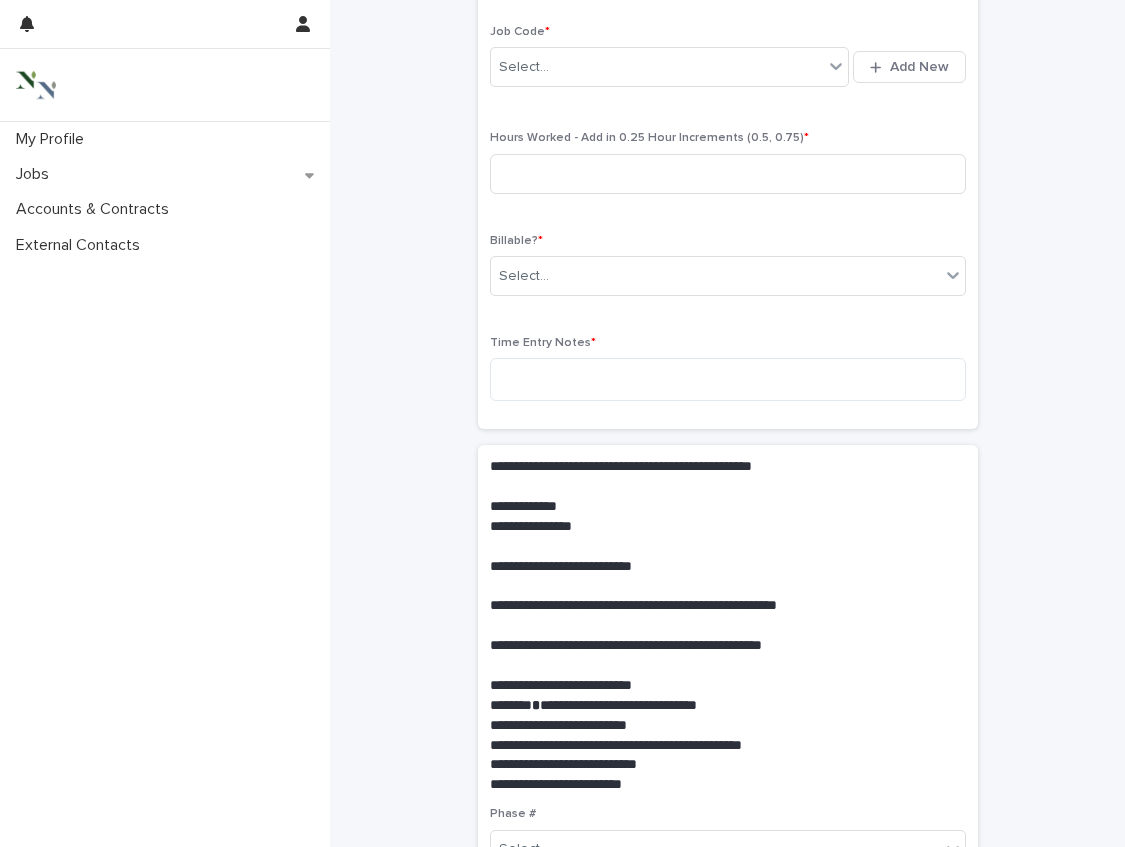 click on "Job Code * Select... Add New" at bounding box center (728, 66) 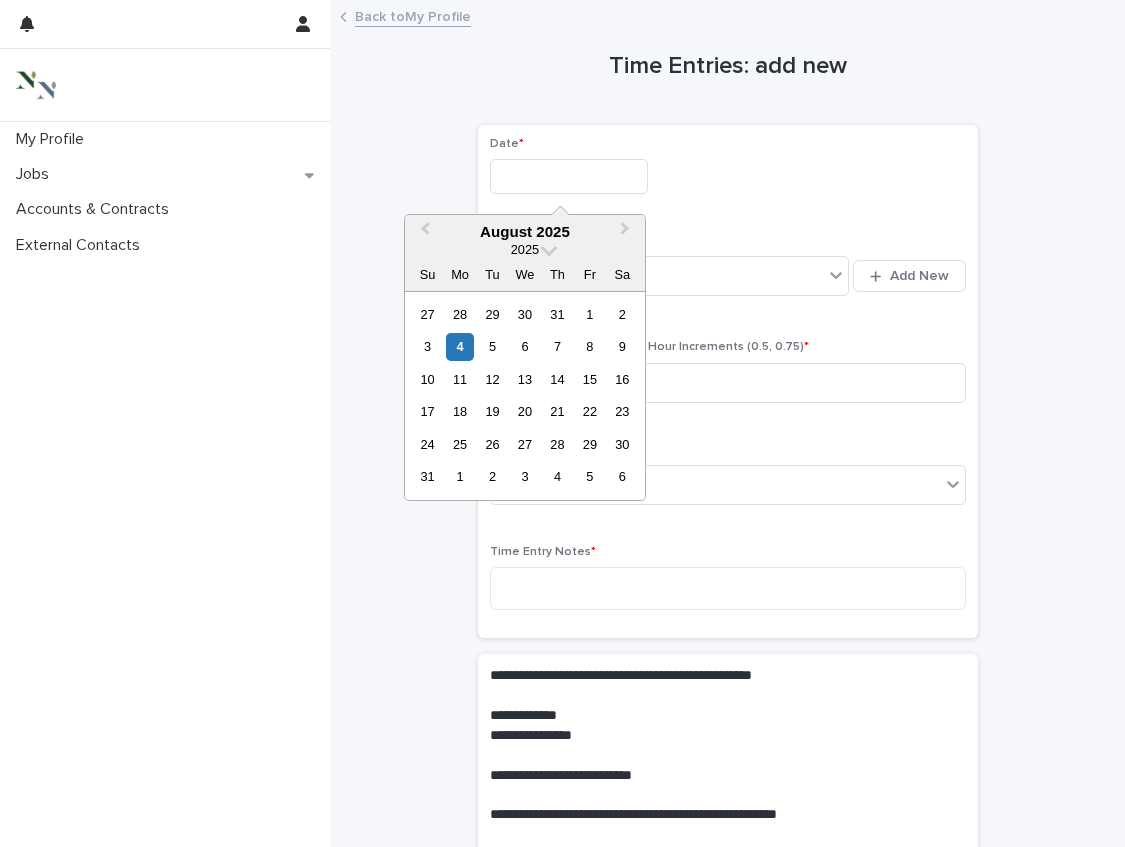 click at bounding box center (569, 176) 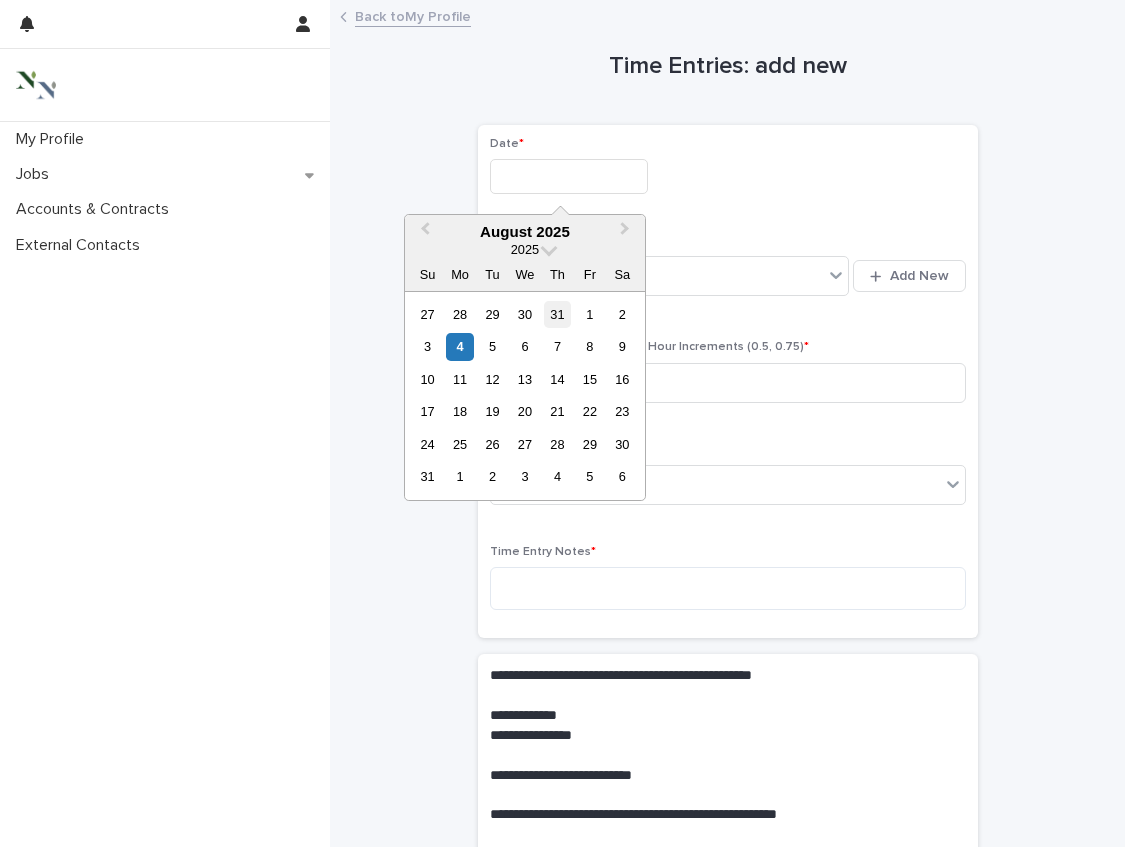click on "31" at bounding box center (557, 314) 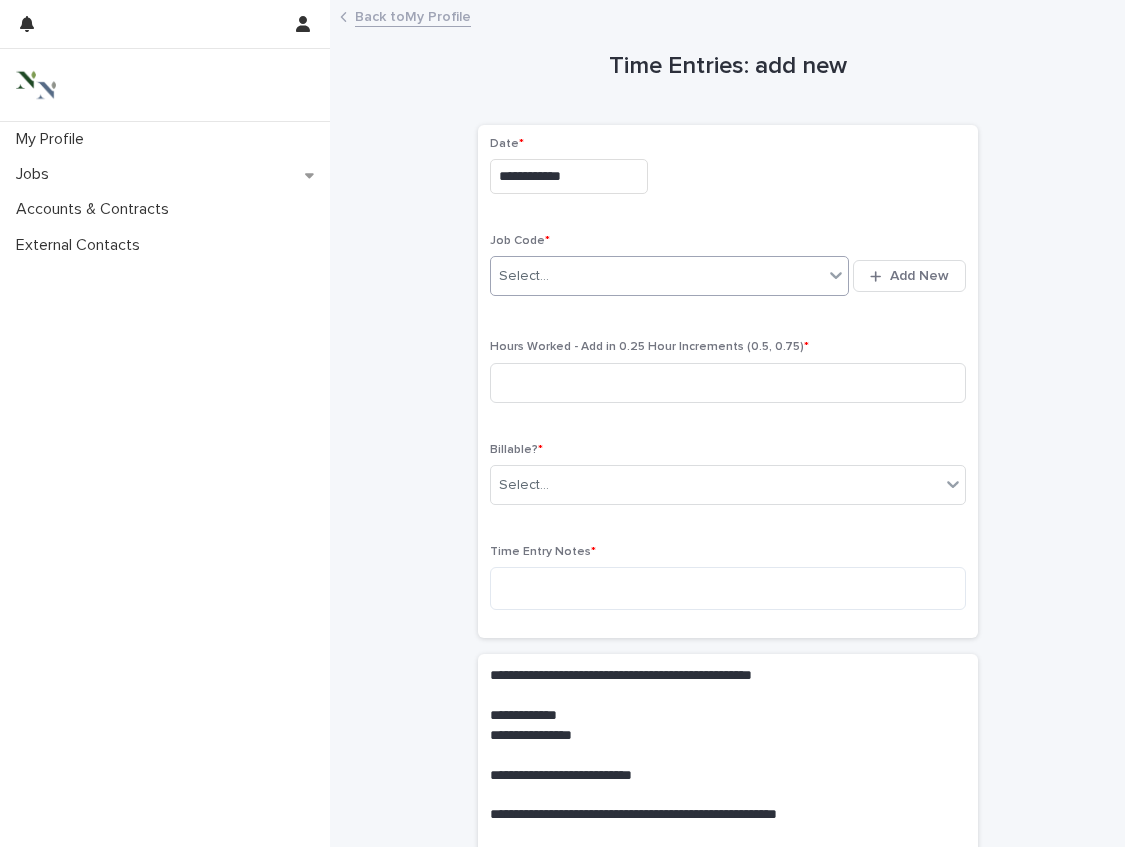 click on "Select..." at bounding box center (657, 276) 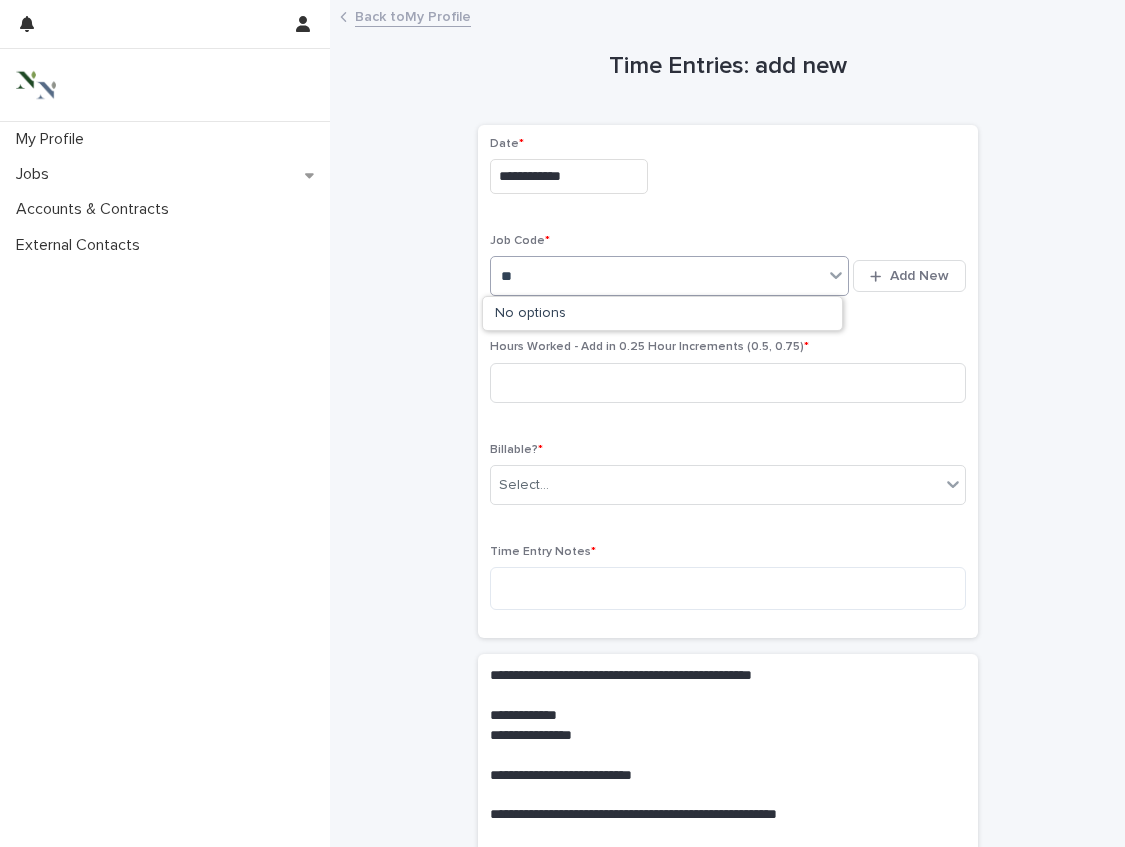 type on "*" 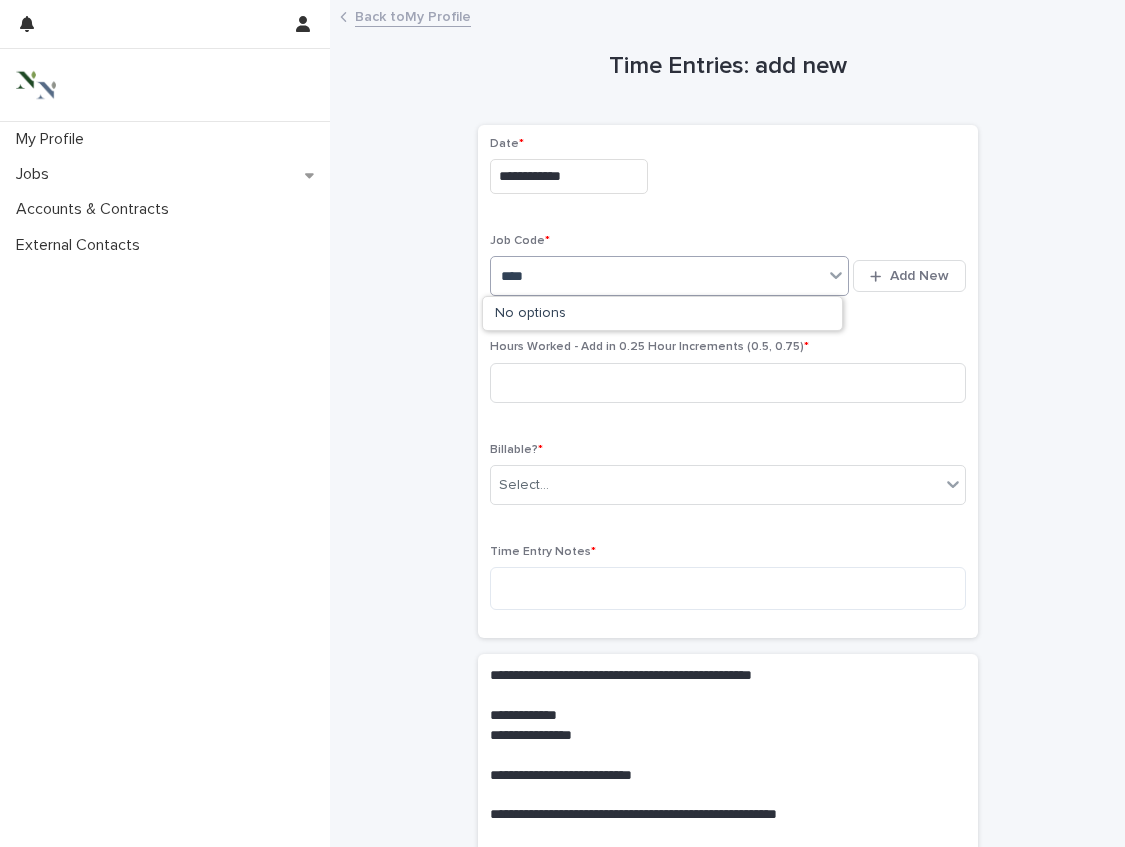 type on "*****" 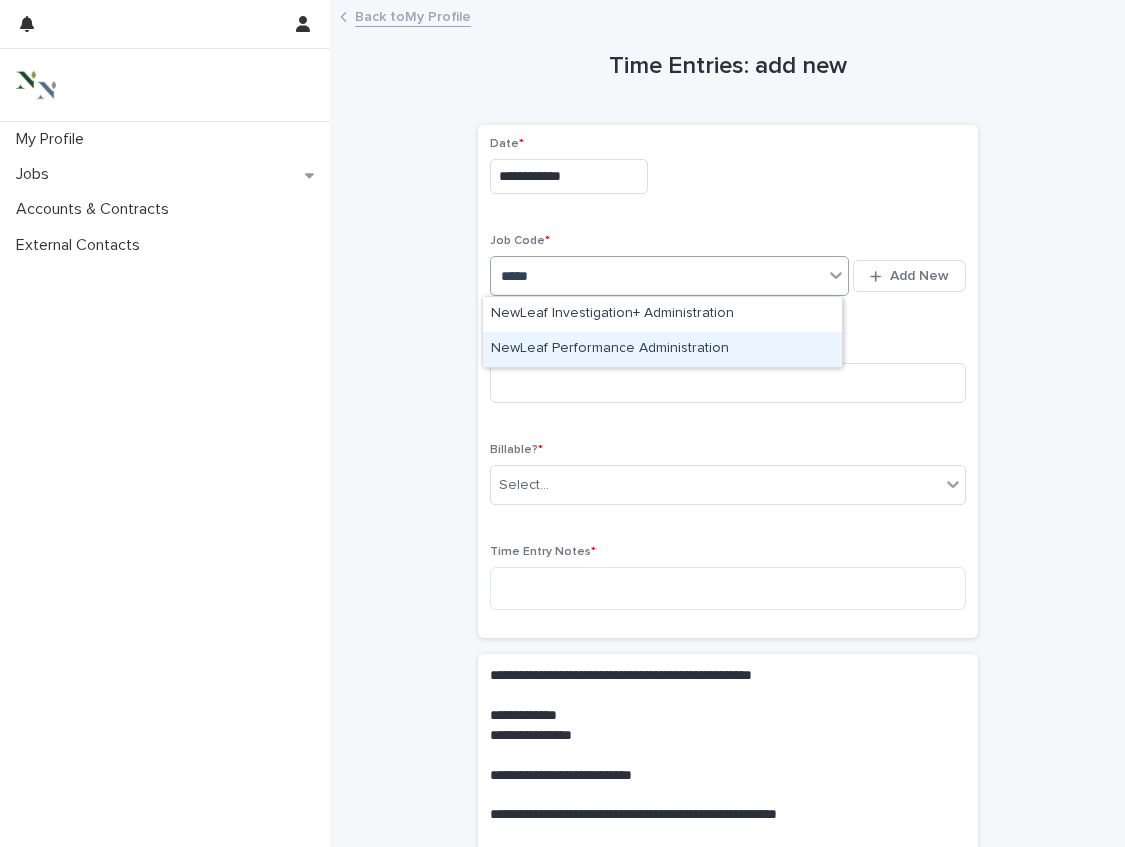 click on "NewLeaf Performance Administration" at bounding box center (662, 349) 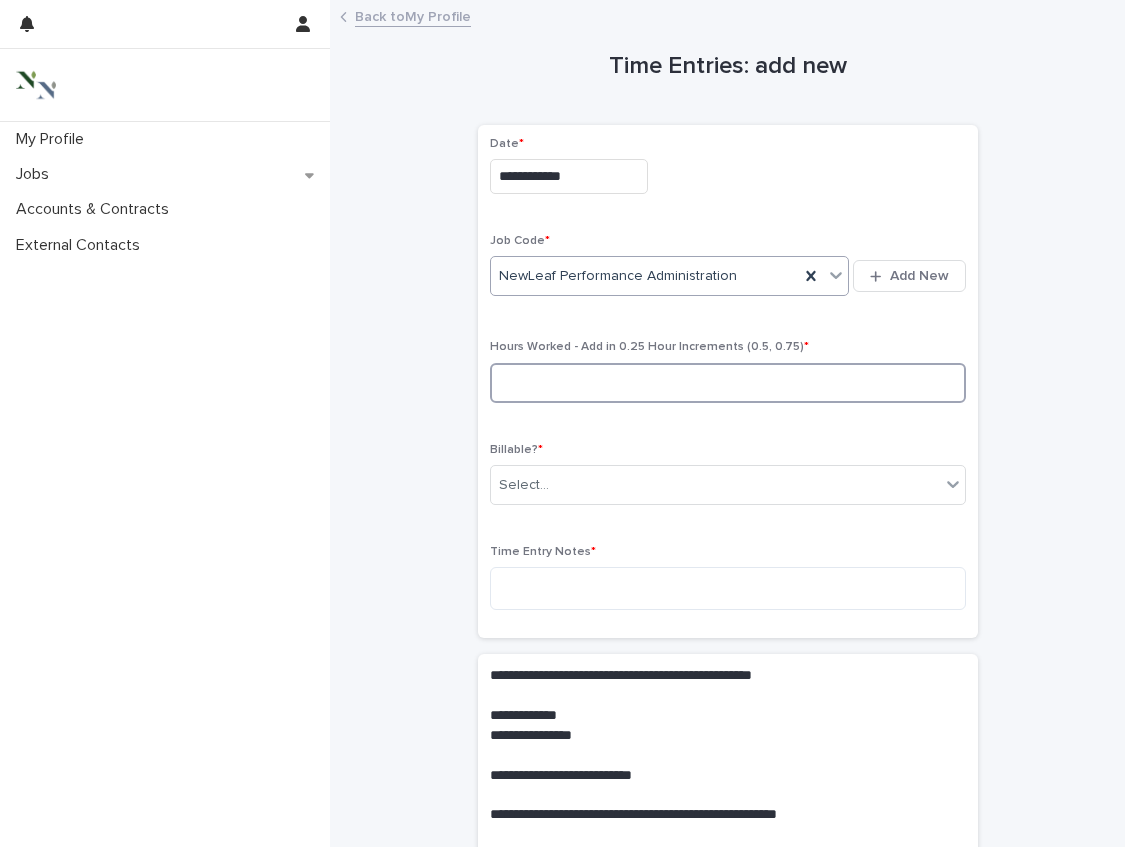 click at bounding box center (728, 383) 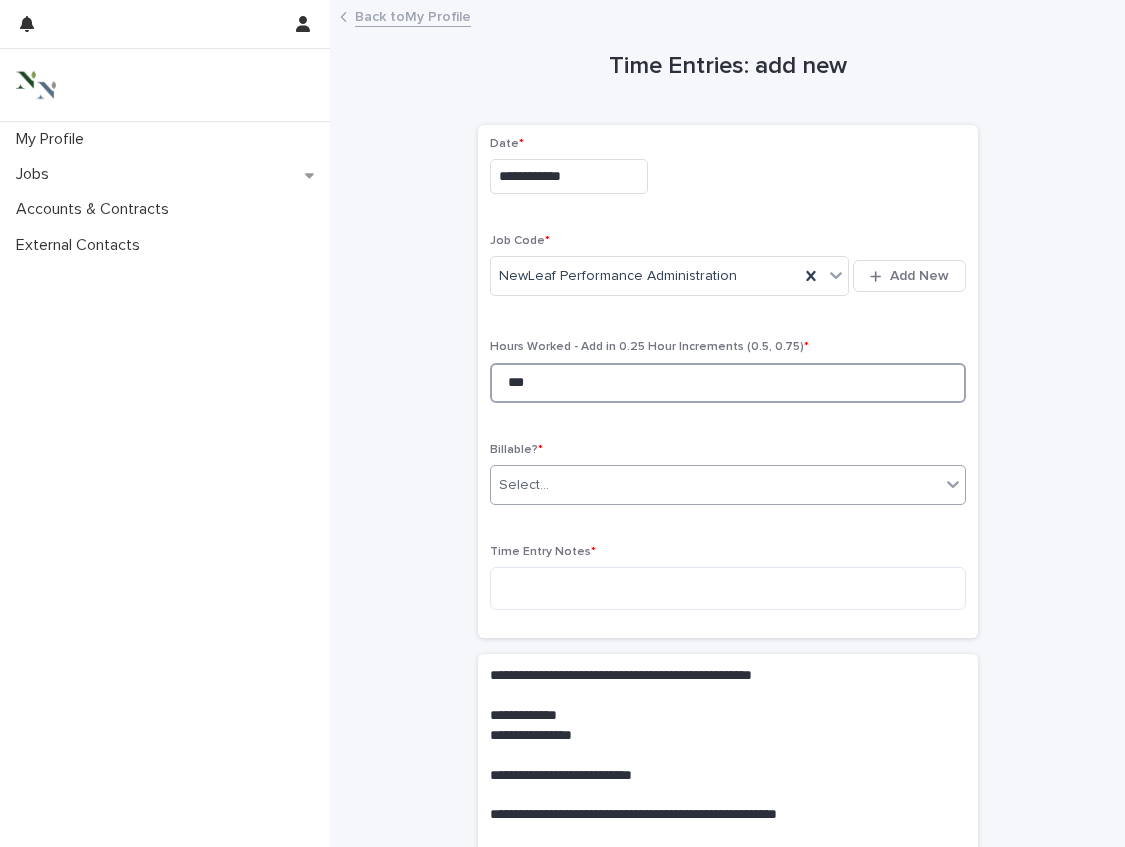 type on "***" 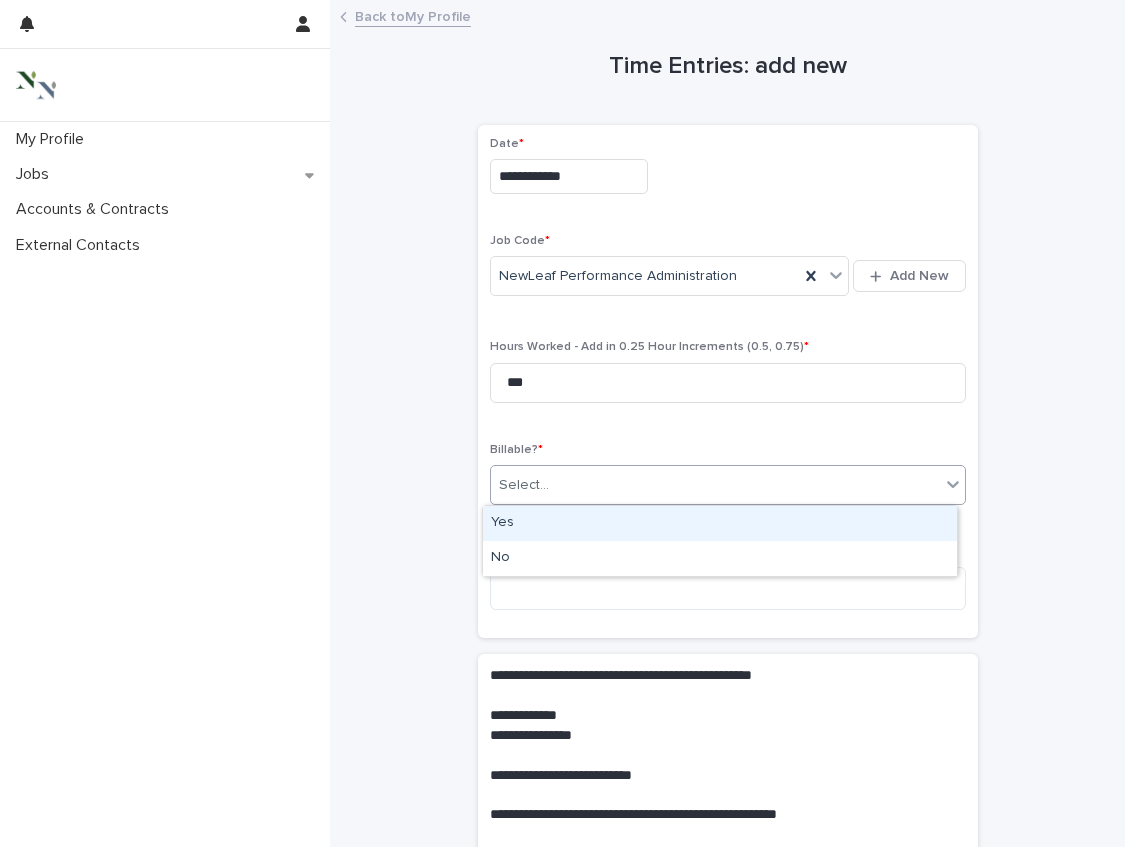 click on "Select..." at bounding box center [715, 485] 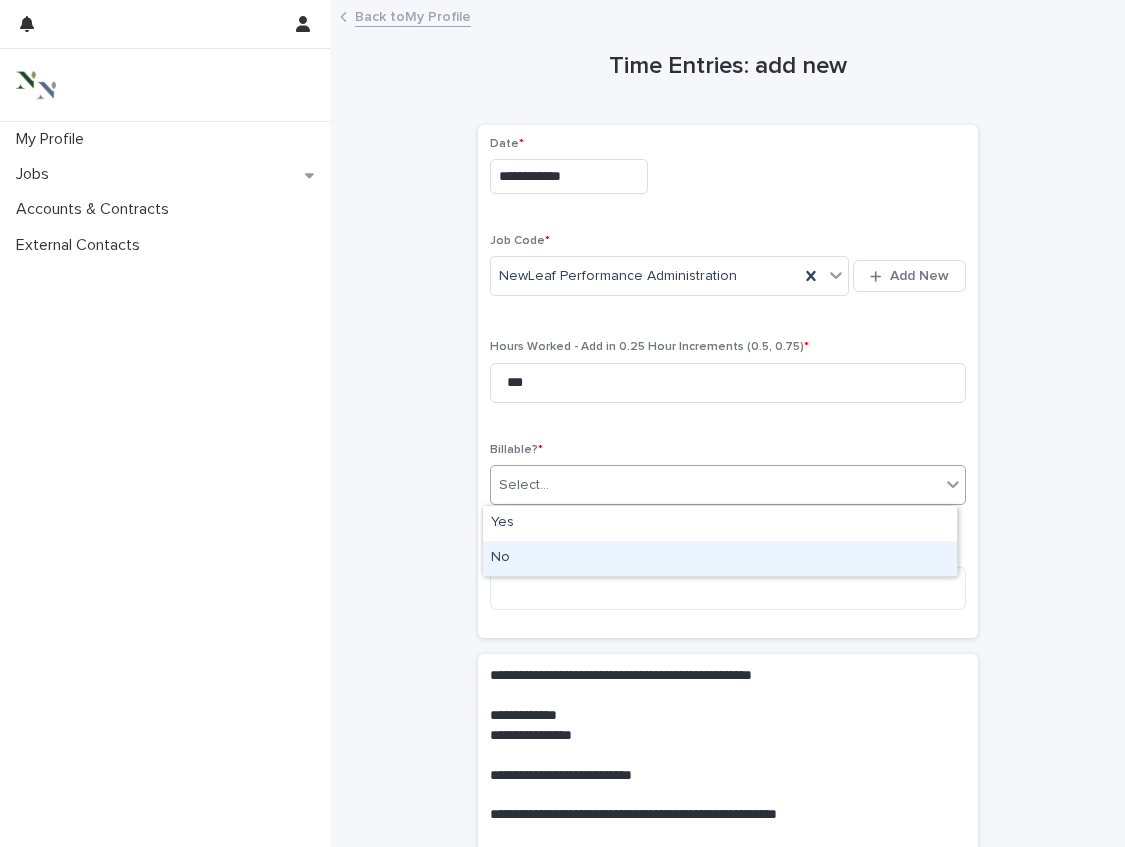 click on "No" at bounding box center (720, 558) 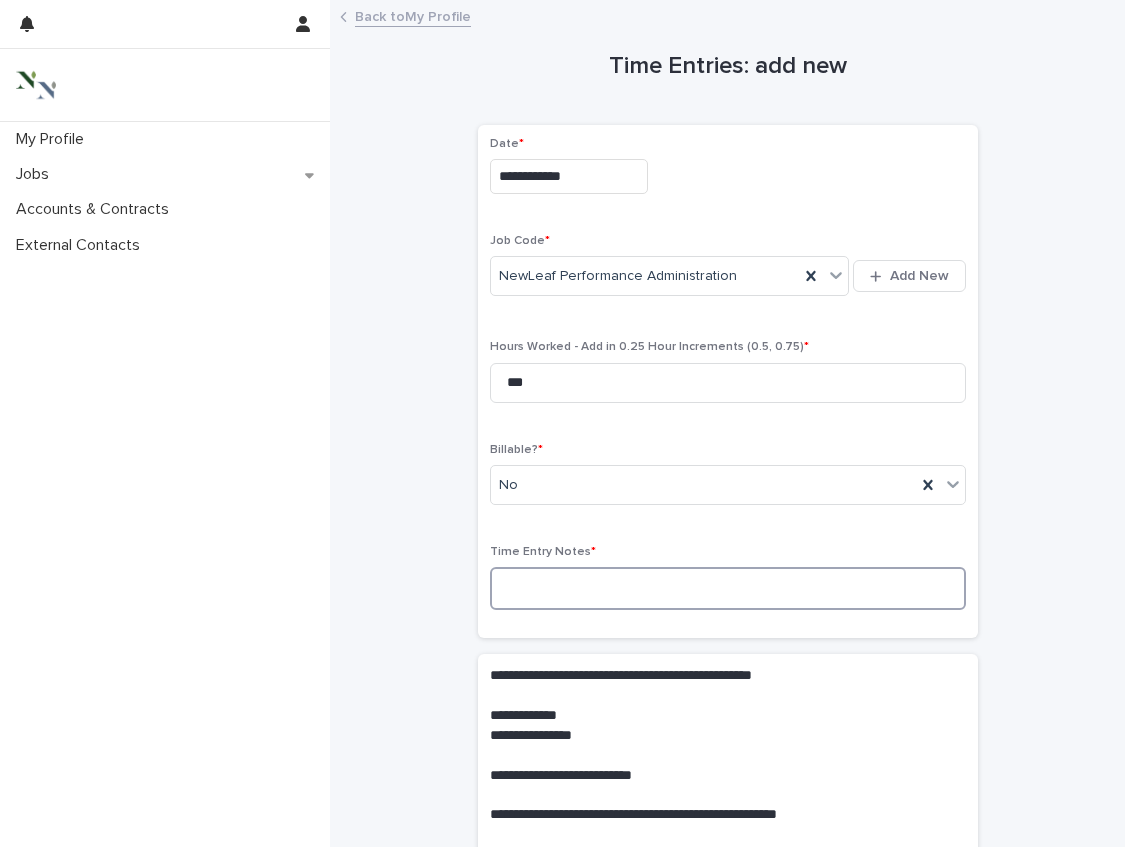 click at bounding box center (728, 588) 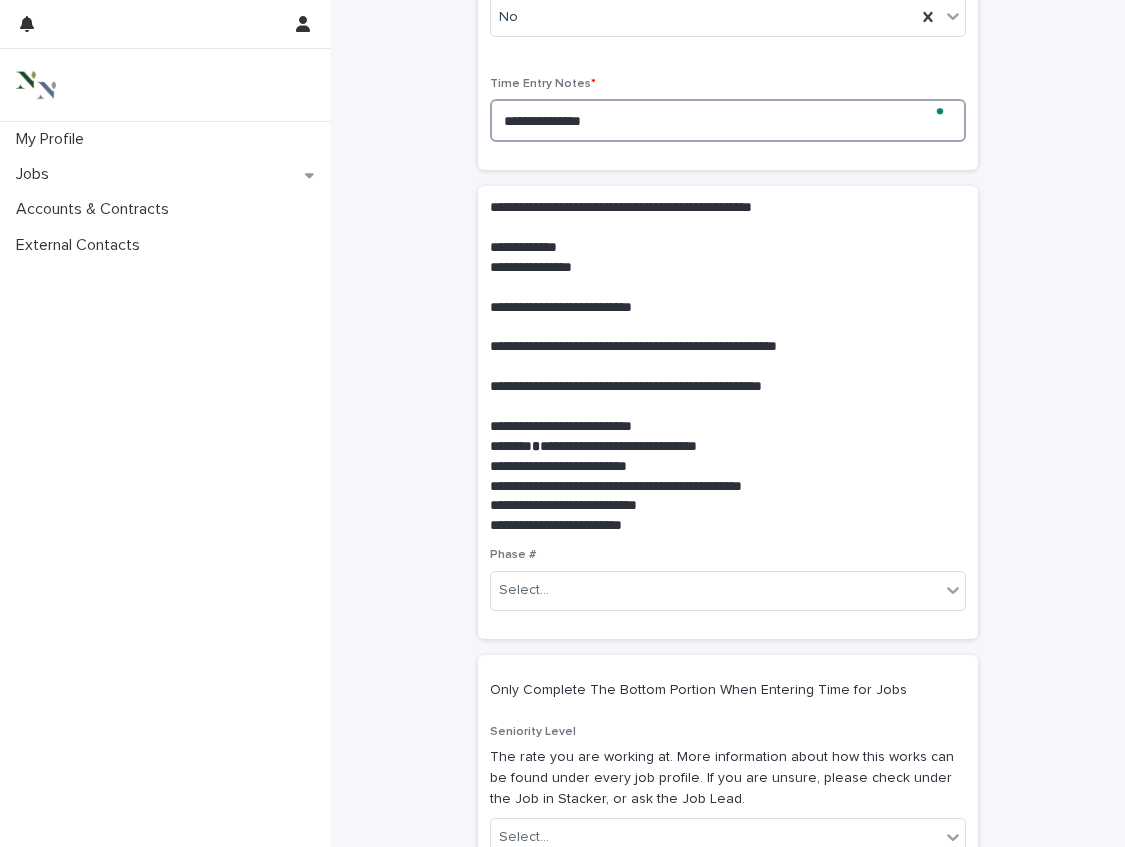 scroll, scrollTop: 475, scrollLeft: 0, axis: vertical 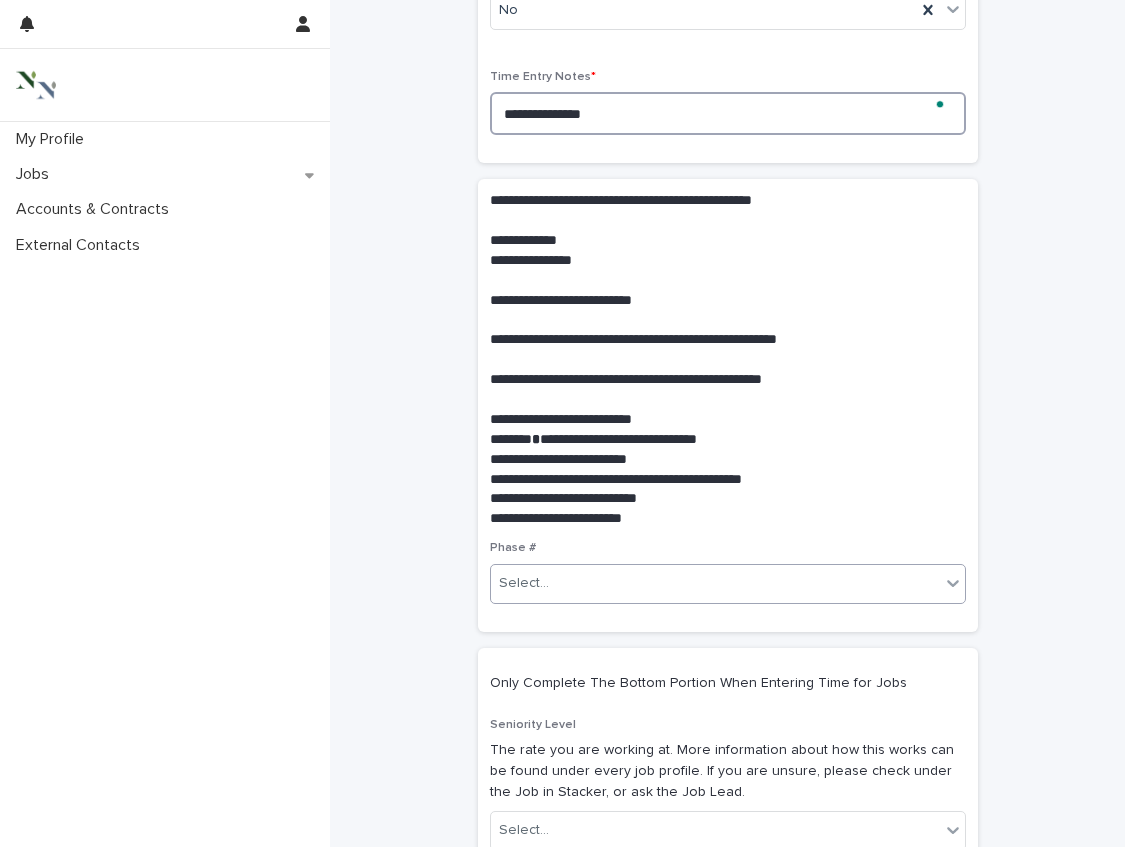 type on "**********" 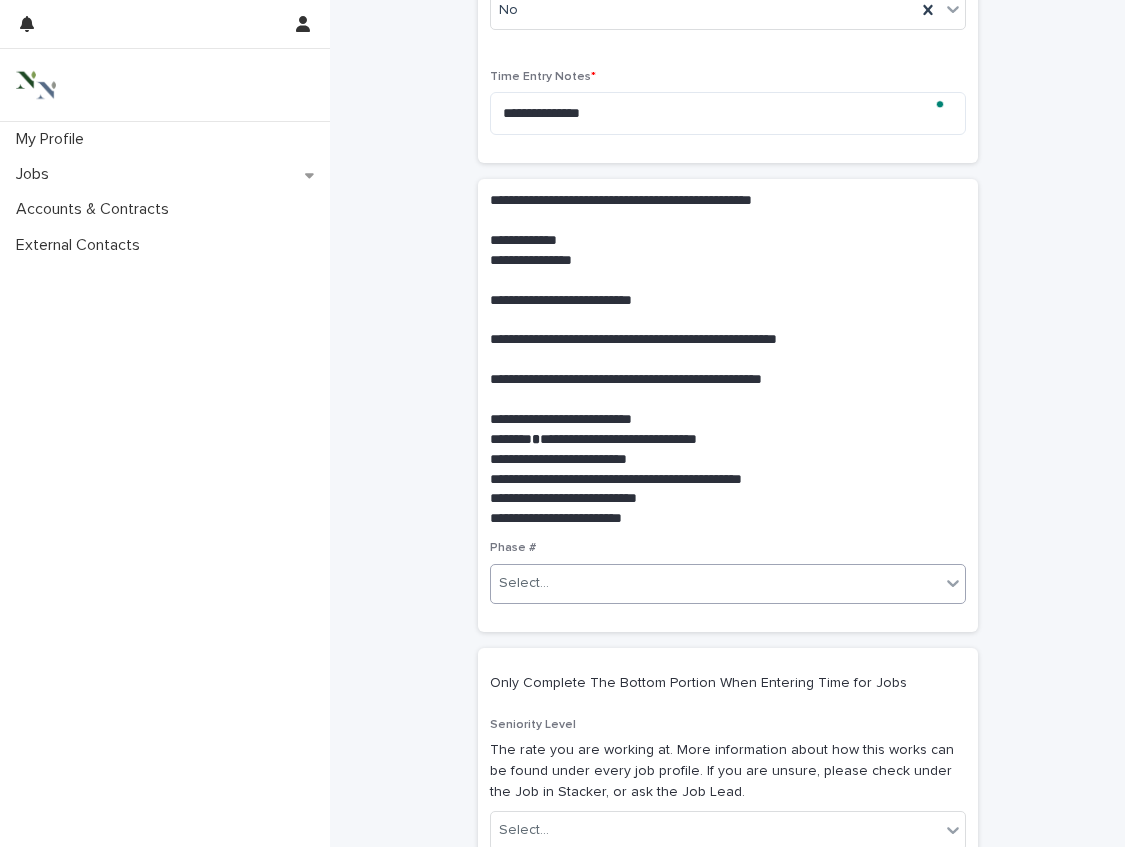 click on "Select..." at bounding box center (715, 583) 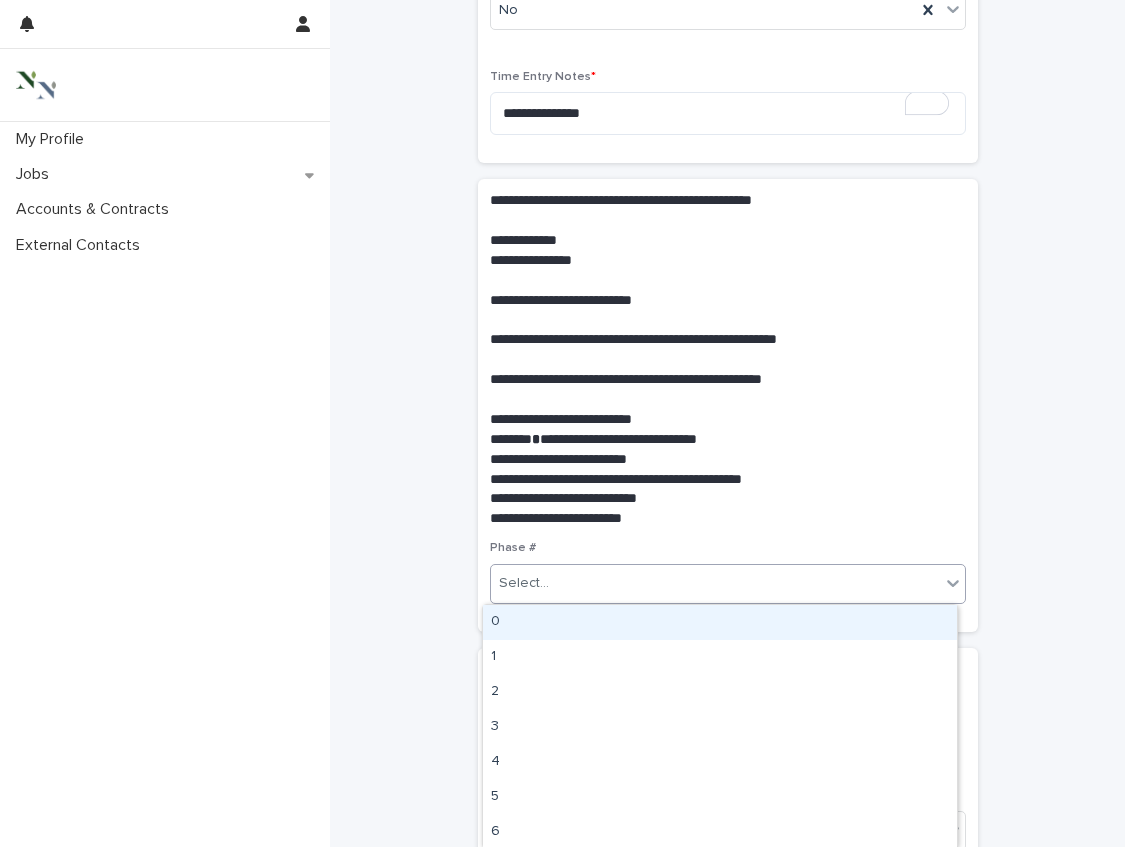 click on "0" at bounding box center (720, 622) 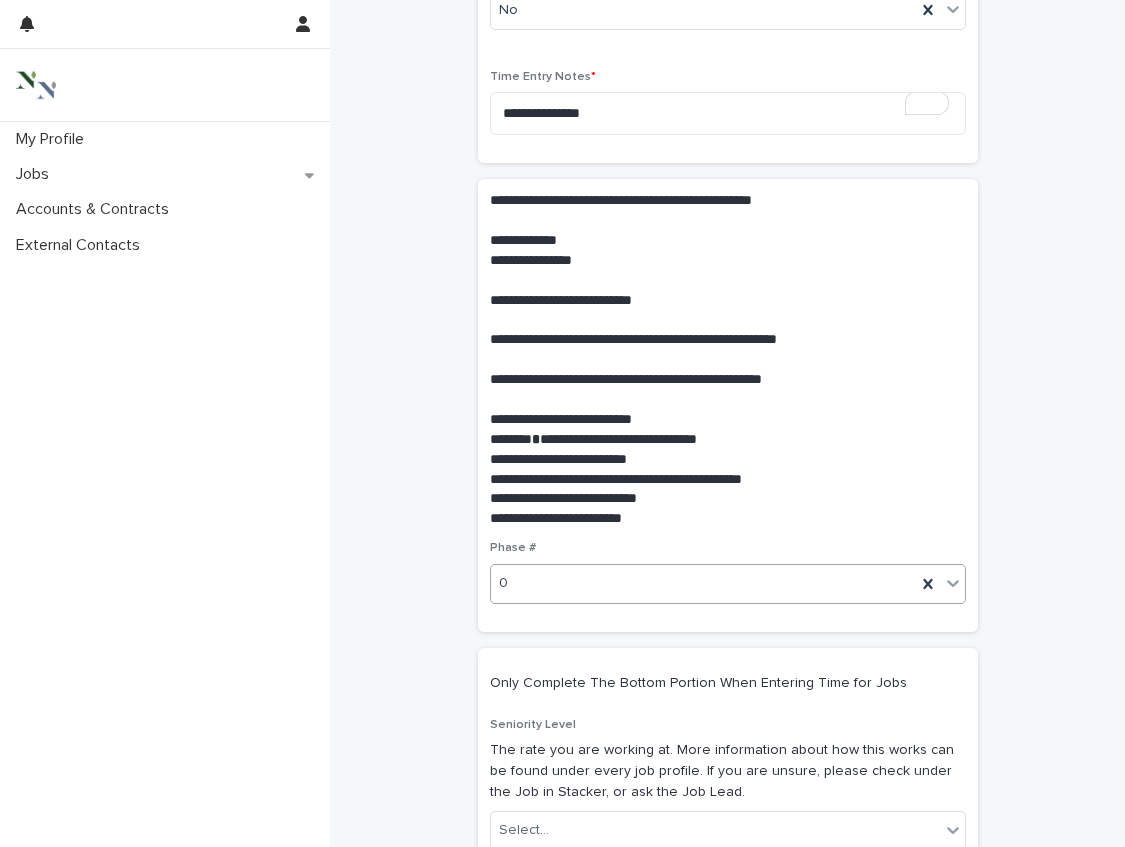 click on "0" at bounding box center (703, 583) 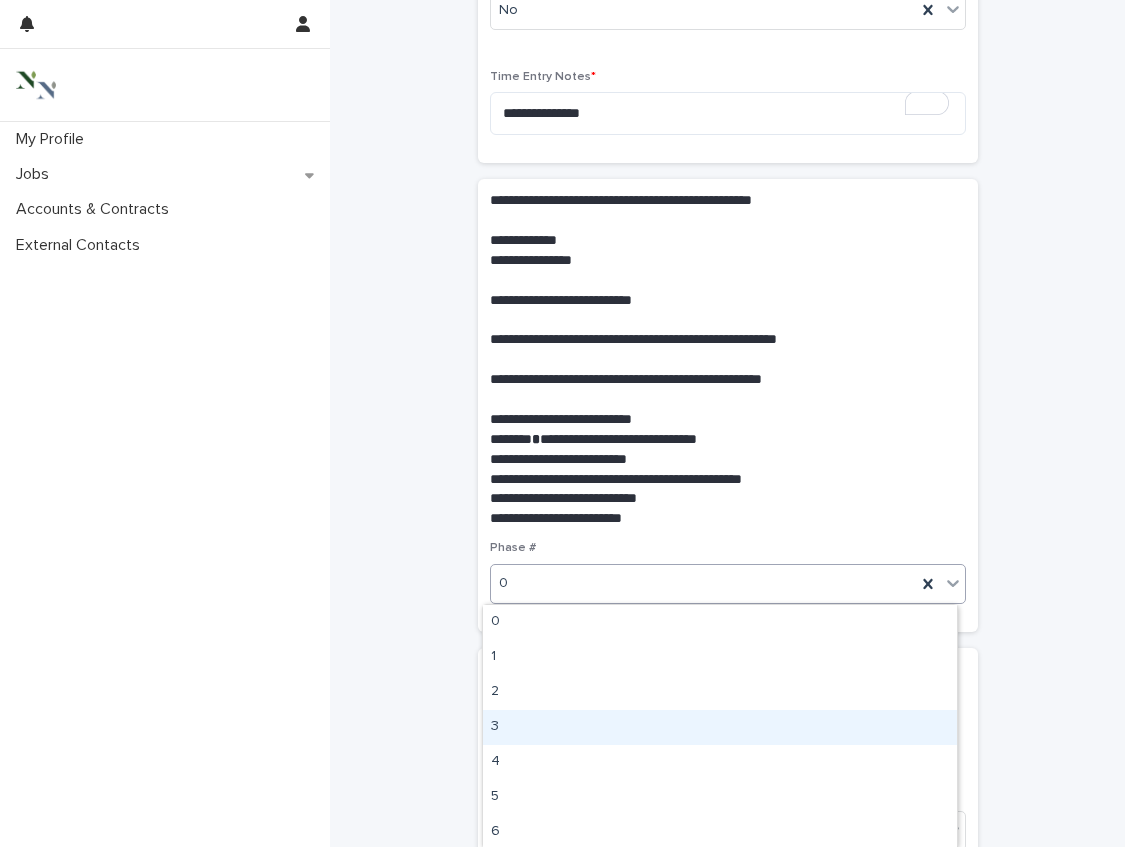 scroll, scrollTop: 71, scrollLeft: 0, axis: vertical 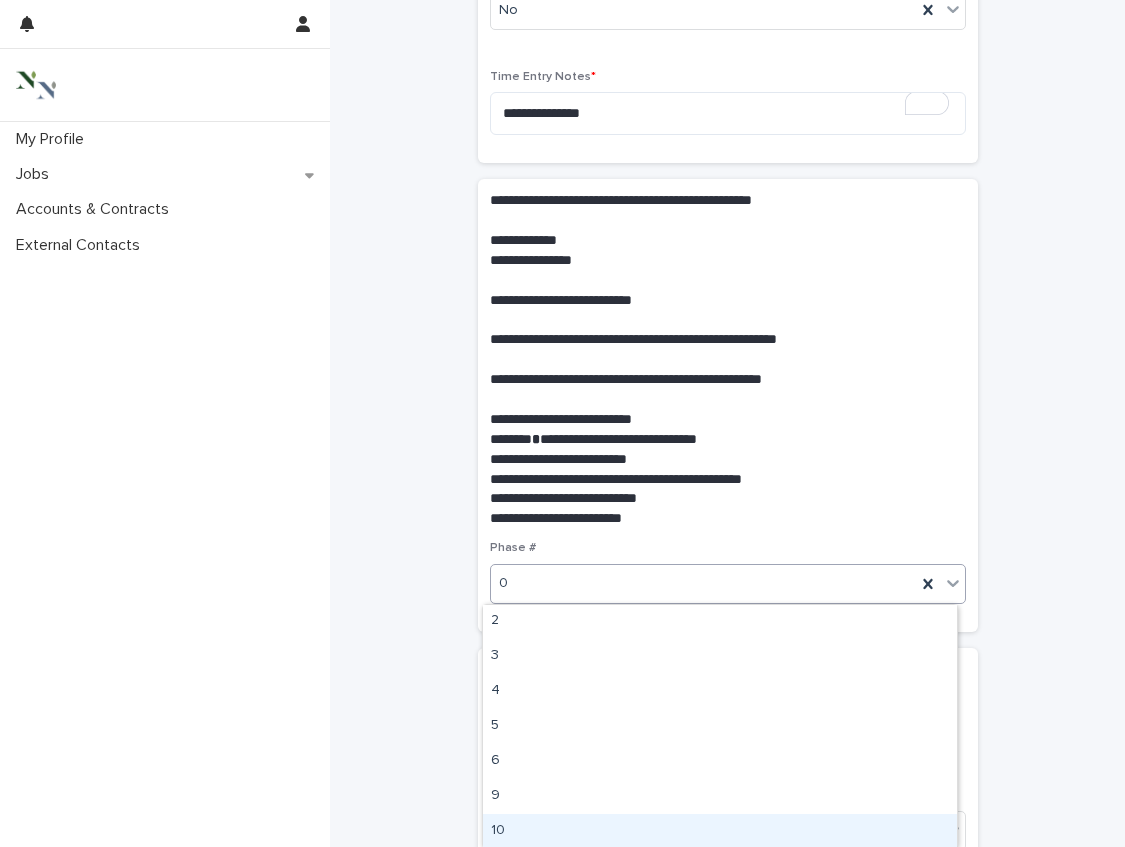 click on "10" at bounding box center [720, 831] 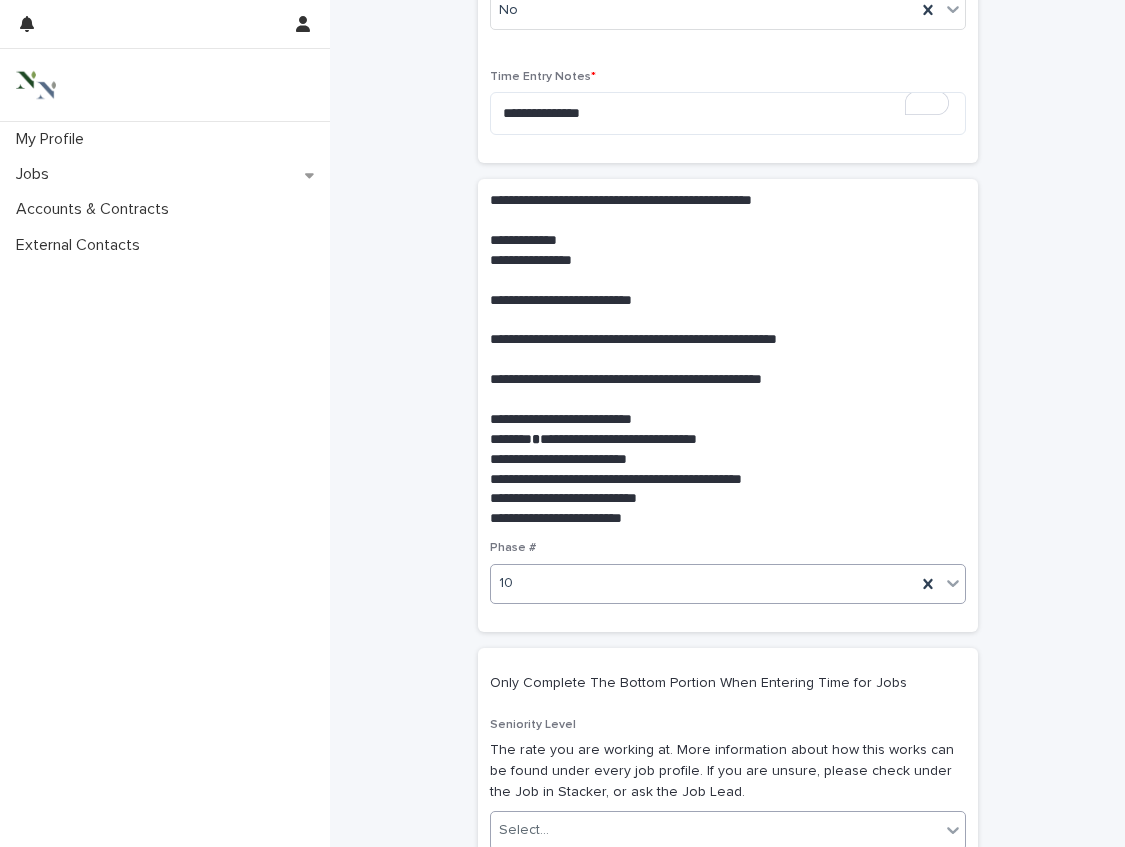 scroll, scrollTop: 814, scrollLeft: 0, axis: vertical 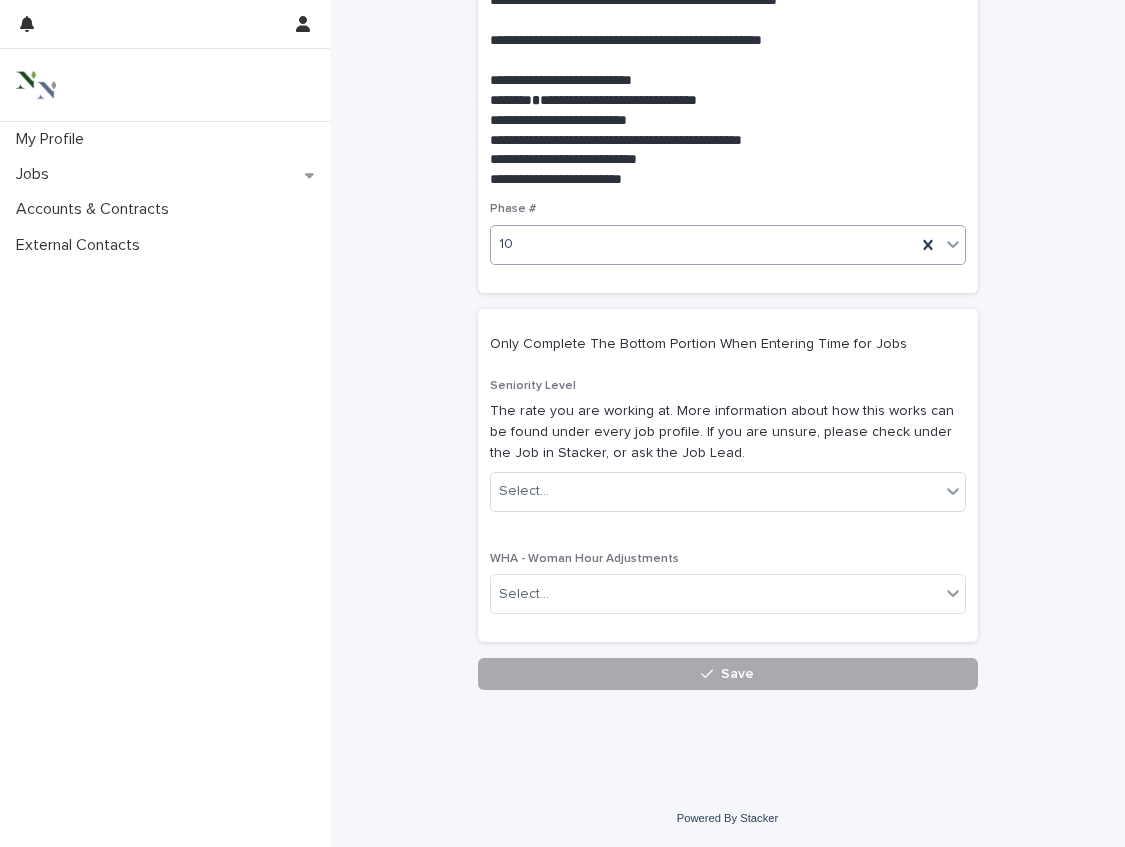 click on "Save" at bounding box center (728, 674) 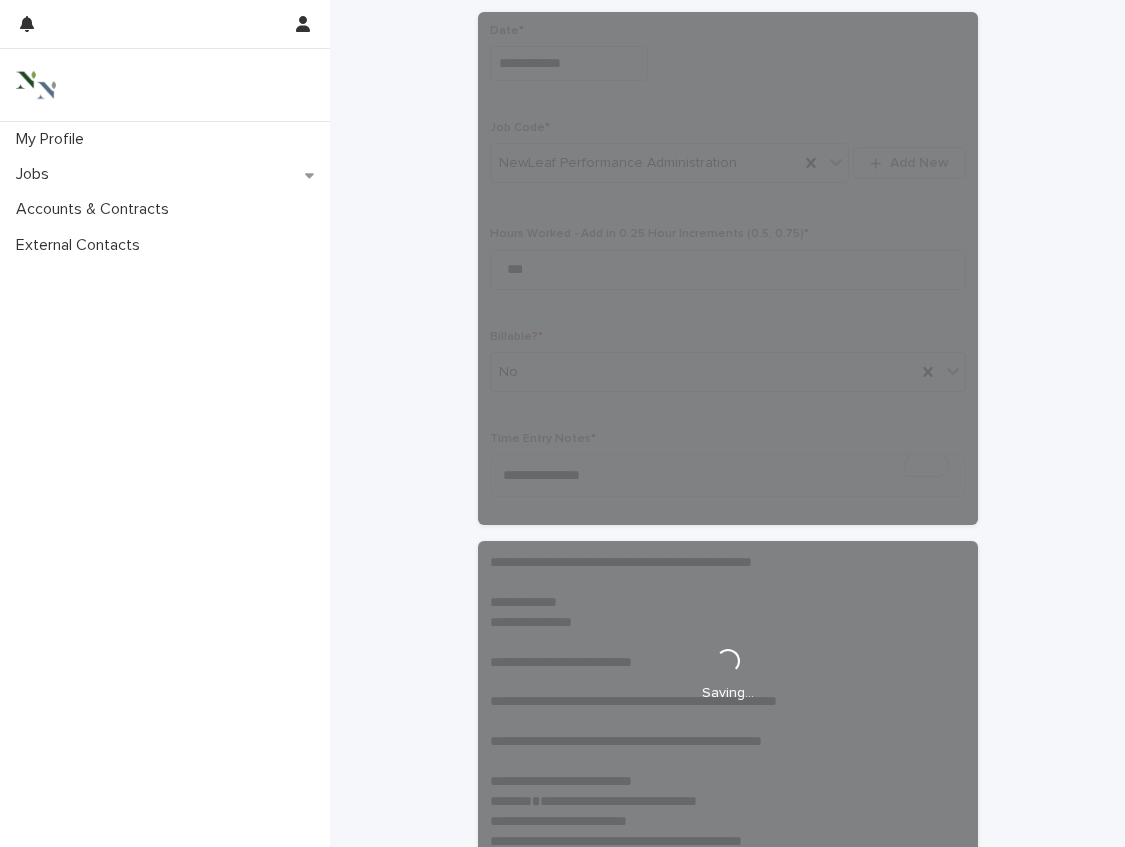 scroll, scrollTop: 96, scrollLeft: 0, axis: vertical 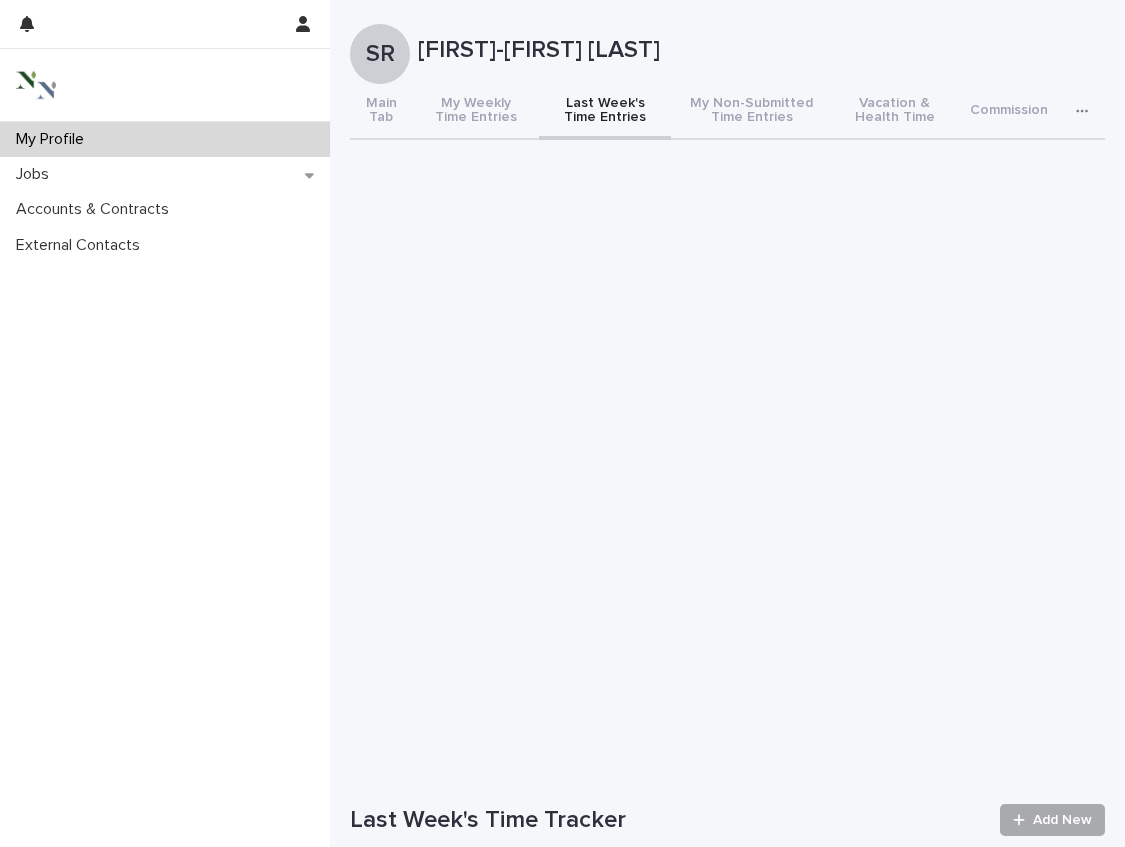 click 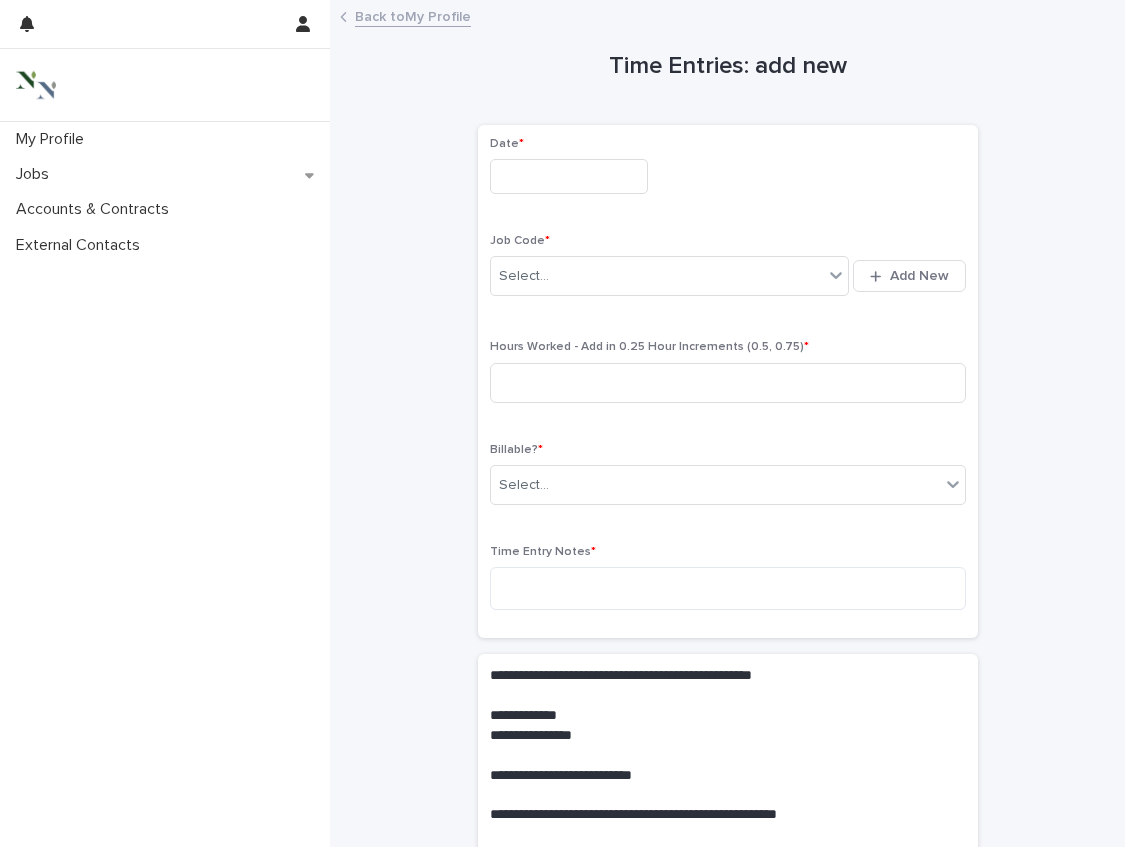 click at bounding box center (569, 176) 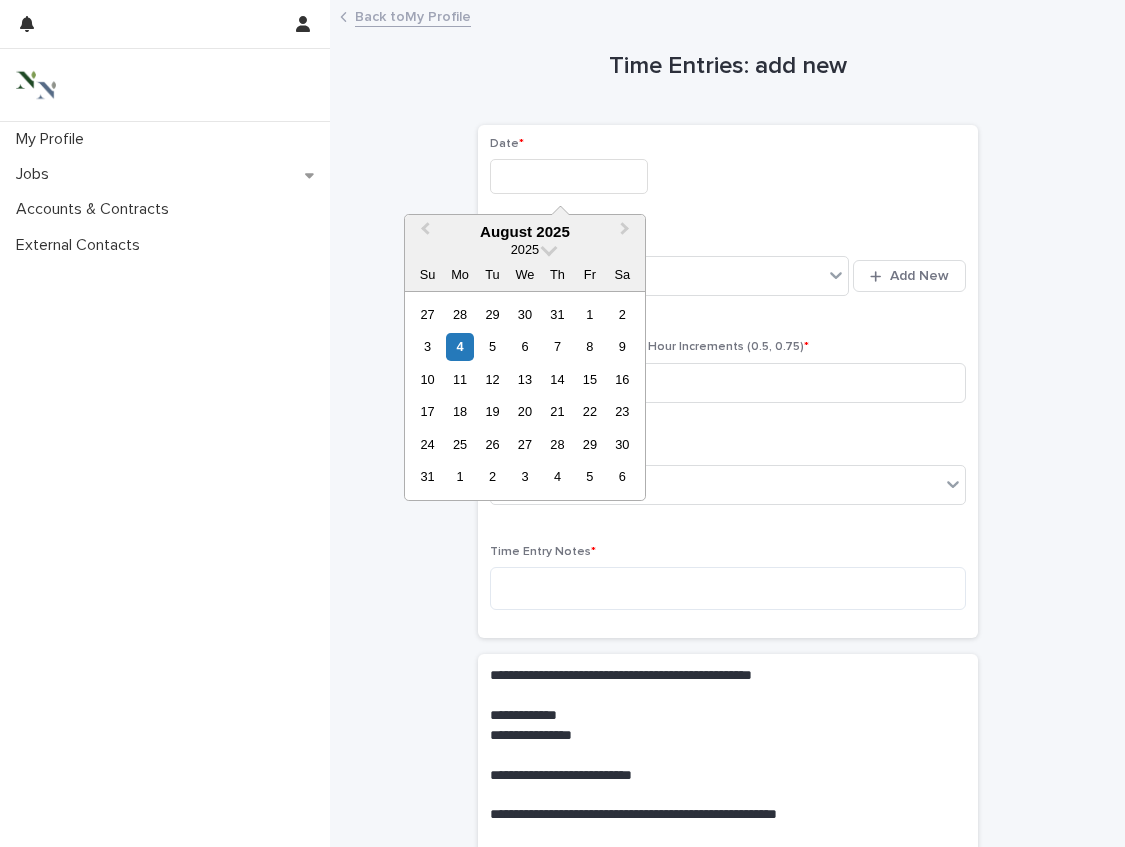 click on "Job Code *" at bounding box center [728, 241] 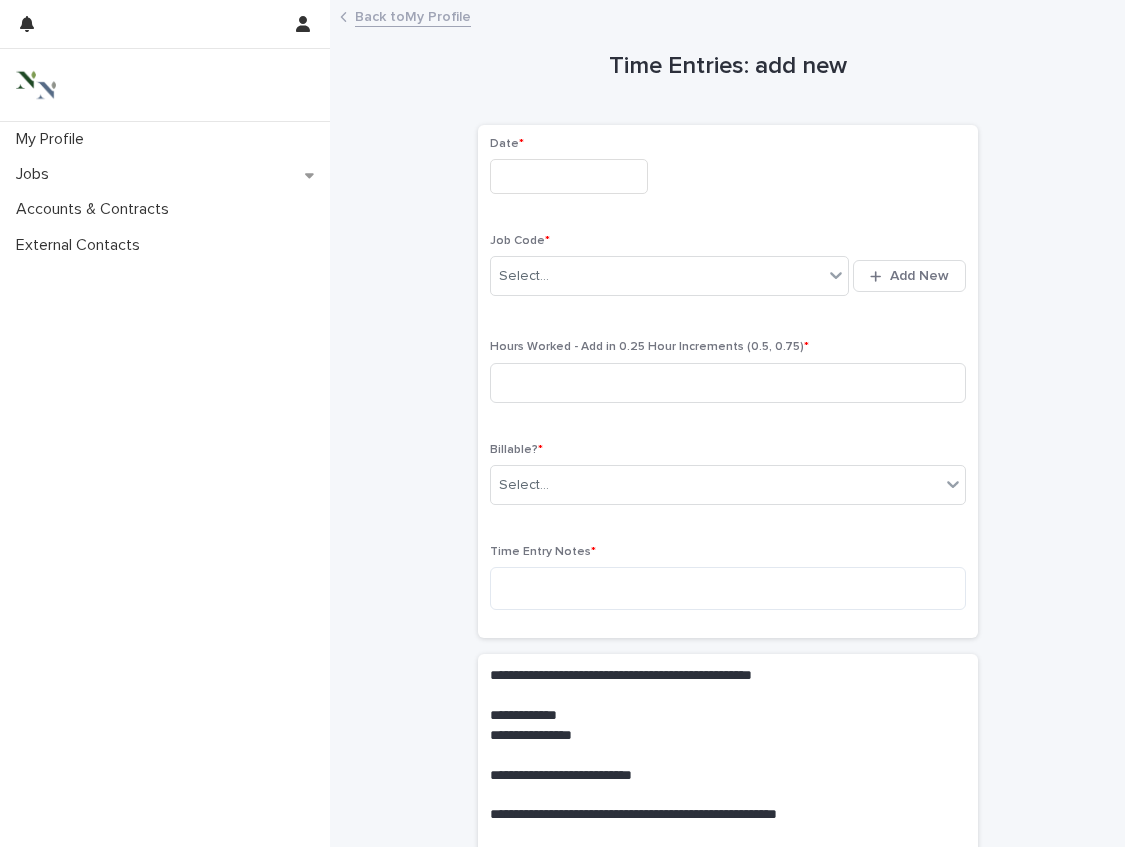 click on "Back to  My Profile" at bounding box center (413, 15) 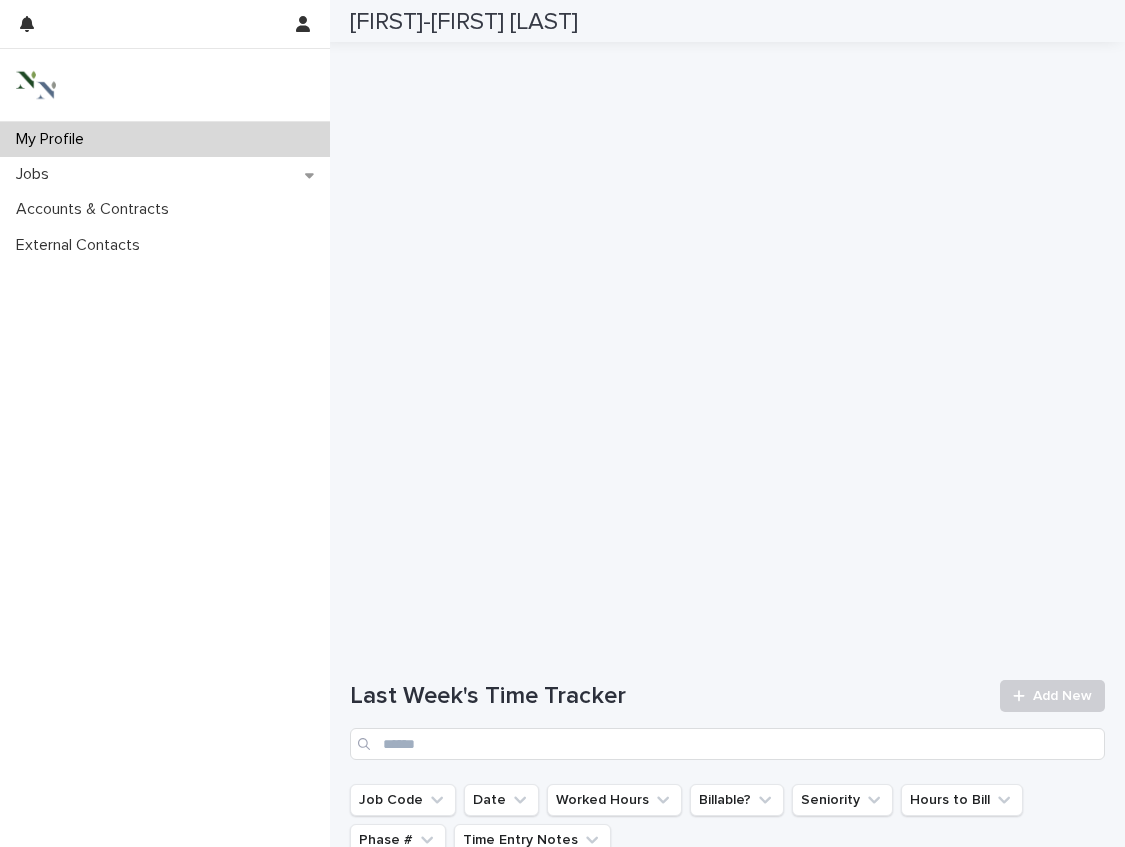 scroll, scrollTop: 0, scrollLeft: 0, axis: both 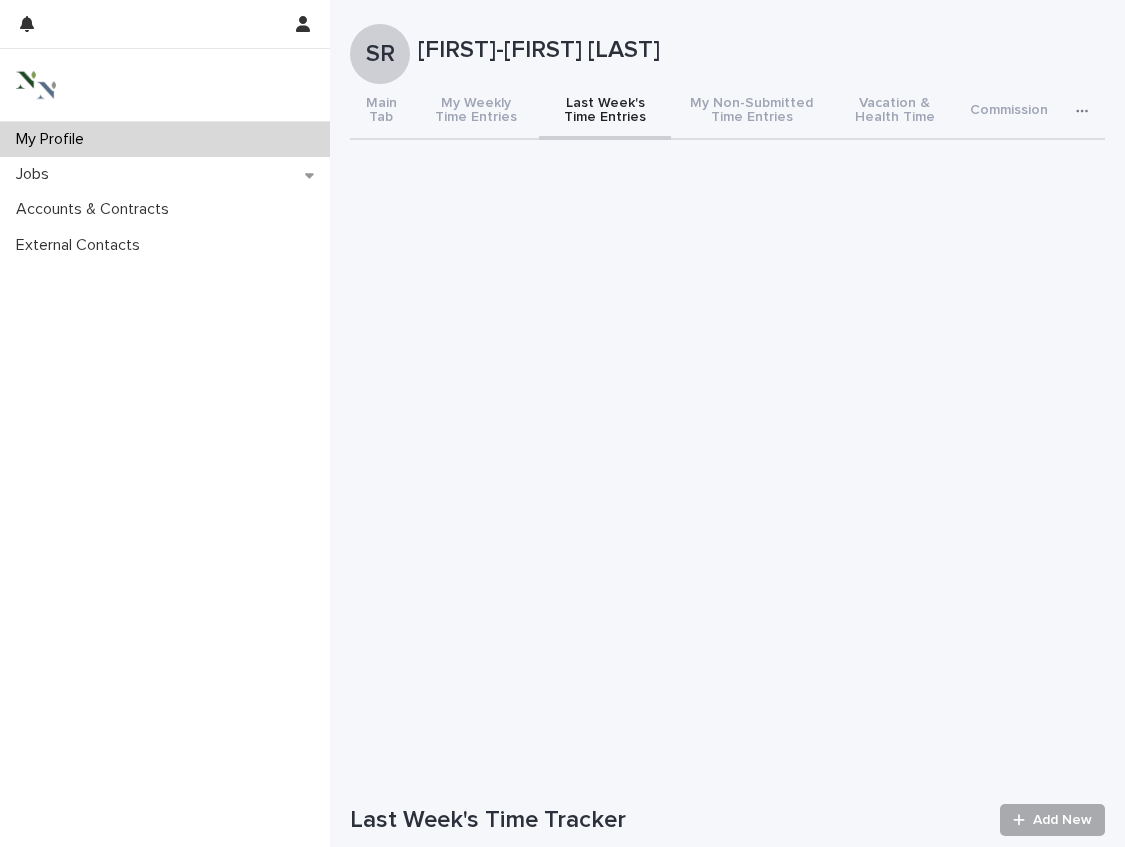 click on "Add New" at bounding box center [1062, 820] 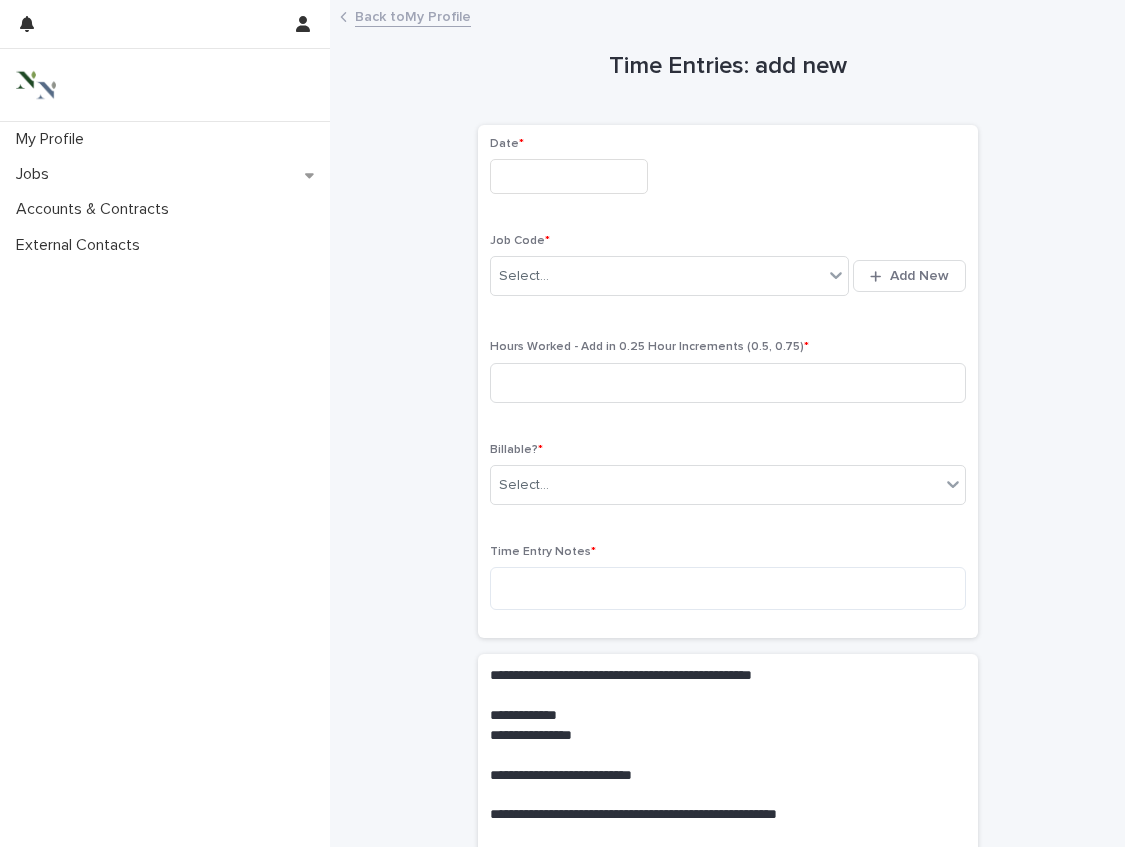 click at bounding box center (569, 176) 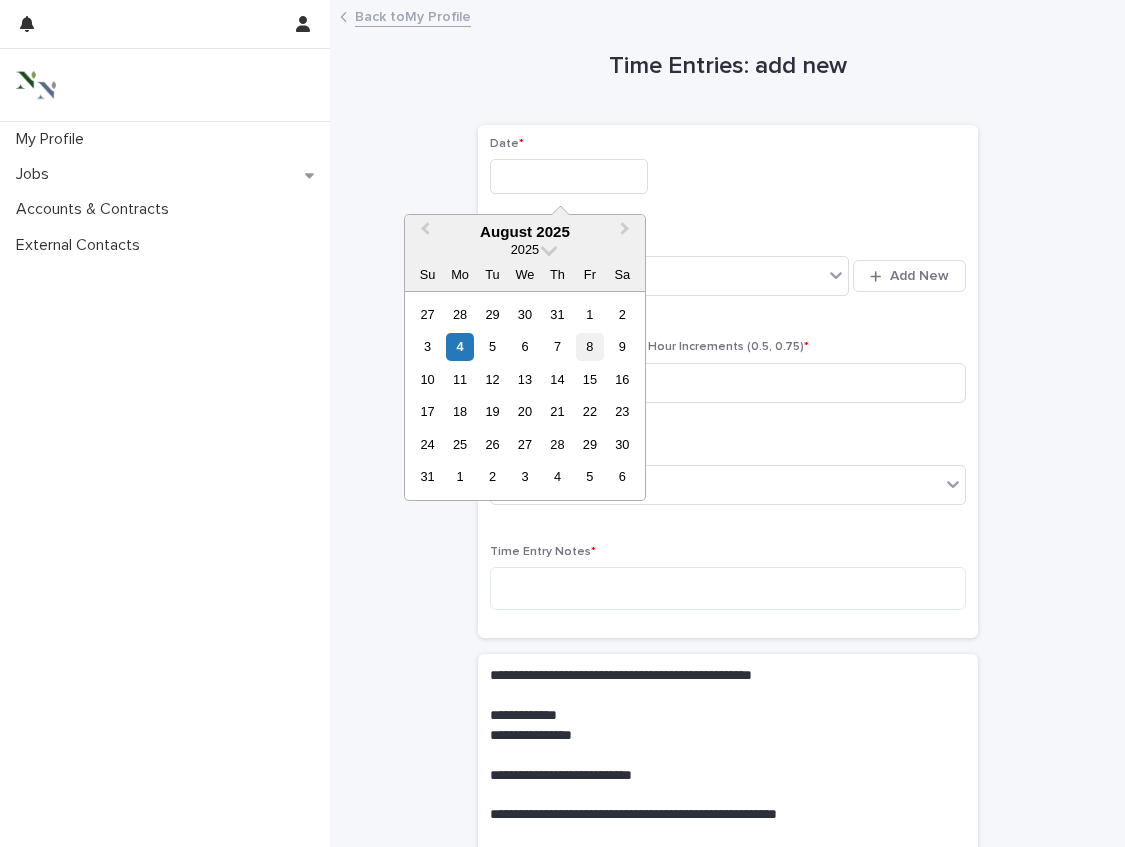 click on "8" at bounding box center (589, 346) 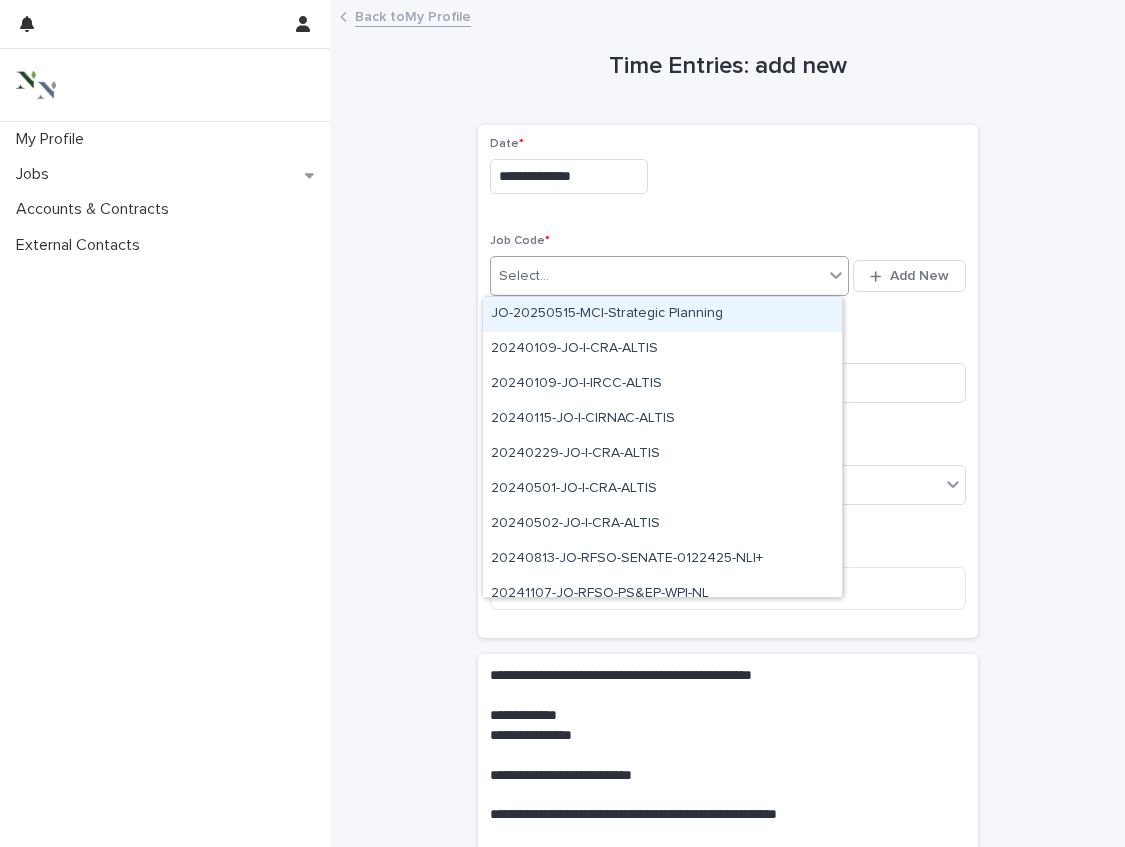 click on "Select..." at bounding box center [657, 276] 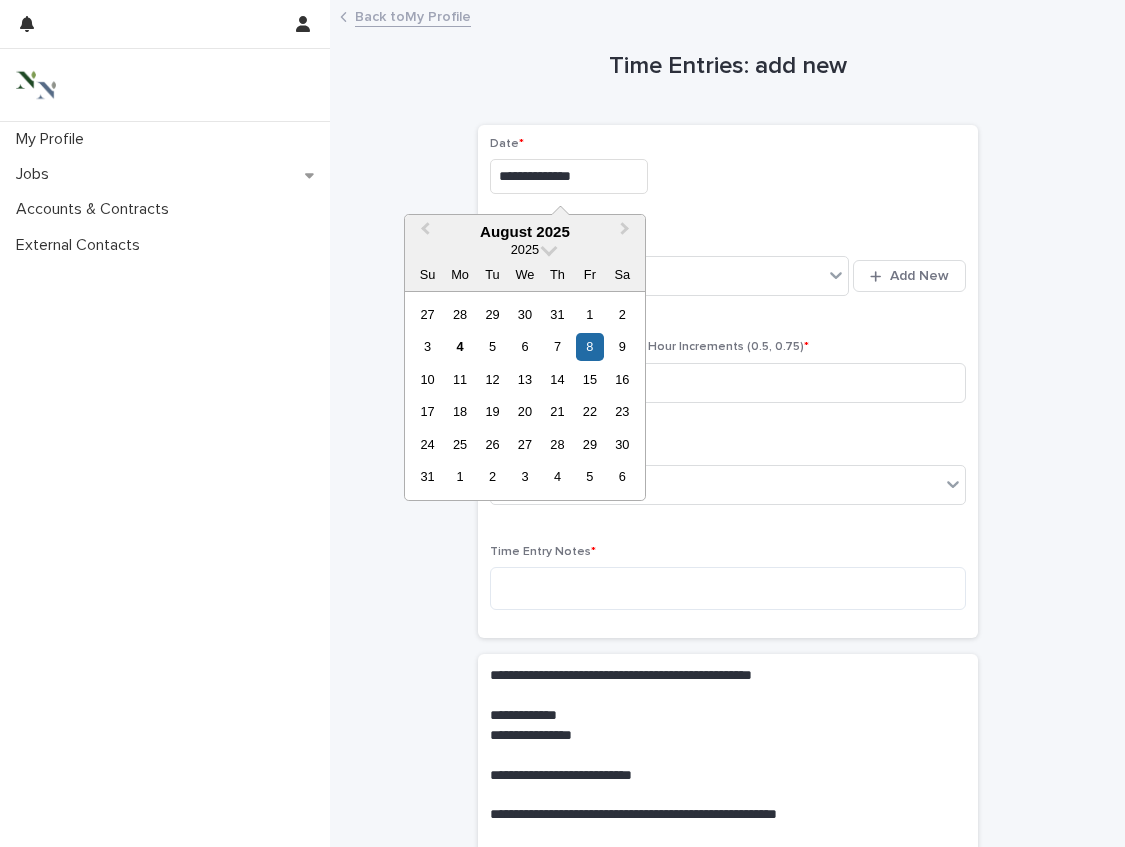 click on "**********" at bounding box center (569, 176) 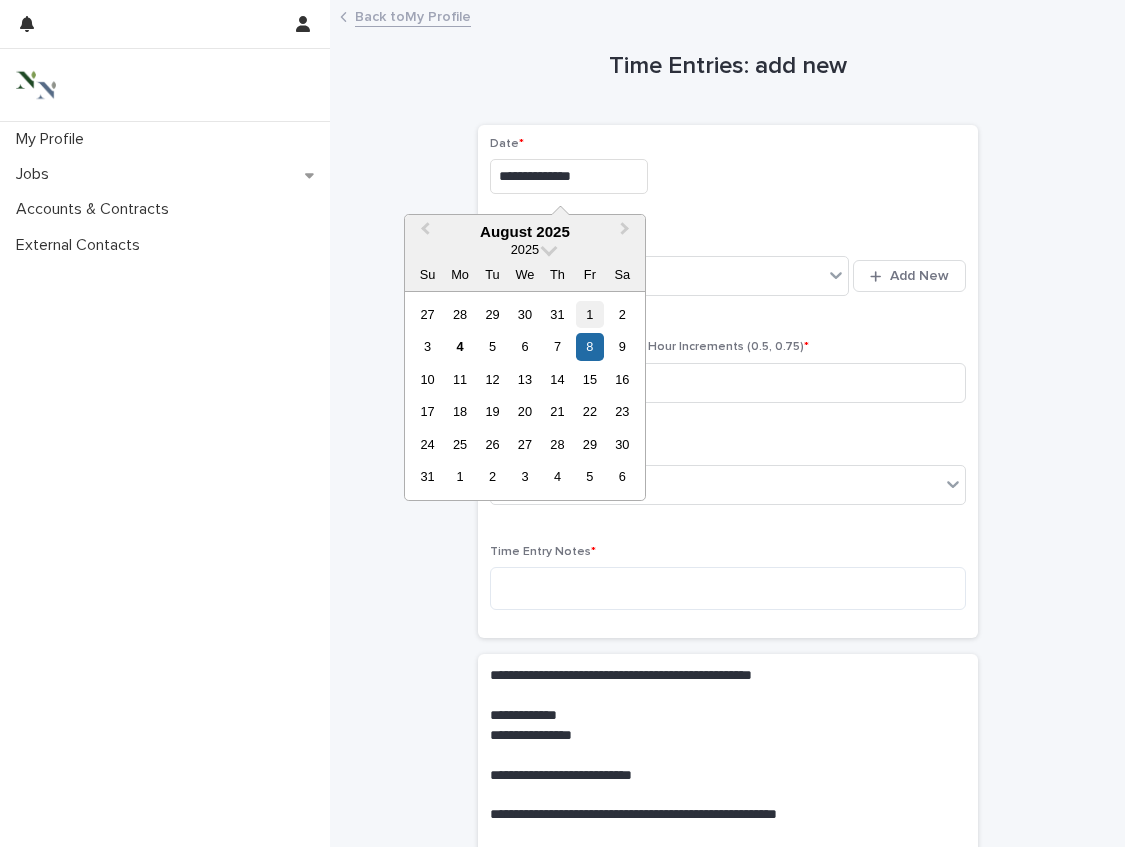 click on "1" at bounding box center (589, 314) 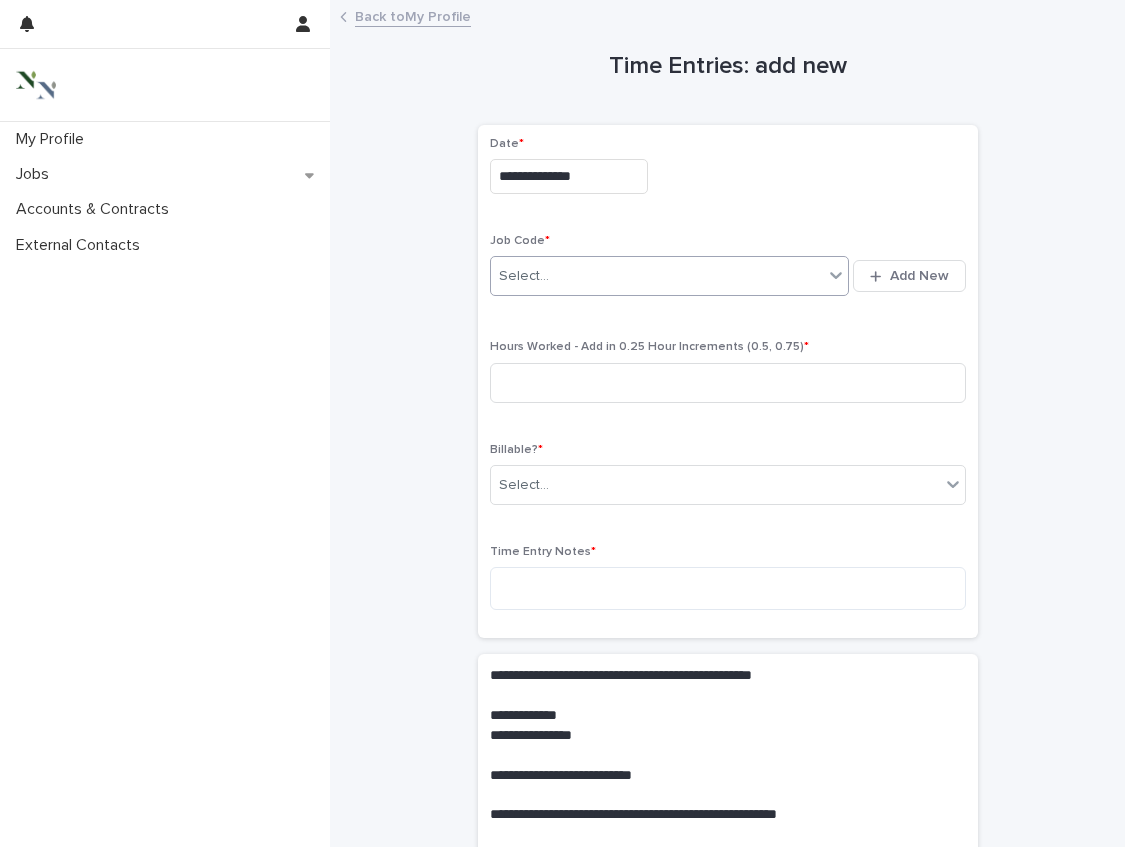 type on "**********" 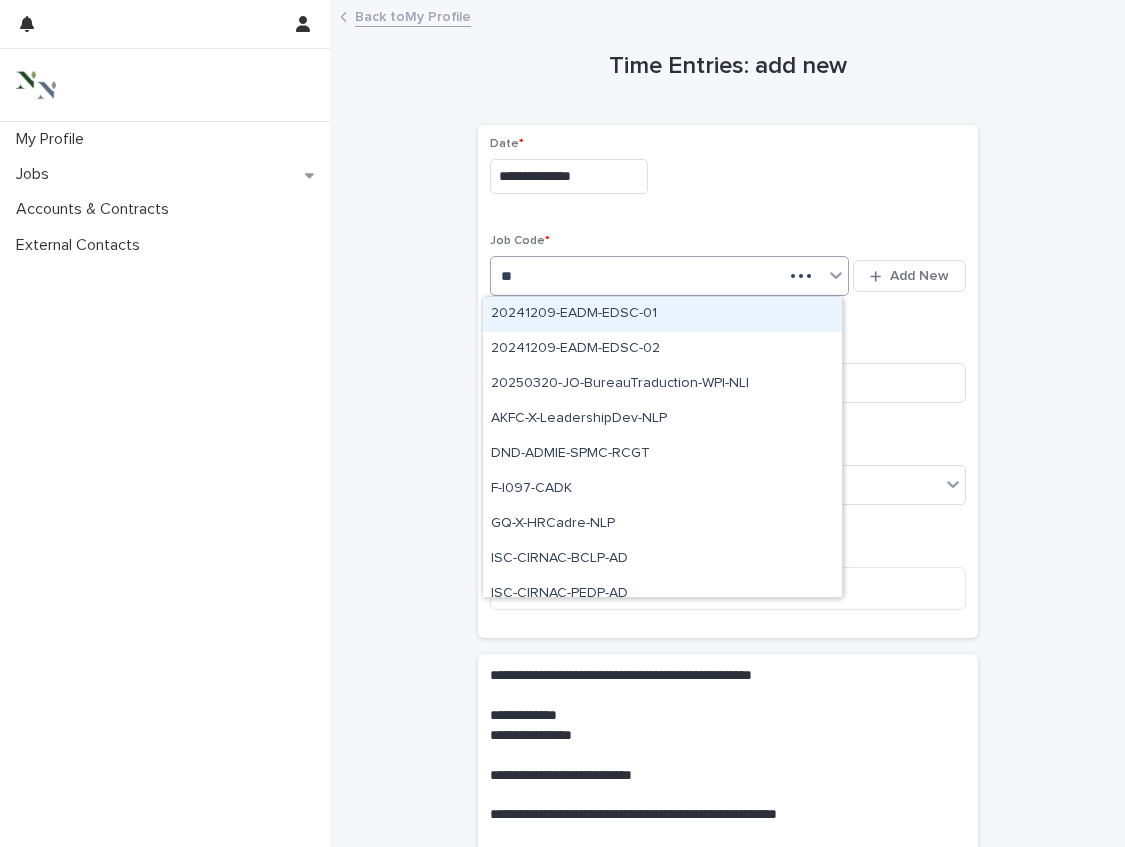 type on "*" 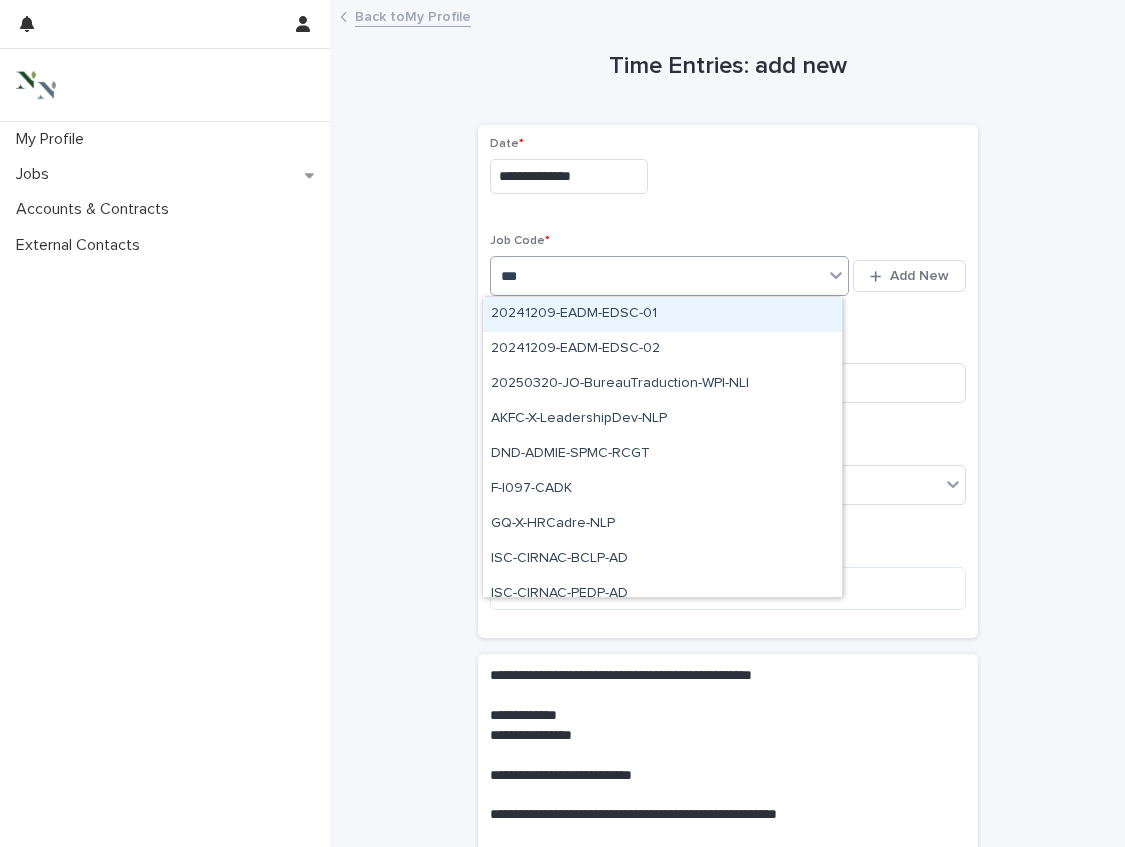 type on "****" 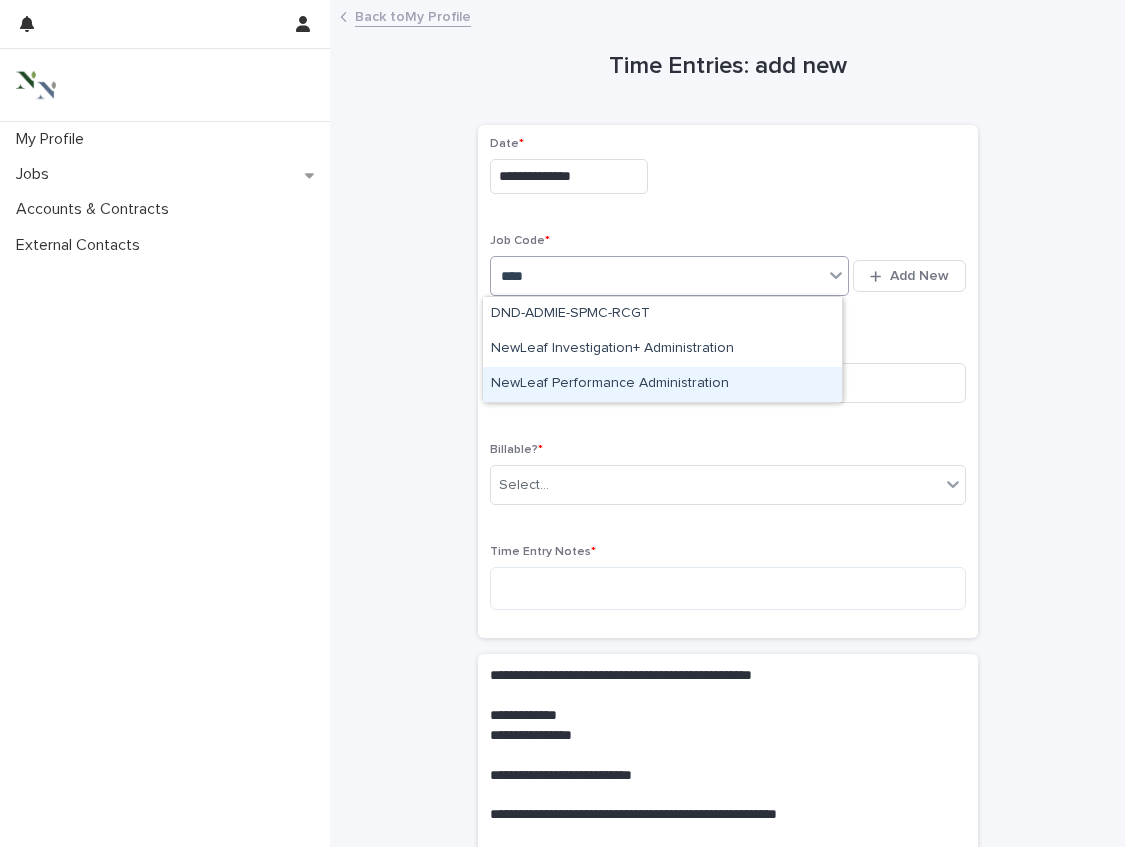 click on "NewLeaf Performance Administration" at bounding box center [662, 384] 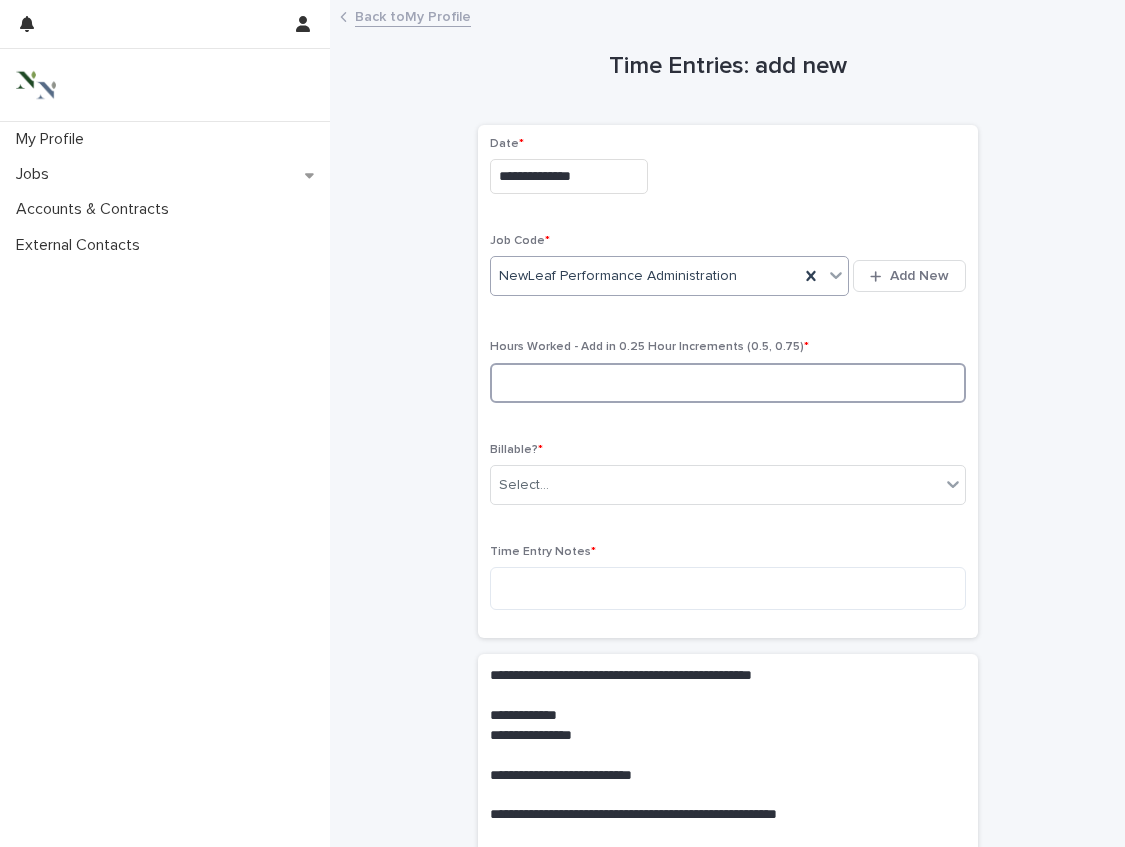 click at bounding box center (728, 383) 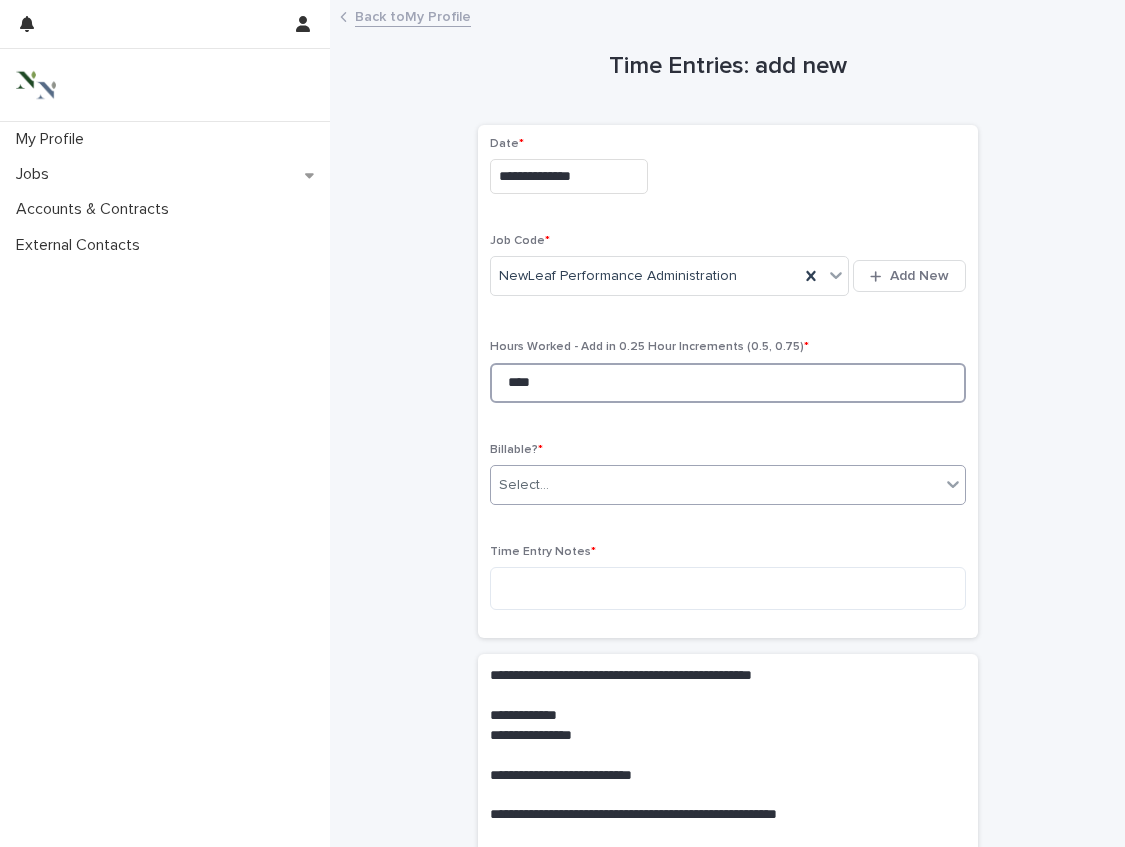 type on "****" 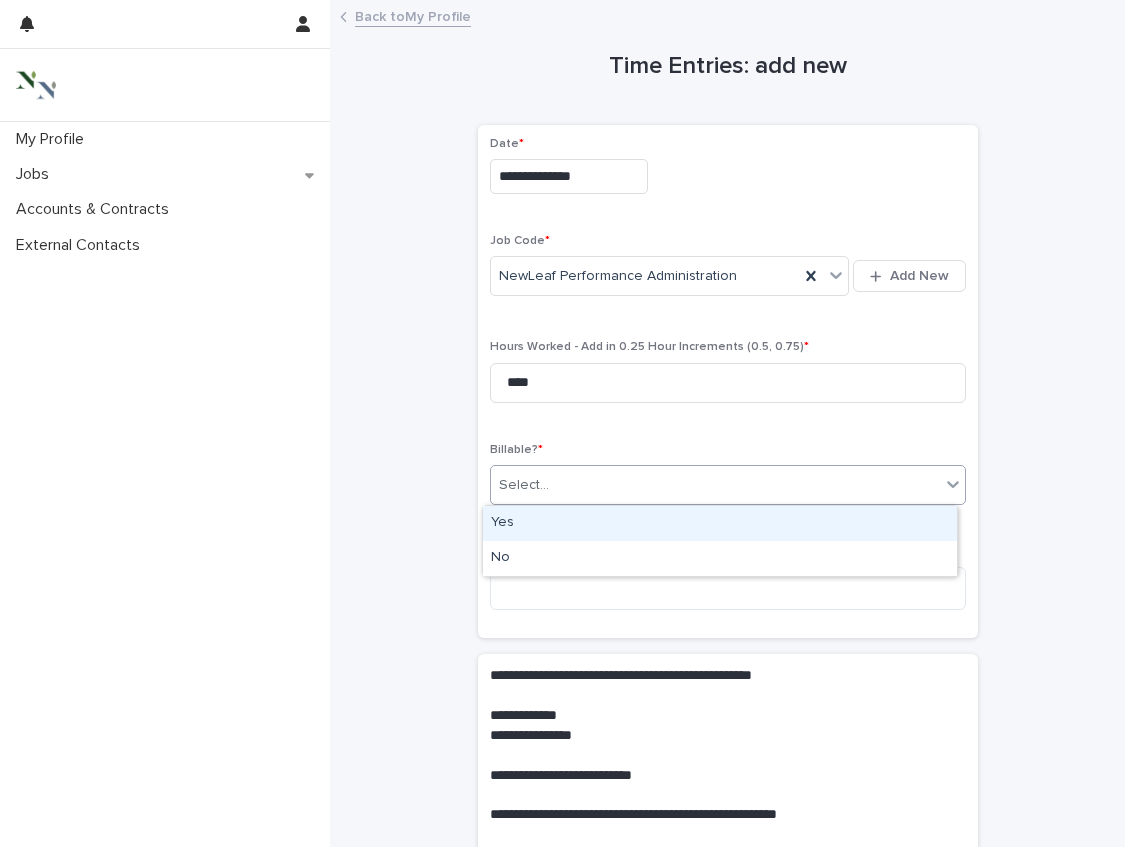 click on "Select..." at bounding box center (715, 485) 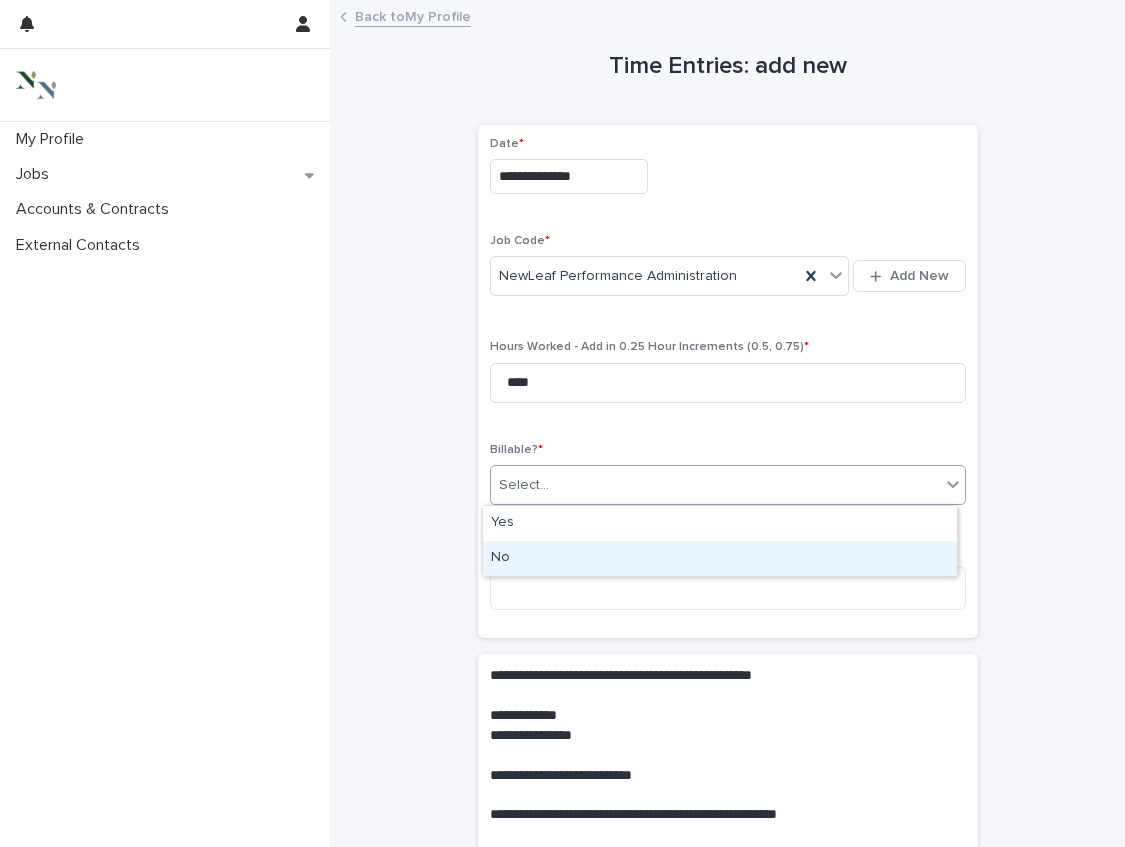 click on "No" at bounding box center [720, 558] 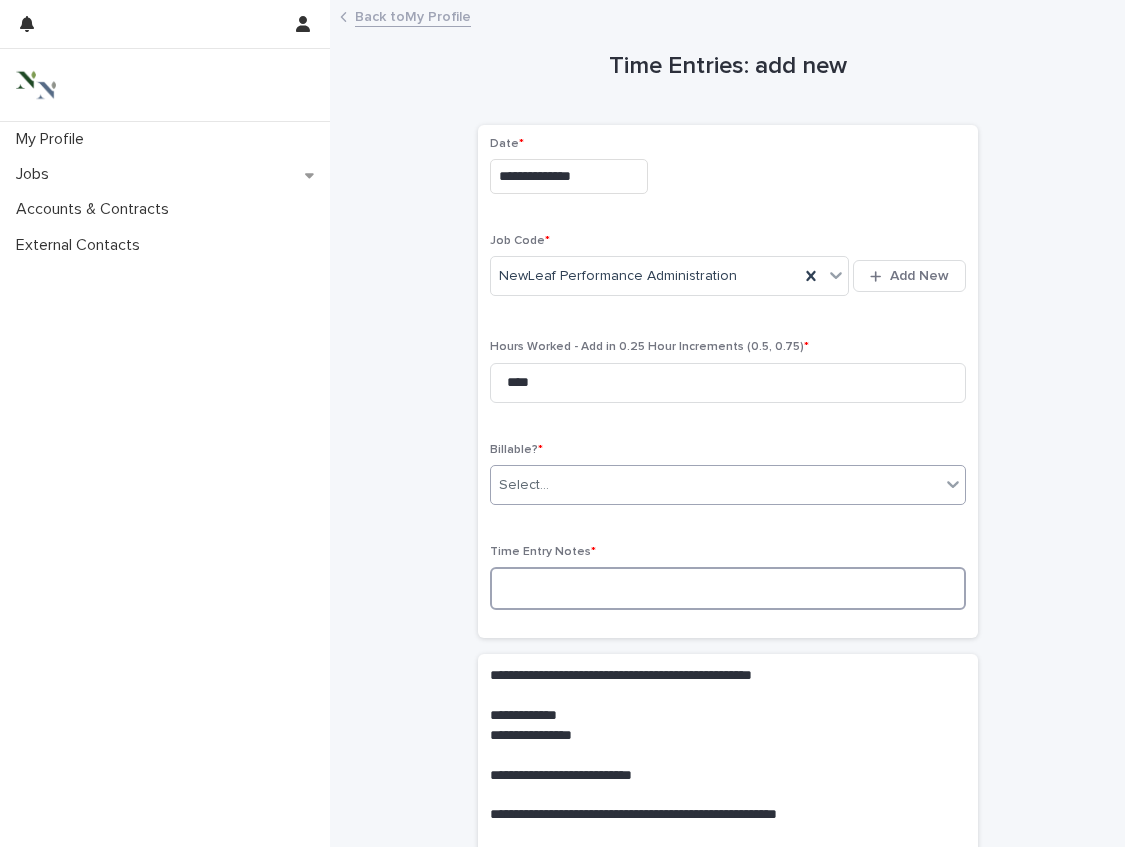 click at bounding box center [728, 588] 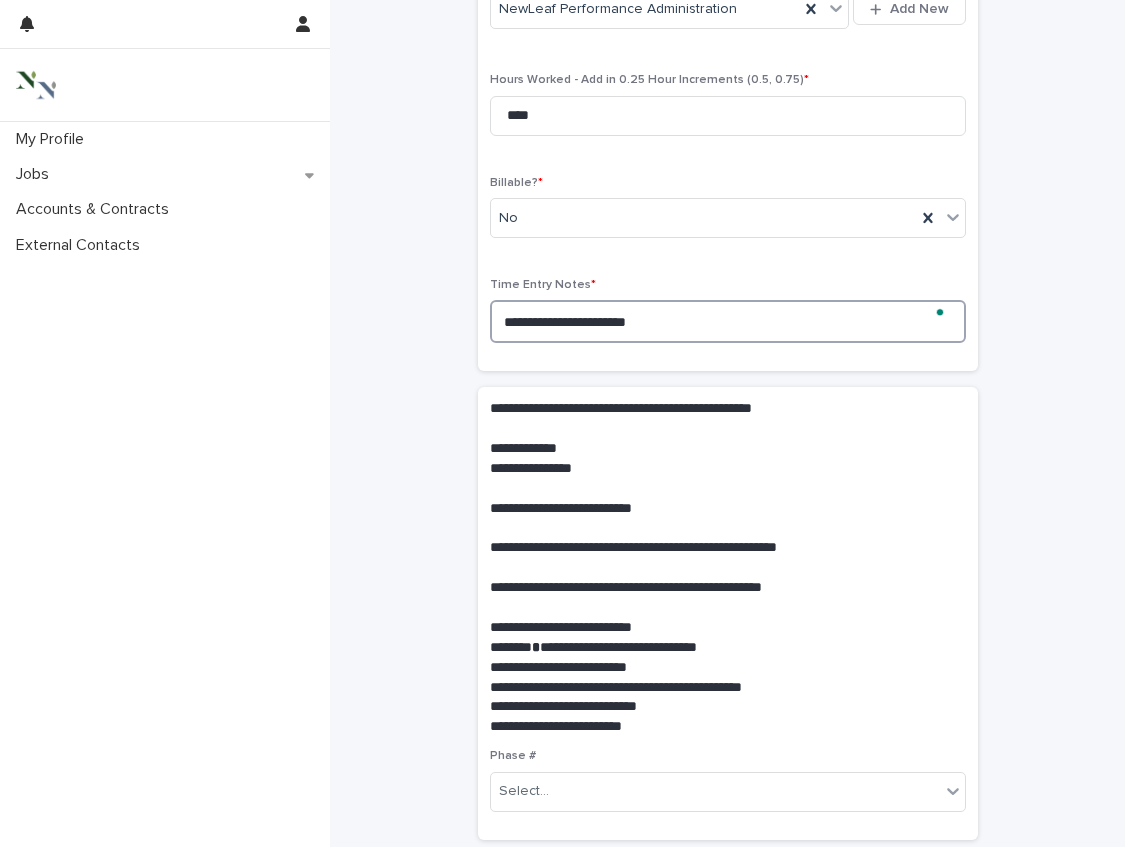 scroll, scrollTop: 563, scrollLeft: 0, axis: vertical 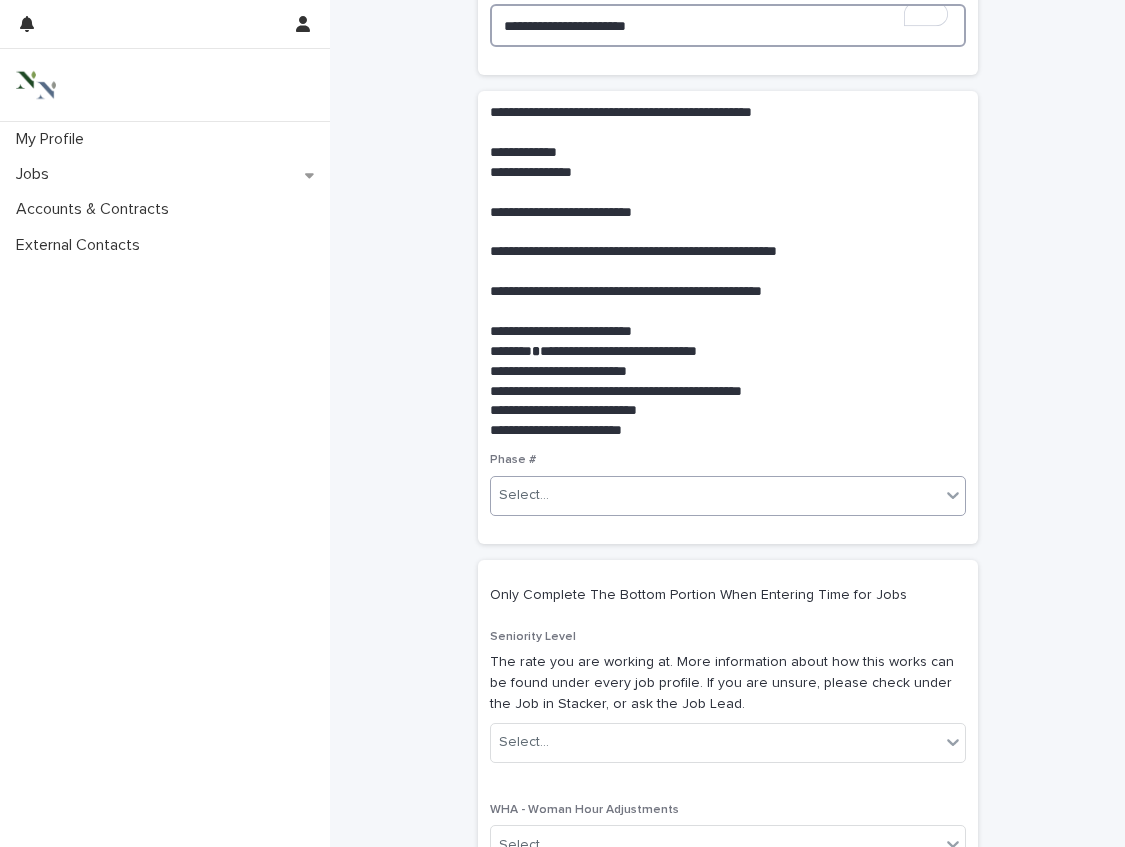 type on "**********" 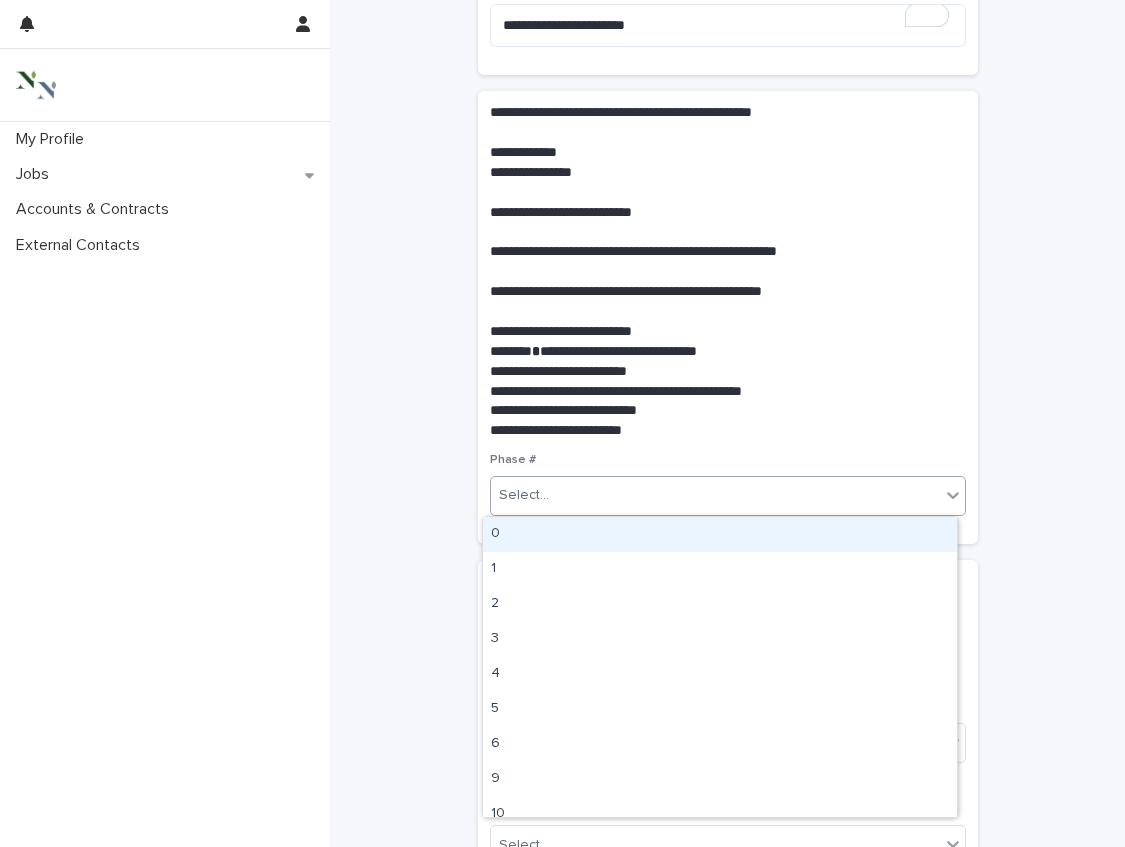 click on "Select..." at bounding box center (715, 495) 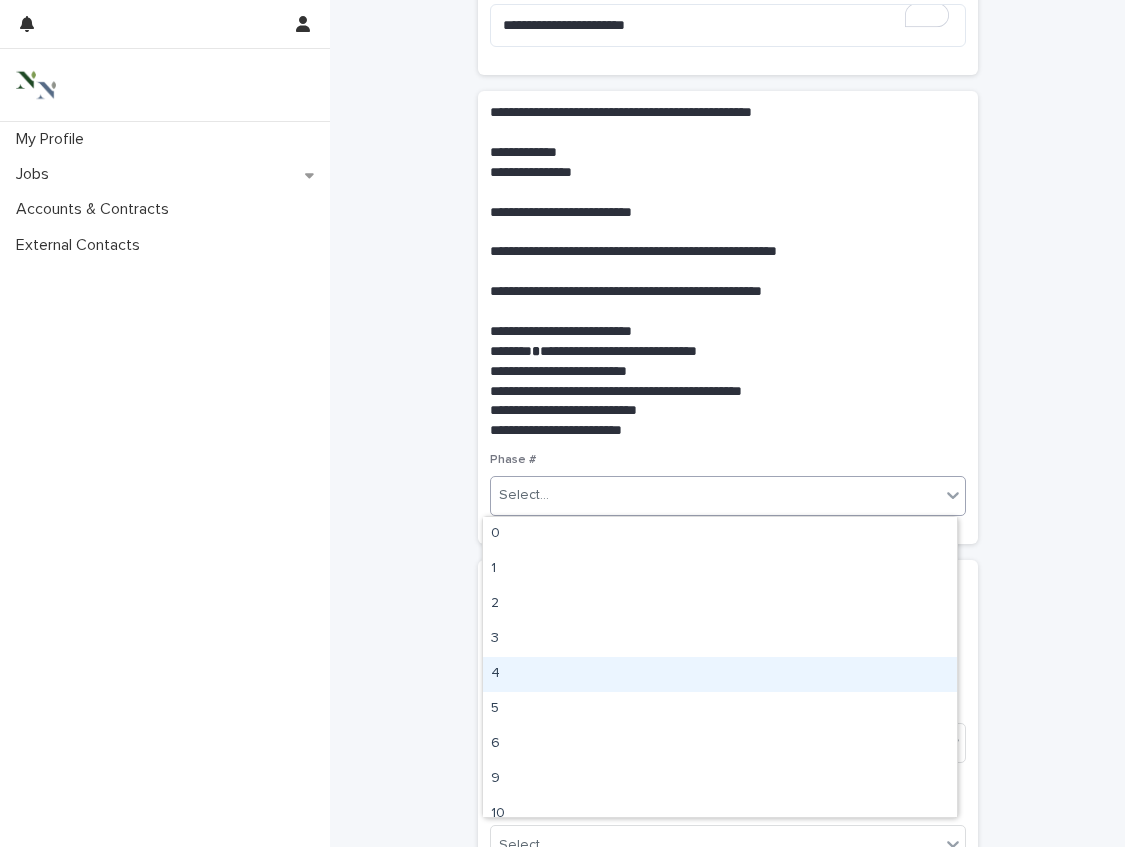 scroll, scrollTop: 15, scrollLeft: 0, axis: vertical 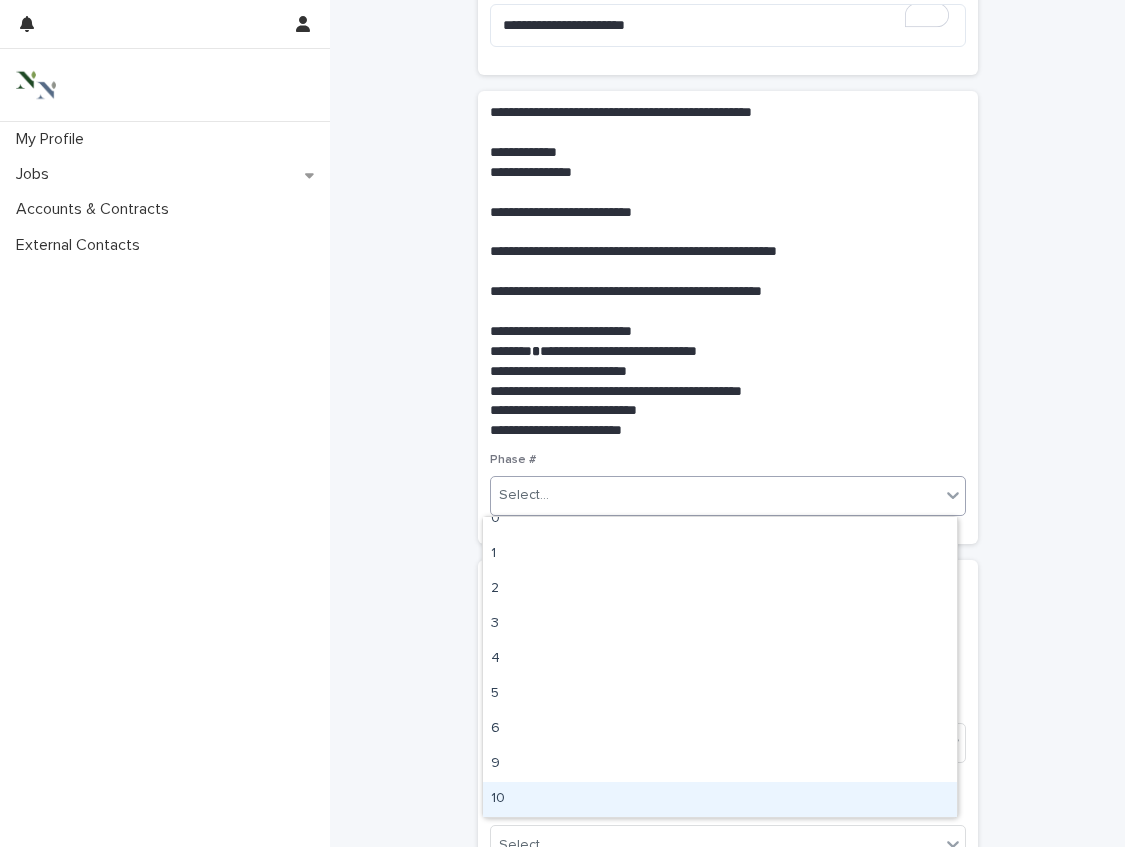 click on "10" at bounding box center (720, 799) 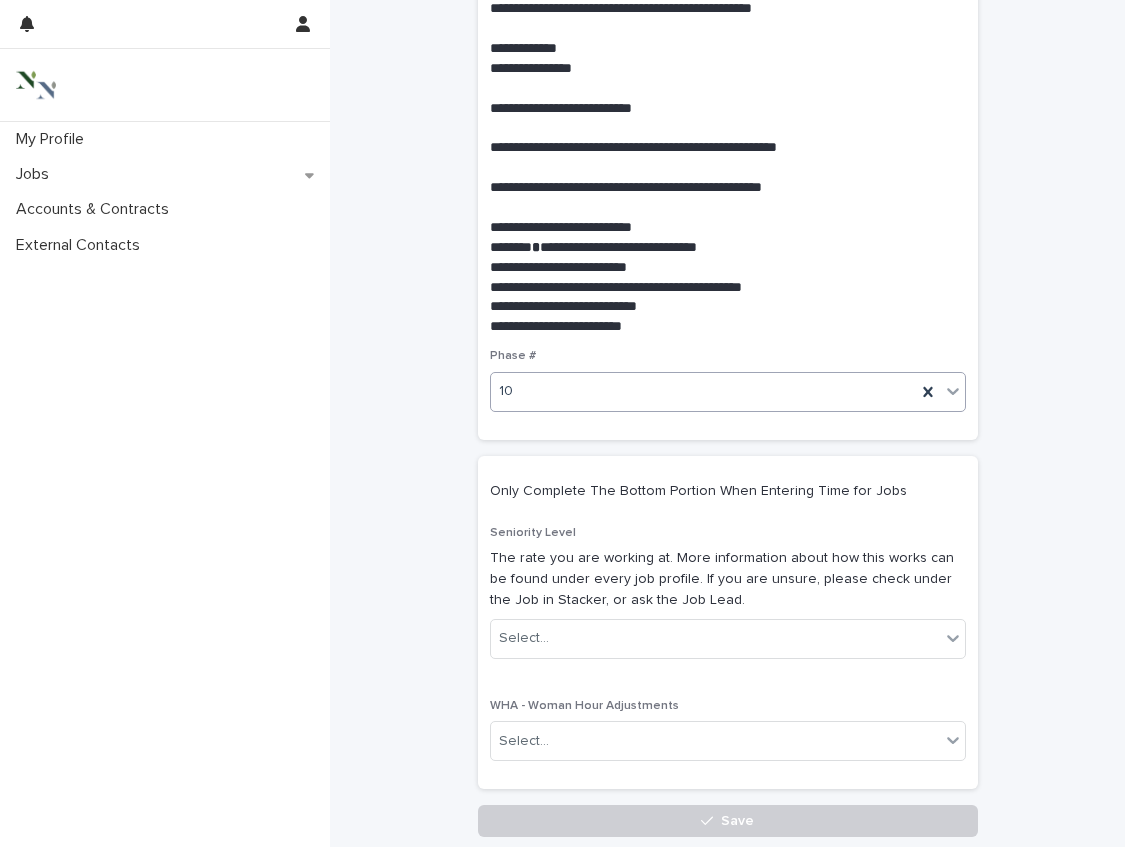 scroll, scrollTop: 814, scrollLeft: 0, axis: vertical 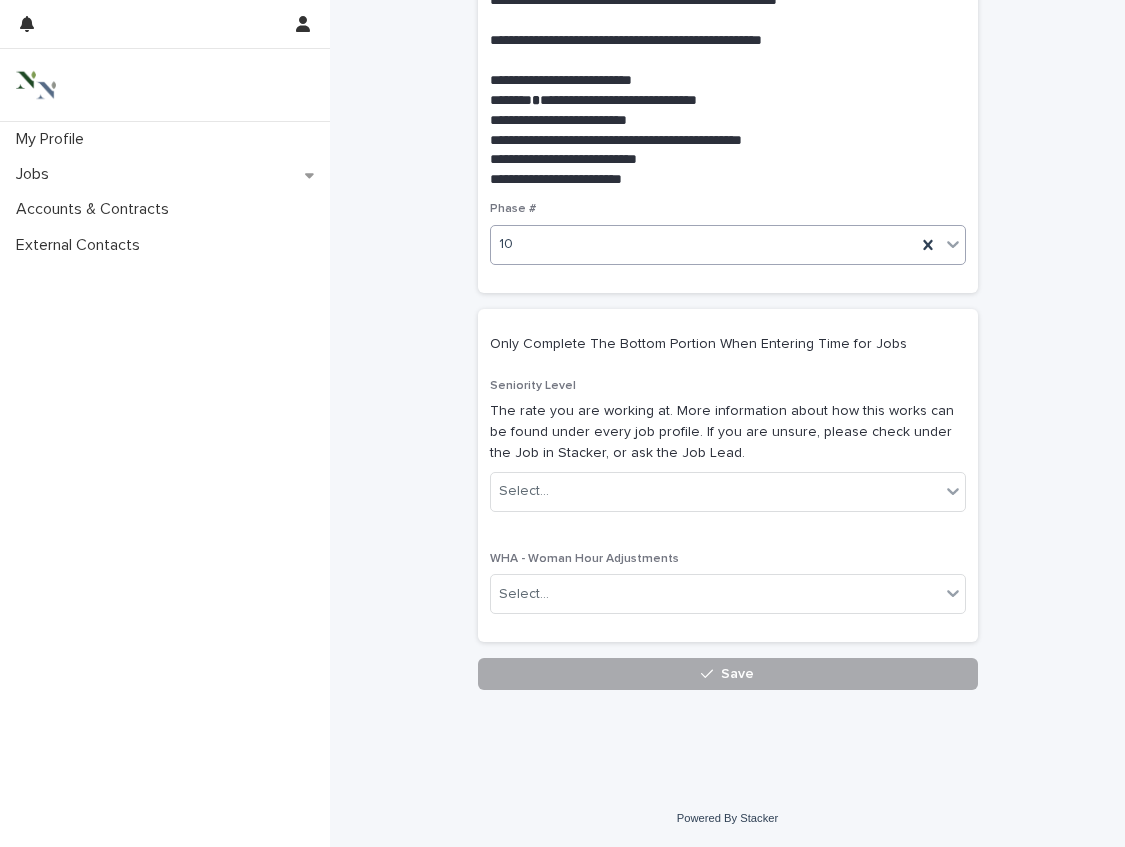 click on "Save" at bounding box center (728, 674) 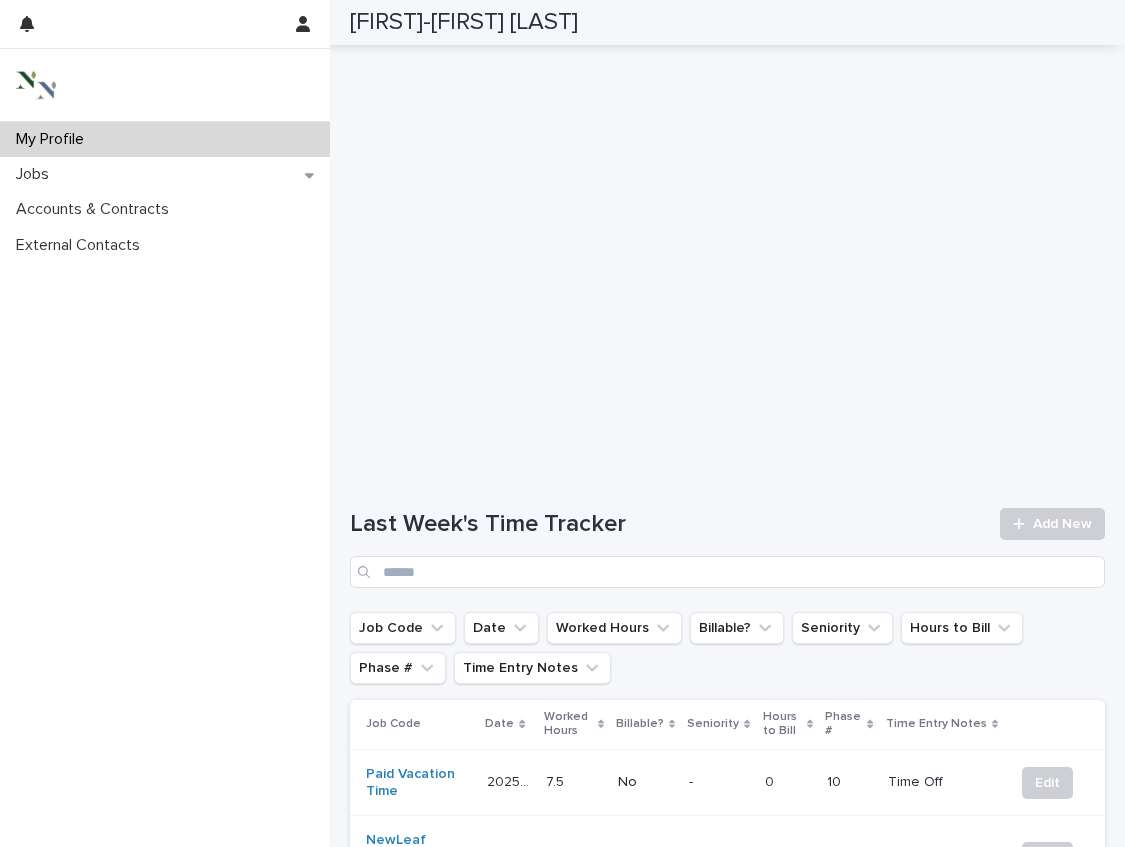 scroll, scrollTop: 0, scrollLeft: 0, axis: both 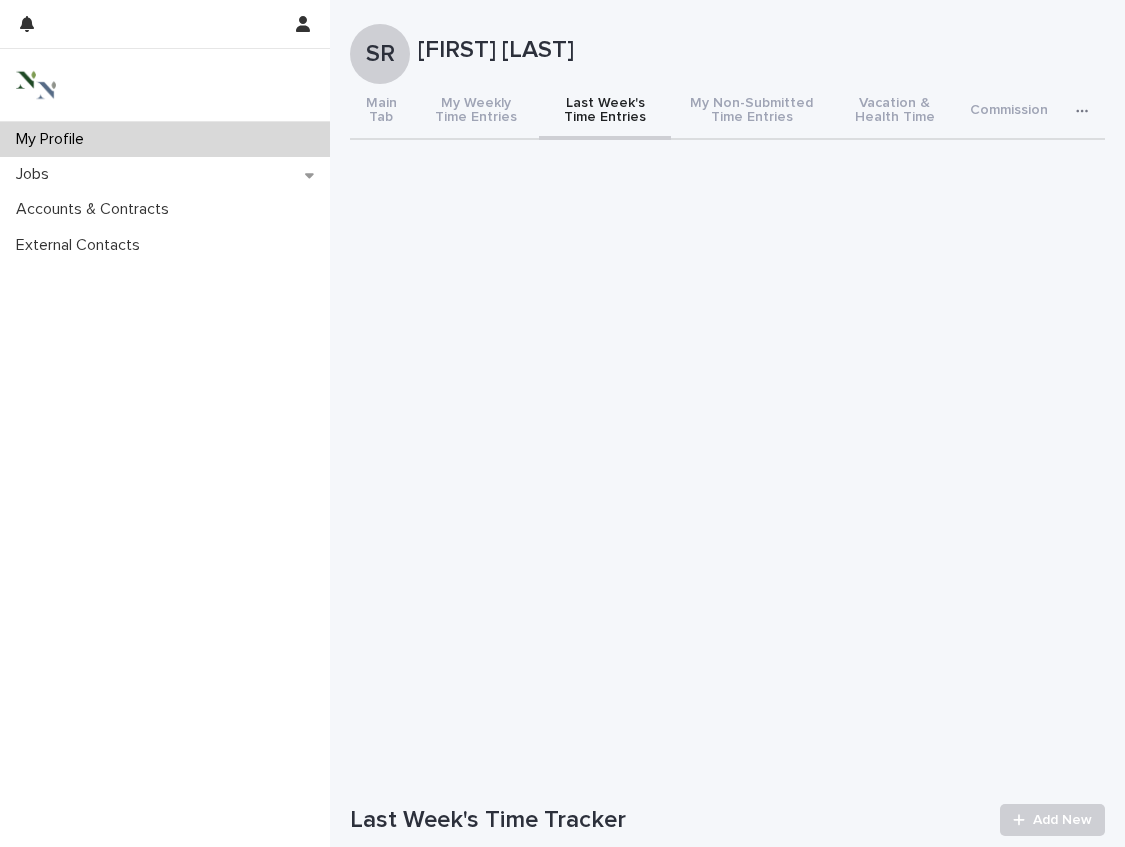 click on "SR [FIRST] [LAST]" at bounding box center (727, 54) 